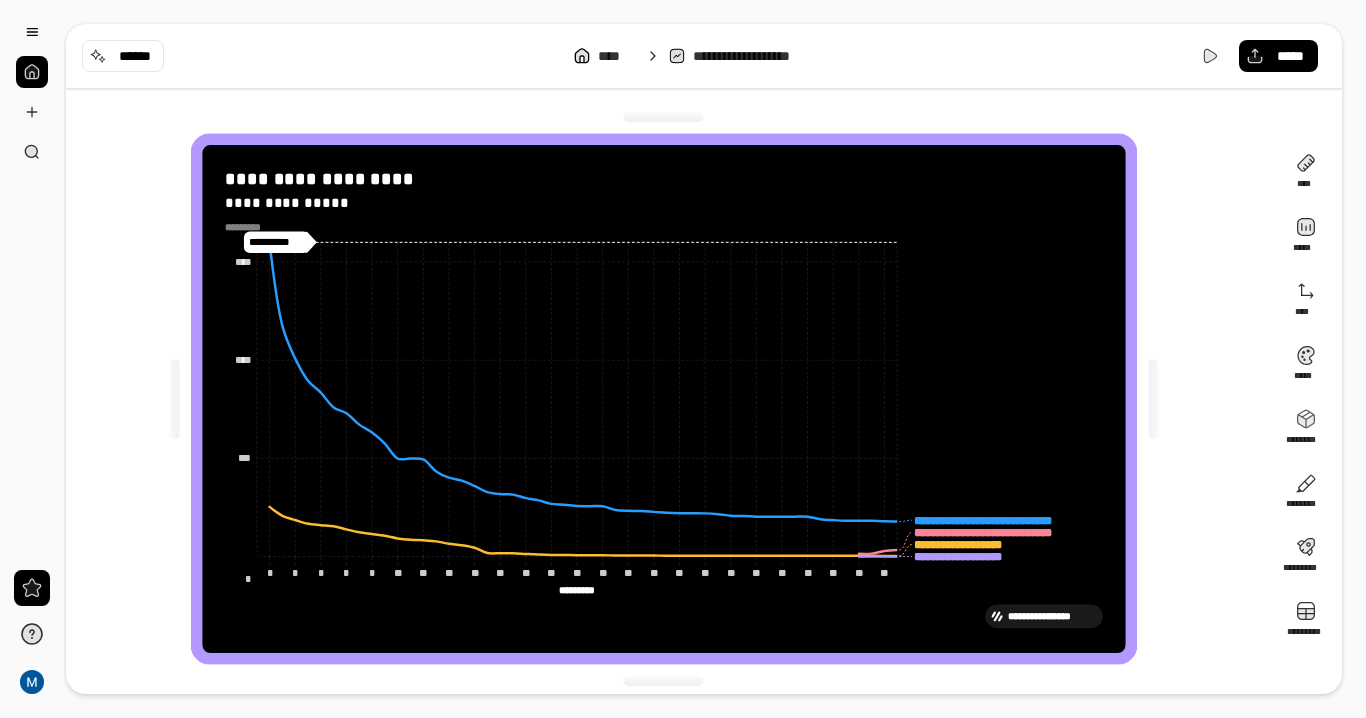scroll, scrollTop: 0, scrollLeft: 0, axis: both 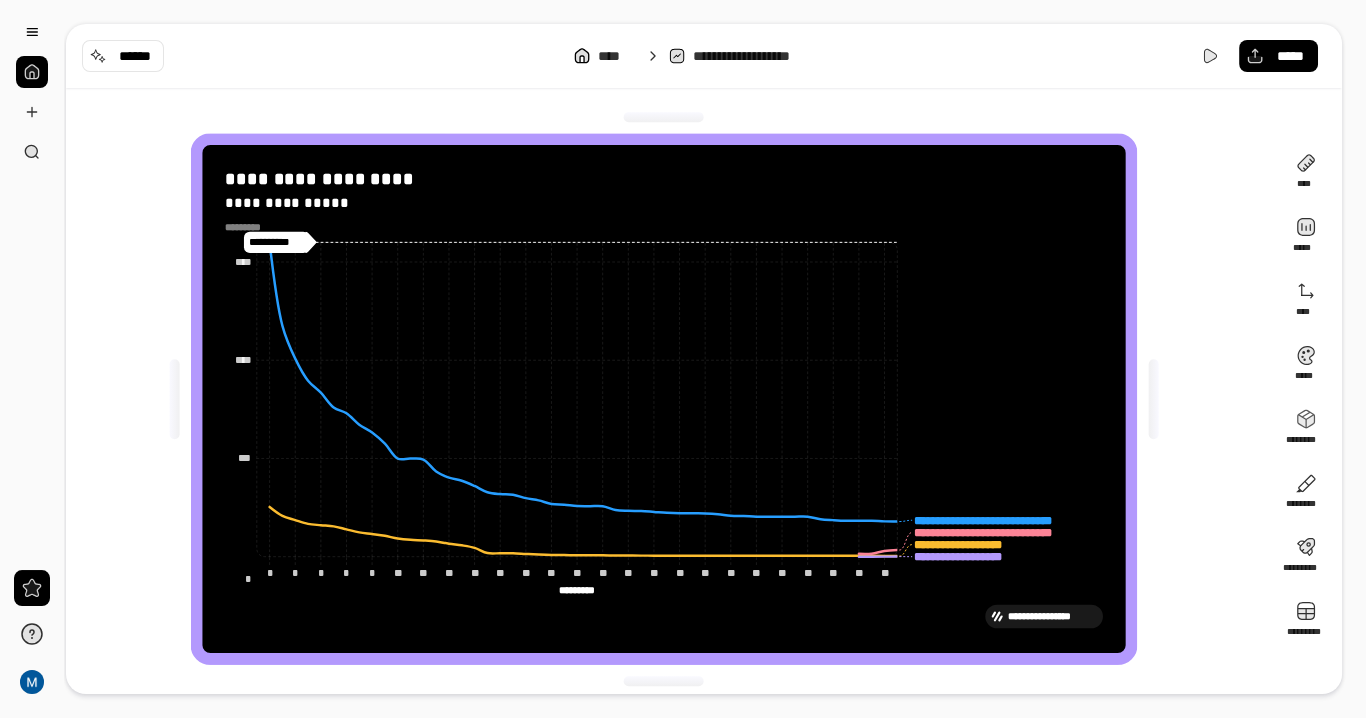 click on "**********" at bounding box center [670, 399] 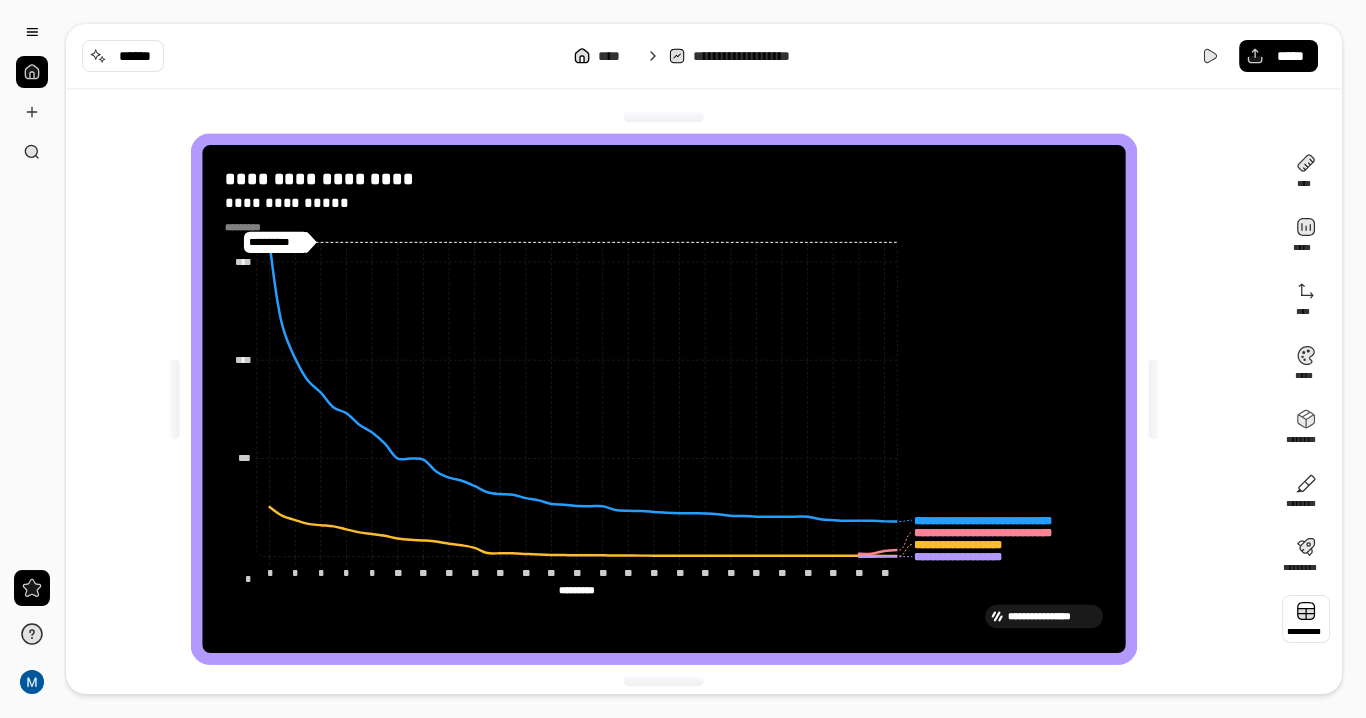 click at bounding box center [1306, 619] 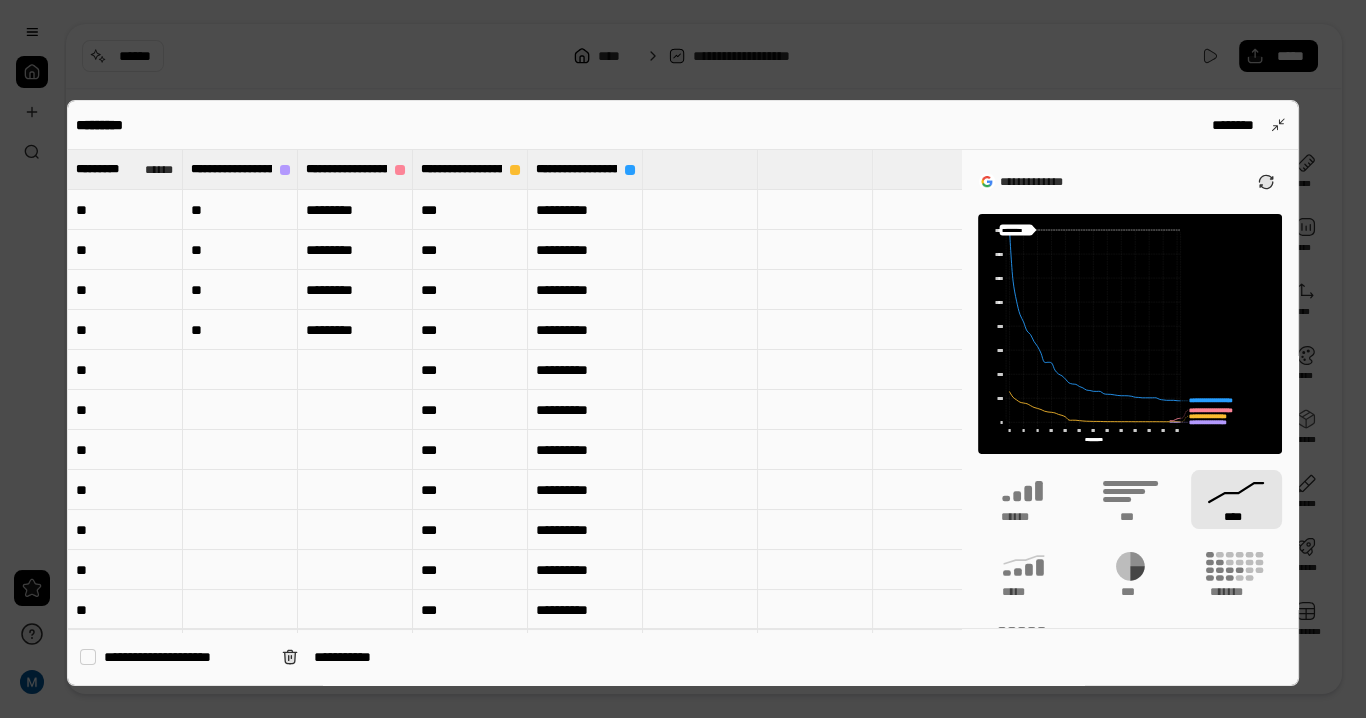 click on "**********" at bounding box center [585, 290] 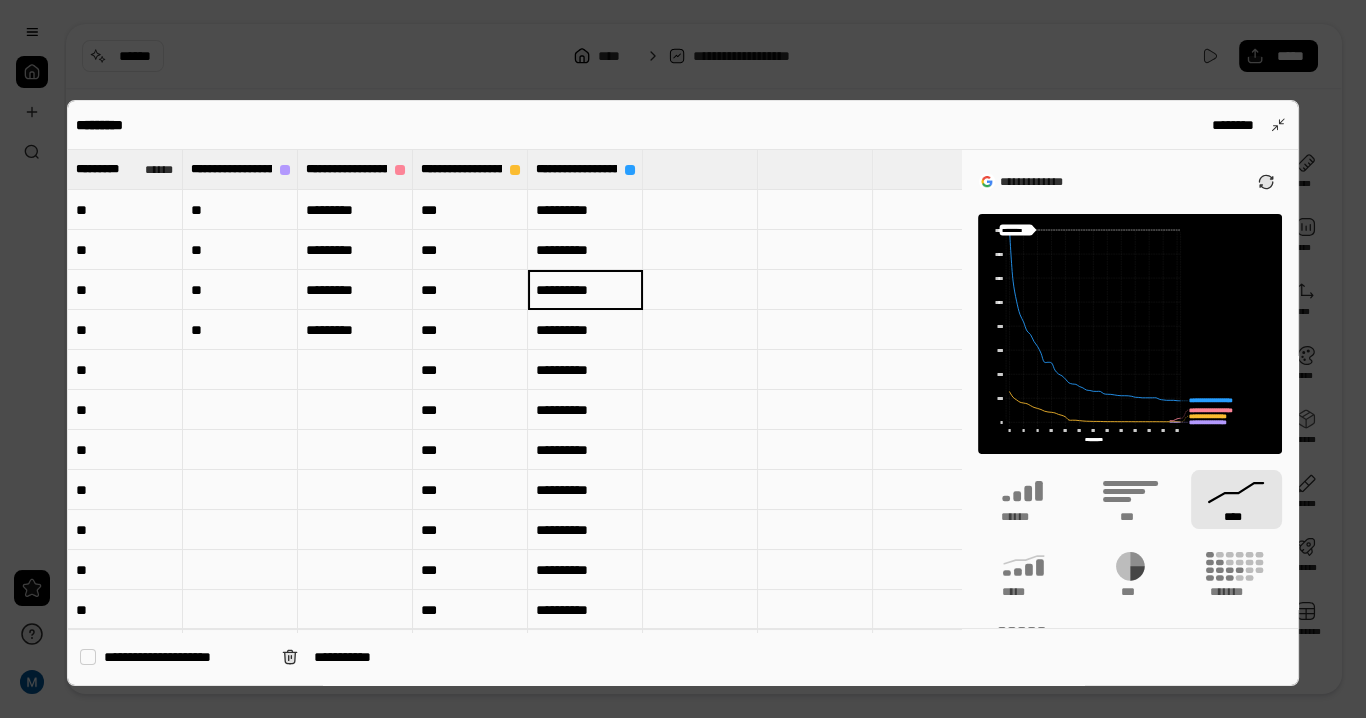 type on "**********" 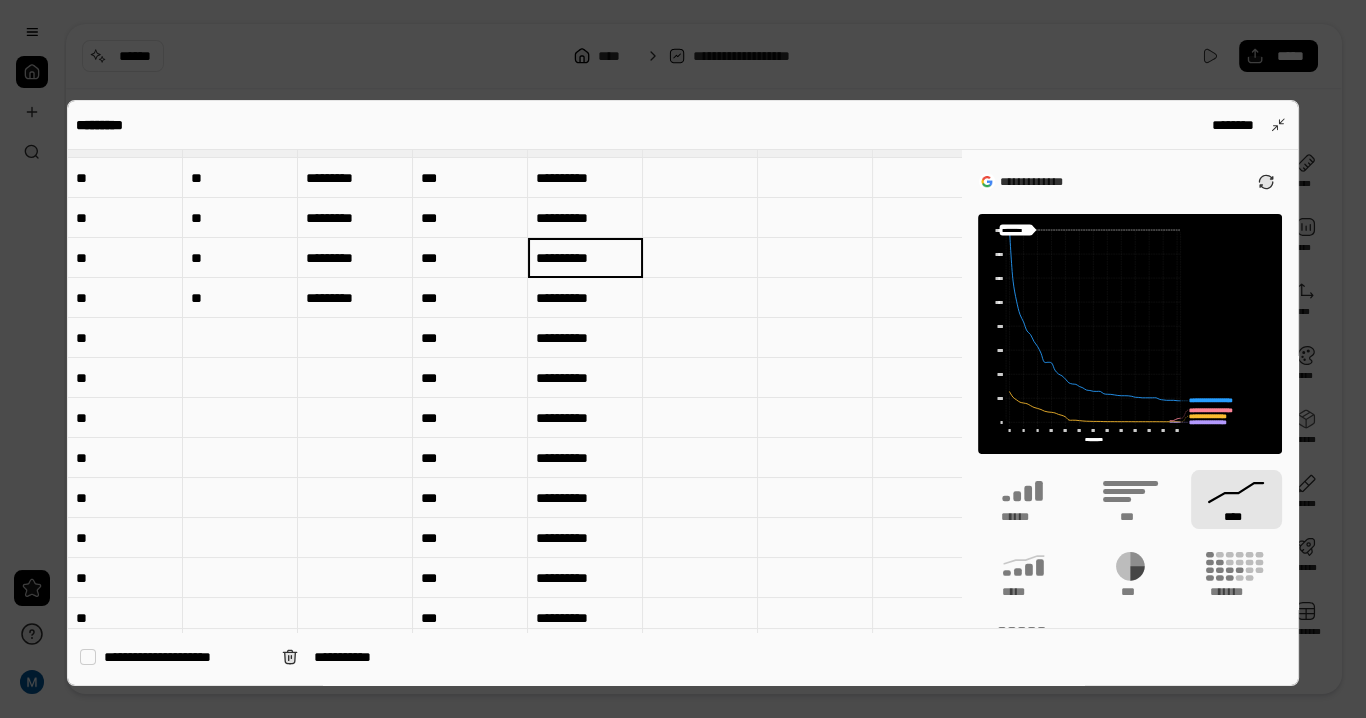 type on "**********" 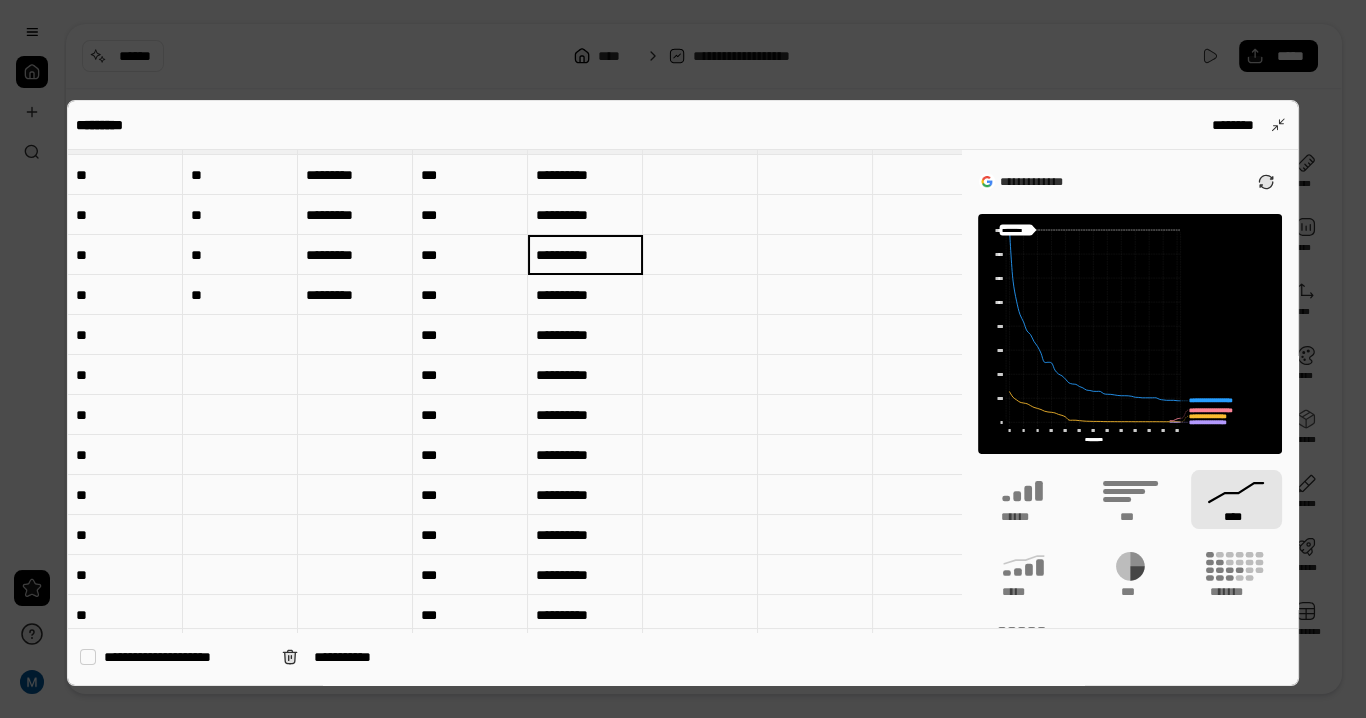 type on "**********" 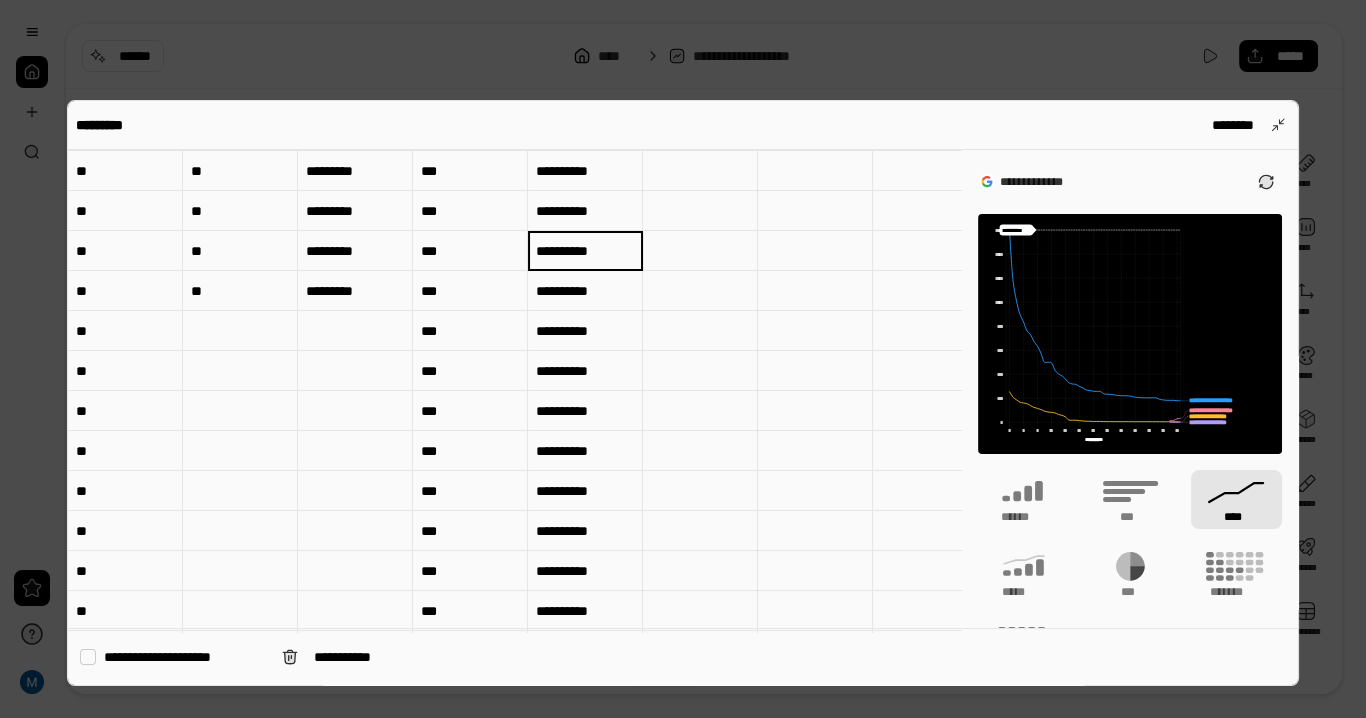 type on "**********" 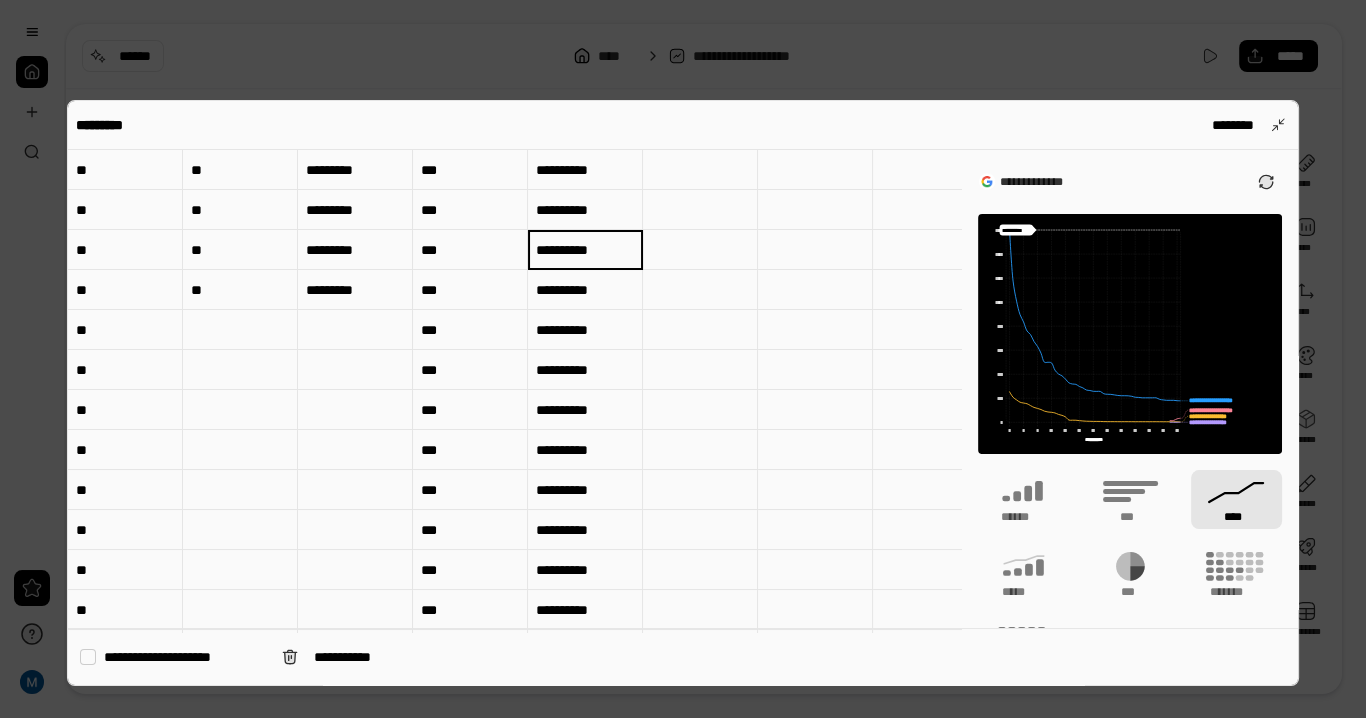 type on "**********" 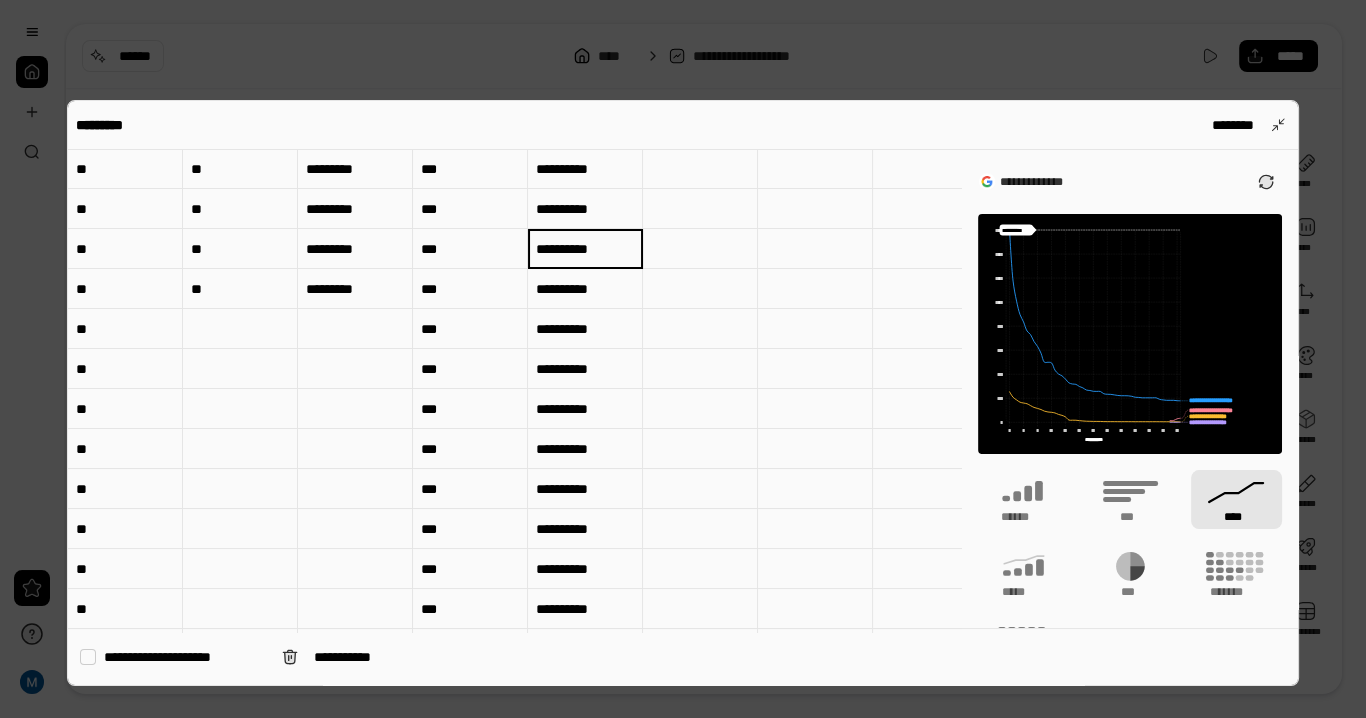 type on "**********" 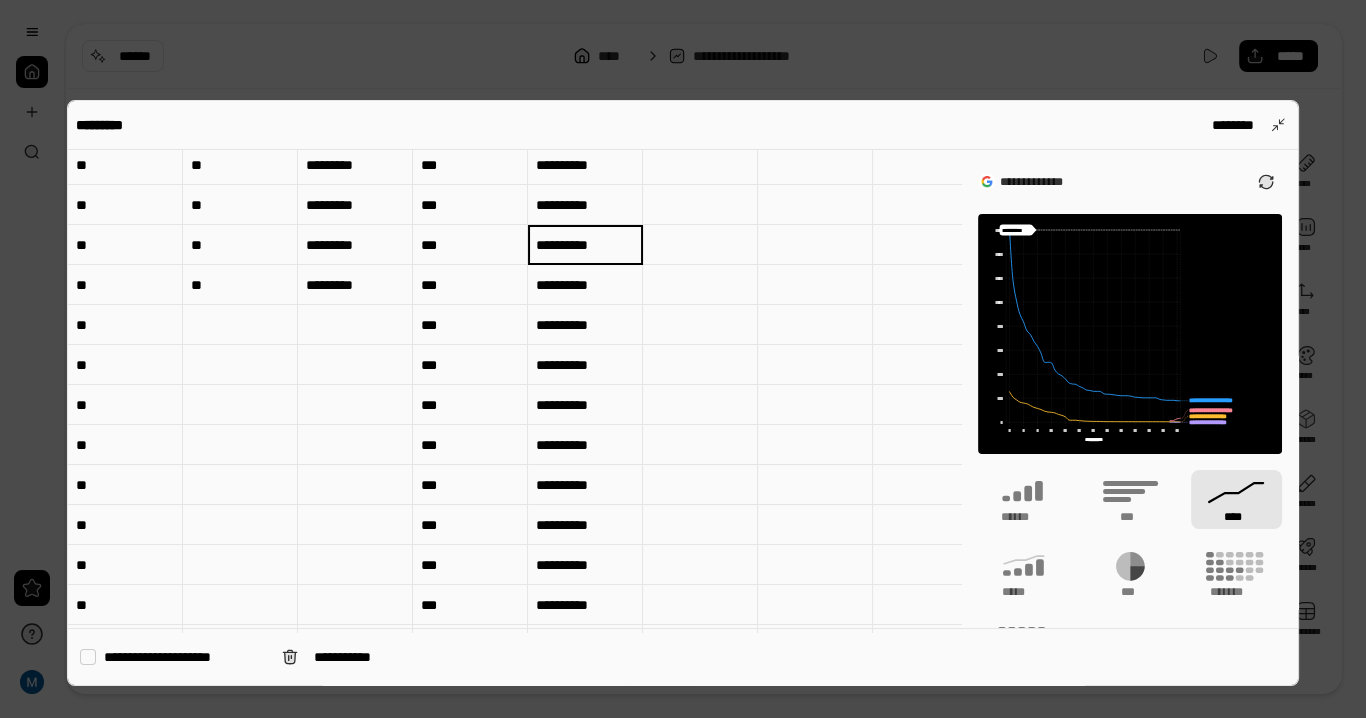 type on "**********" 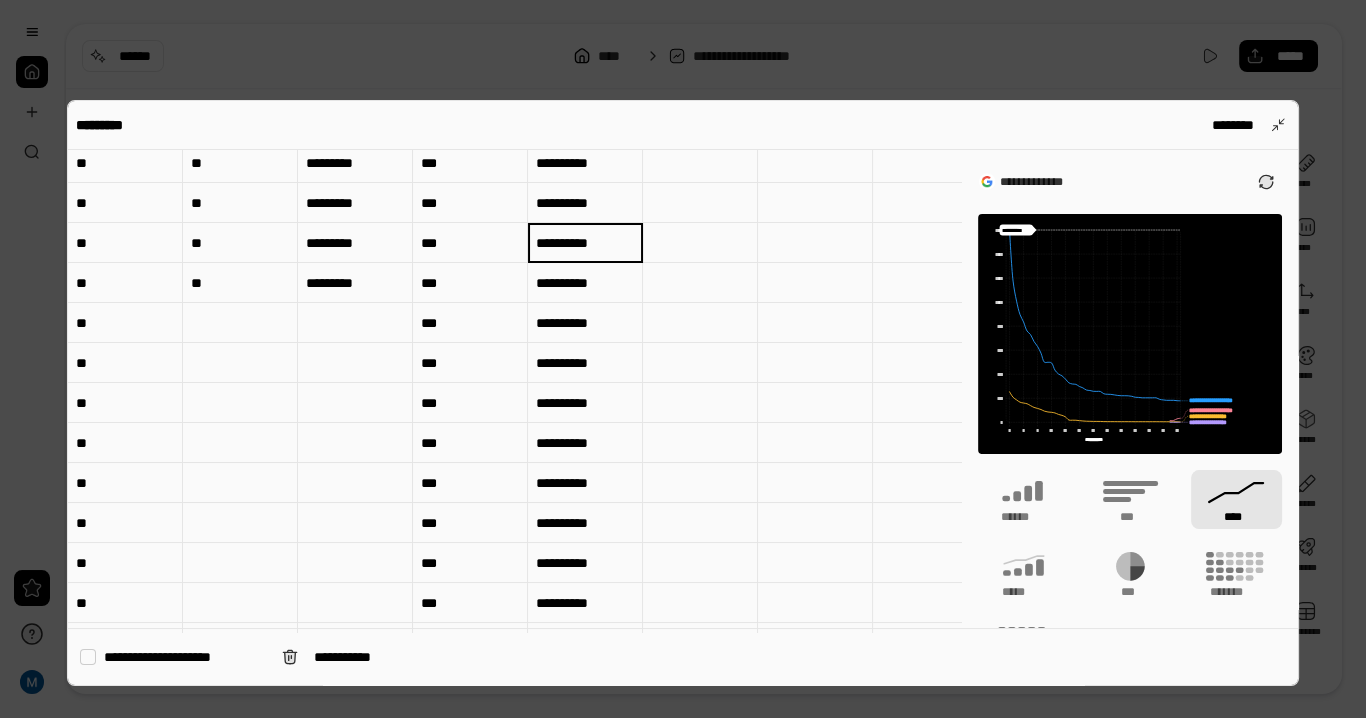 type on "**********" 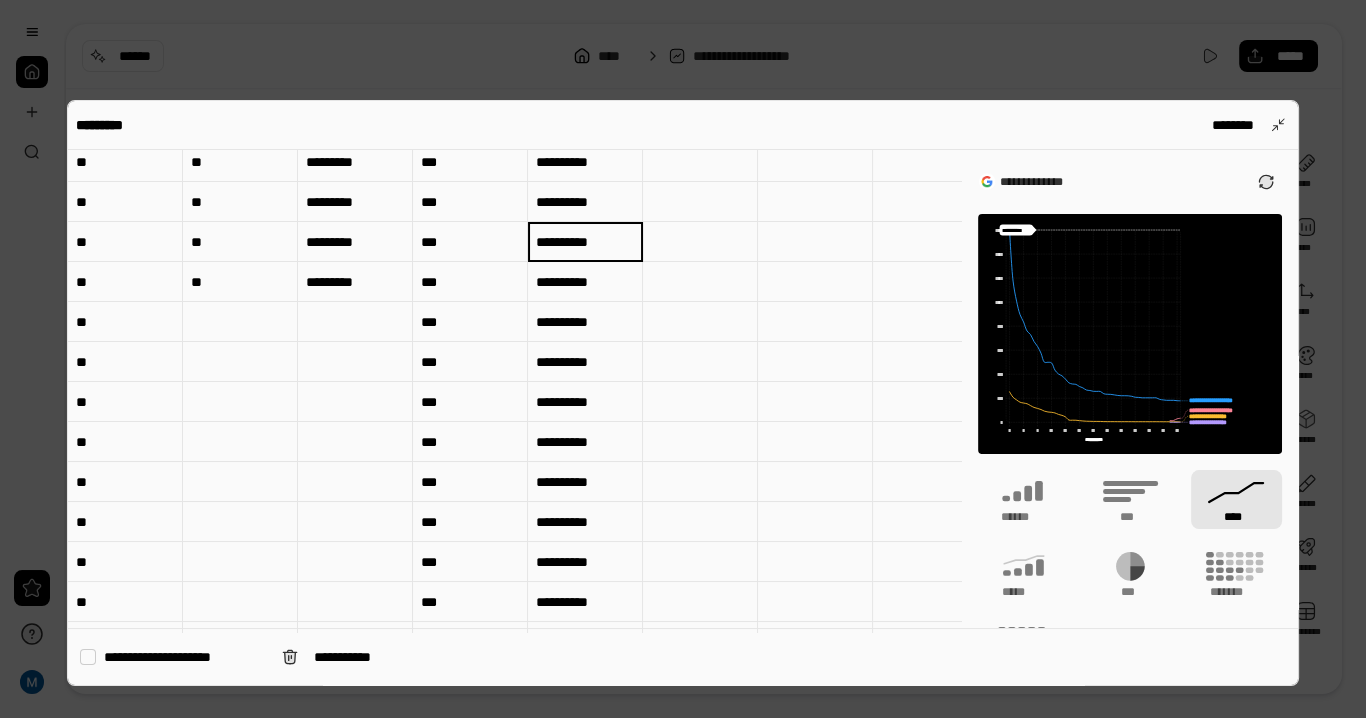 type on "**********" 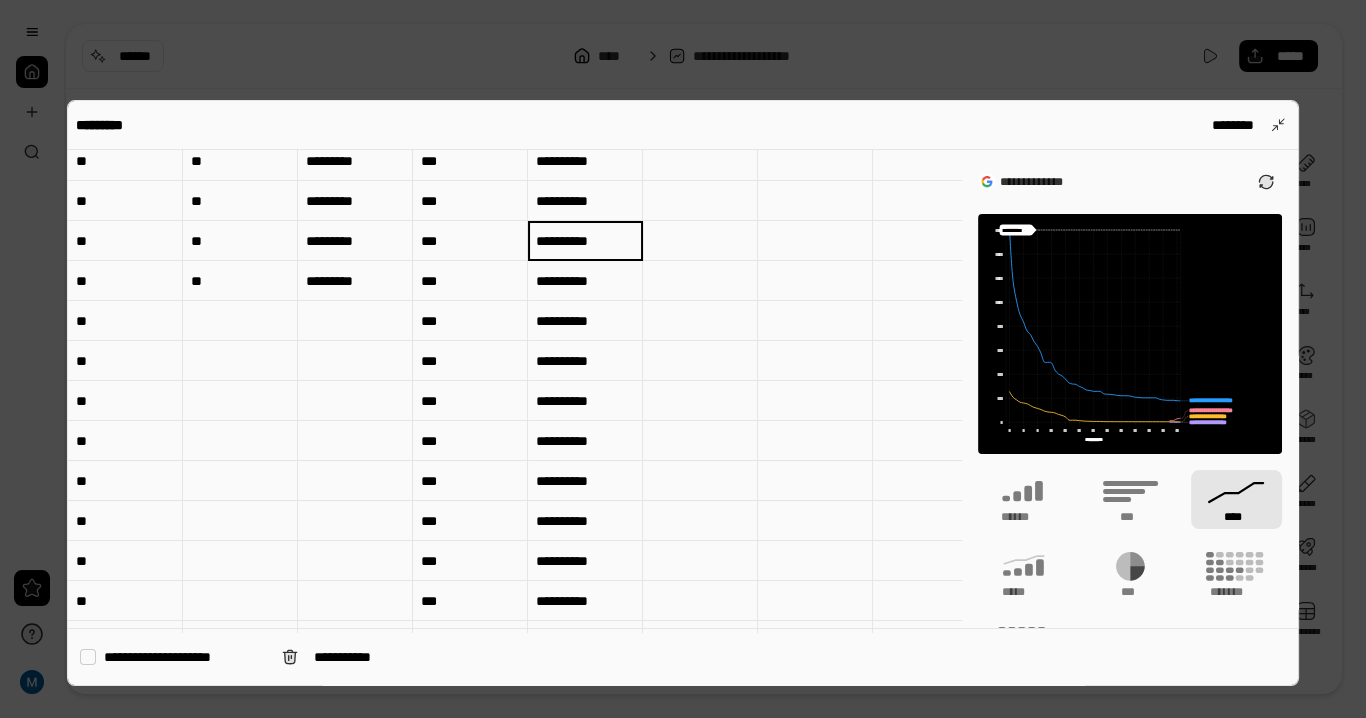 type on "**********" 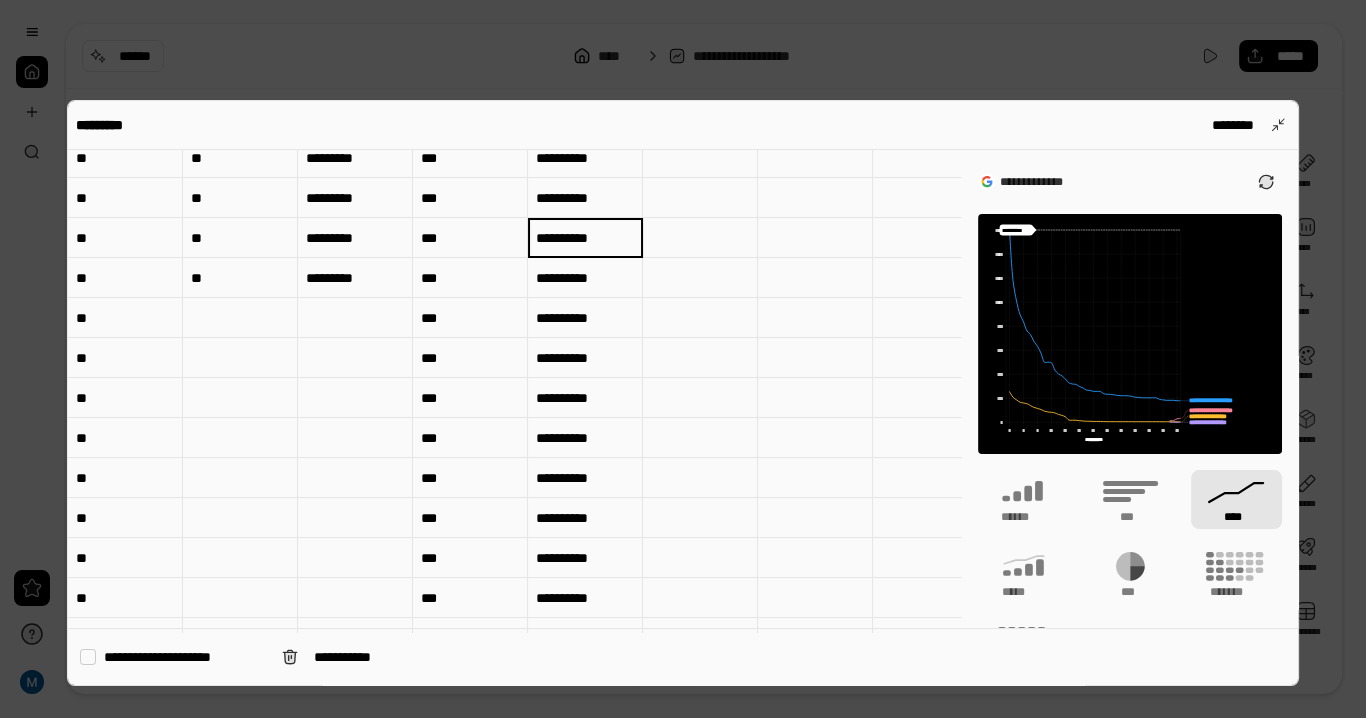 type on "**********" 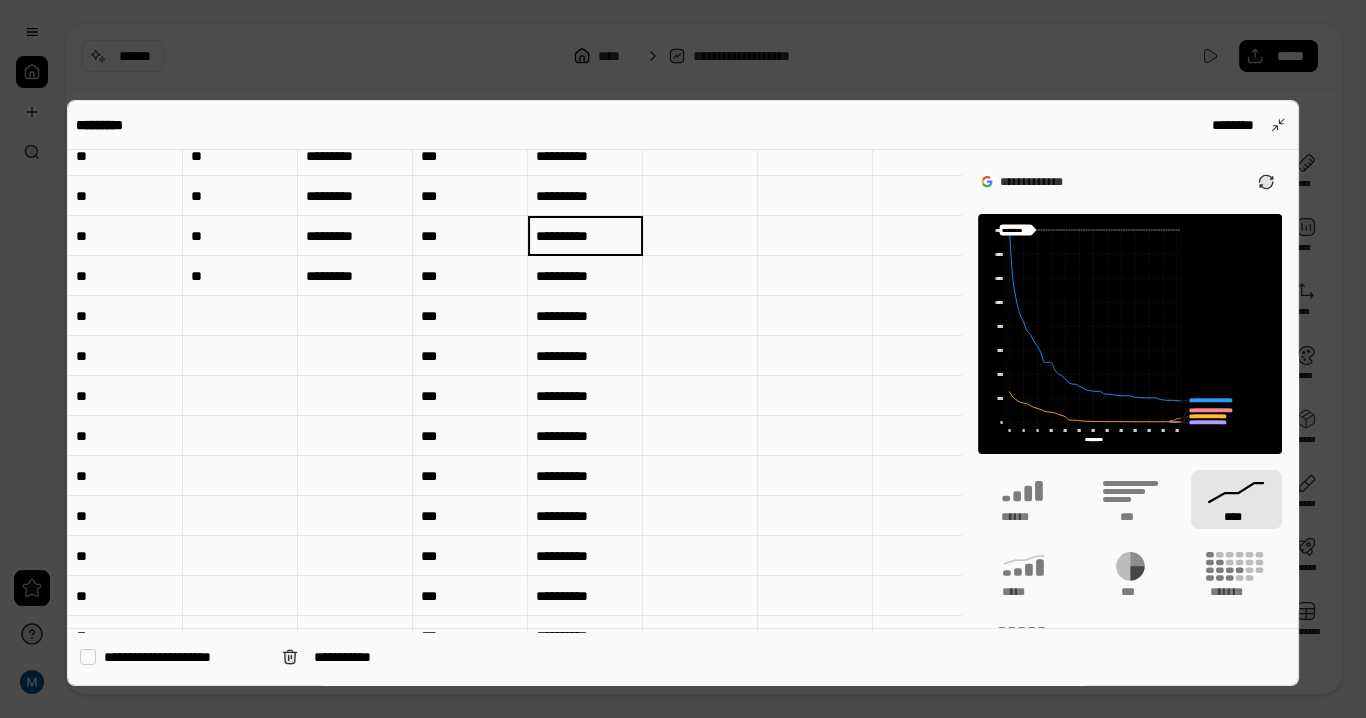 type on "**********" 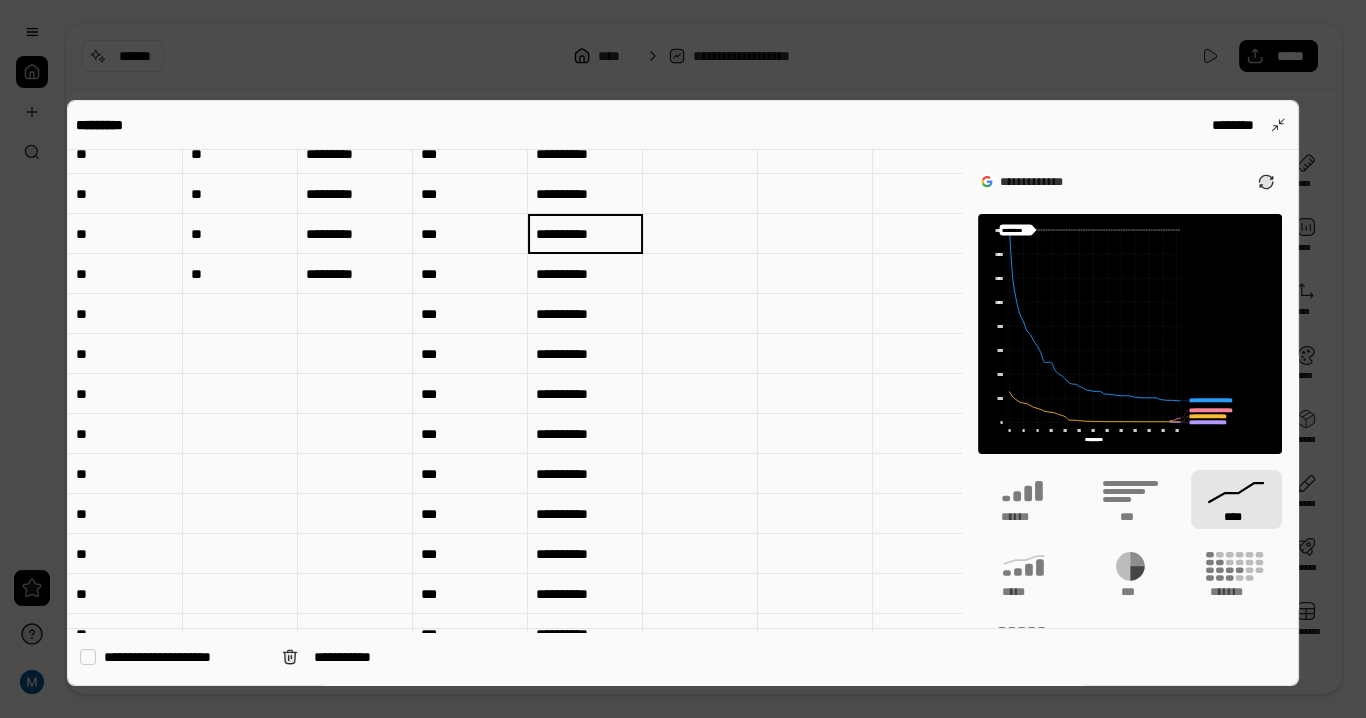 type on "**********" 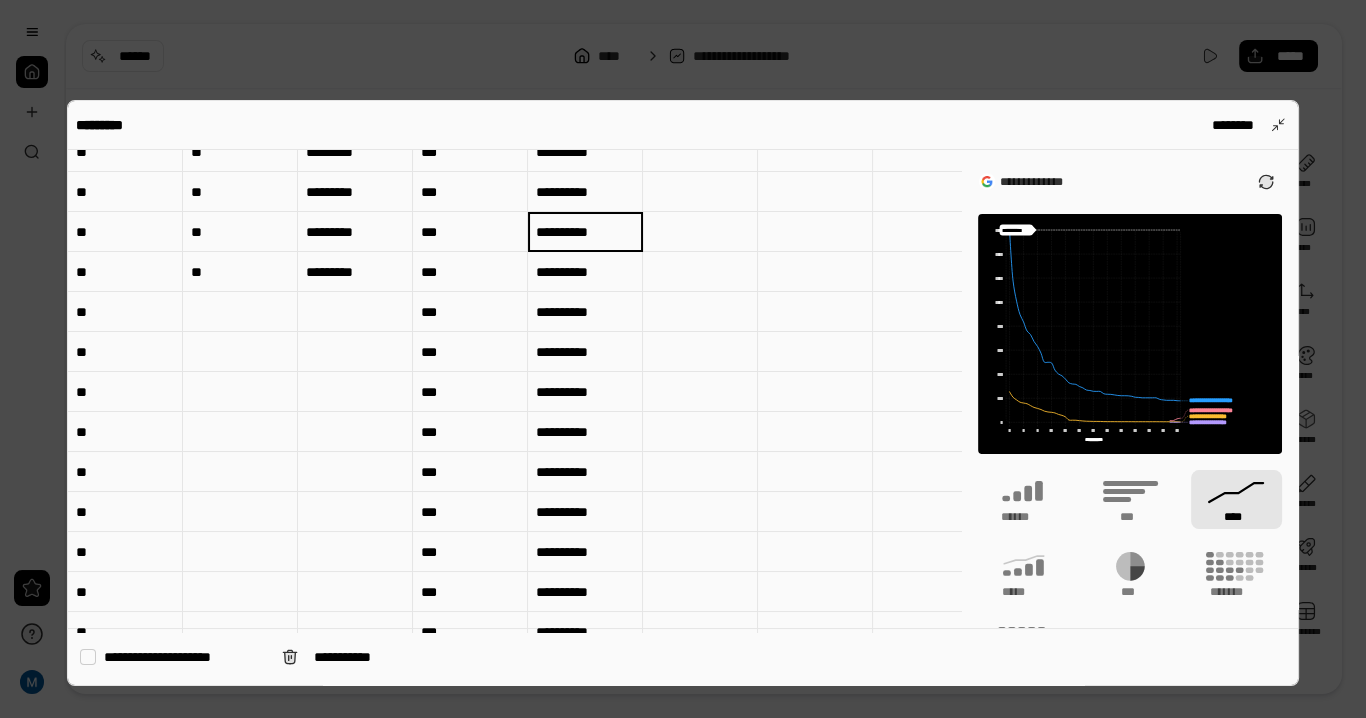 type on "**********" 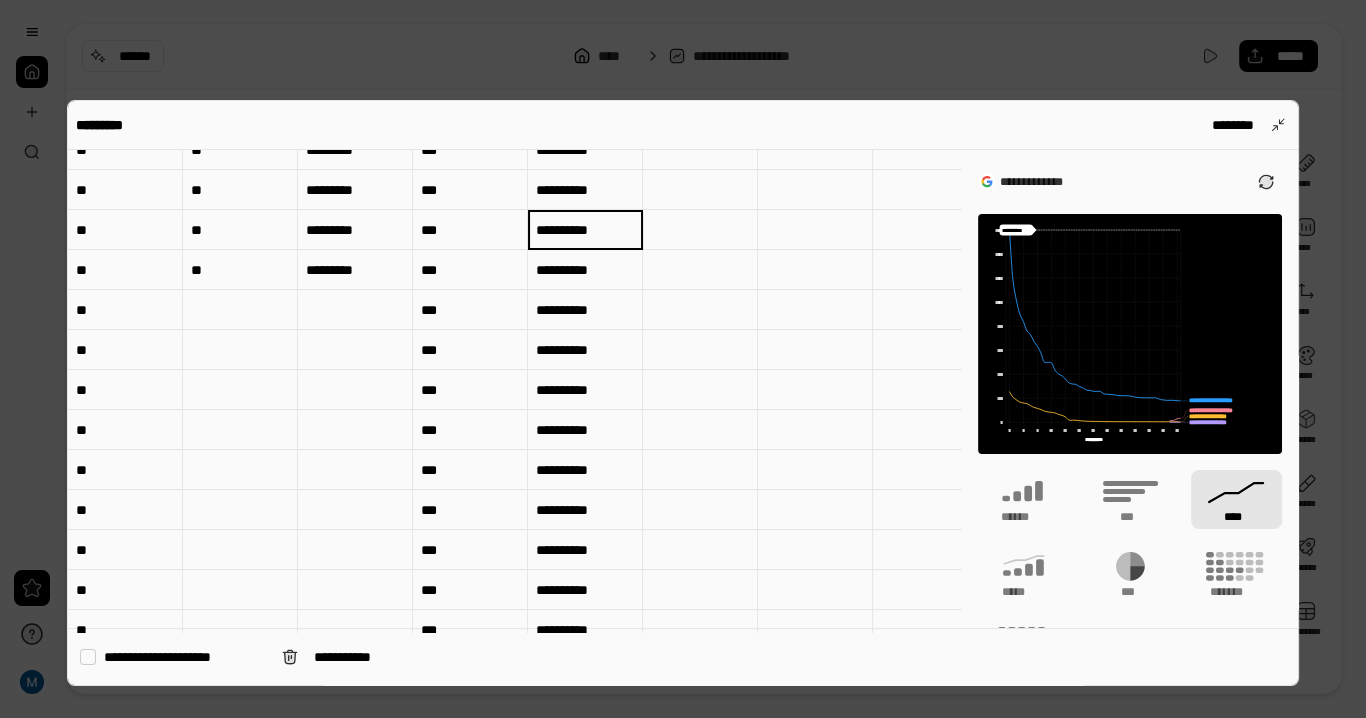 type on "**********" 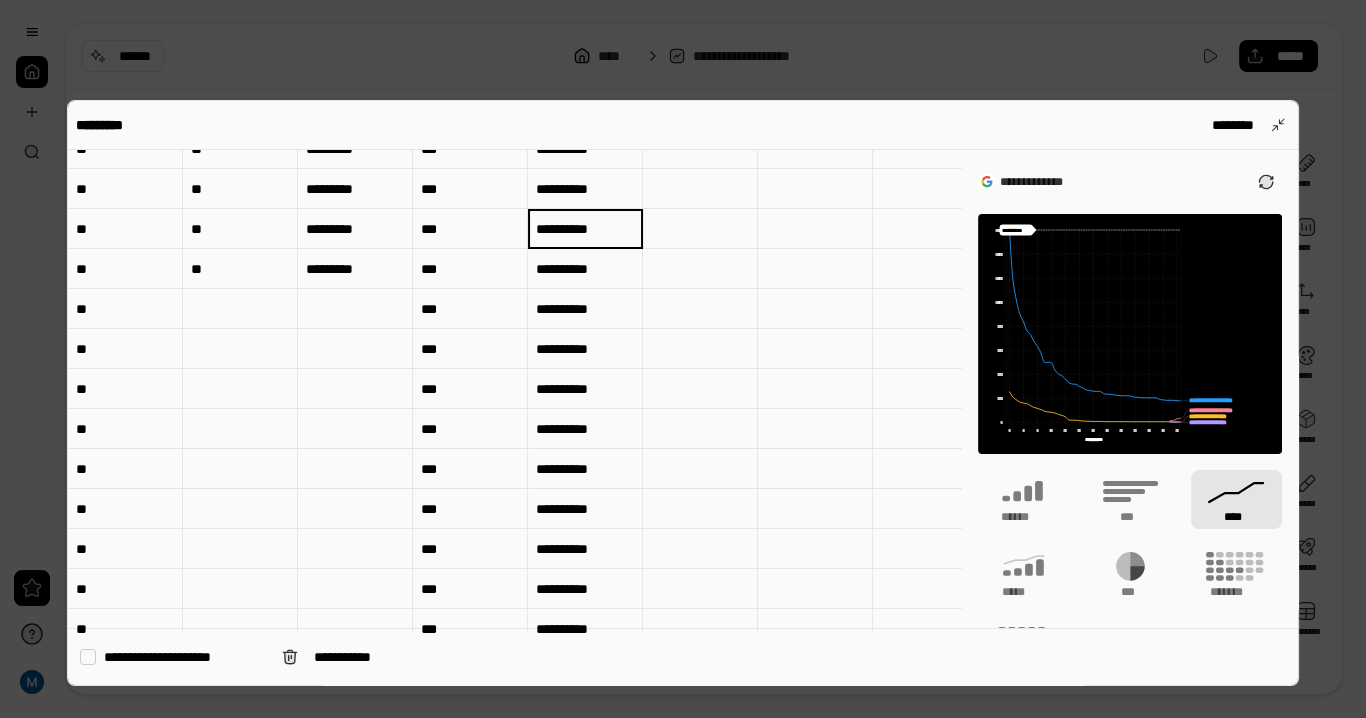 type on "**********" 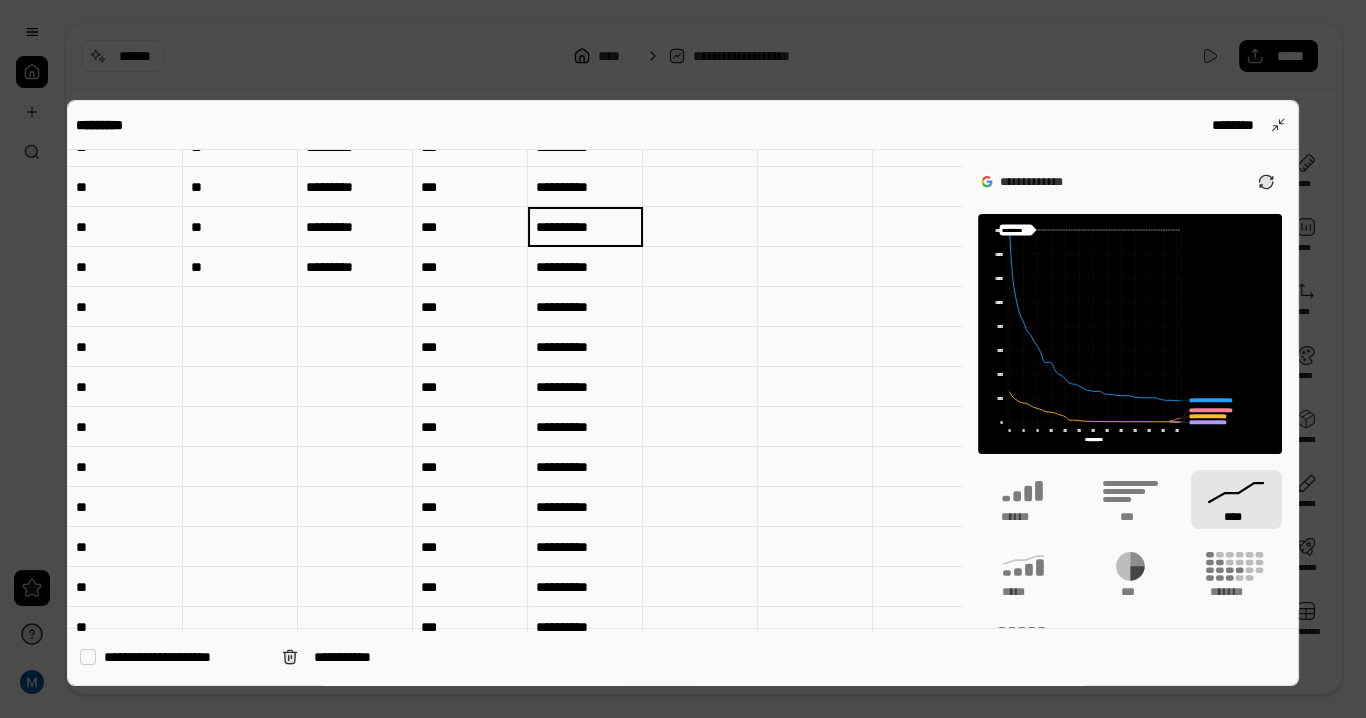 type on "**********" 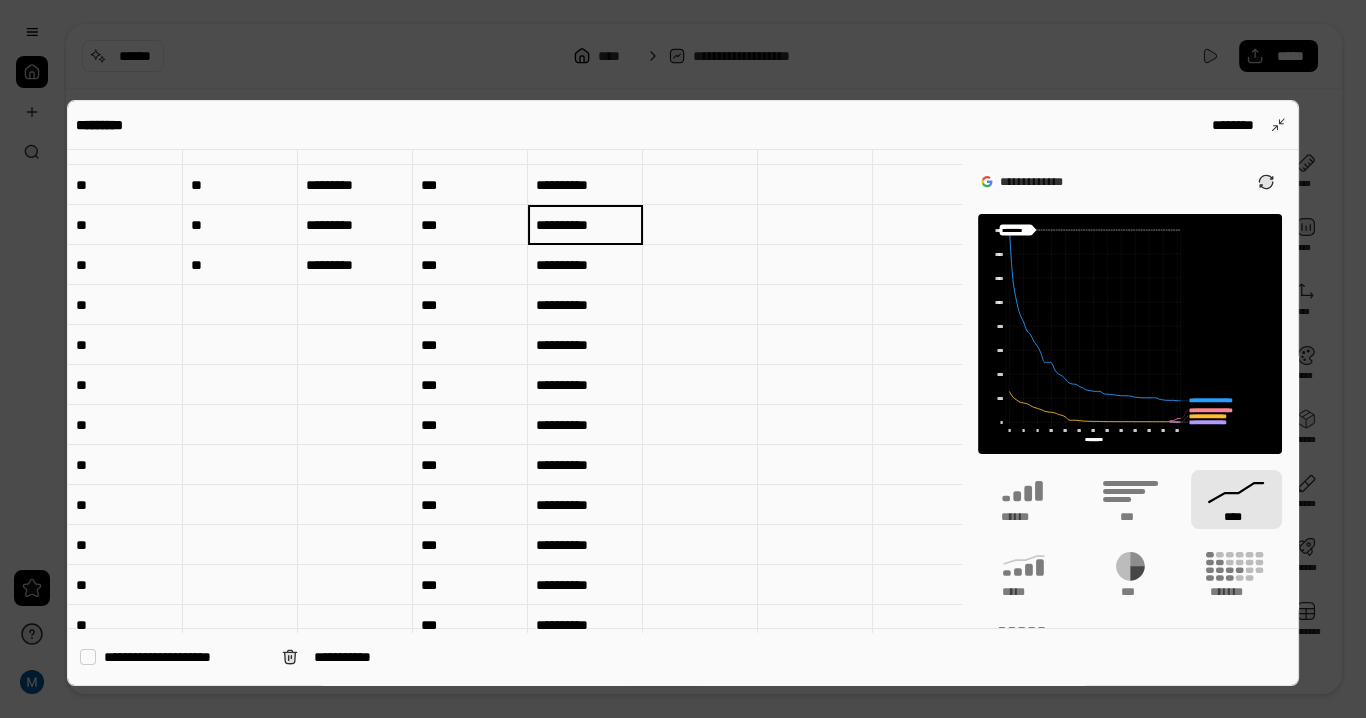 type on "**********" 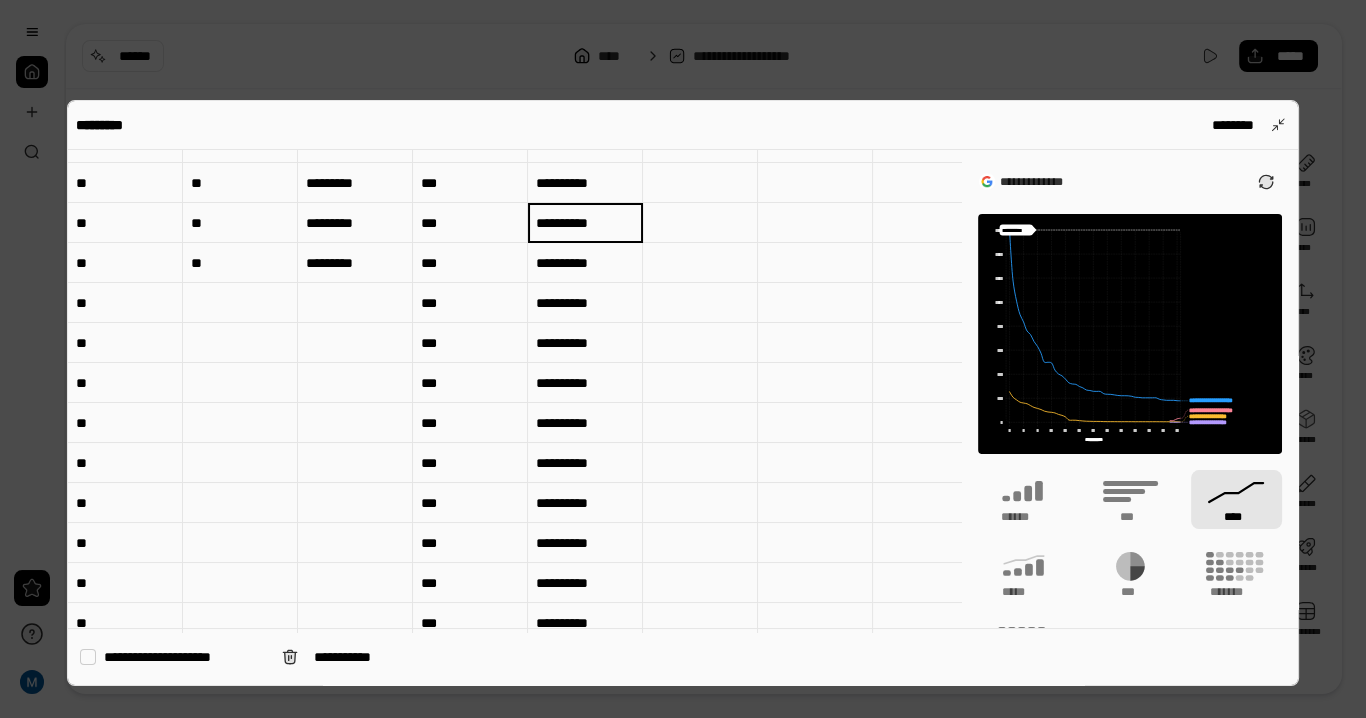 type on "**********" 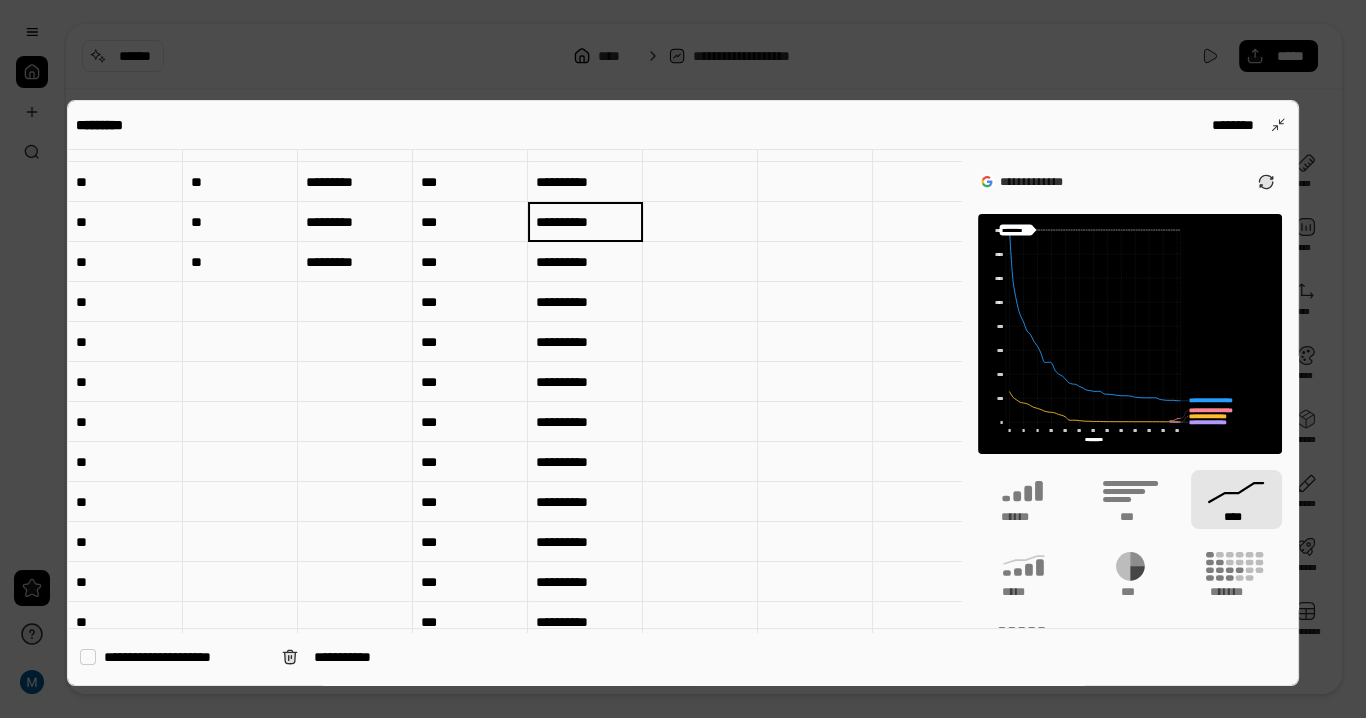 type on "**********" 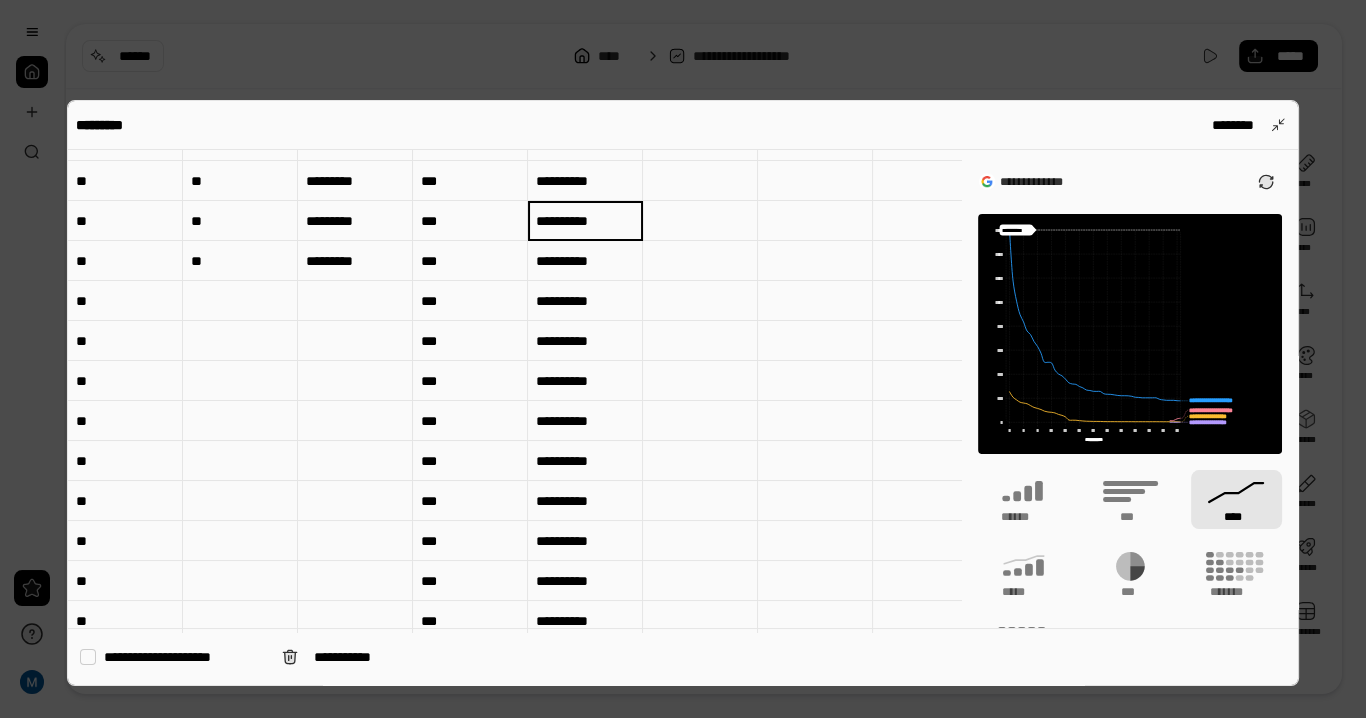 type on "**********" 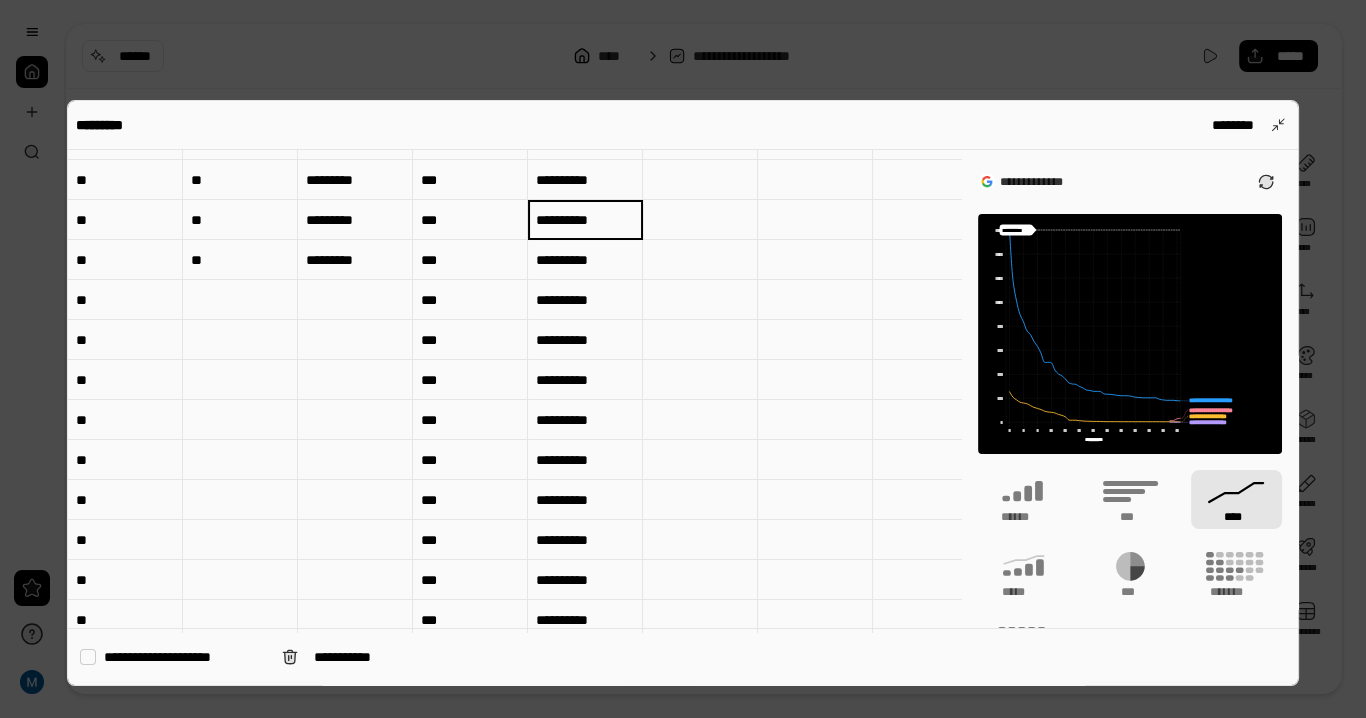 type on "**********" 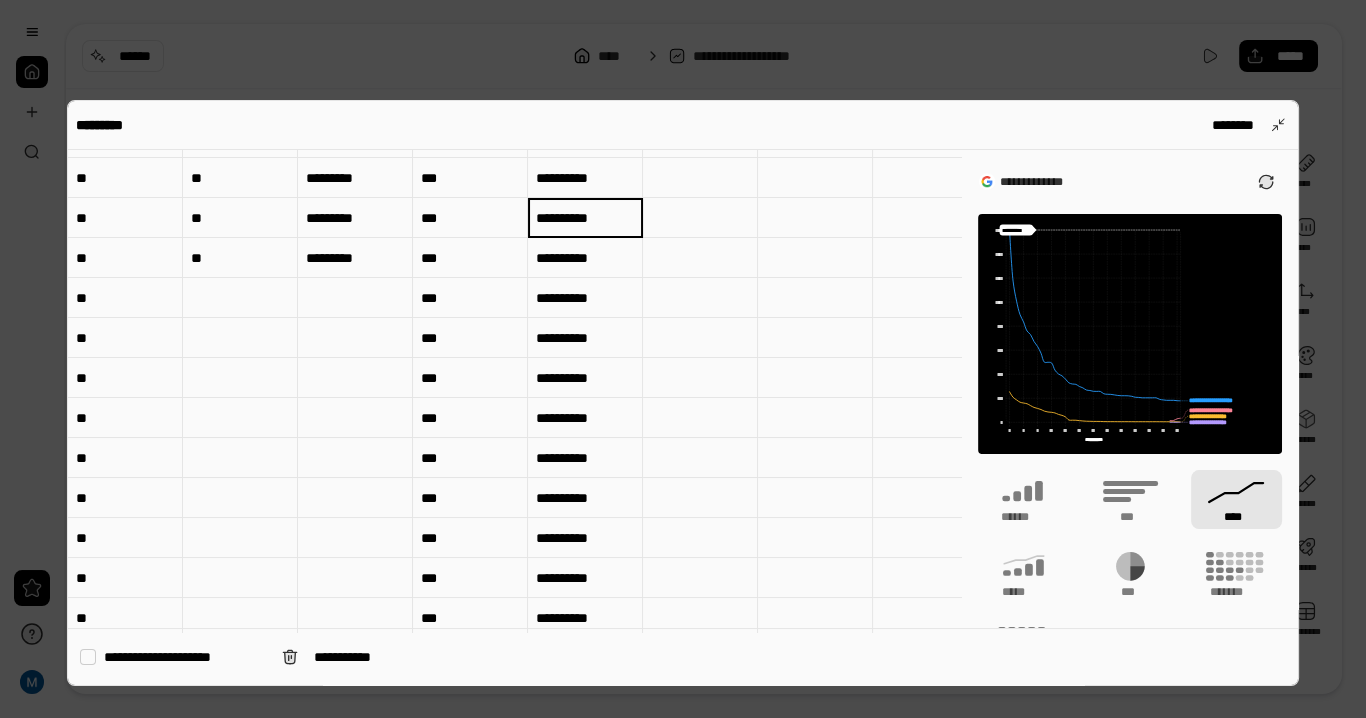 type on "**********" 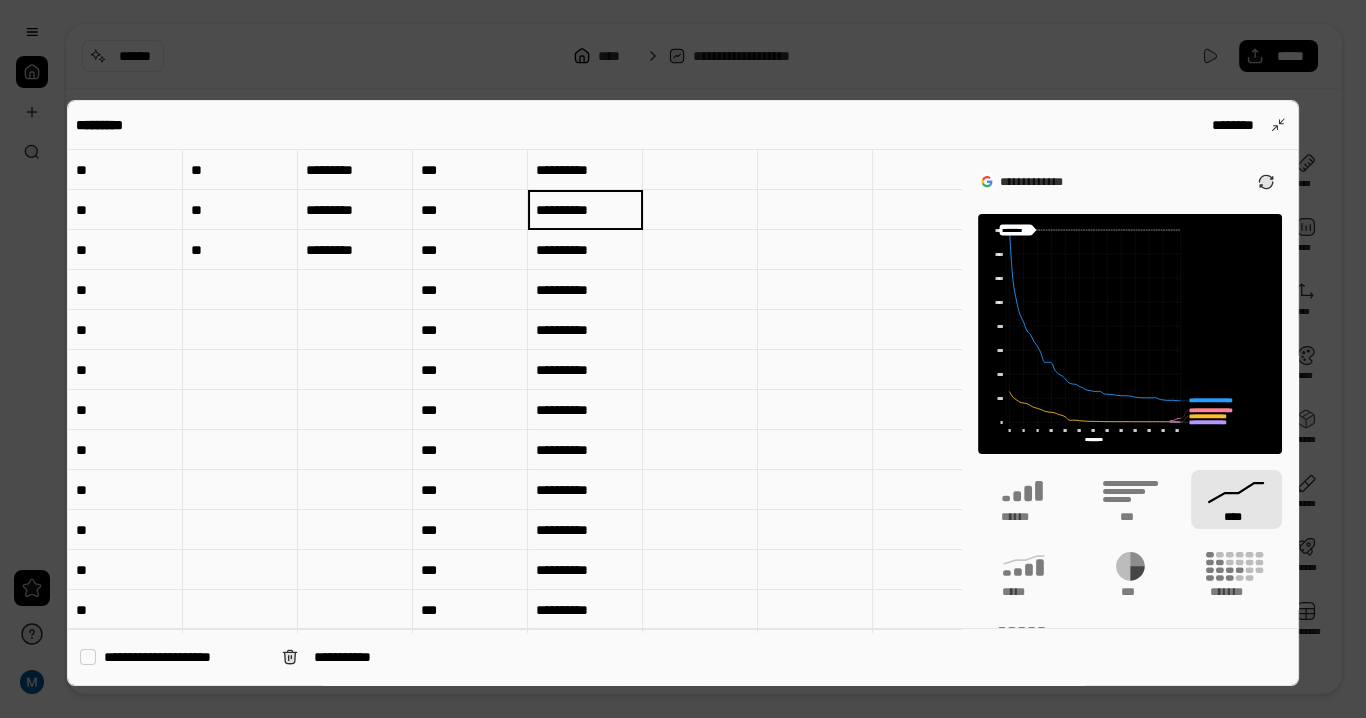 scroll, scrollTop: 12, scrollLeft: 0, axis: vertical 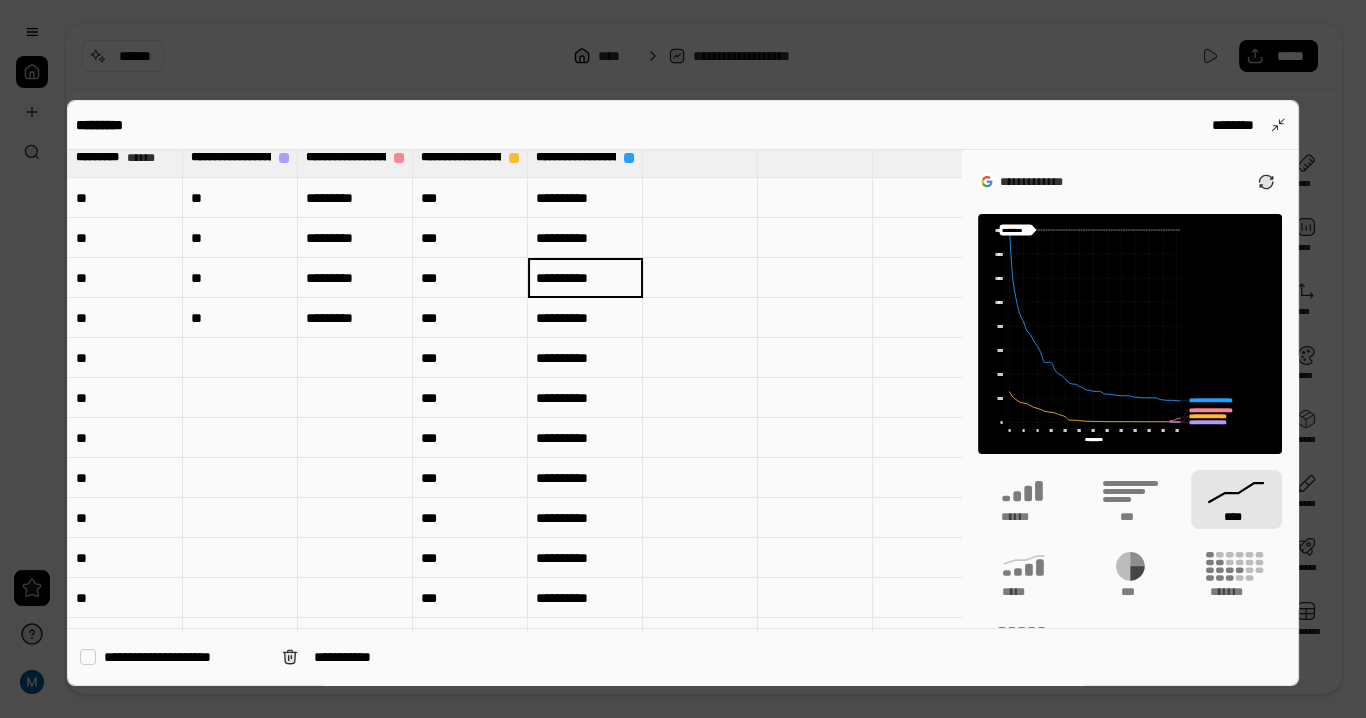 type on "**********" 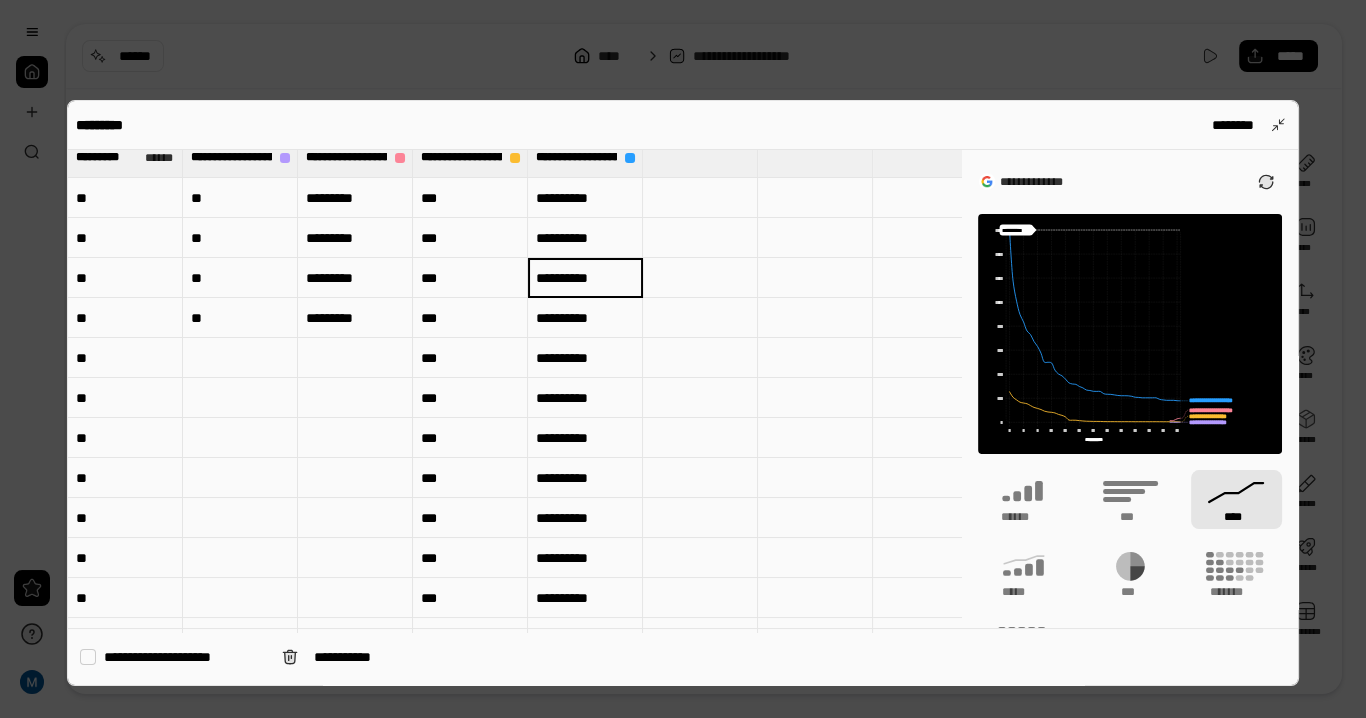 type on "**********" 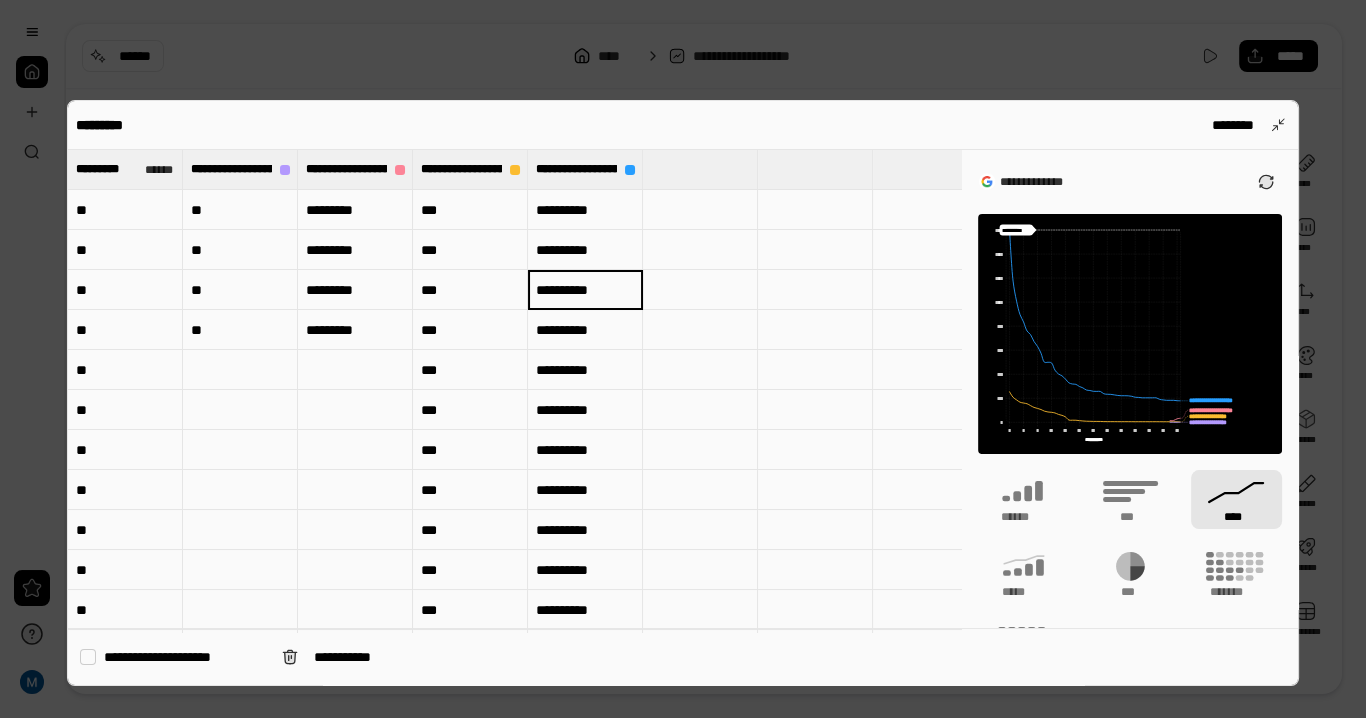 type on "**********" 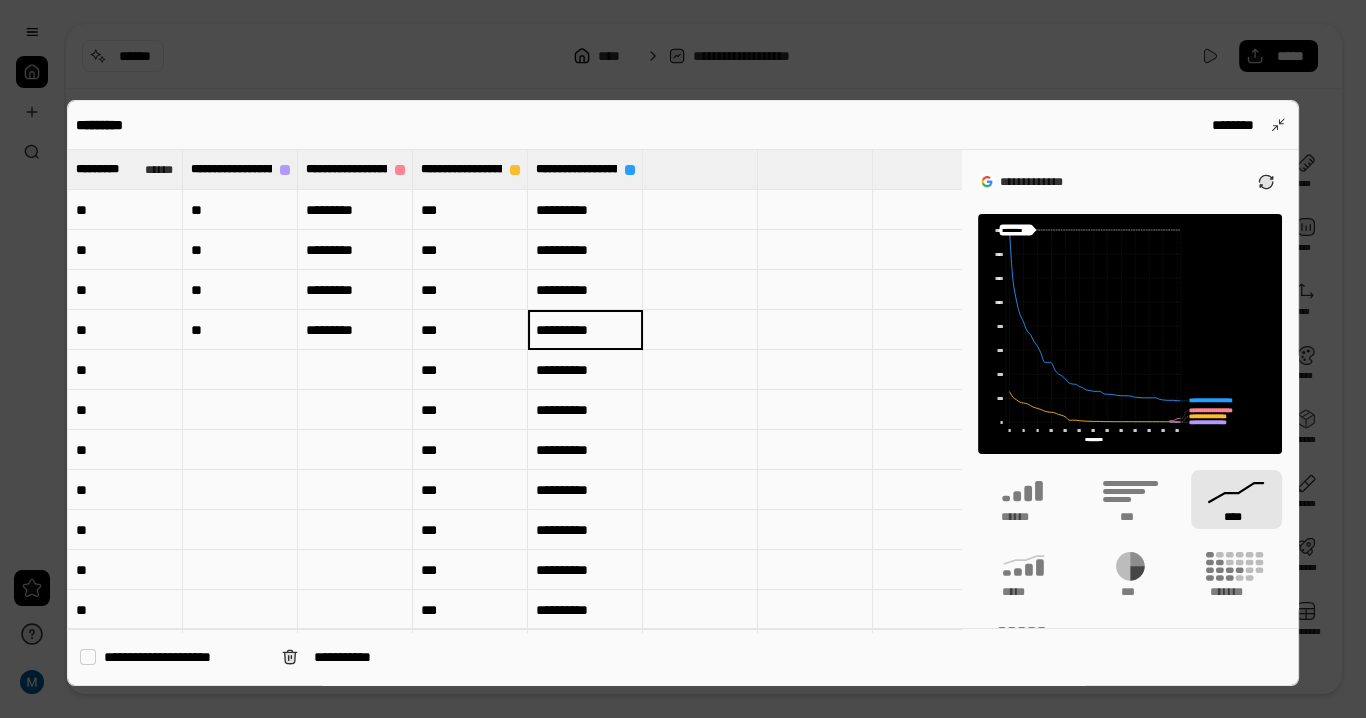 click on "***" at bounding box center (470, 330) 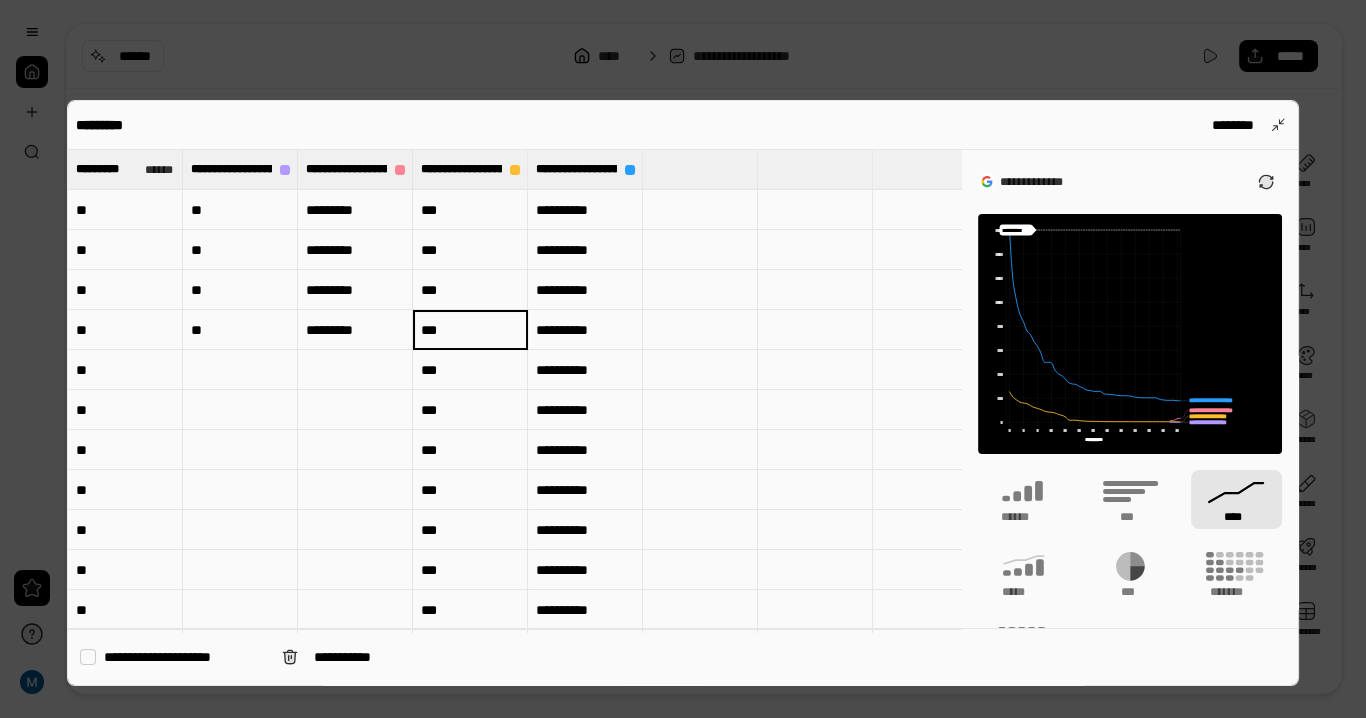 click on "***" at bounding box center (470, 330) 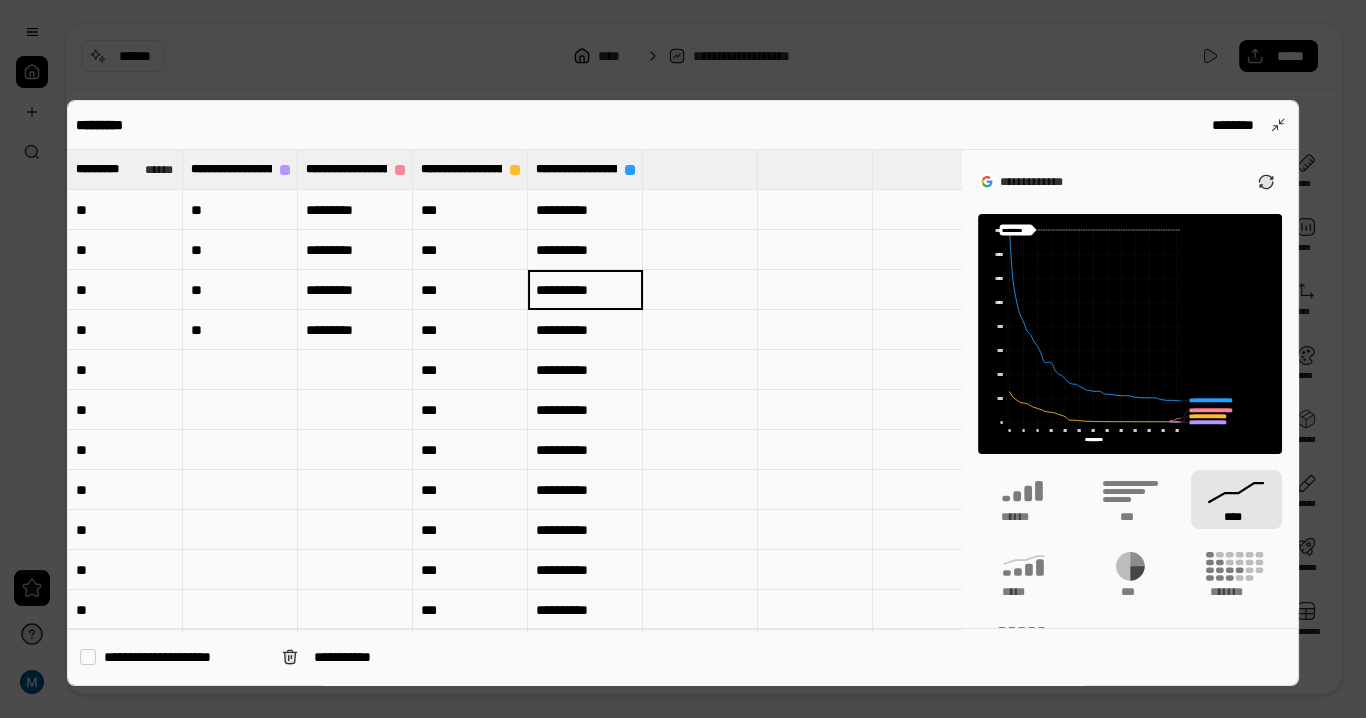 type on "**********" 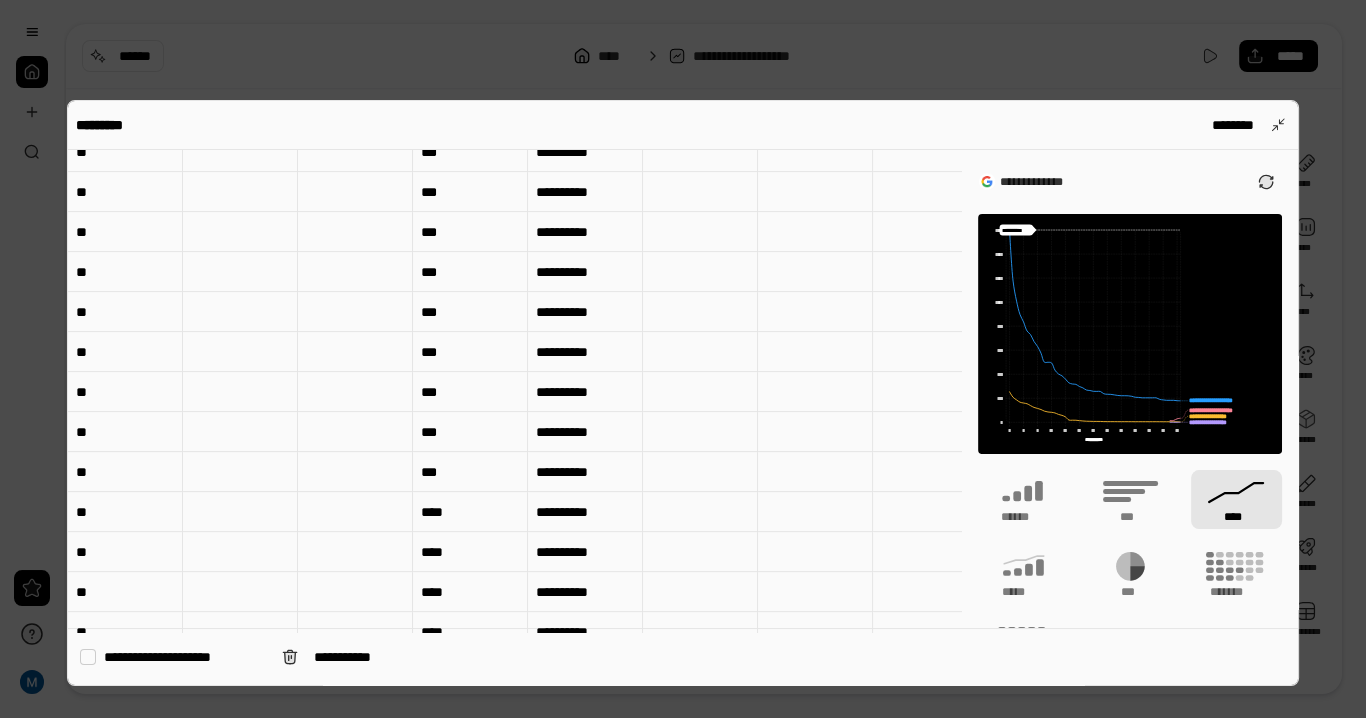 scroll, scrollTop: 810, scrollLeft: 0, axis: vertical 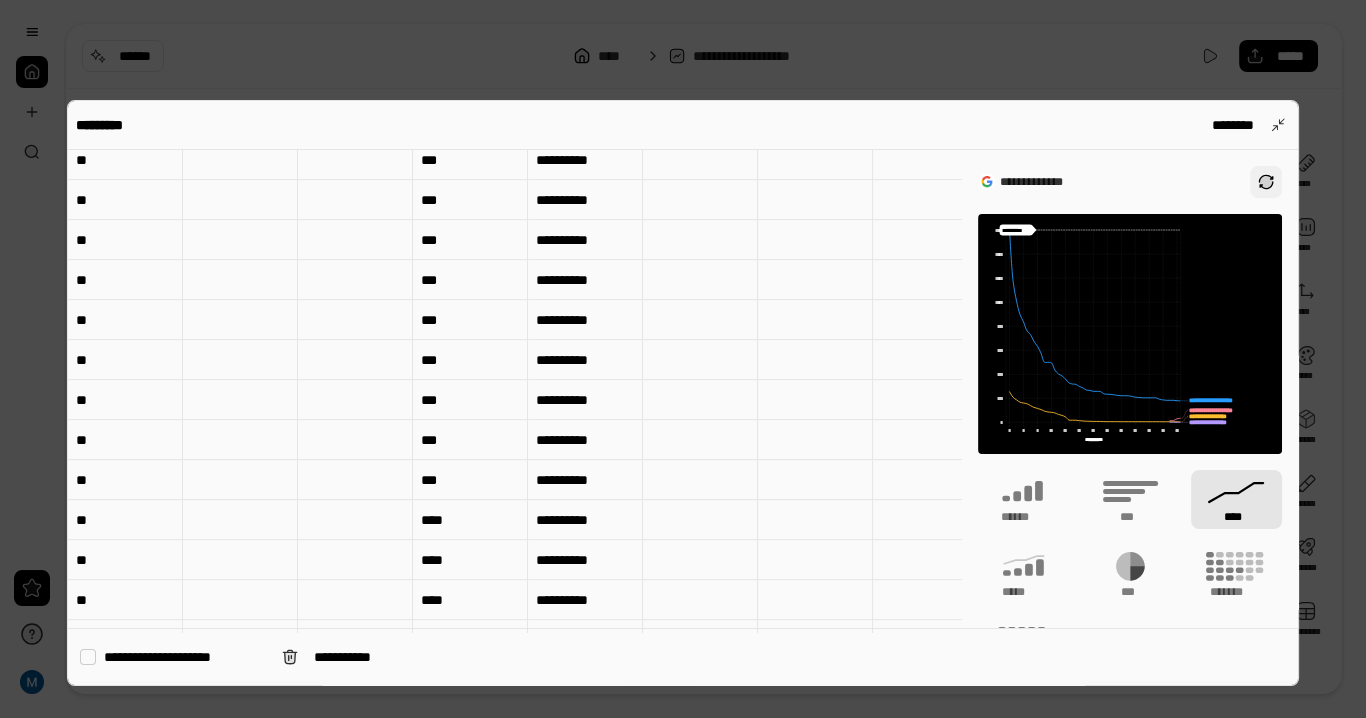 click at bounding box center (1266, 182) 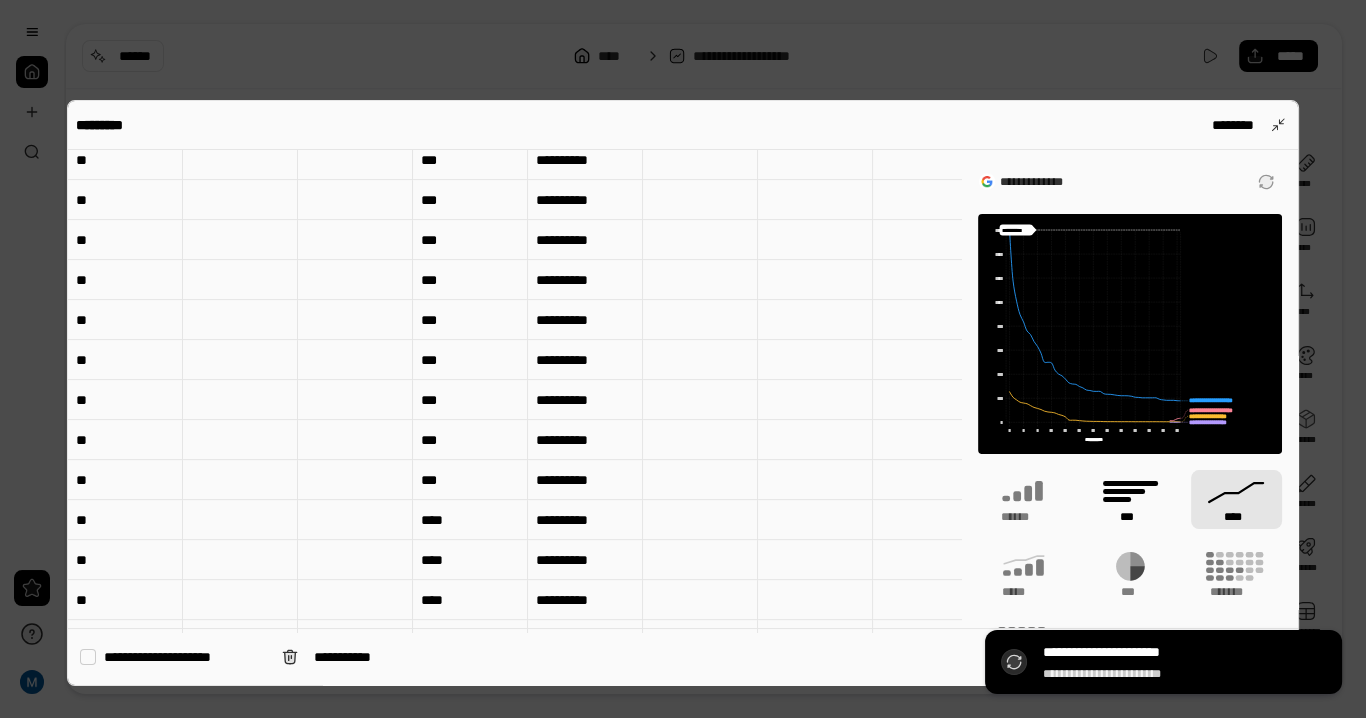 scroll, scrollTop: 282, scrollLeft: 0, axis: vertical 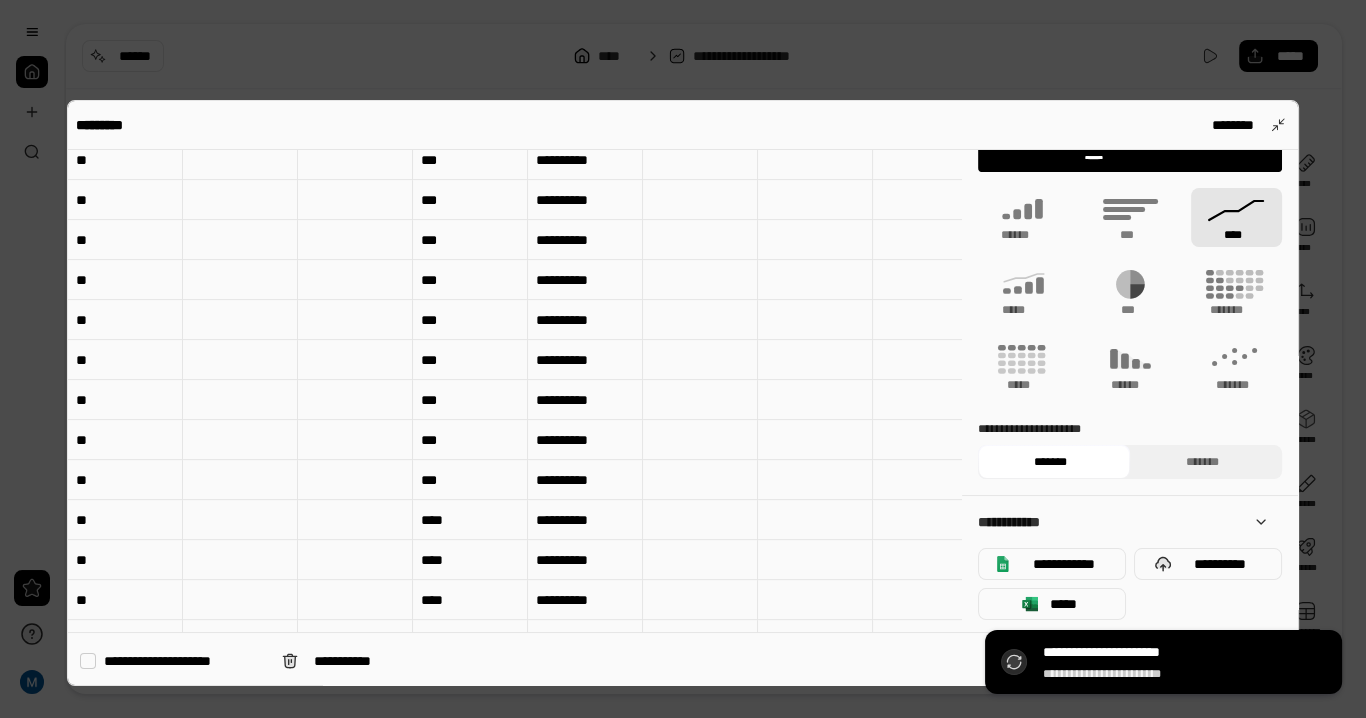 click on "**********" at bounding box center [1130, 584] 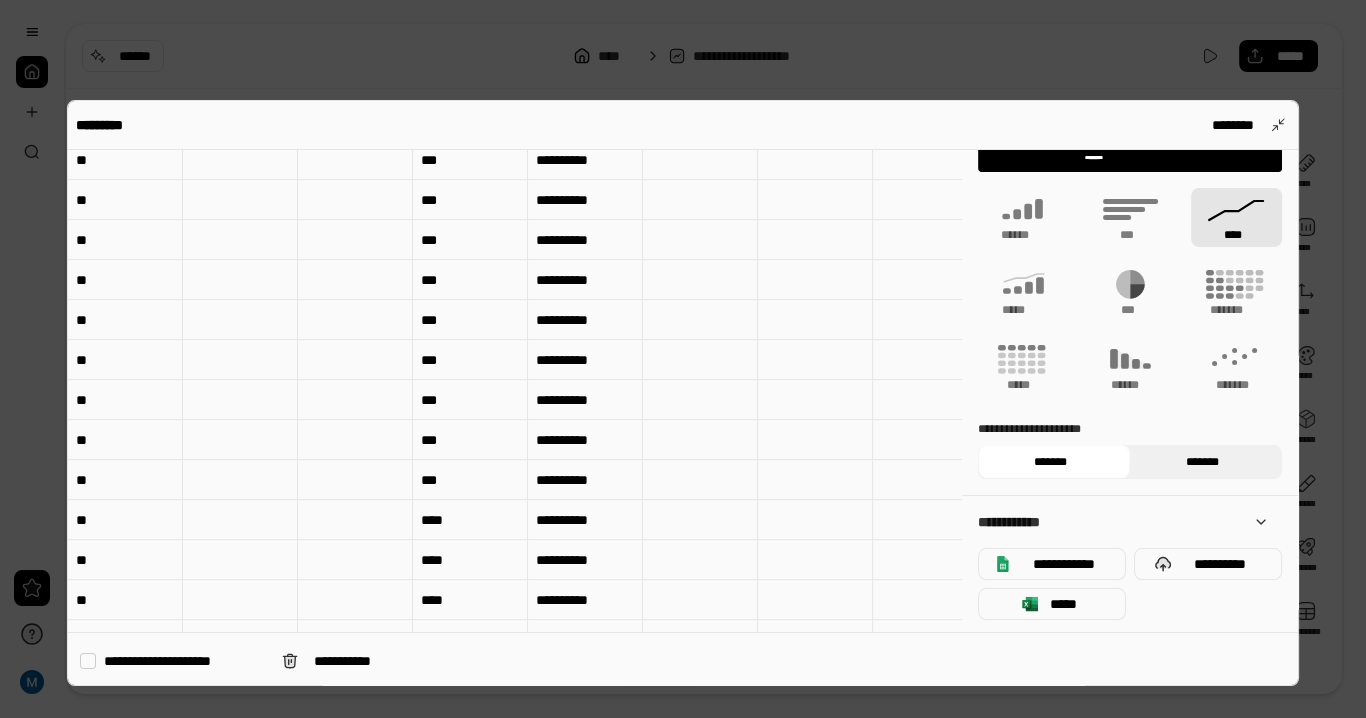 click on "*******" at bounding box center (1203, 462) 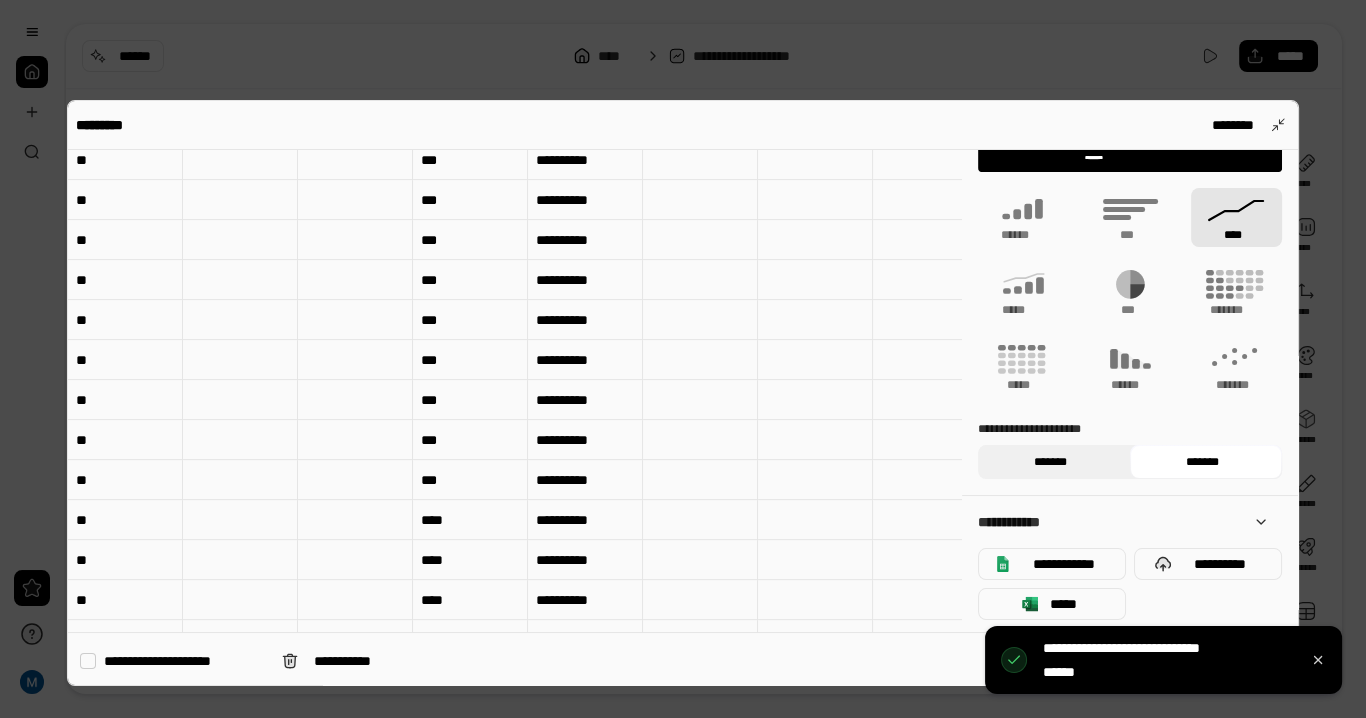 click on "*******" at bounding box center (1051, 462) 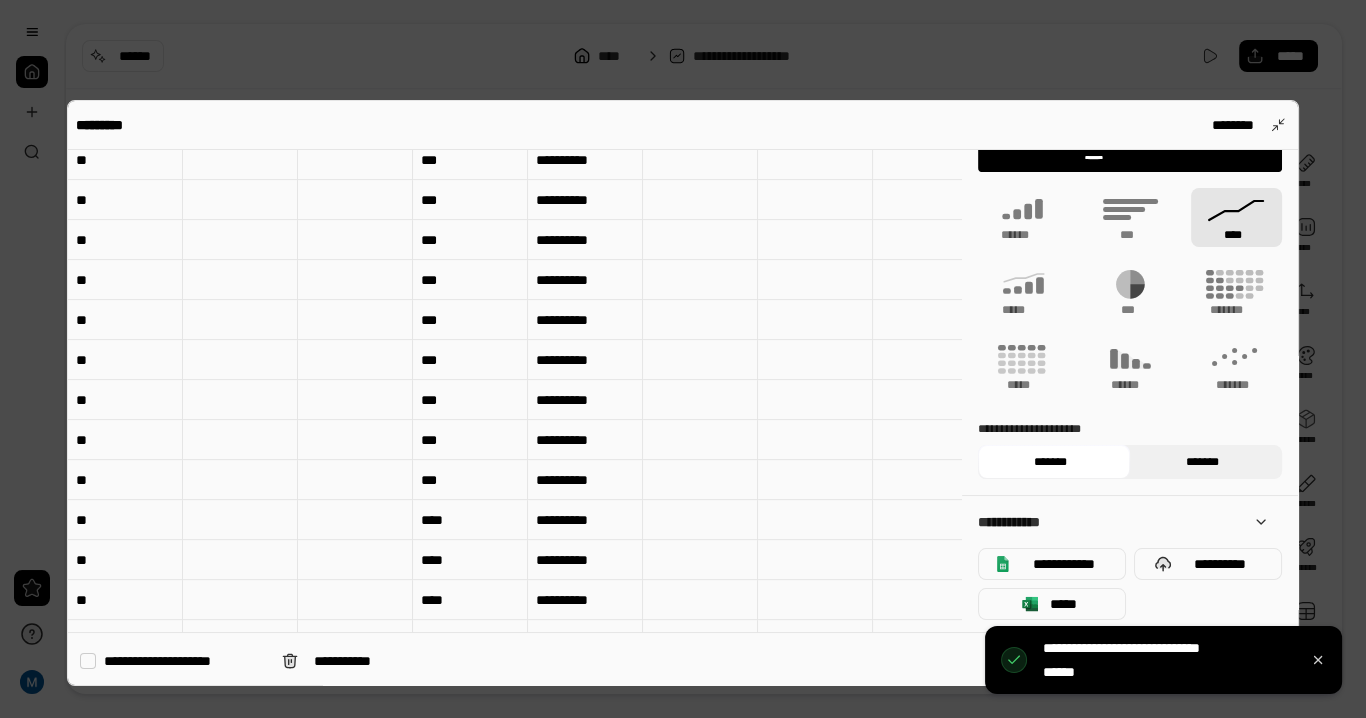 click on "*******" at bounding box center [1203, 462] 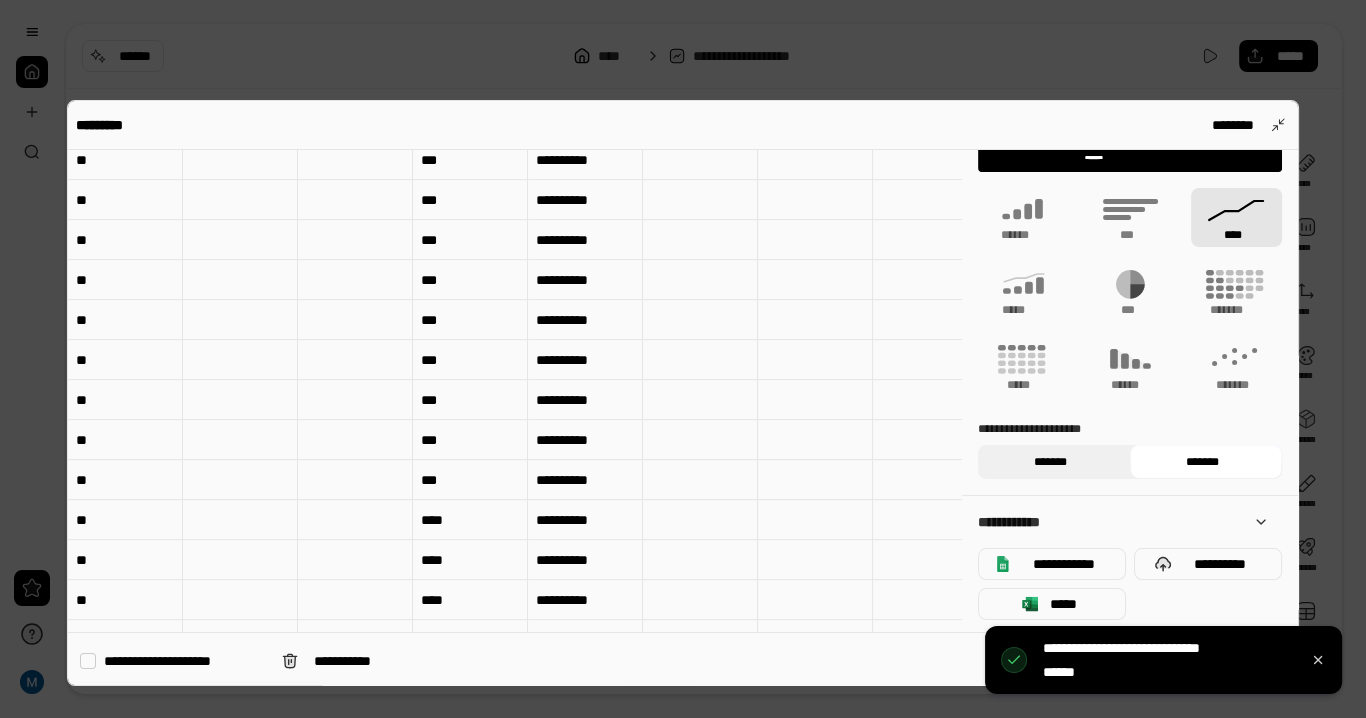 click on "*******" at bounding box center [1051, 462] 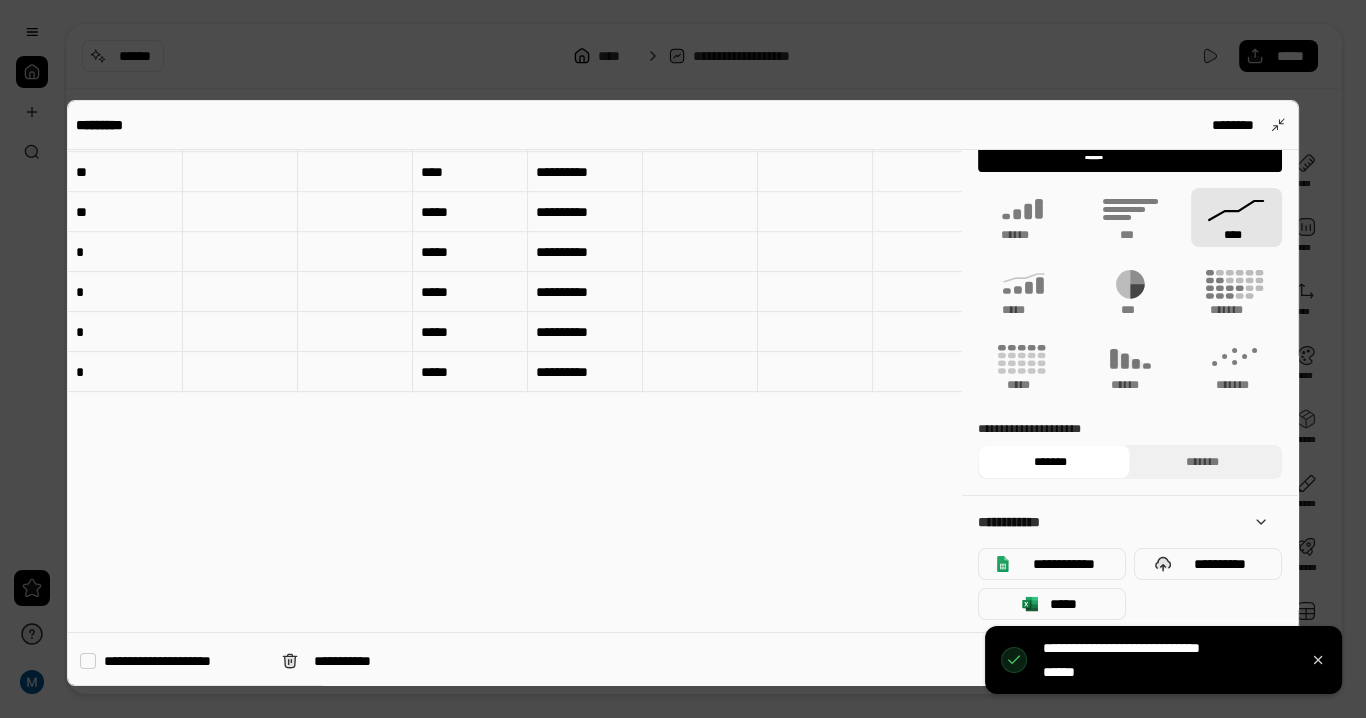 scroll, scrollTop: 1610, scrollLeft: 0, axis: vertical 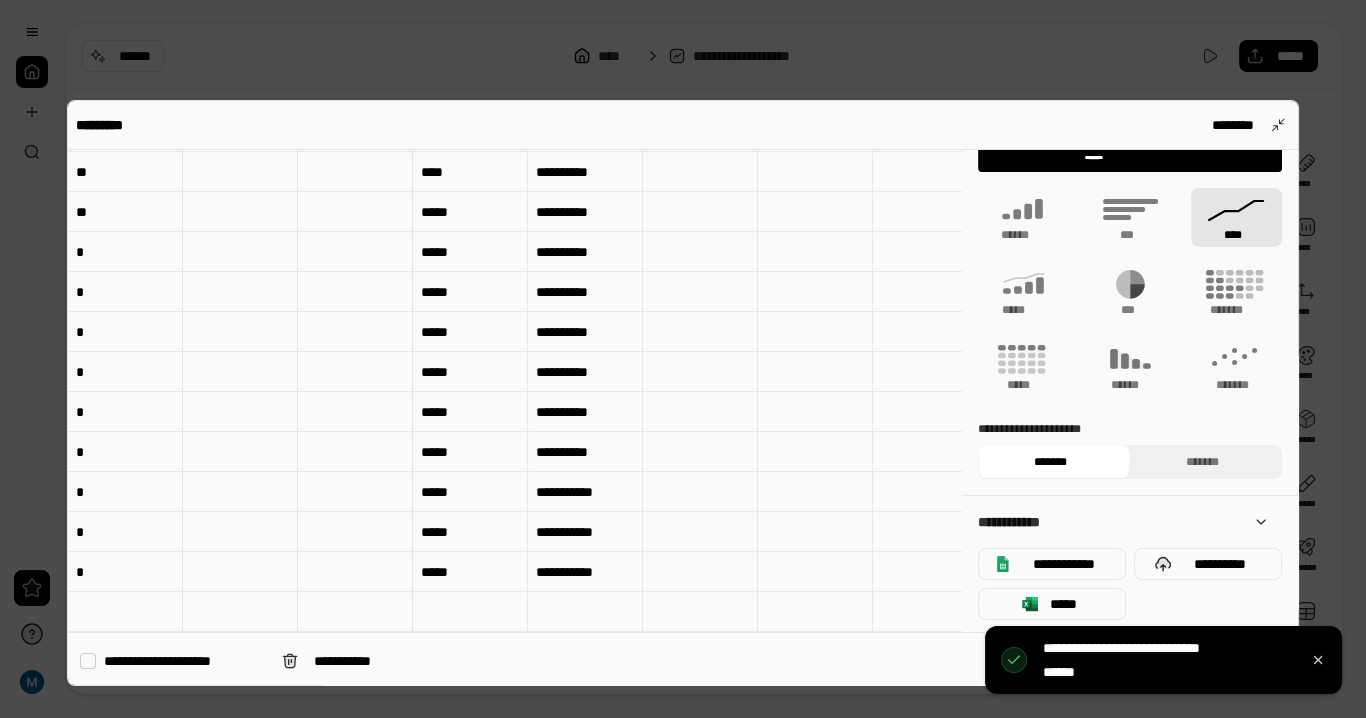 click at bounding box center (700, 532) 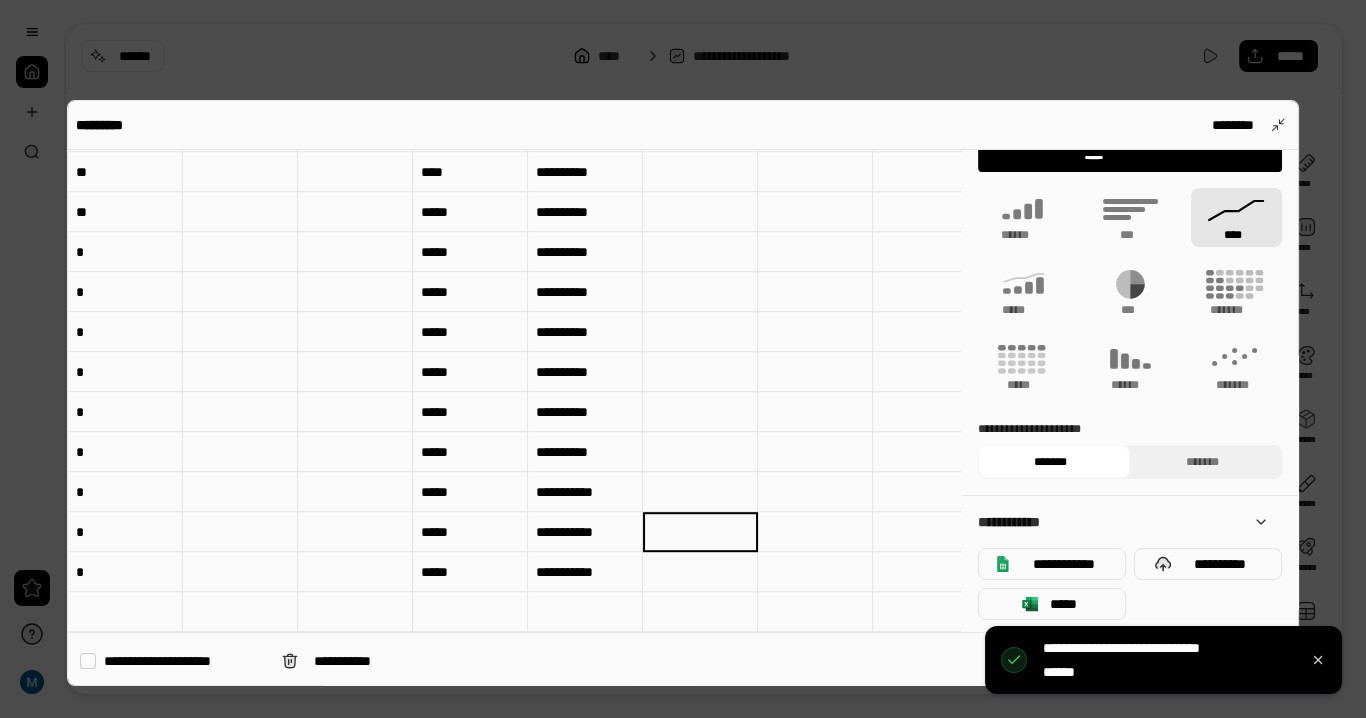 click at bounding box center [88, 661] 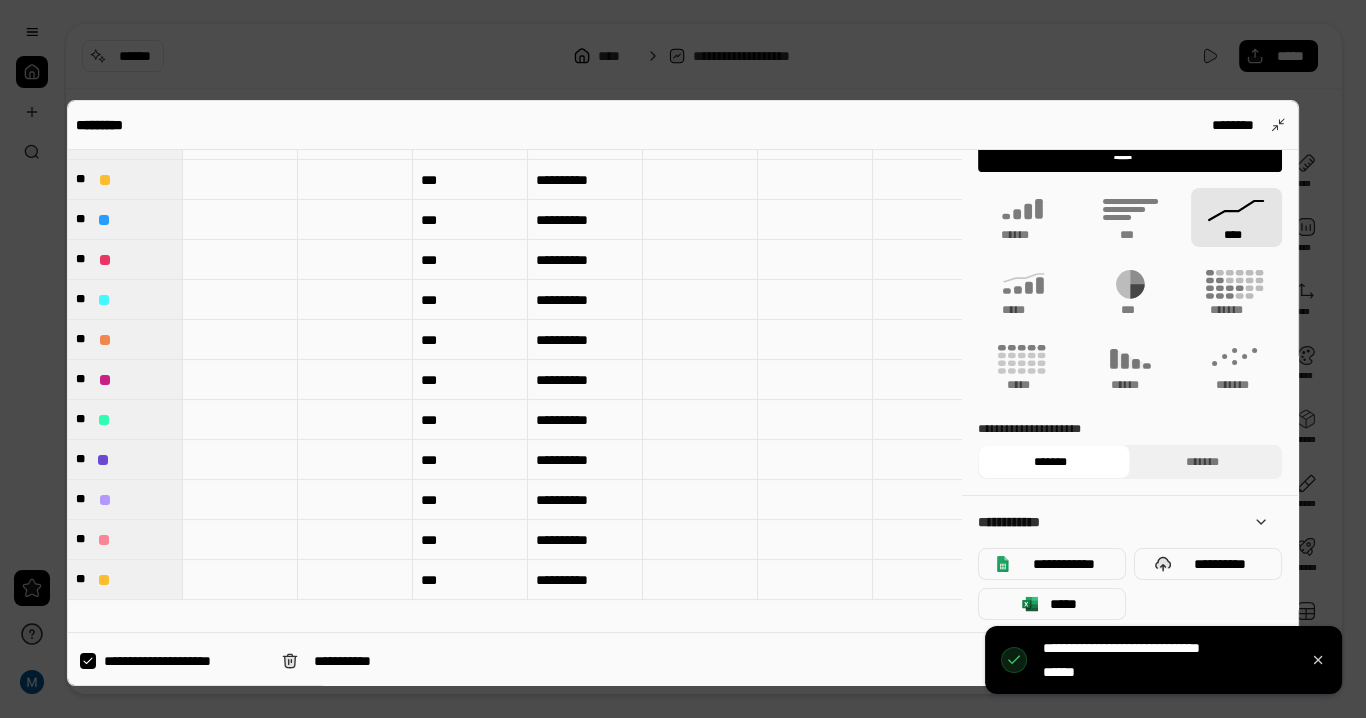 scroll, scrollTop: 170, scrollLeft: 0, axis: vertical 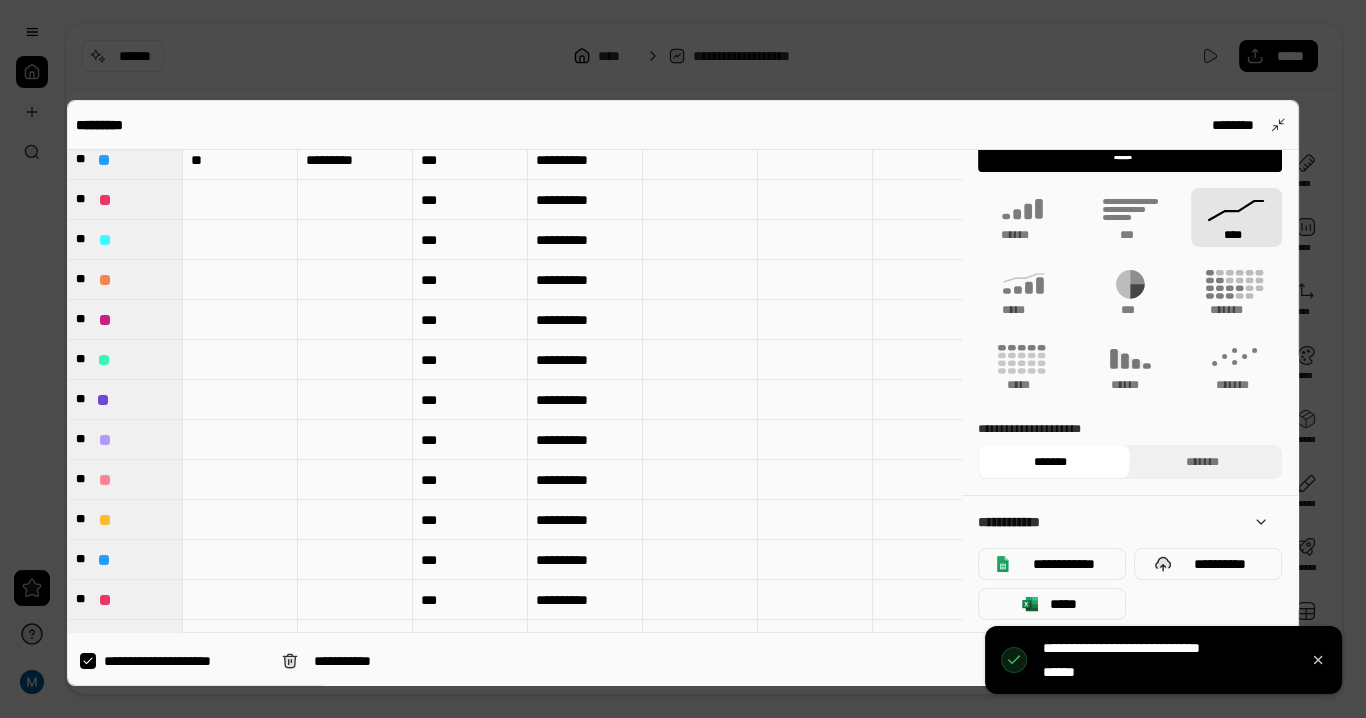 click at bounding box center (683, 359) 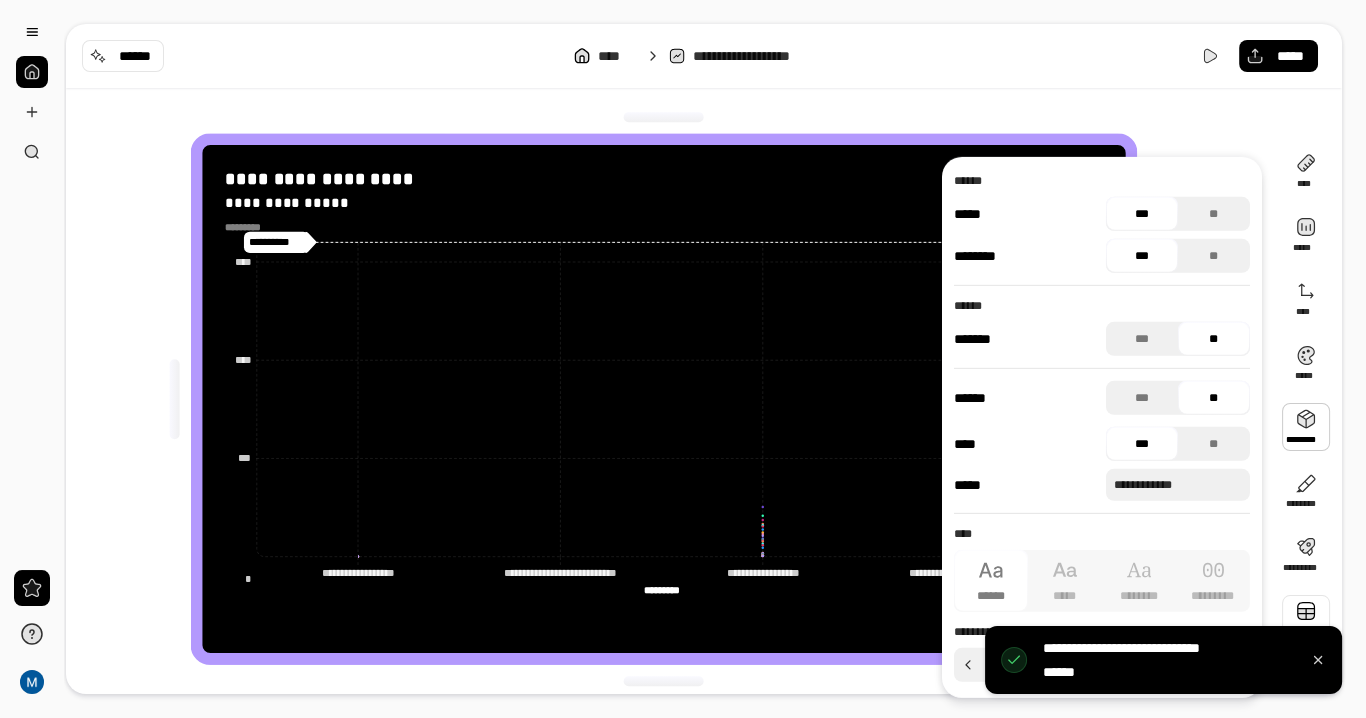 click at bounding box center (175, 399) 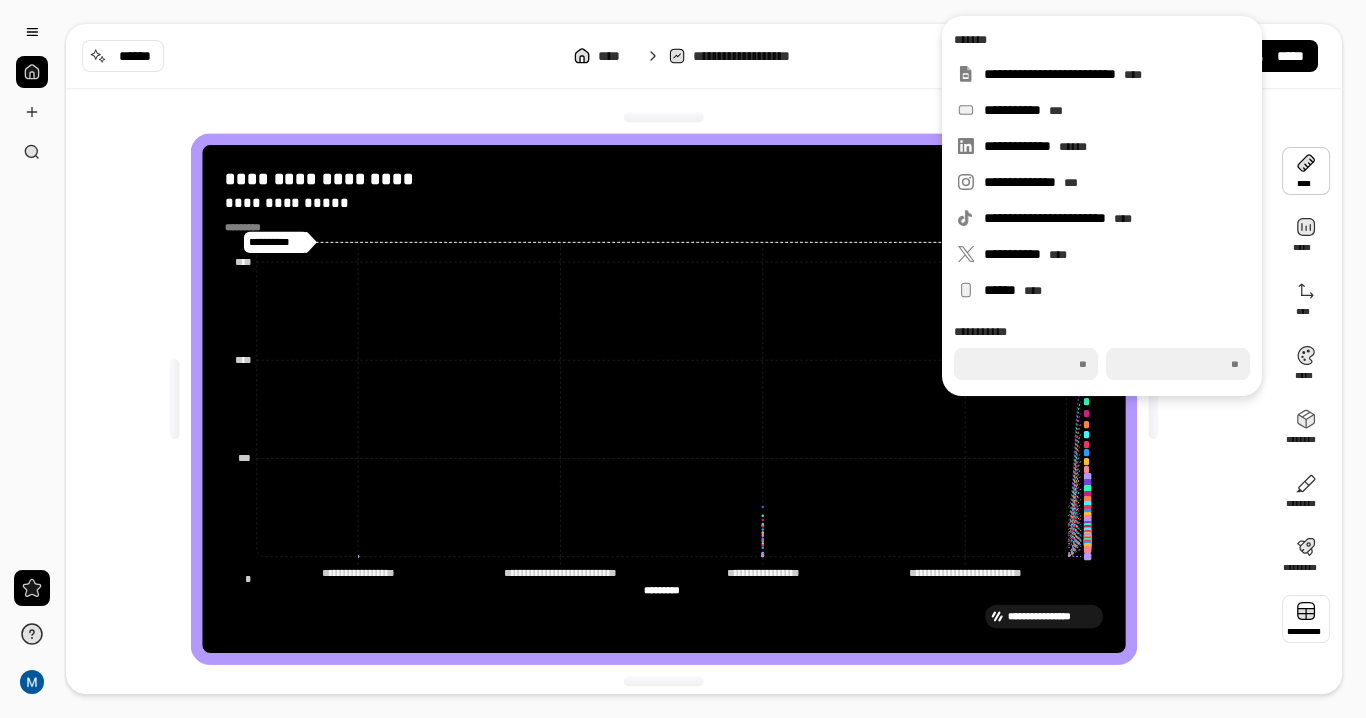 click at bounding box center (1306, 619) 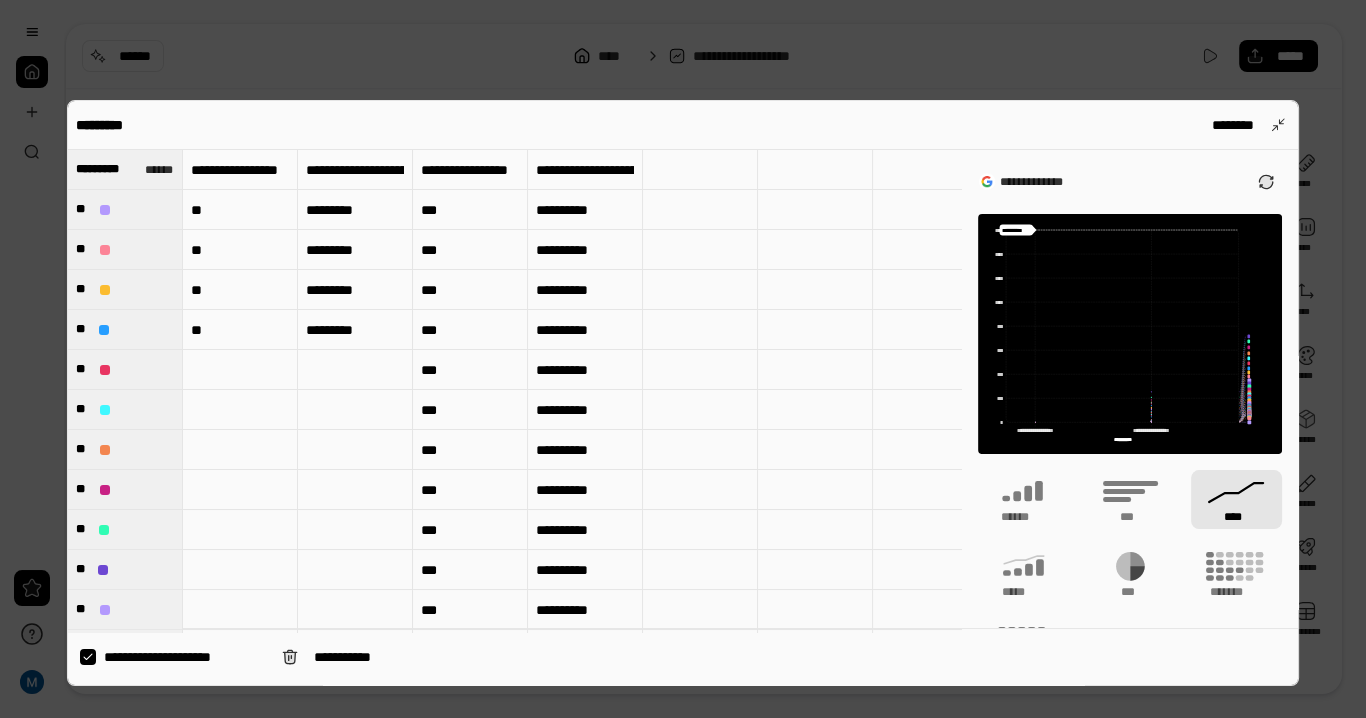 click at bounding box center [88, 657] 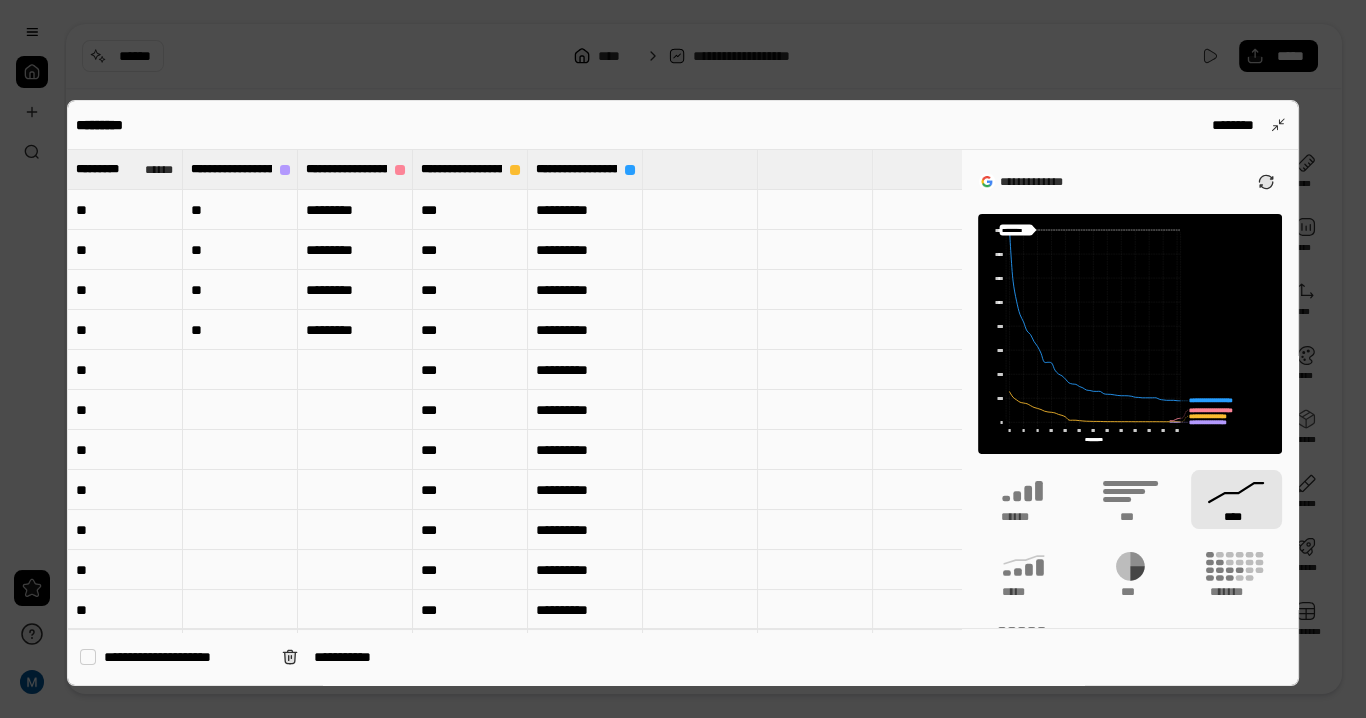click at bounding box center (683, 359) 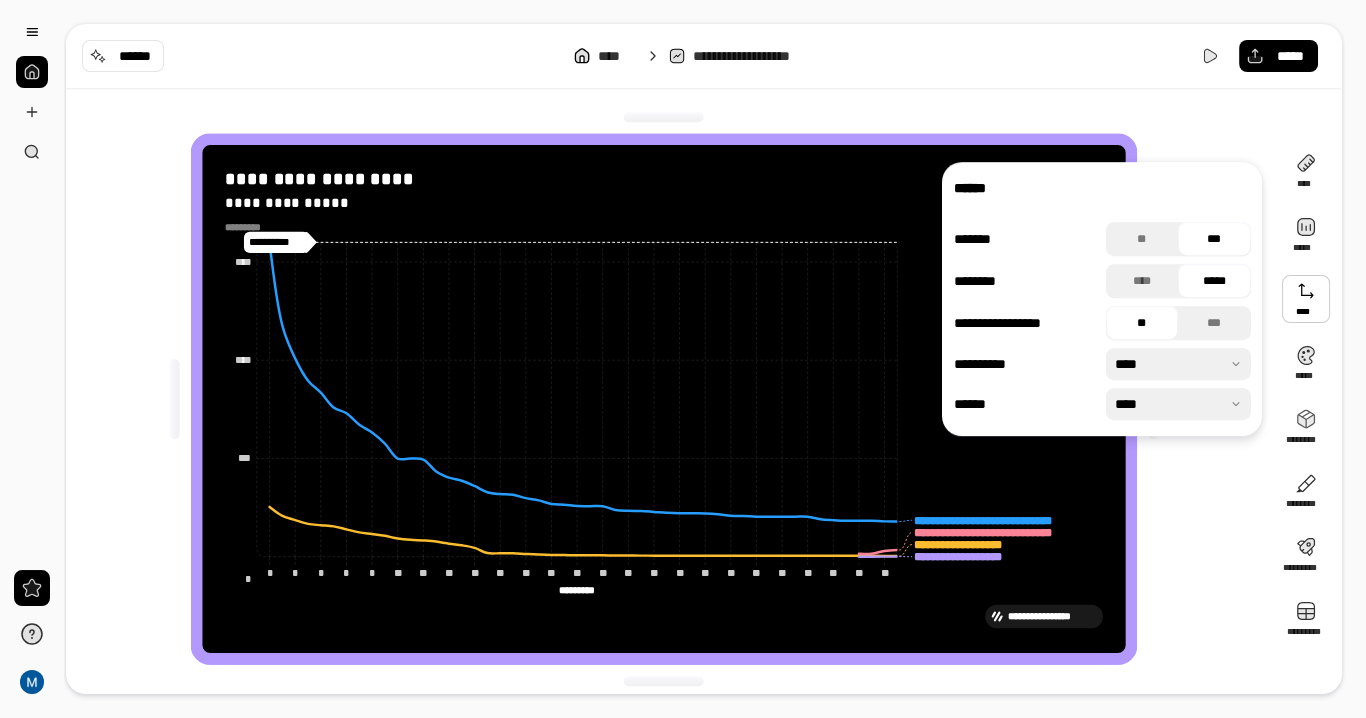 click at bounding box center (1306, 299) 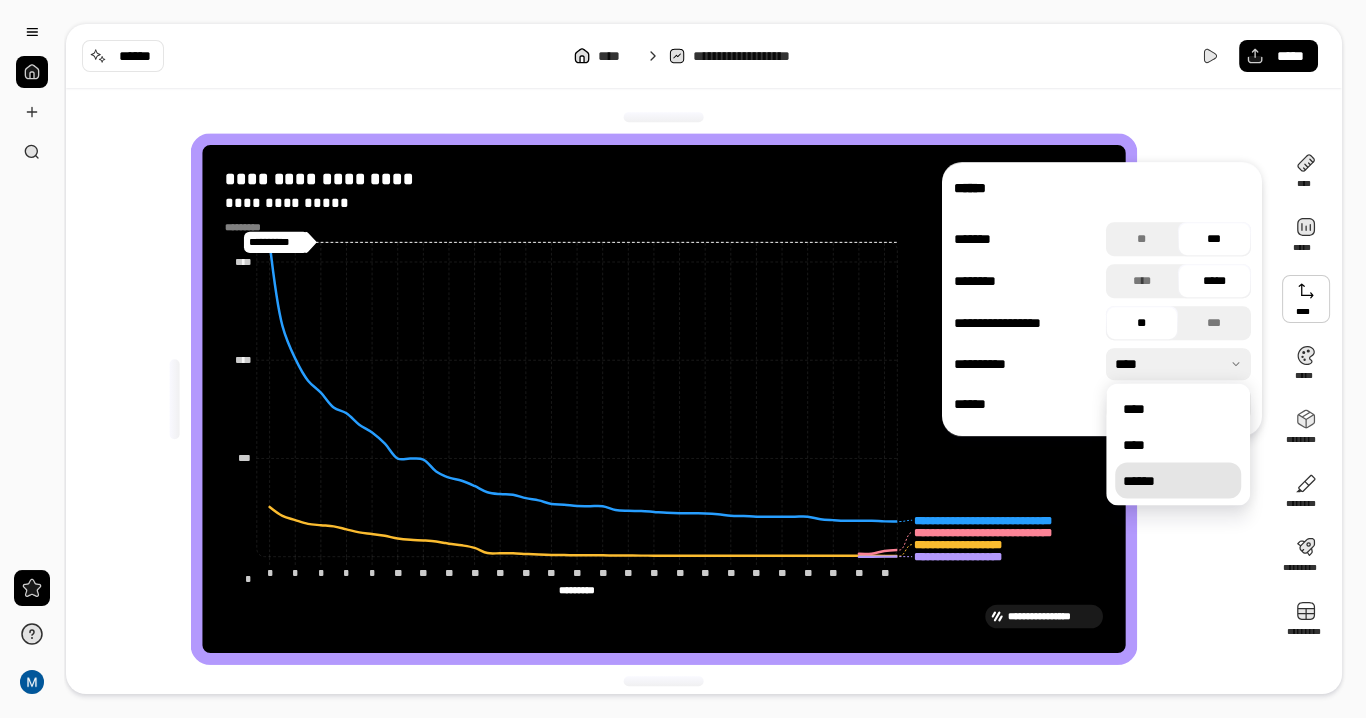 click on "******" at bounding box center (1178, 480) 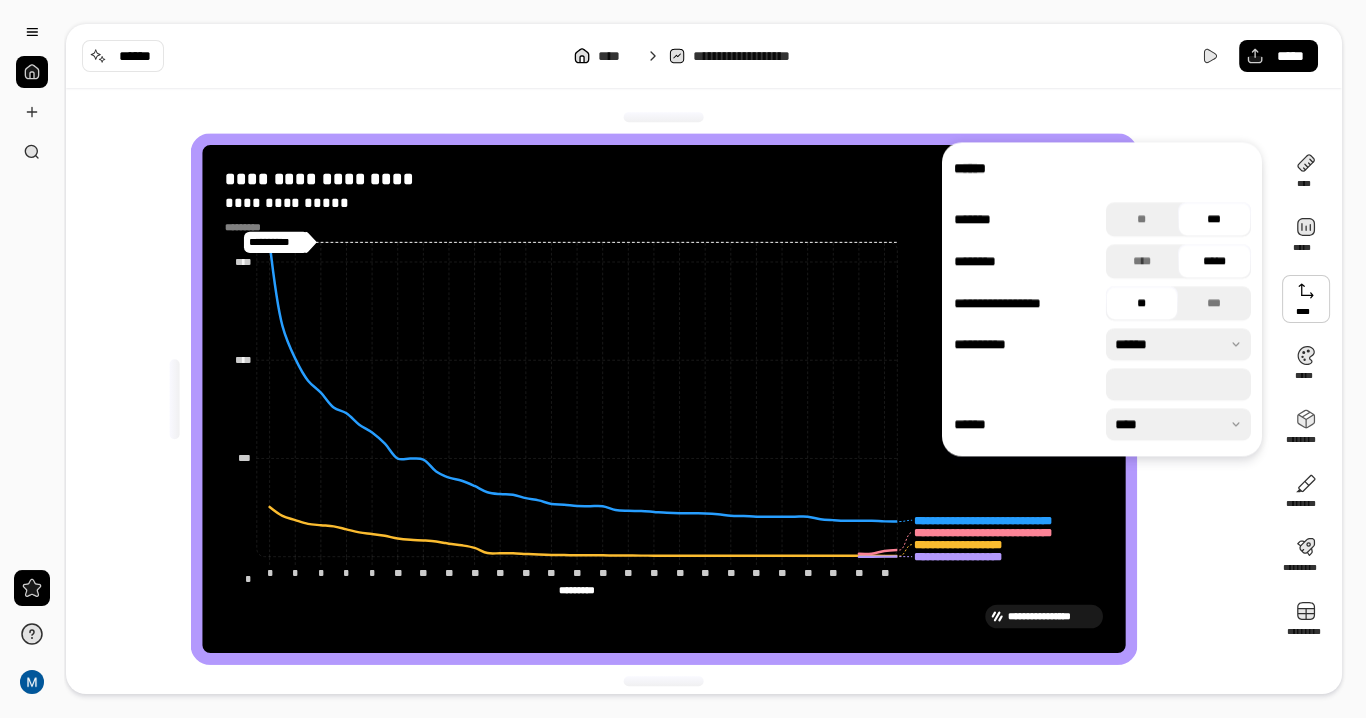 drag, startPoint x: 1166, startPoint y: 388, endPoint x: 1081, endPoint y: 377, distance: 85.70881 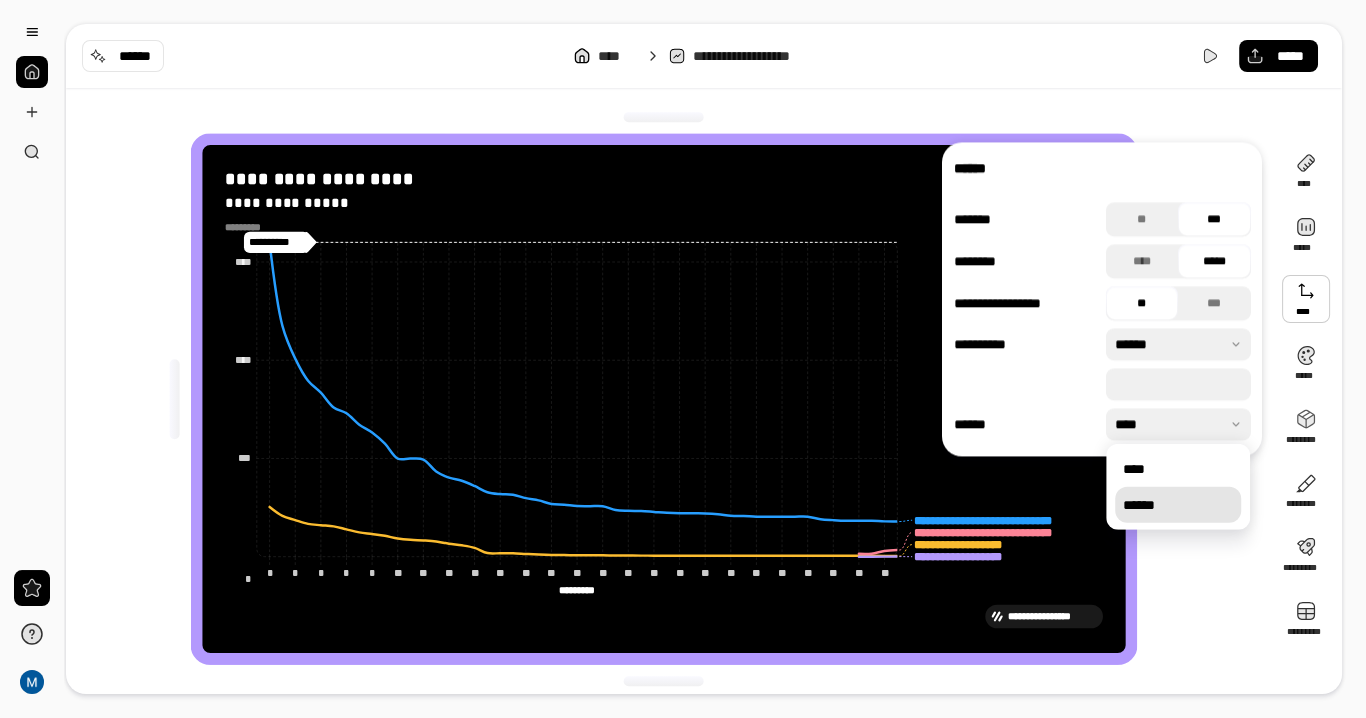 click on "******" at bounding box center (1178, 505) 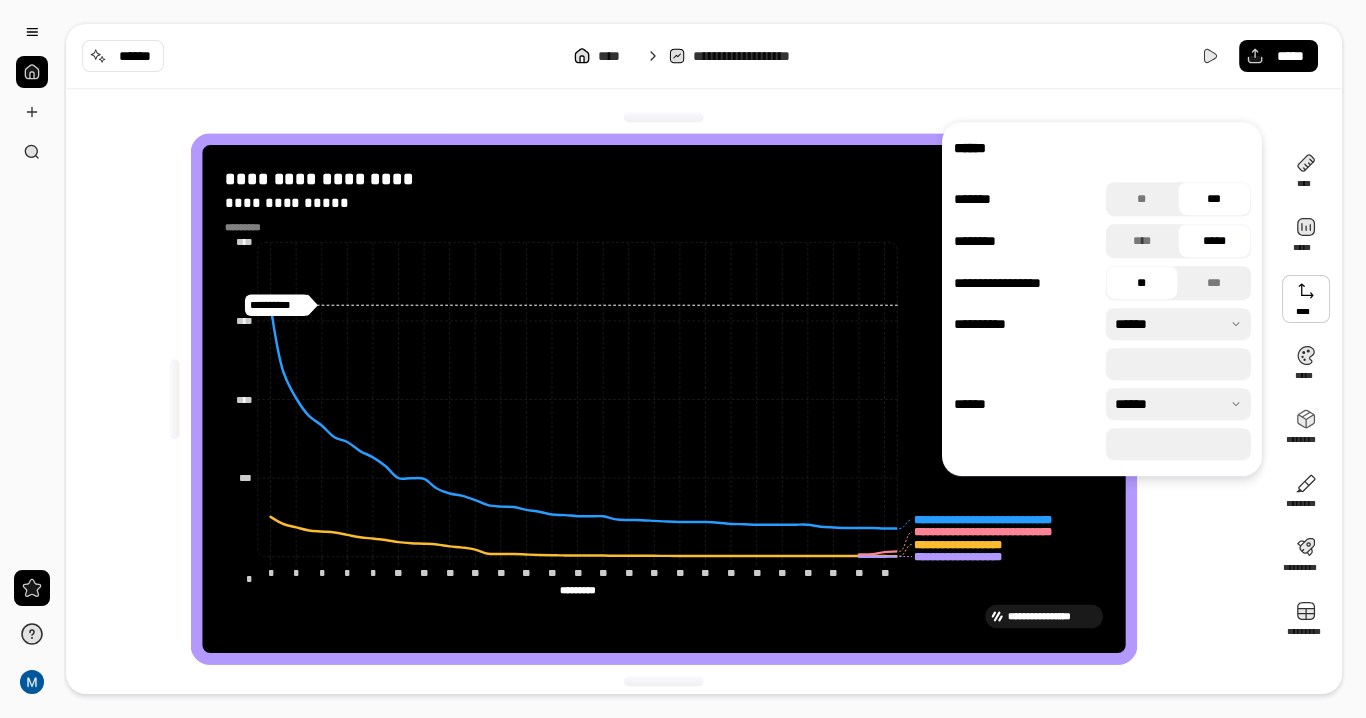 drag, startPoint x: 1193, startPoint y: 446, endPoint x: 1064, endPoint y: 433, distance: 129.65338 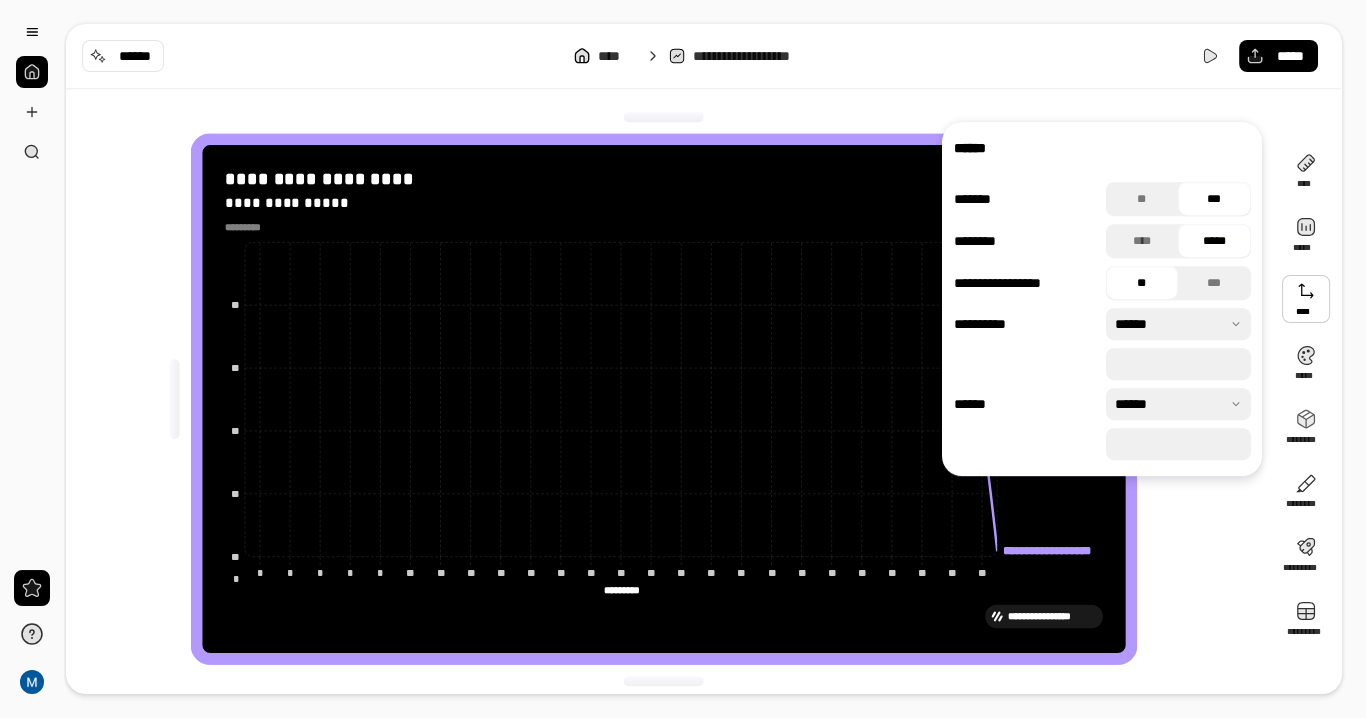 drag, startPoint x: 1185, startPoint y: 377, endPoint x: 1094, endPoint y: 363, distance: 92.070625 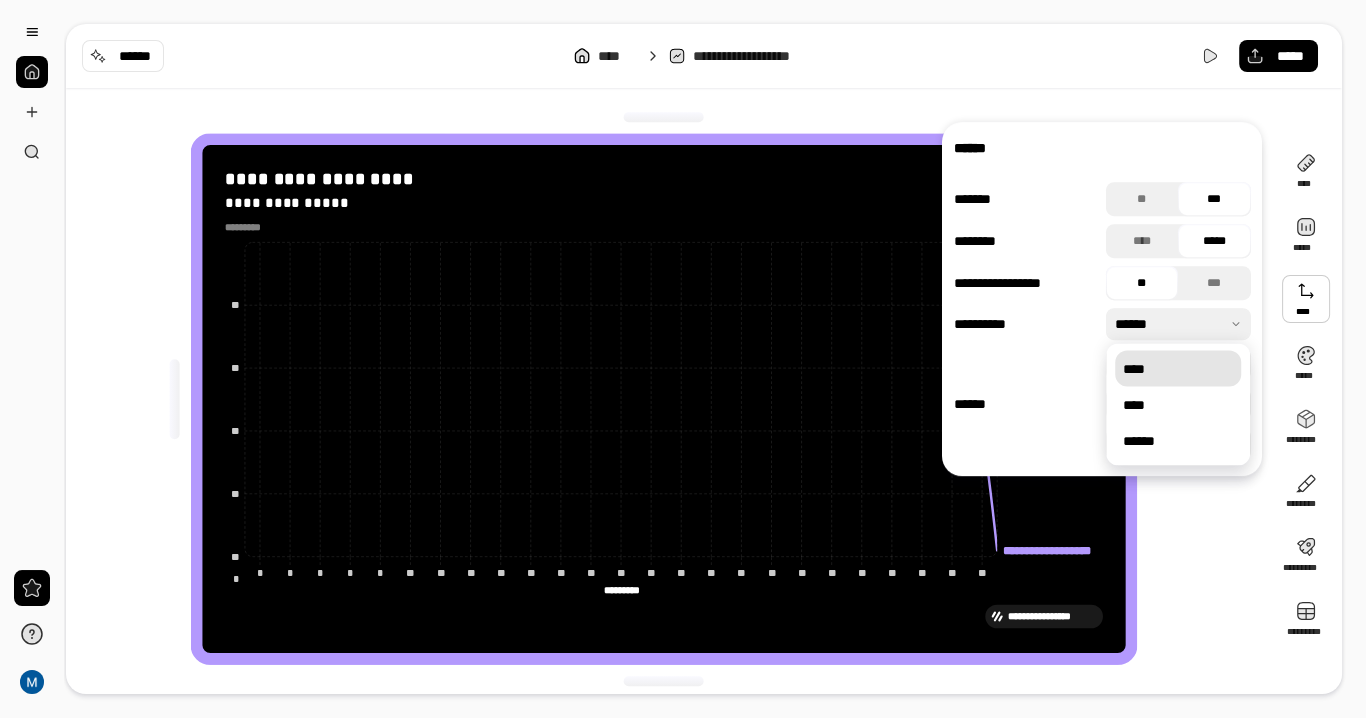 click on "****" at bounding box center [1178, 368] 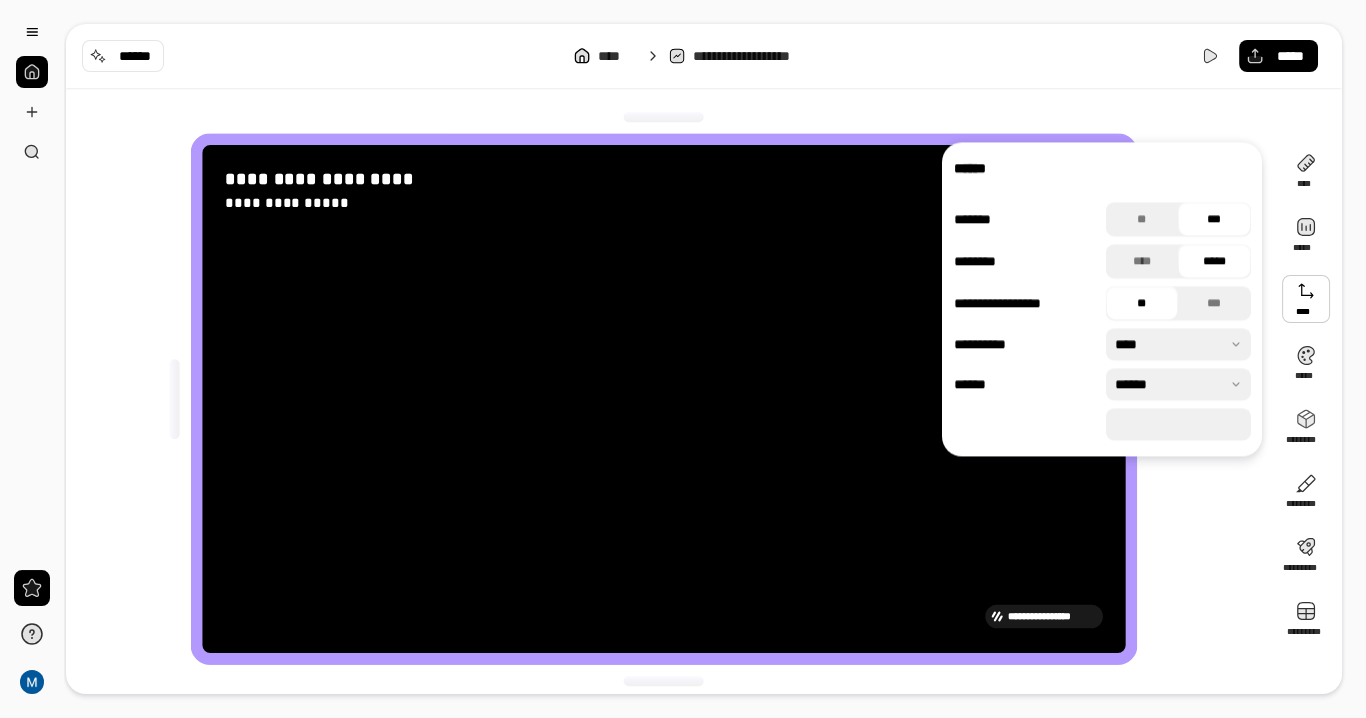 click on "*" at bounding box center (1178, 424) 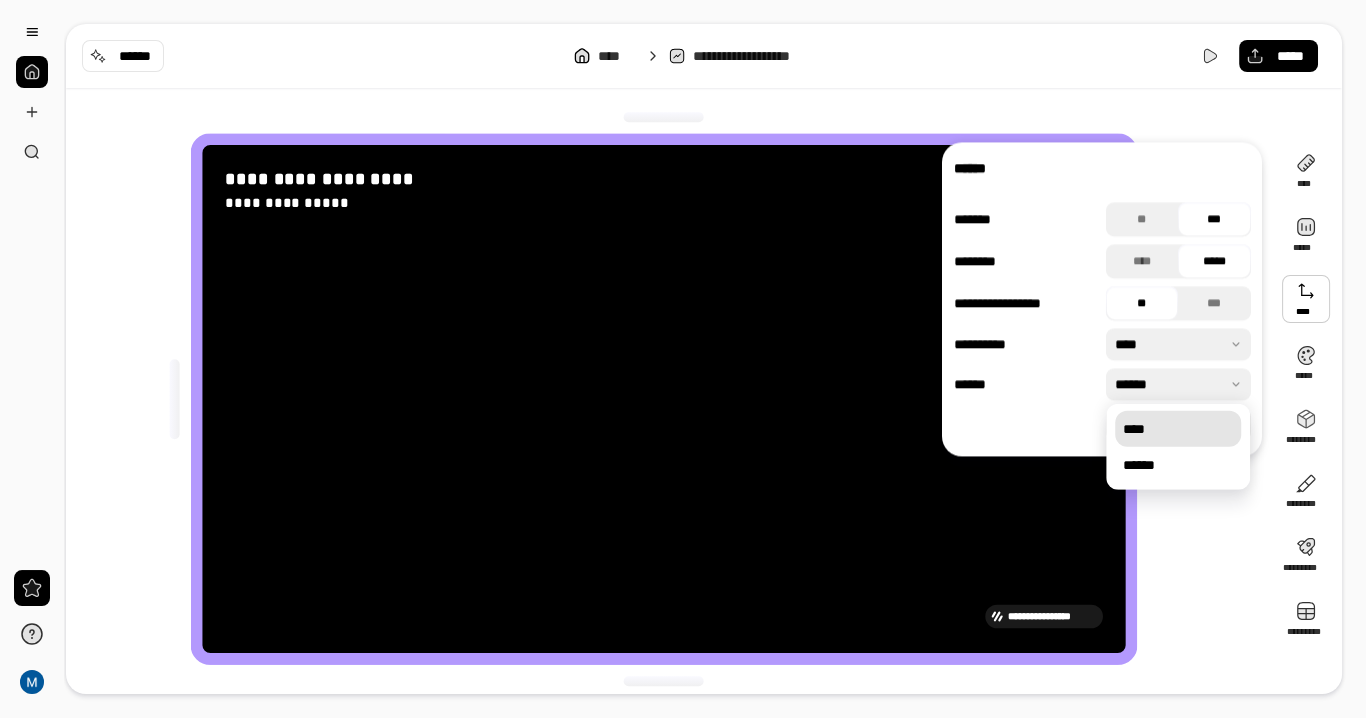 click on "****" at bounding box center (1178, 429) 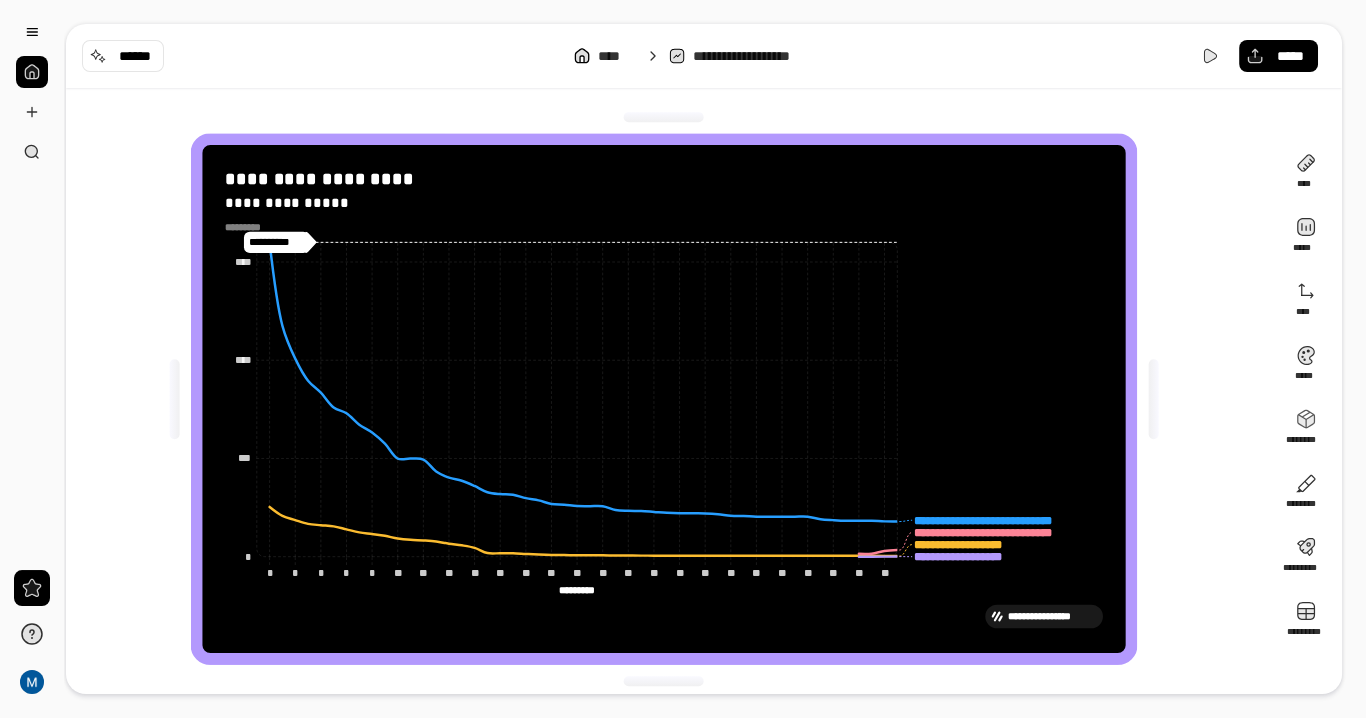 click on "**********" at bounding box center [670, 399] 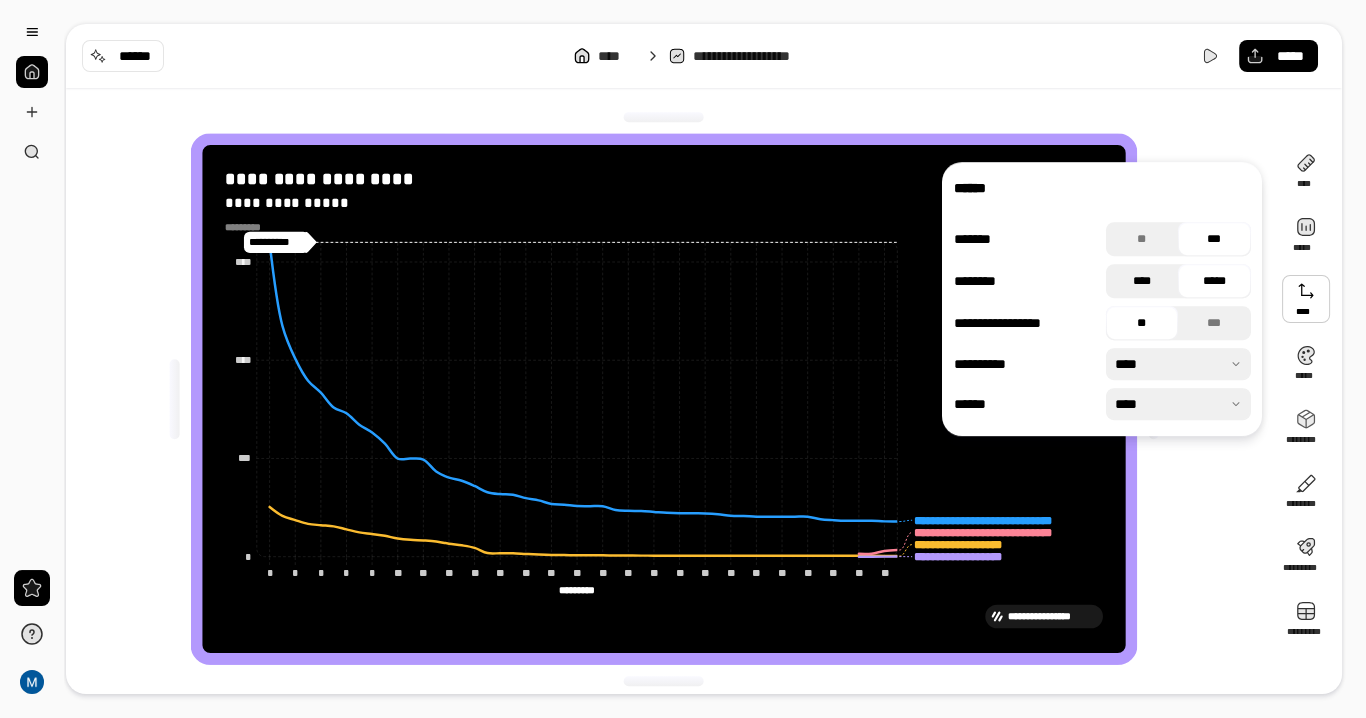 click on "****" at bounding box center [1142, 281] 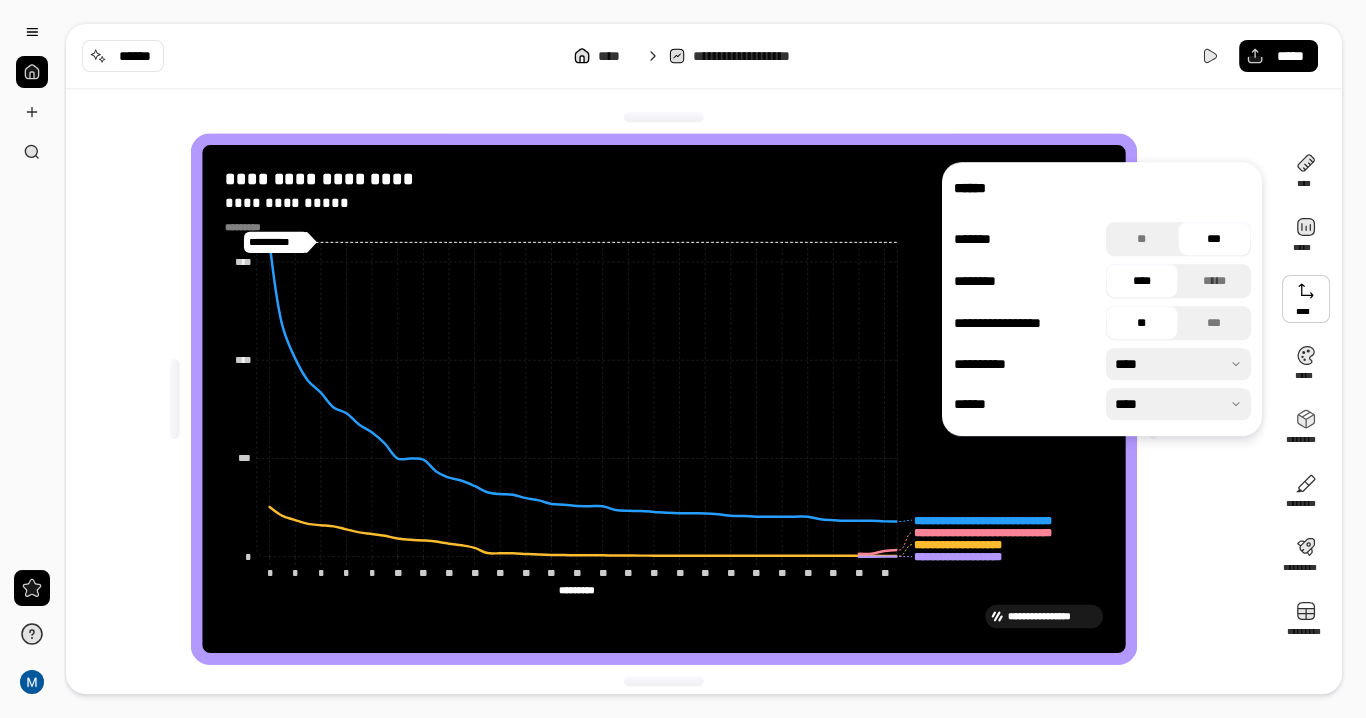 click at bounding box center [1178, 364] 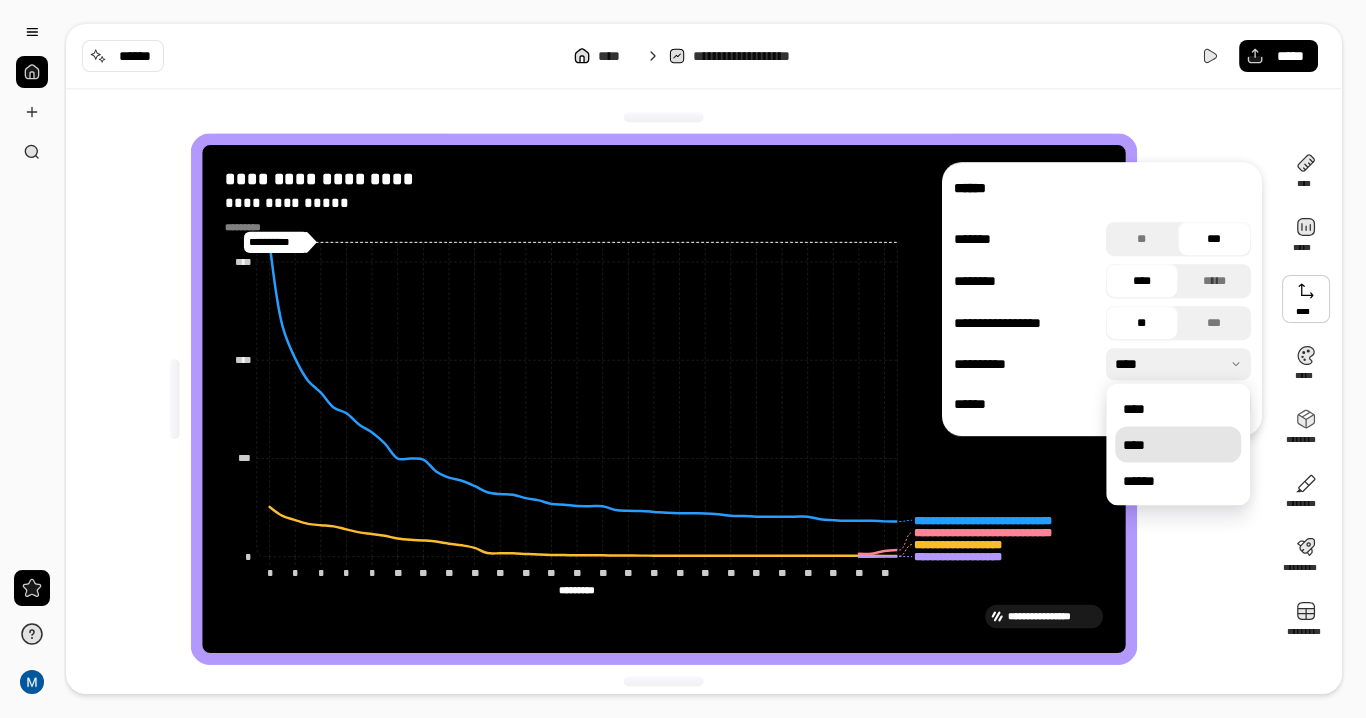 click on "****" at bounding box center (1178, 444) 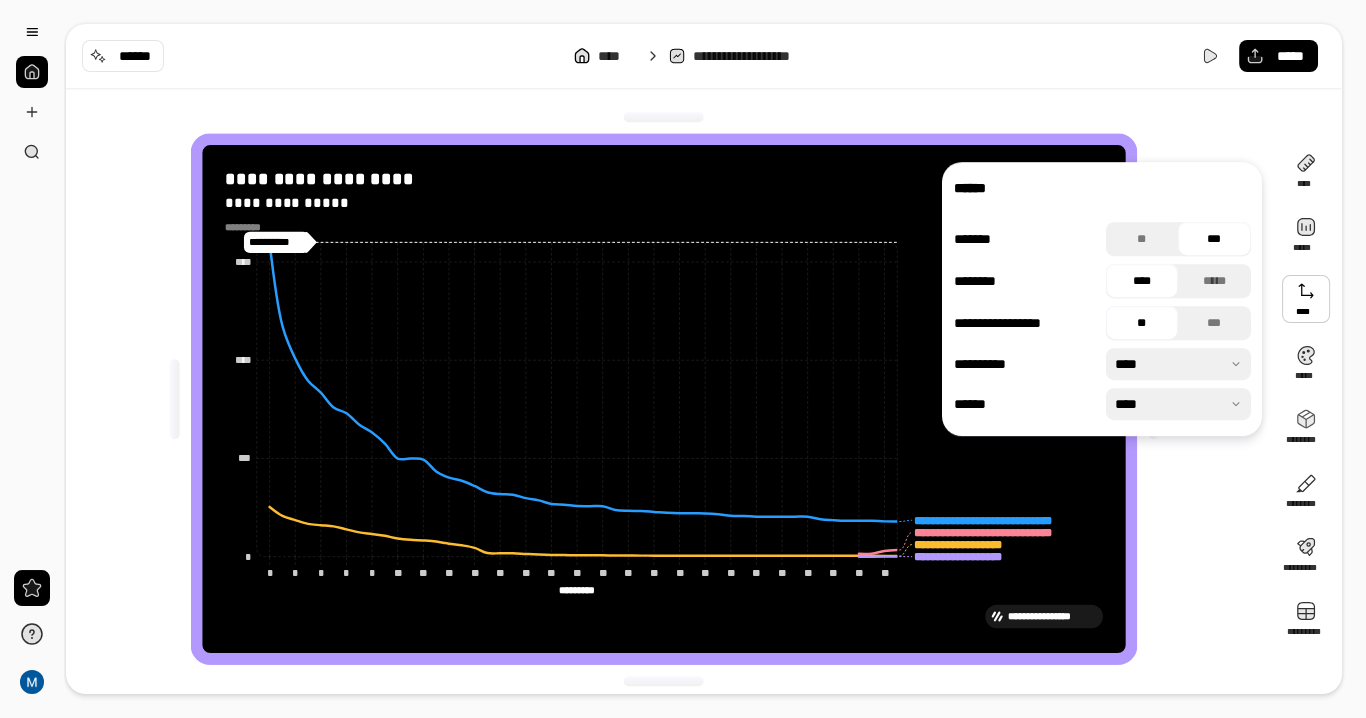 click at bounding box center (1178, 404) 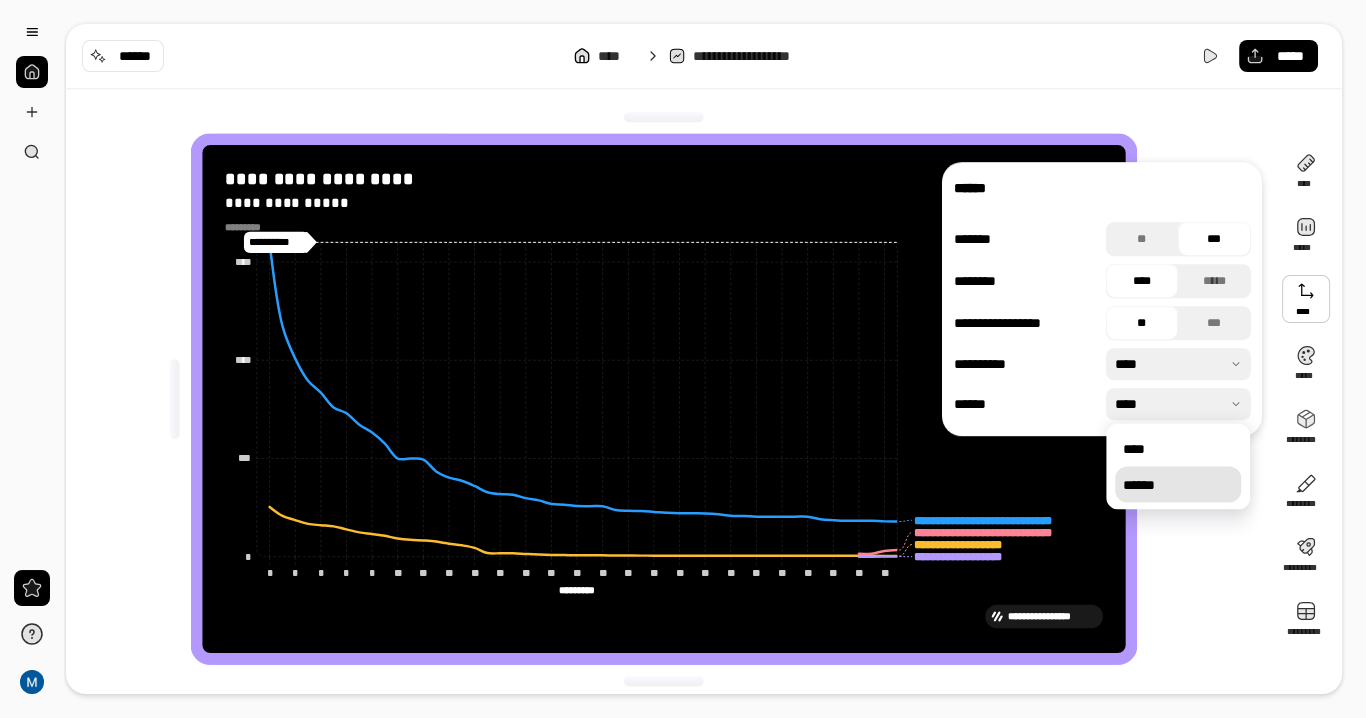 click on "******" at bounding box center (1178, 484) 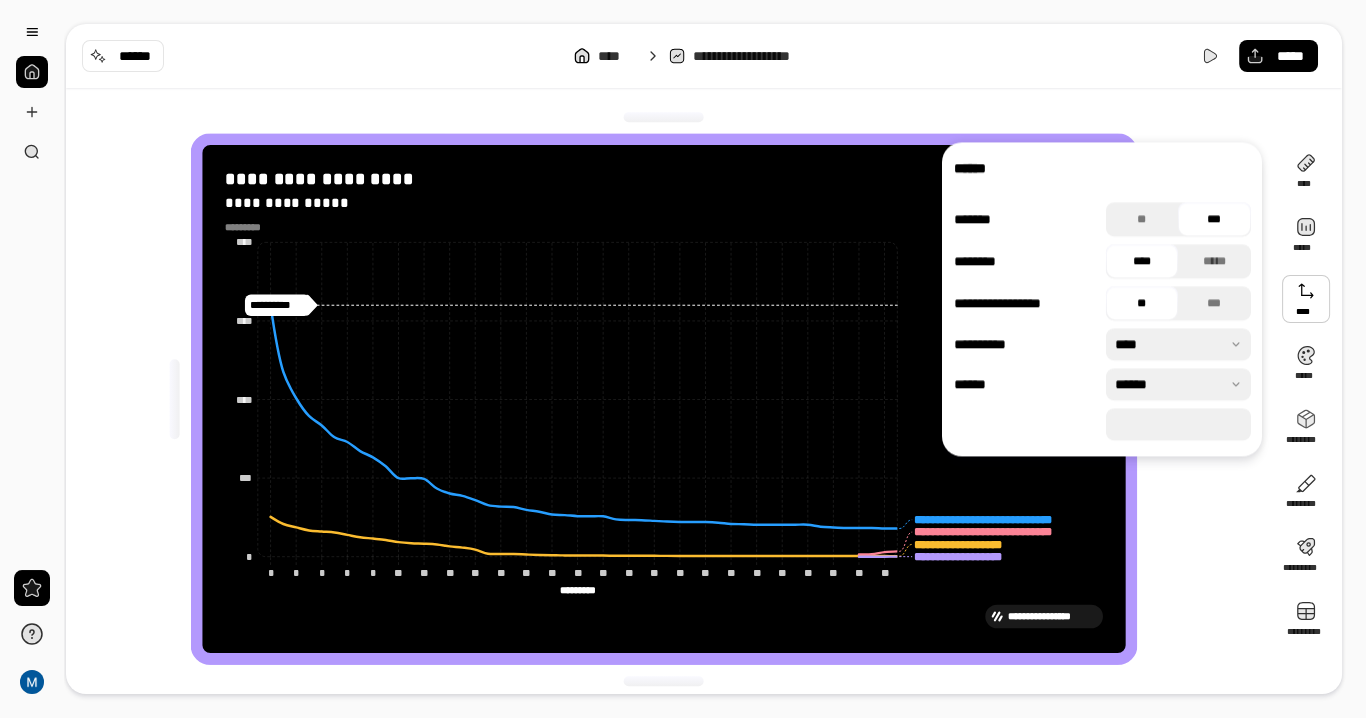 click at bounding box center [1178, 384] 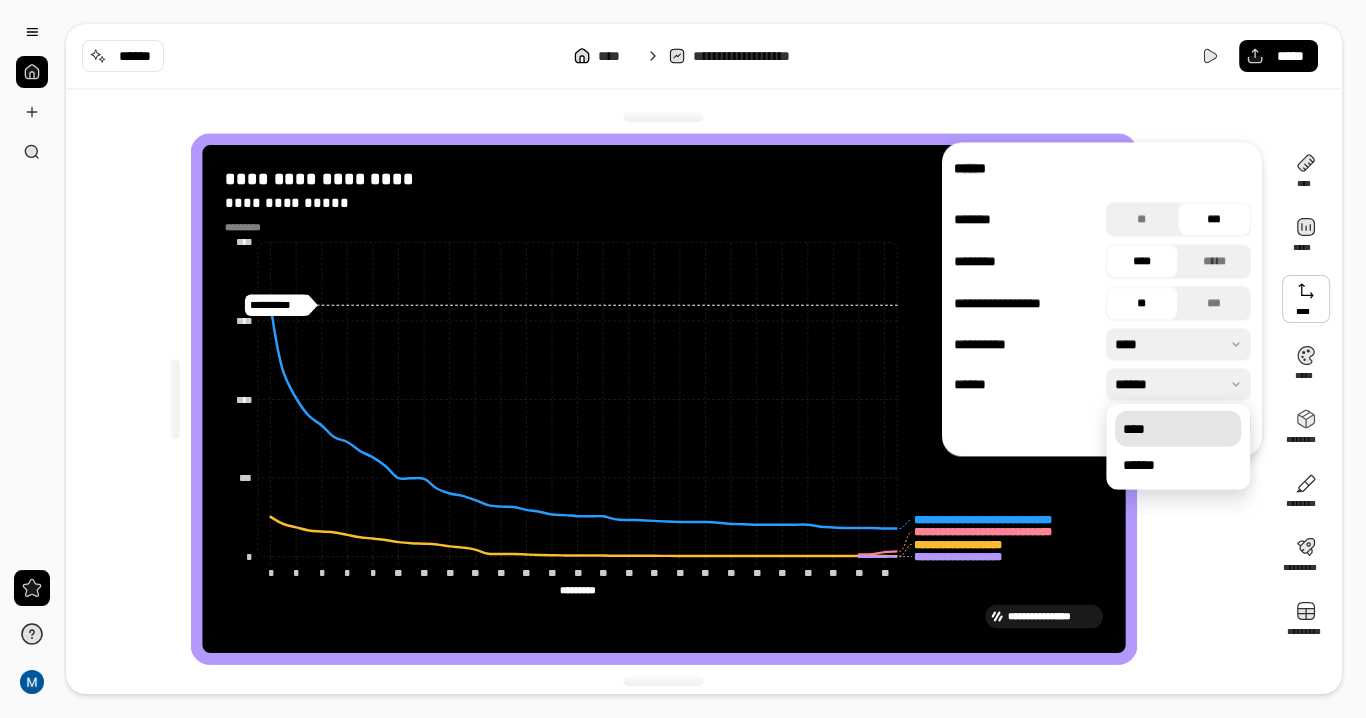click on "****" at bounding box center [1178, 429] 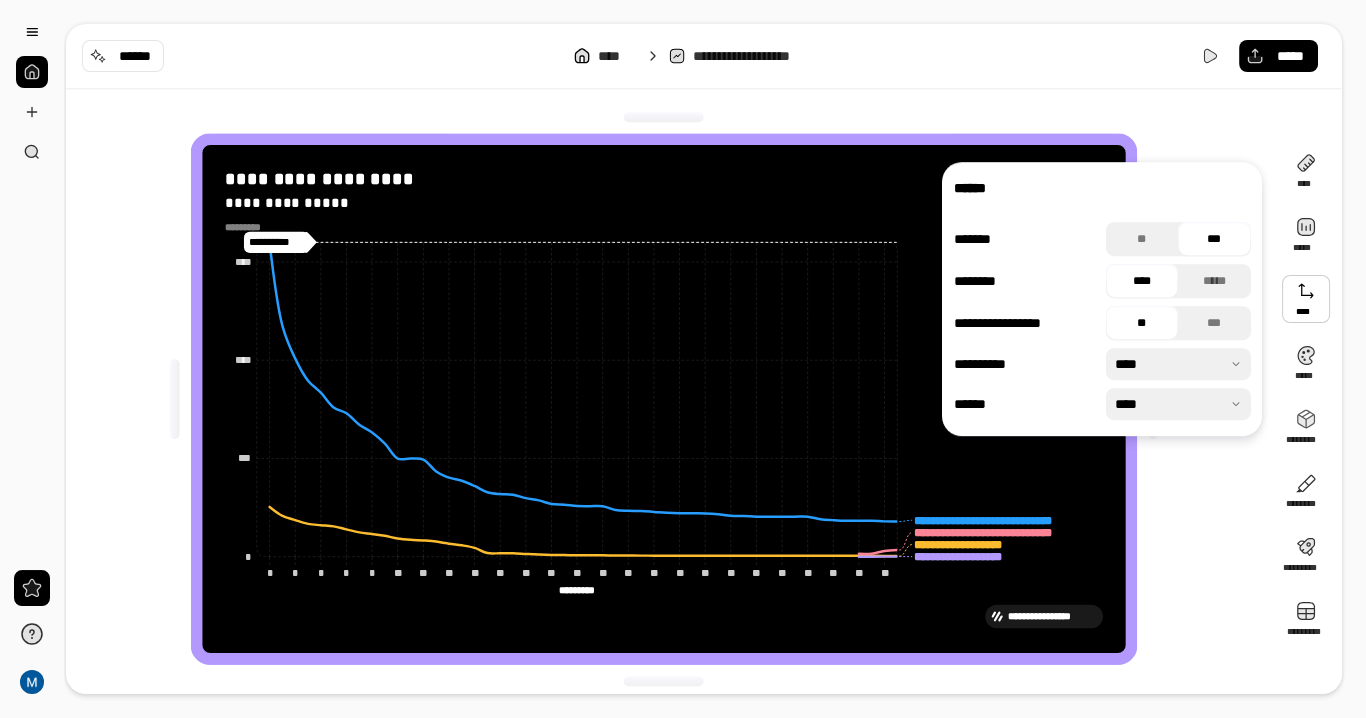 click on "**********" at bounding box center [670, 399] 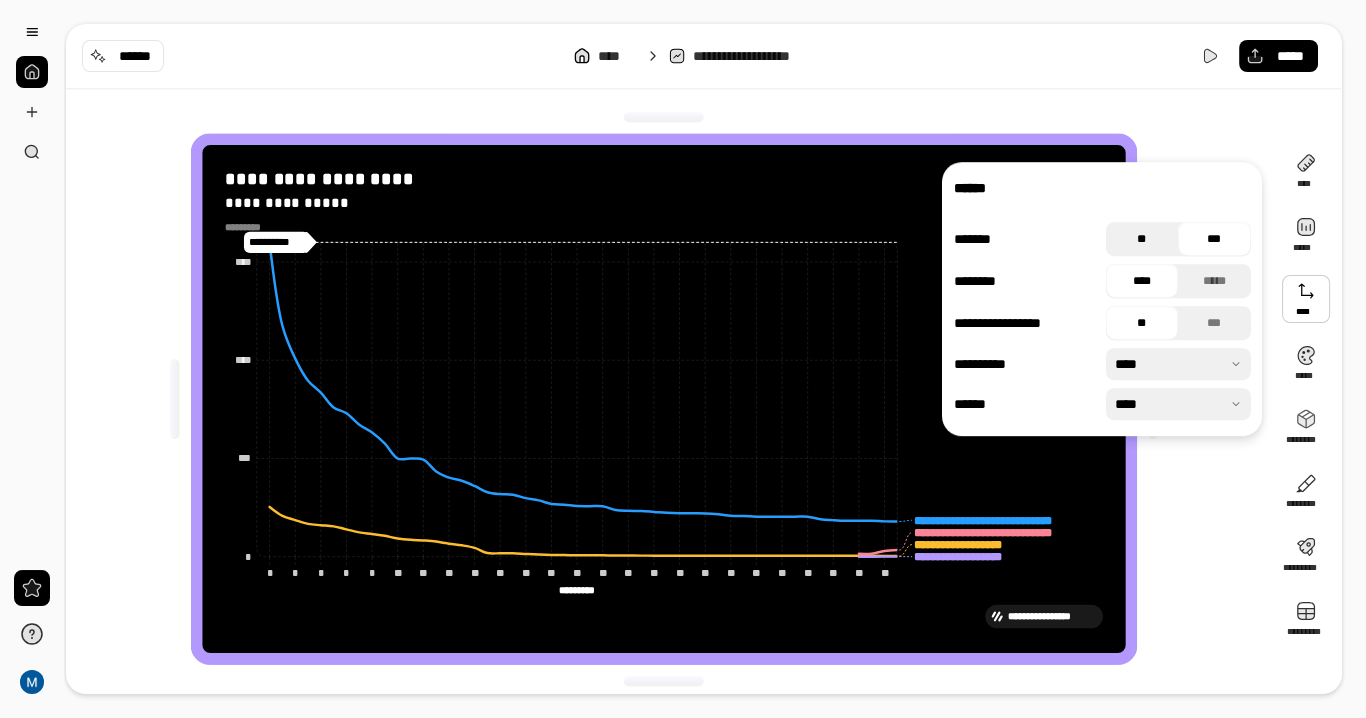 click on "**" at bounding box center [1142, 239] 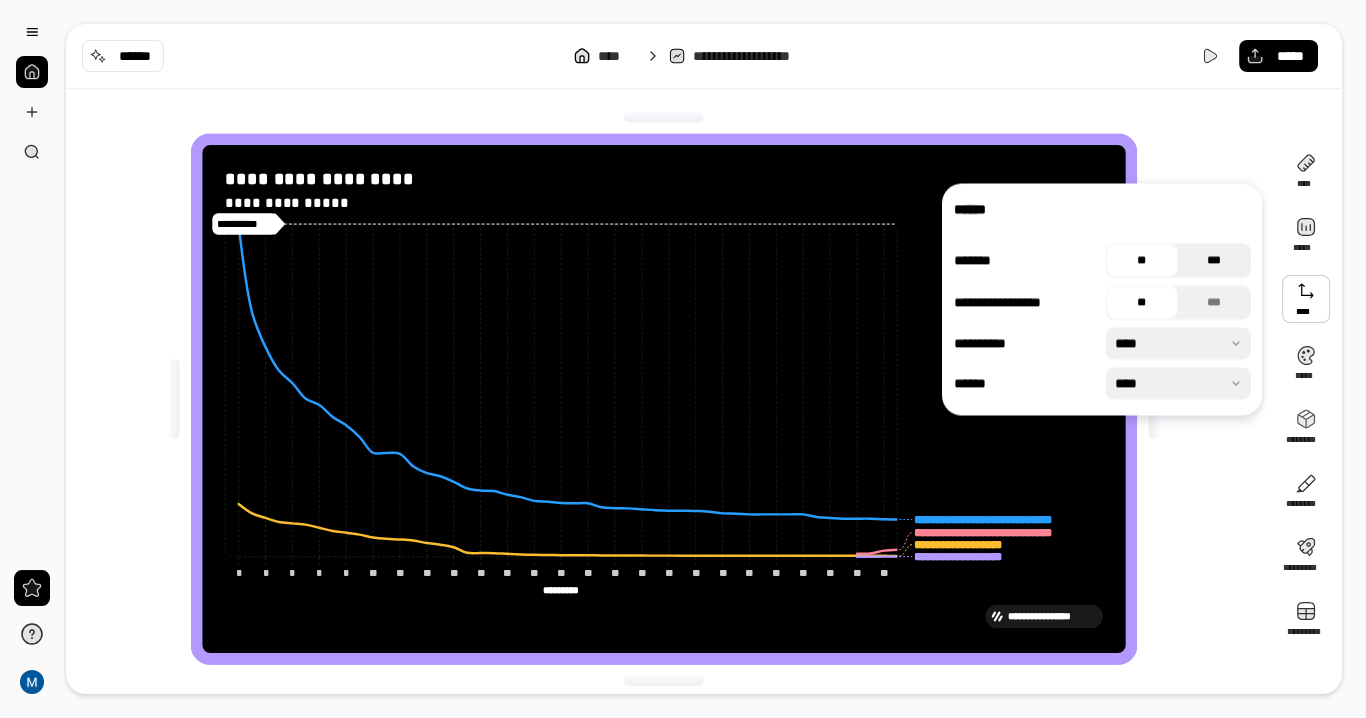 click on "***" at bounding box center [1214, 260] 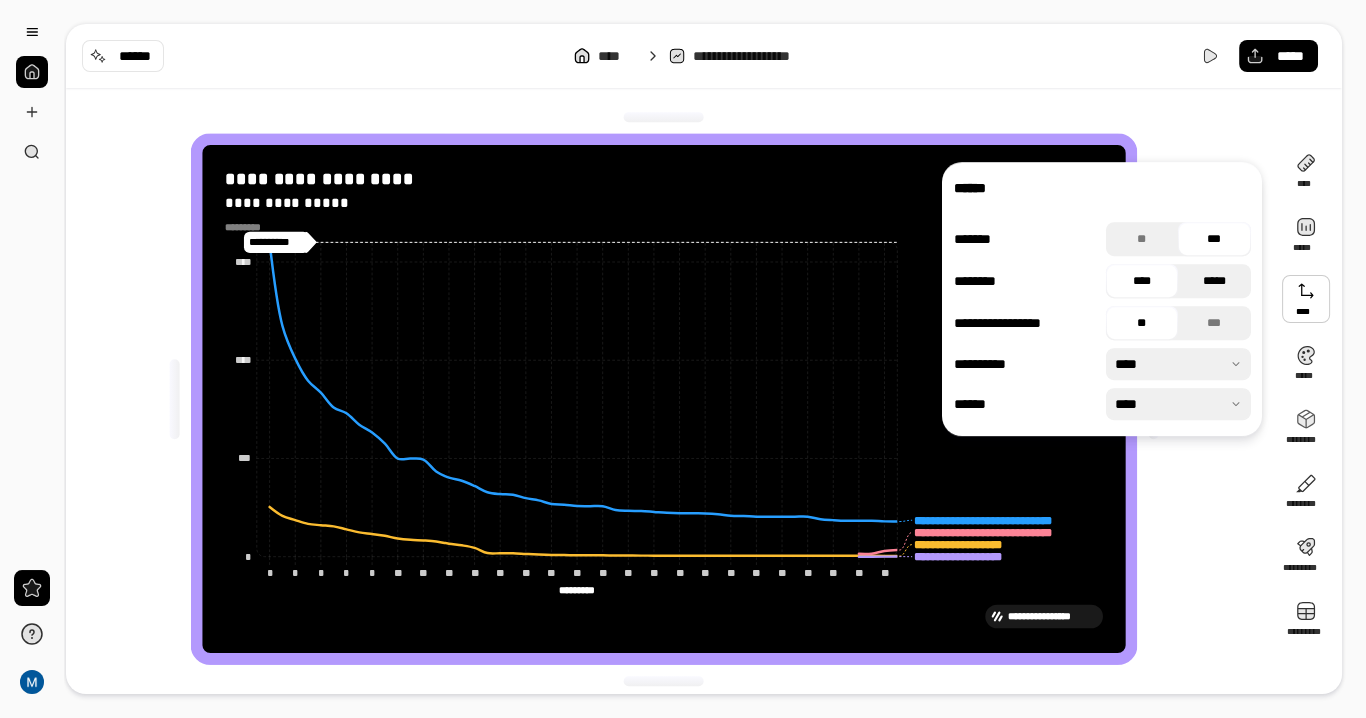 click on "*****" at bounding box center [1214, 281] 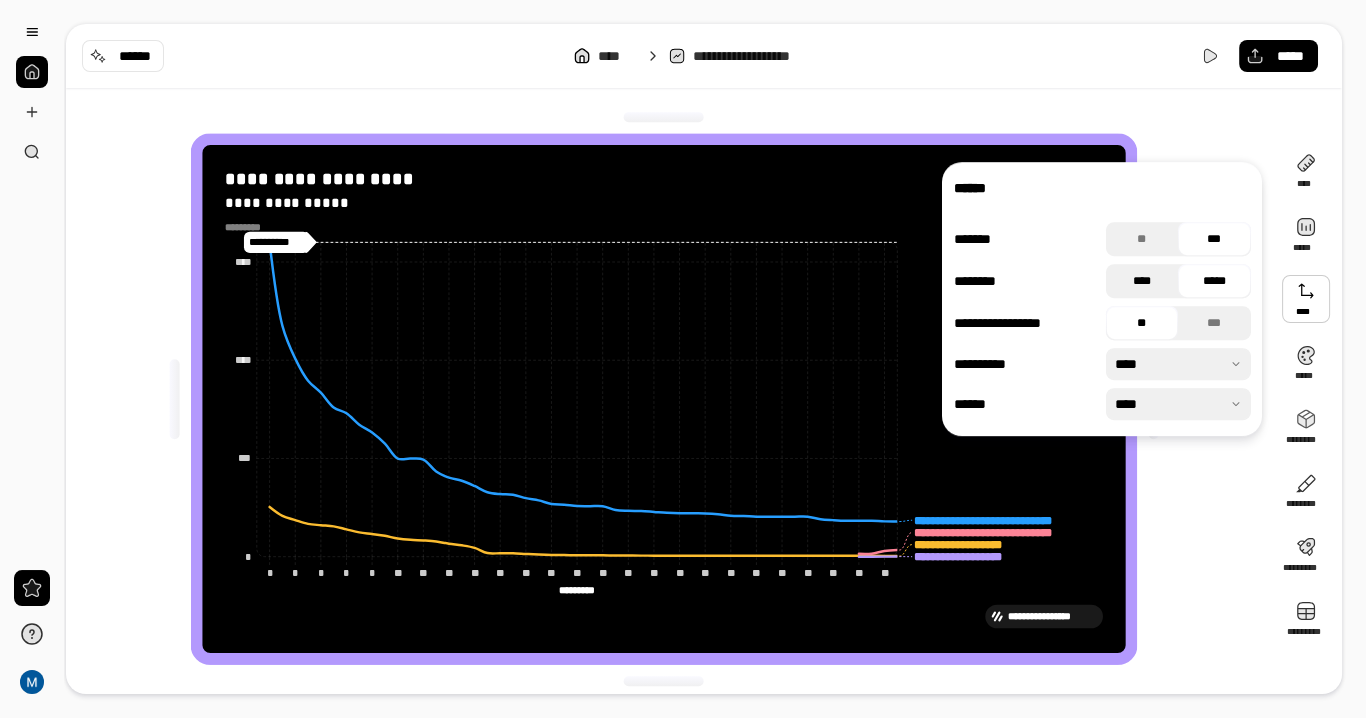 click on "****" at bounding box center [1142, 281] 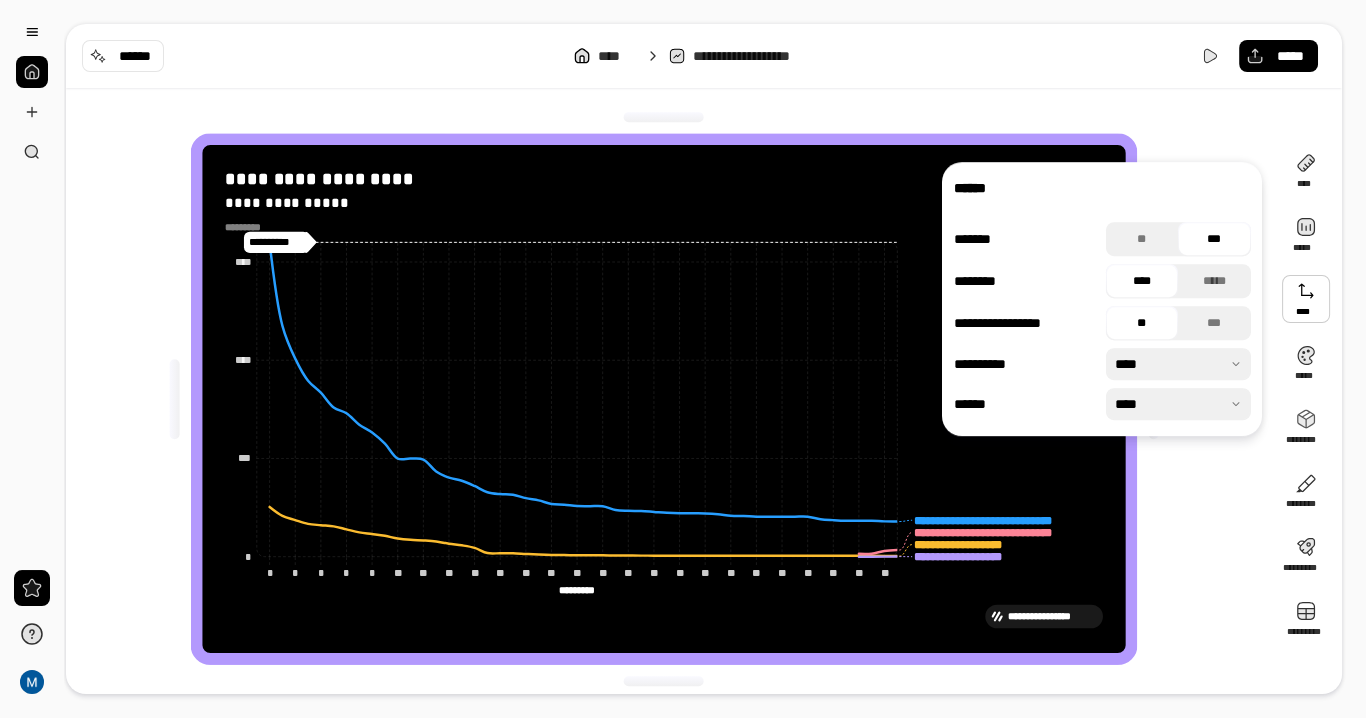 click on "****" at bounding box center (1142, 281) 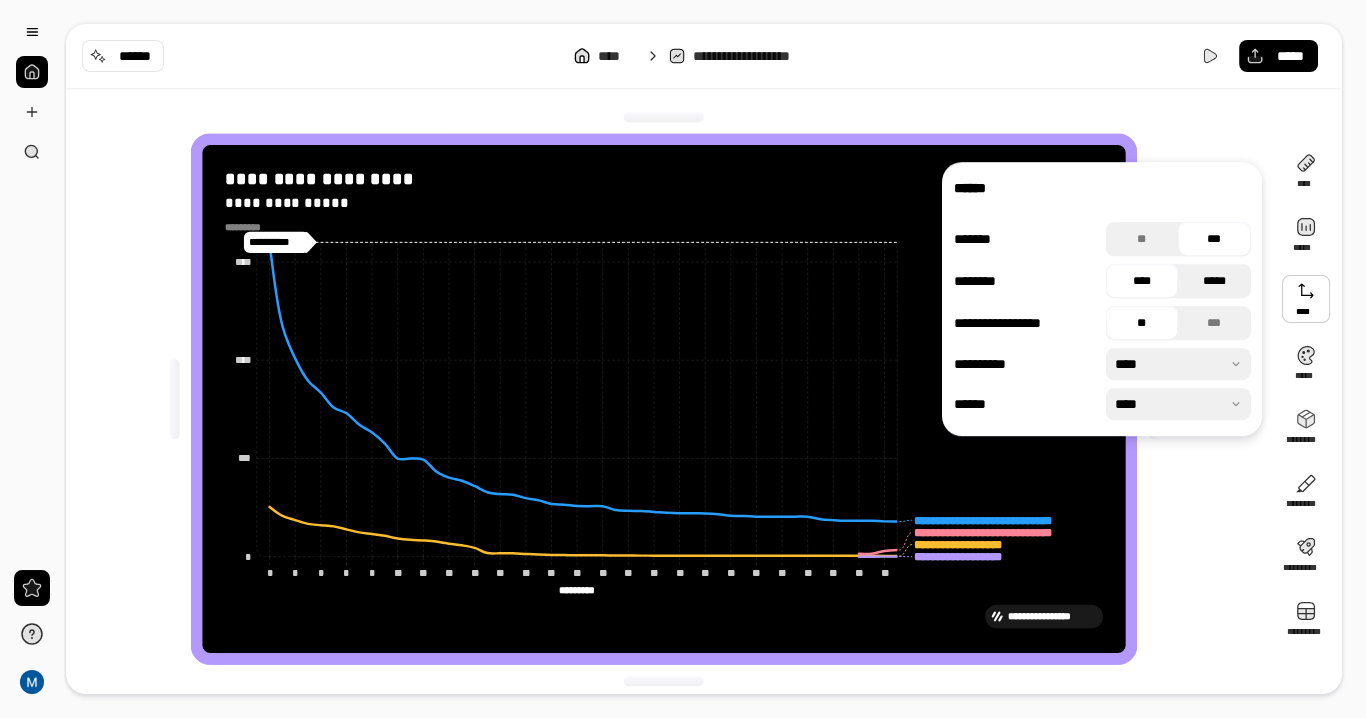click on "*****" at bounding box center (1214, 281) 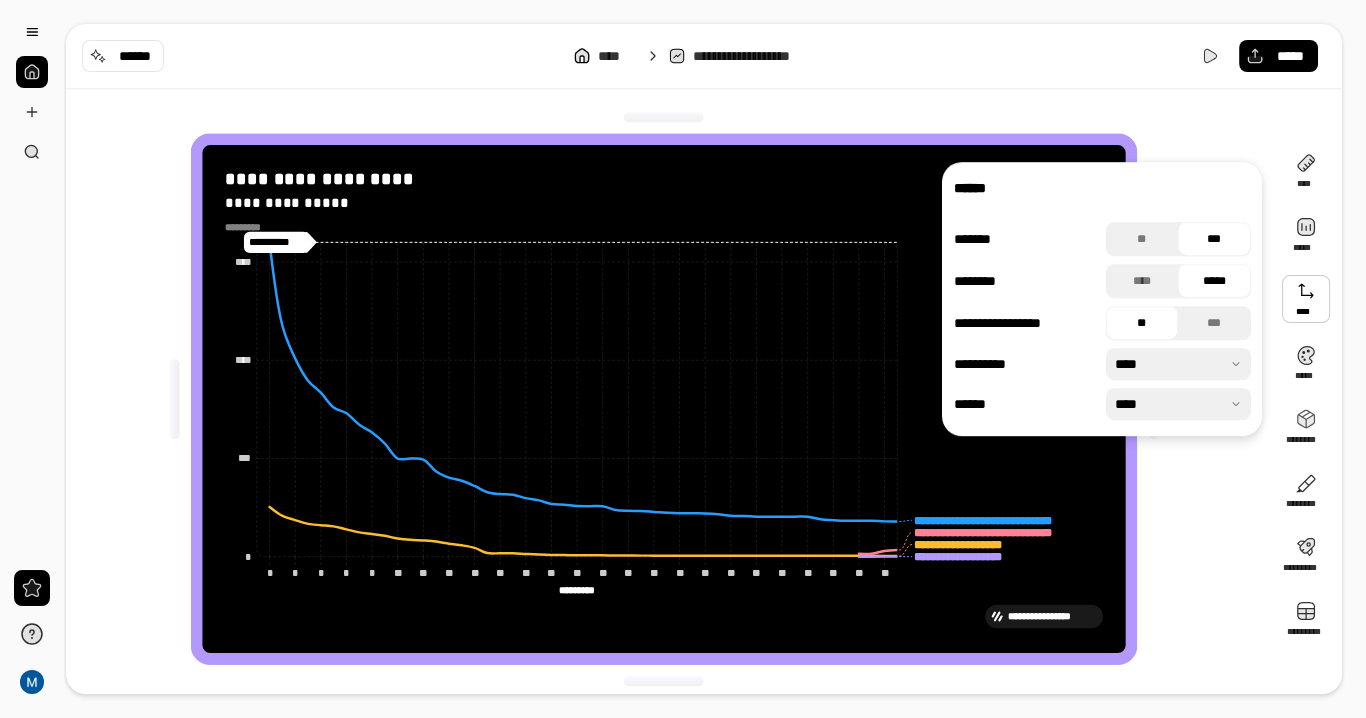 click at bounding box center (1306, 299) 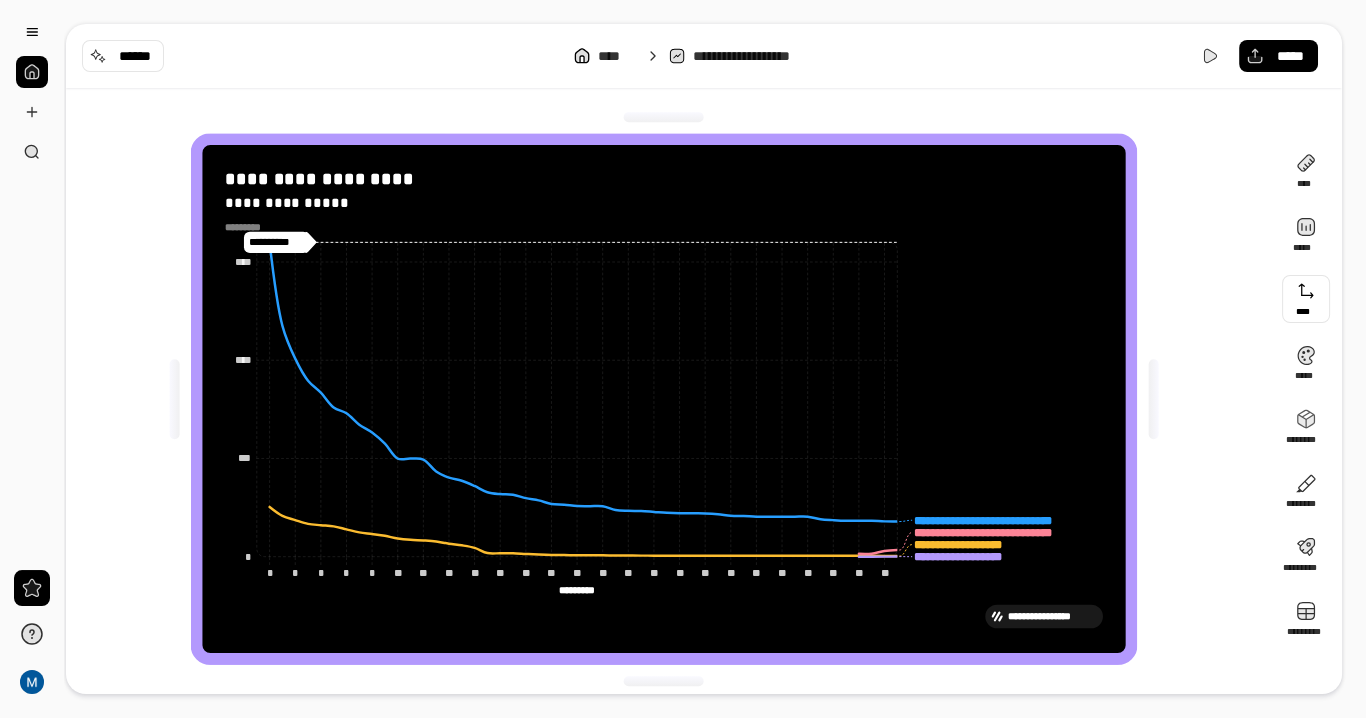 click at bounding box center [1306, 299] 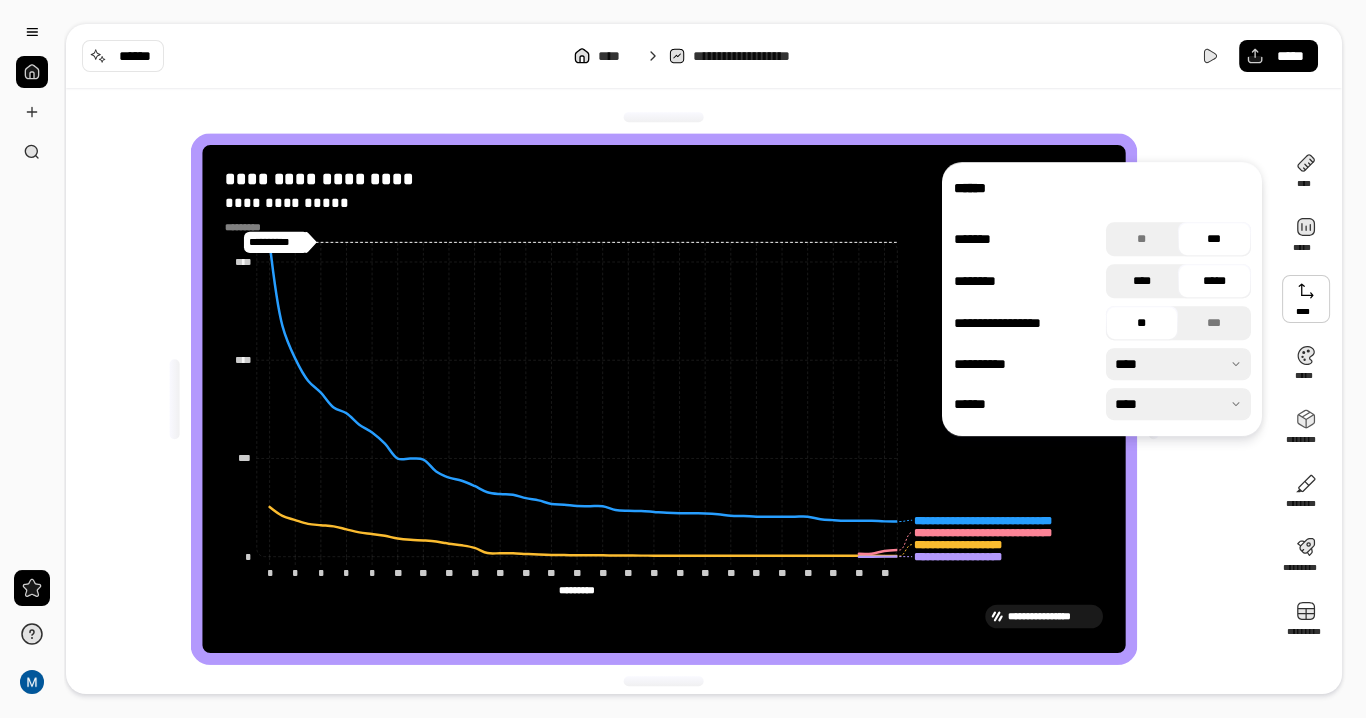 click on "****" at bounding box center (1142, 281) 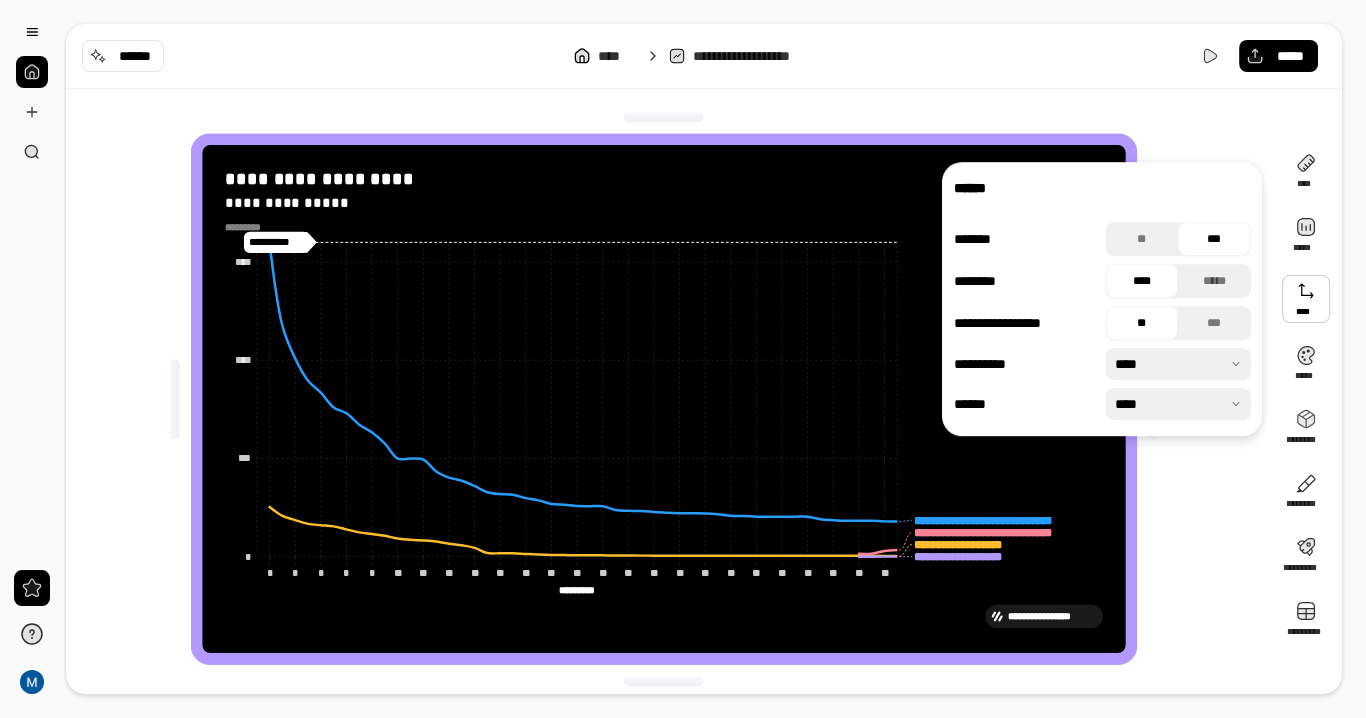 click at bounding box center (1306, 299) 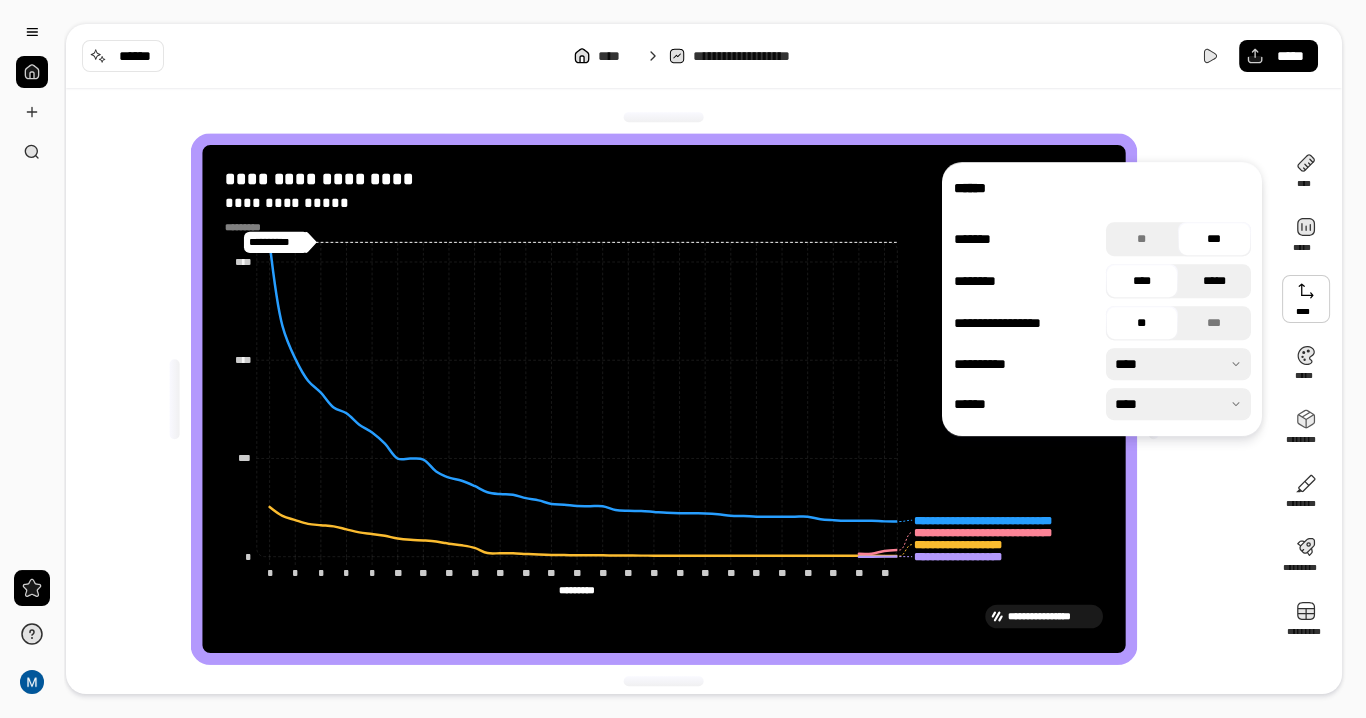 click on "*****" at bounding box center [1214, 281] 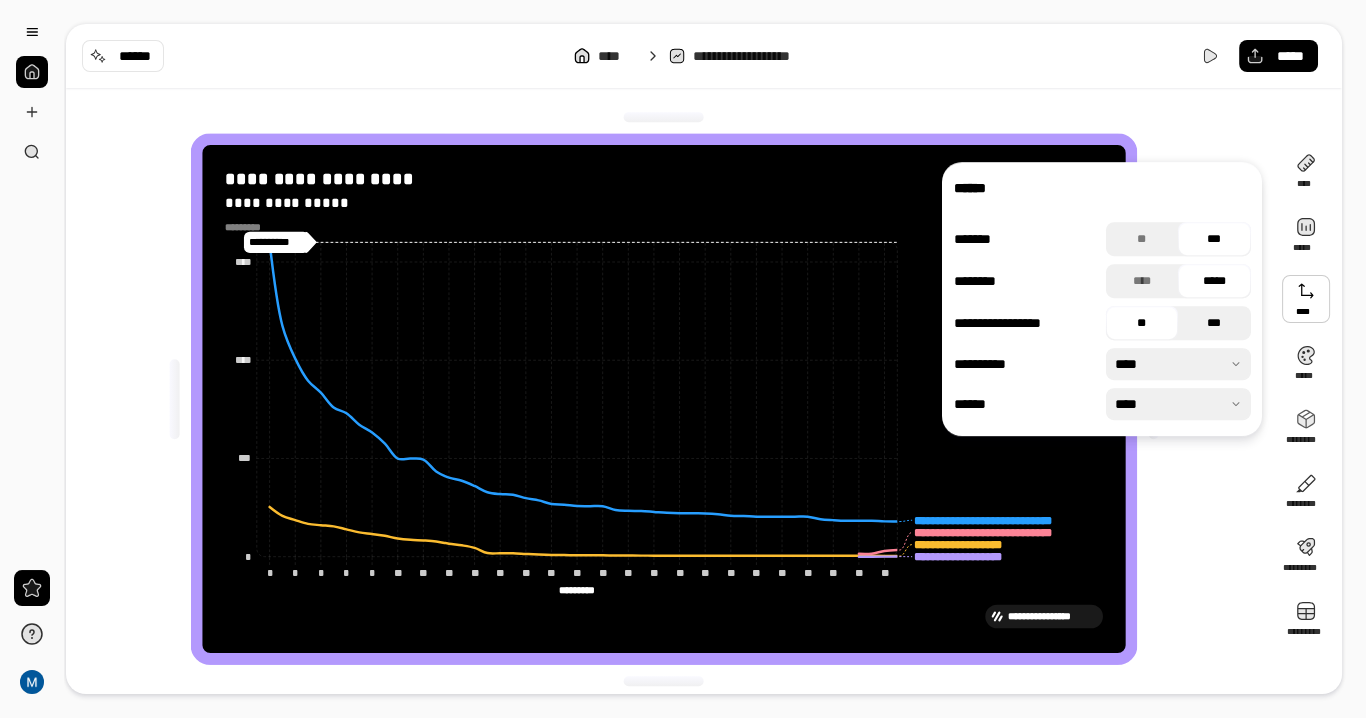 click on "***" at bounding box center [1214, 323] 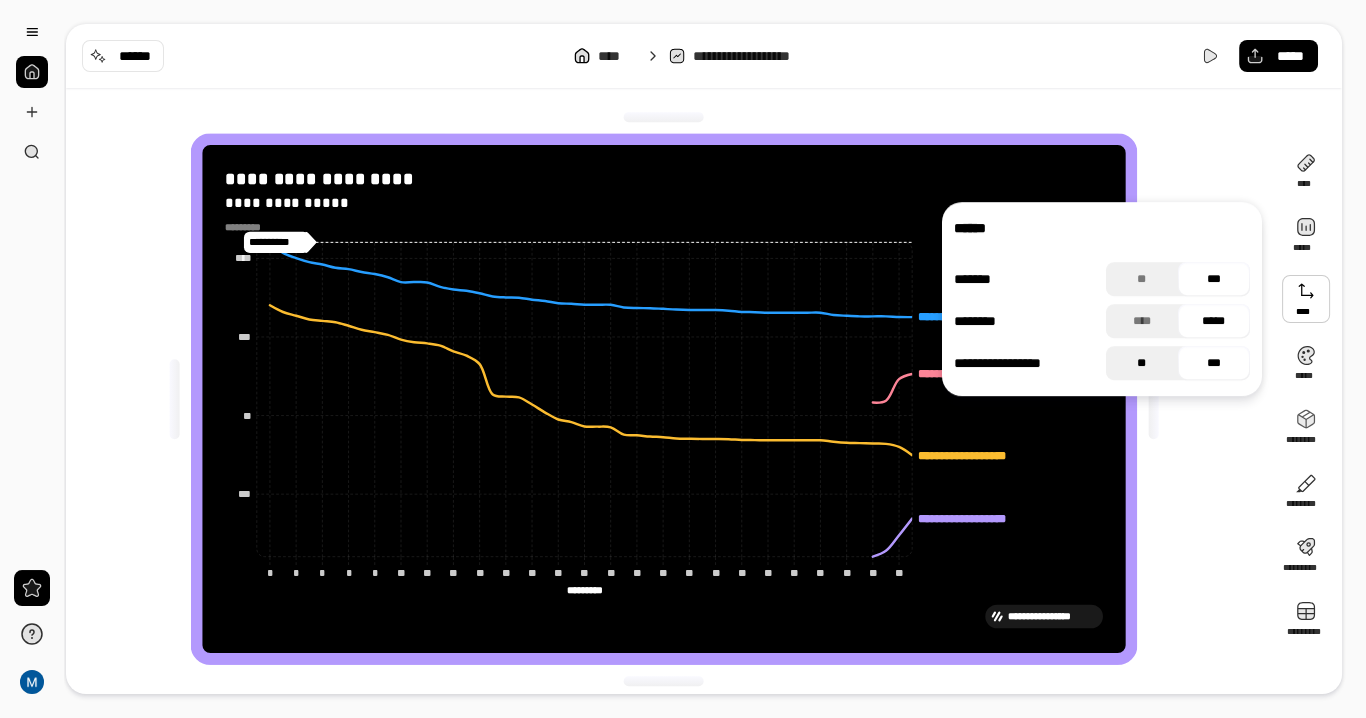click on "**" at bounding box center [1142, 363] 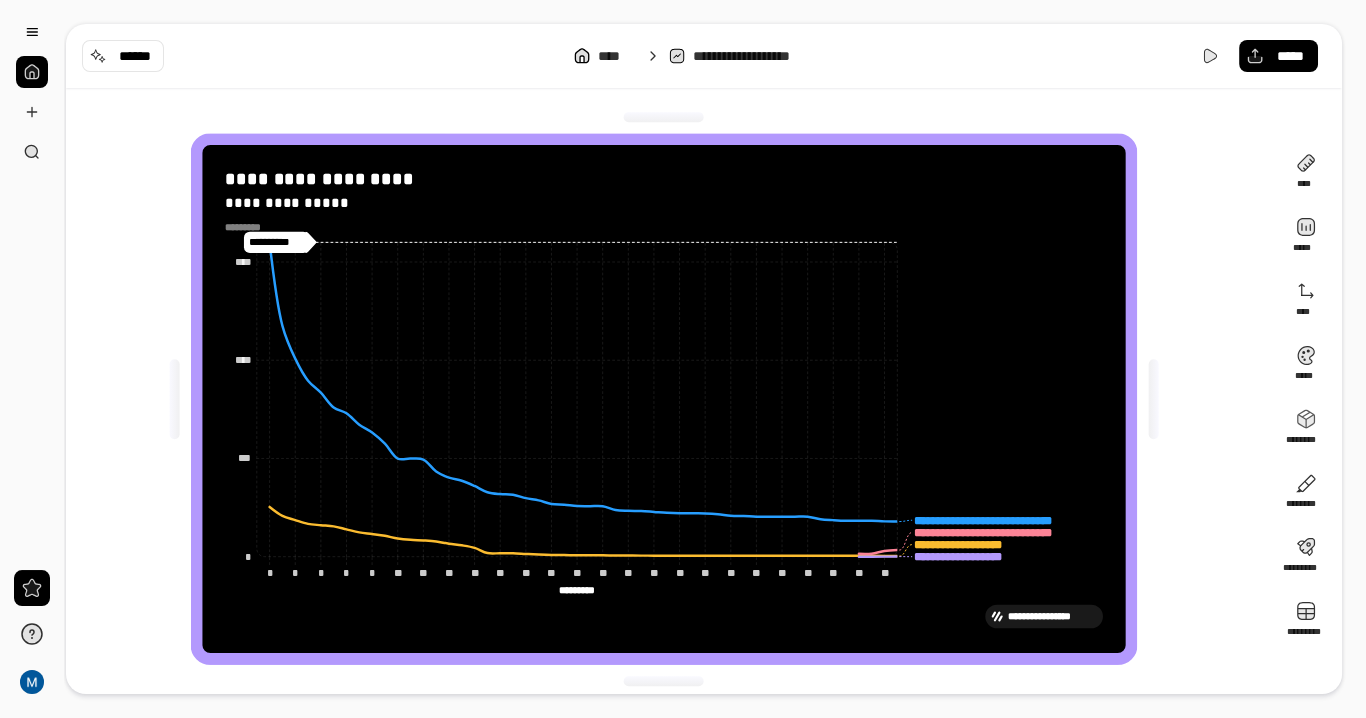 click on "**********" at bounding box center [670, 399] 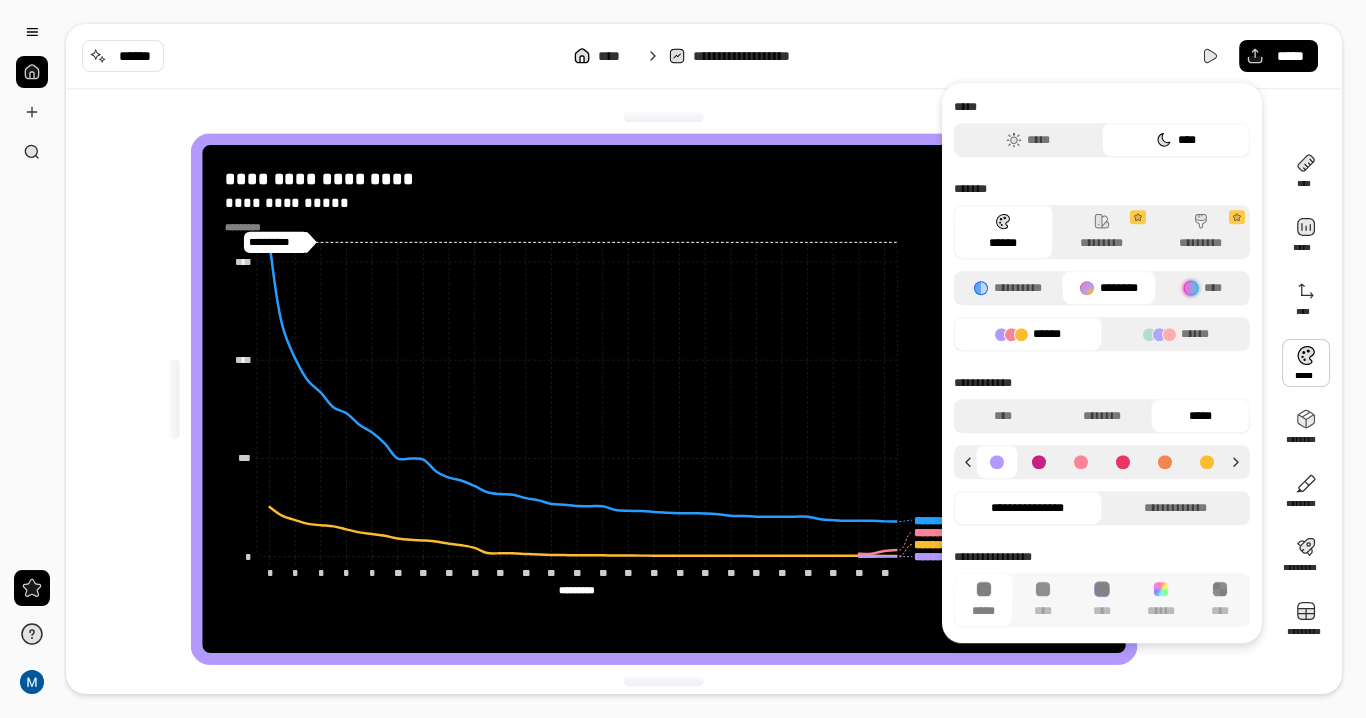 click at bounding box center (1306, 363) 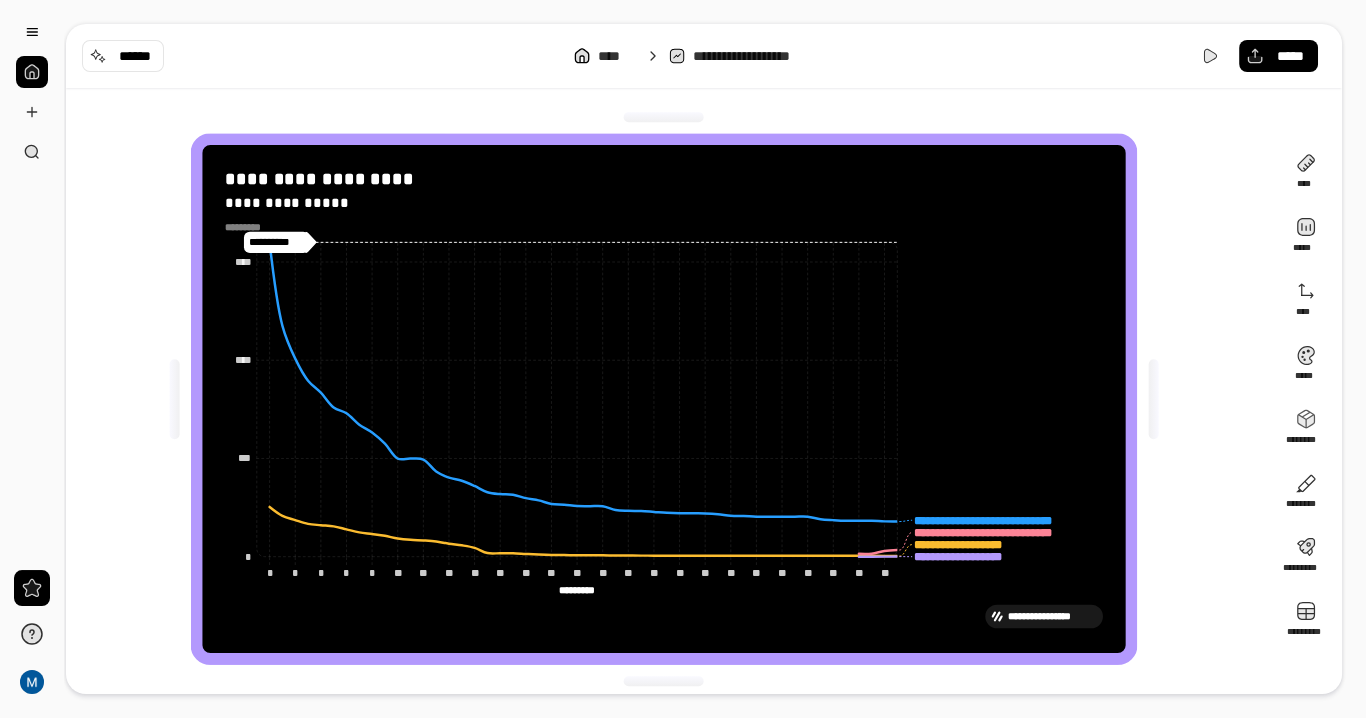 click on "**********" at bounding box center [670, 399] 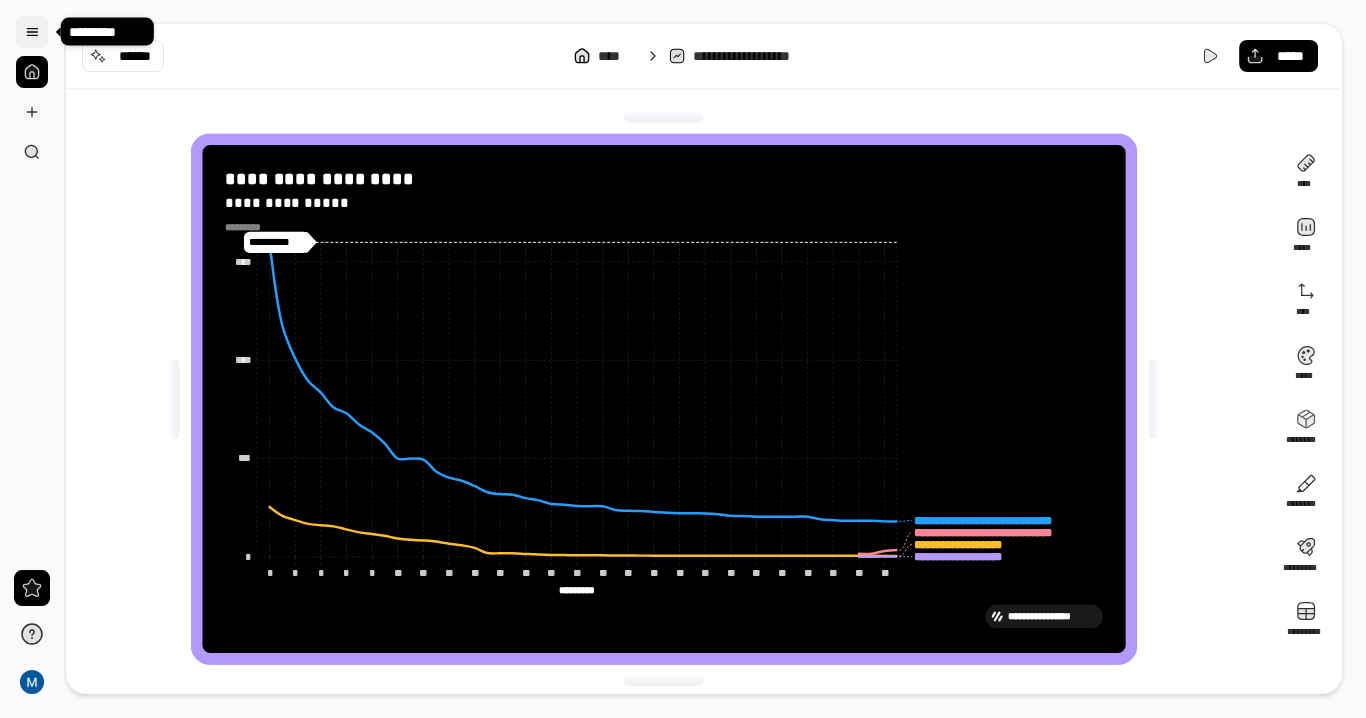 click at bounding box center (32, 32) 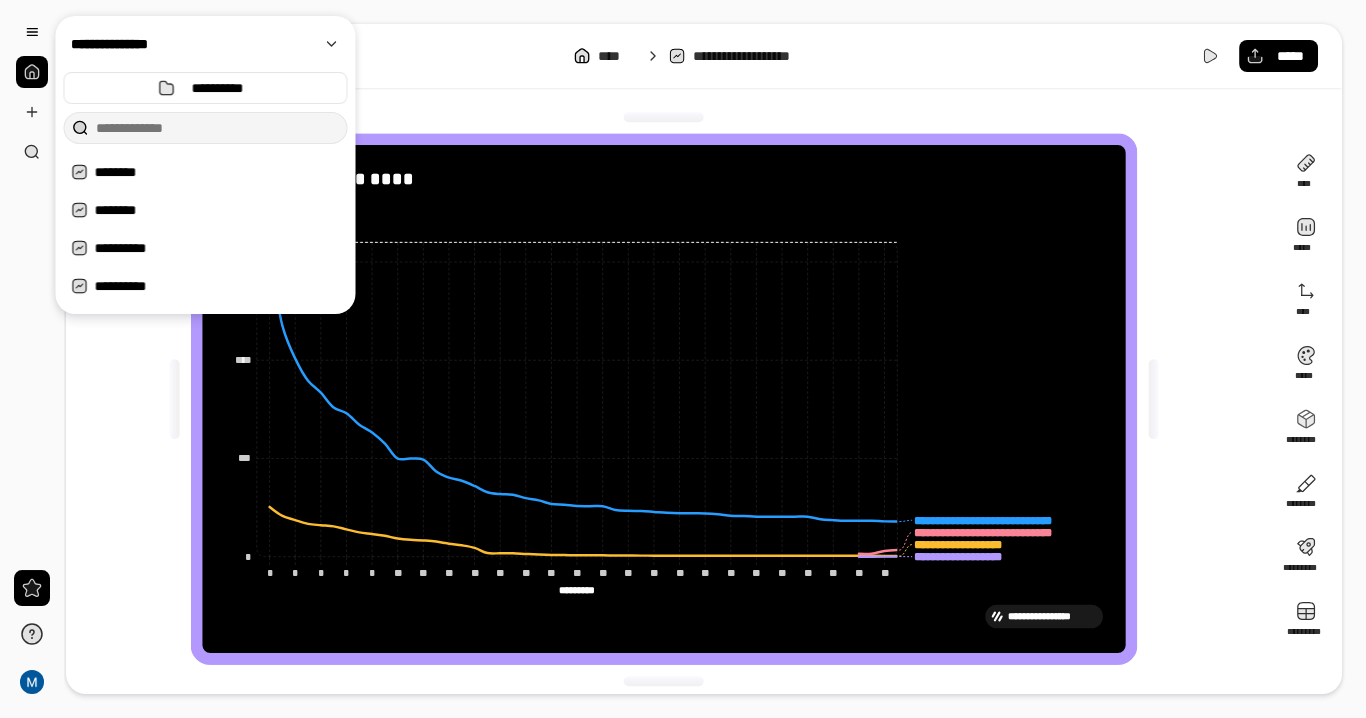 click on "**" at bounding box center [32, 359] 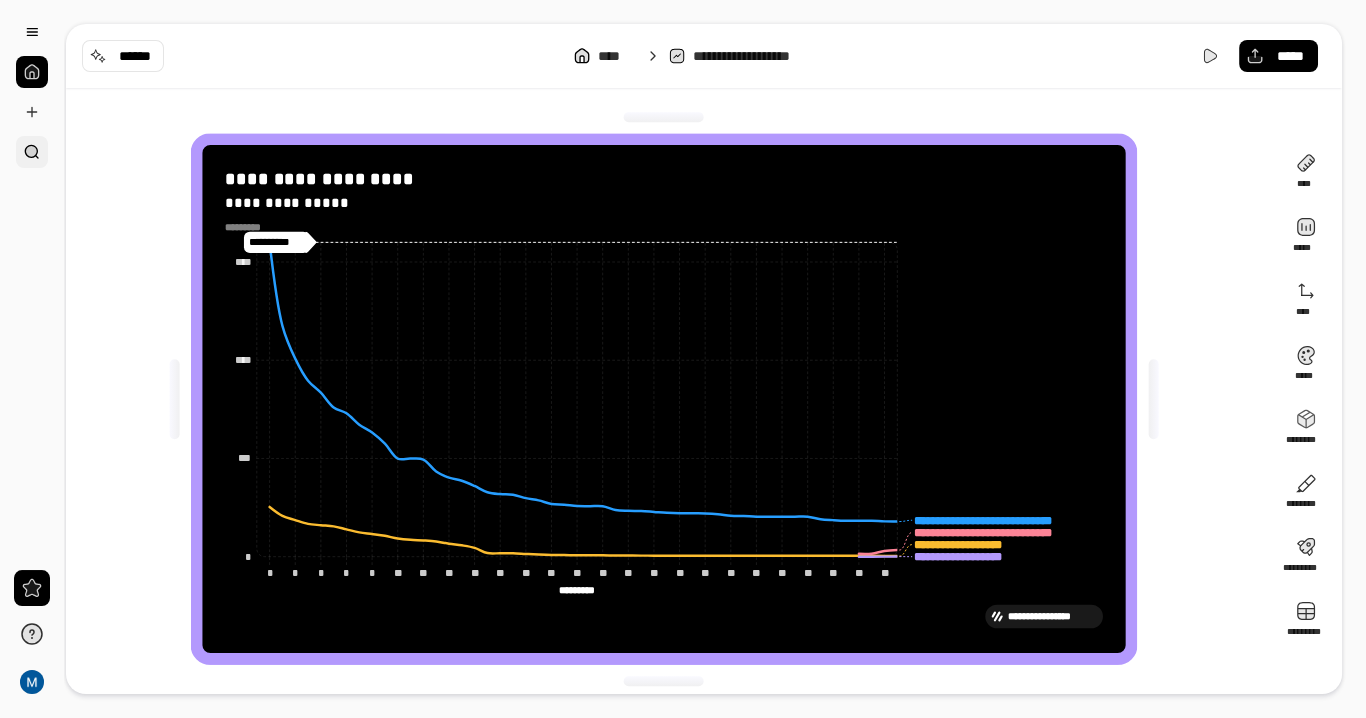 click at bounding box center (32, 152) 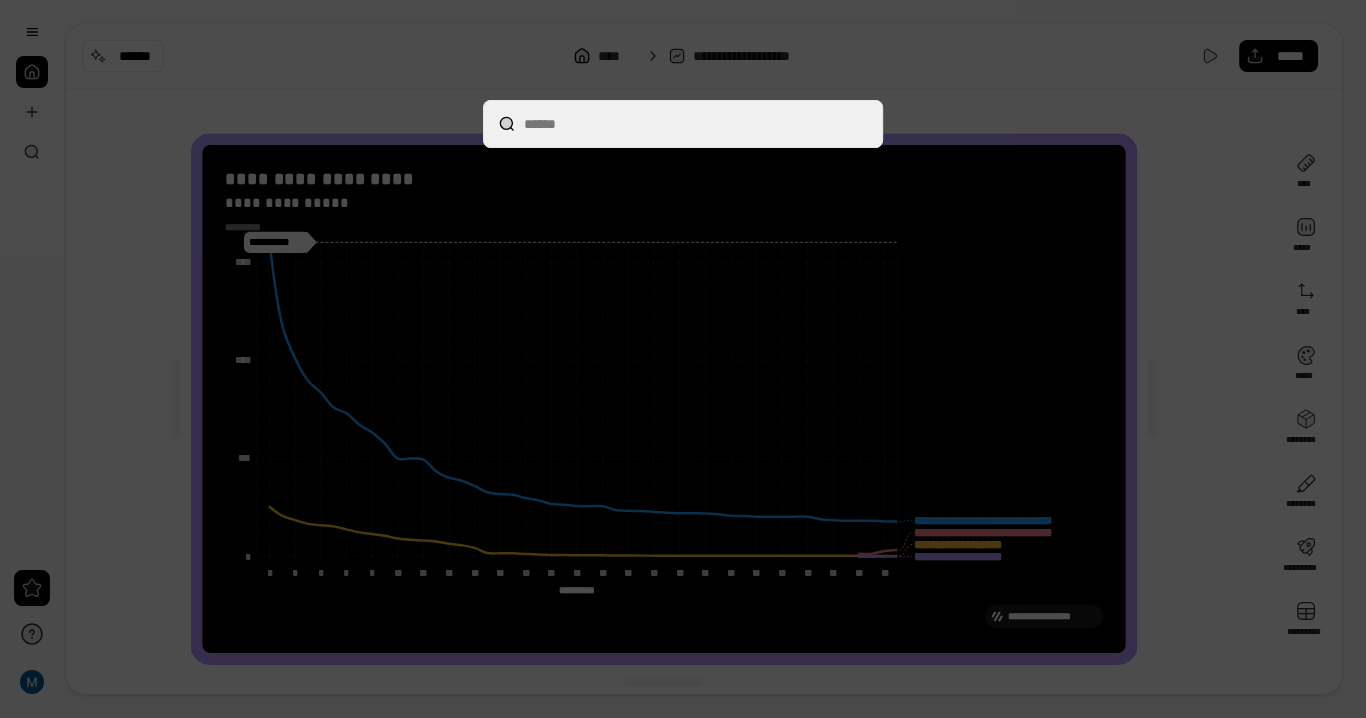 click at bounding box center [683, 359] 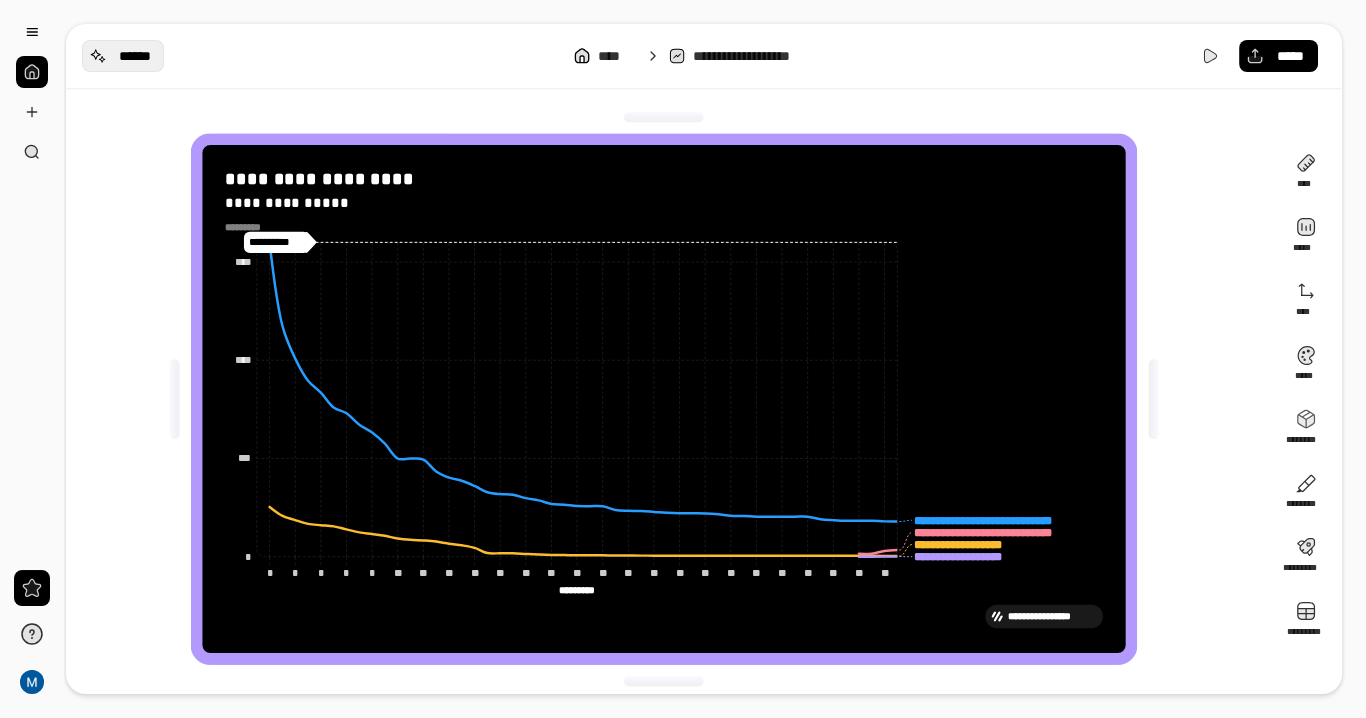 click on "******" at bounding box center (123, 56) 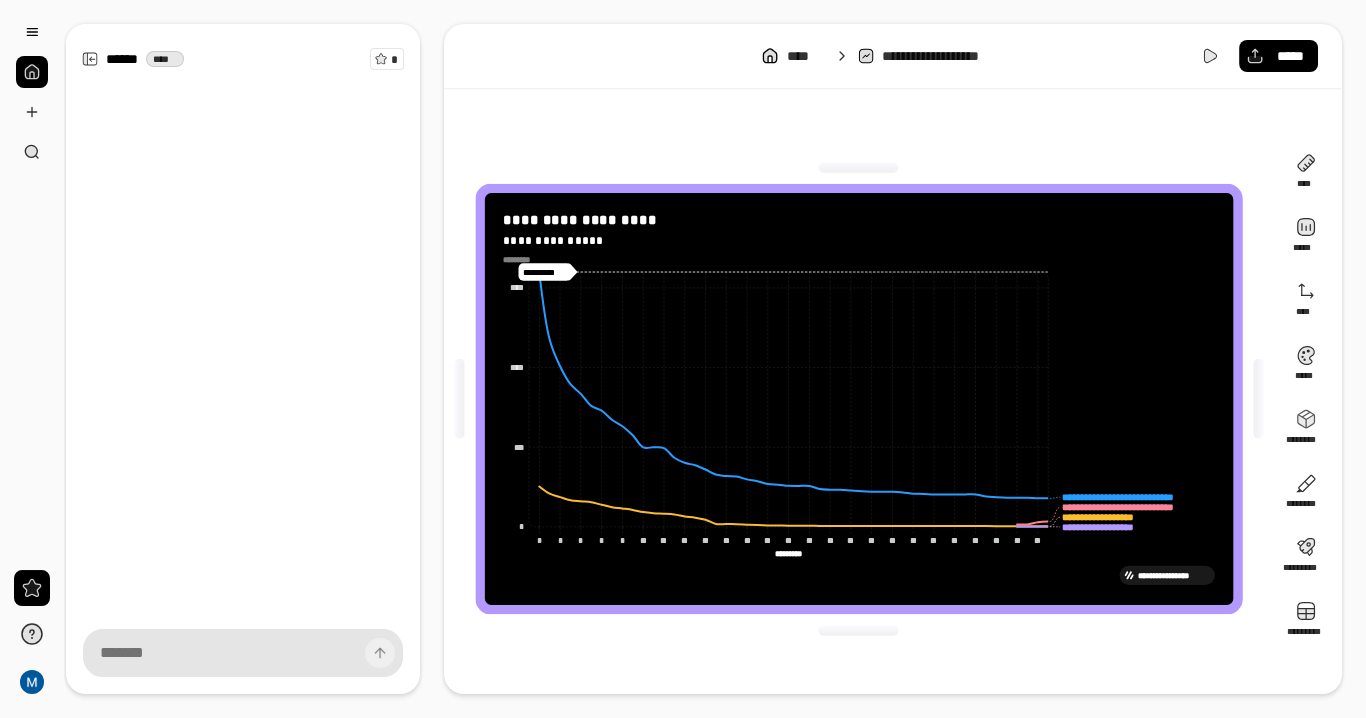 click at bounding box center (243, 653) 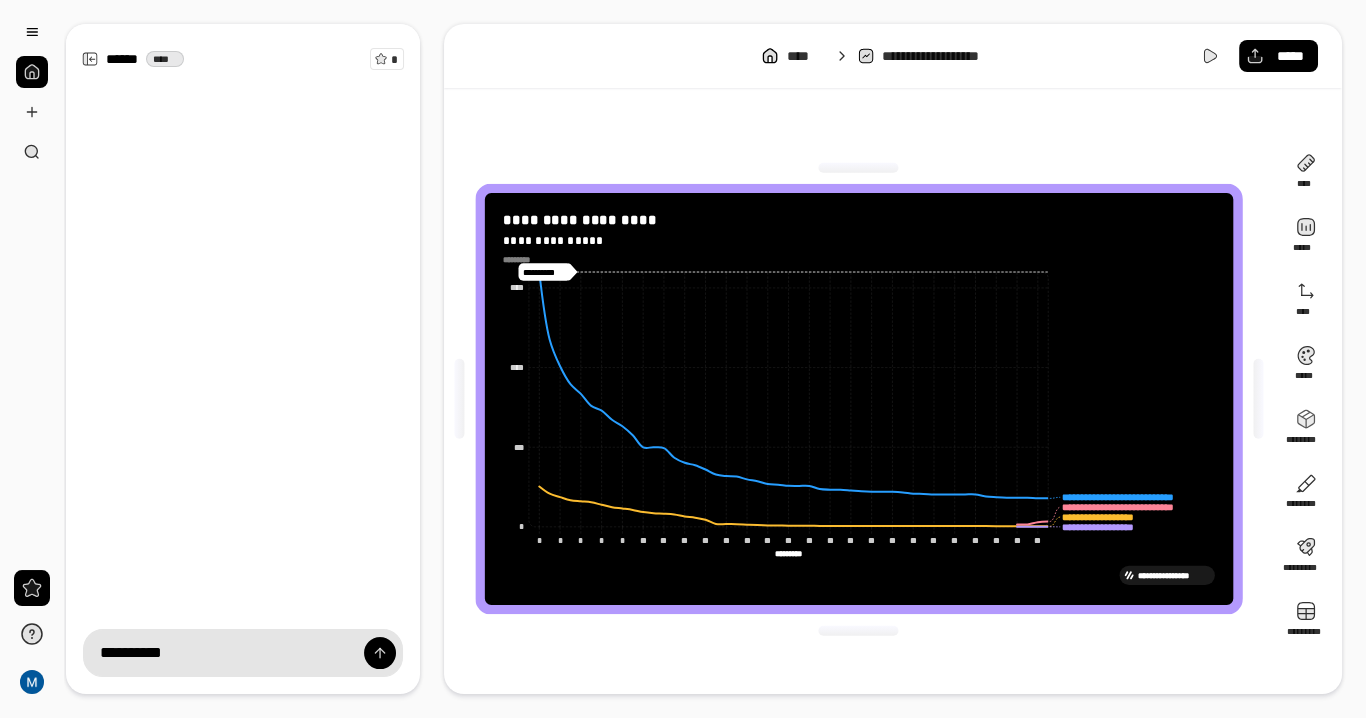 click at bounding box center (380, 653) 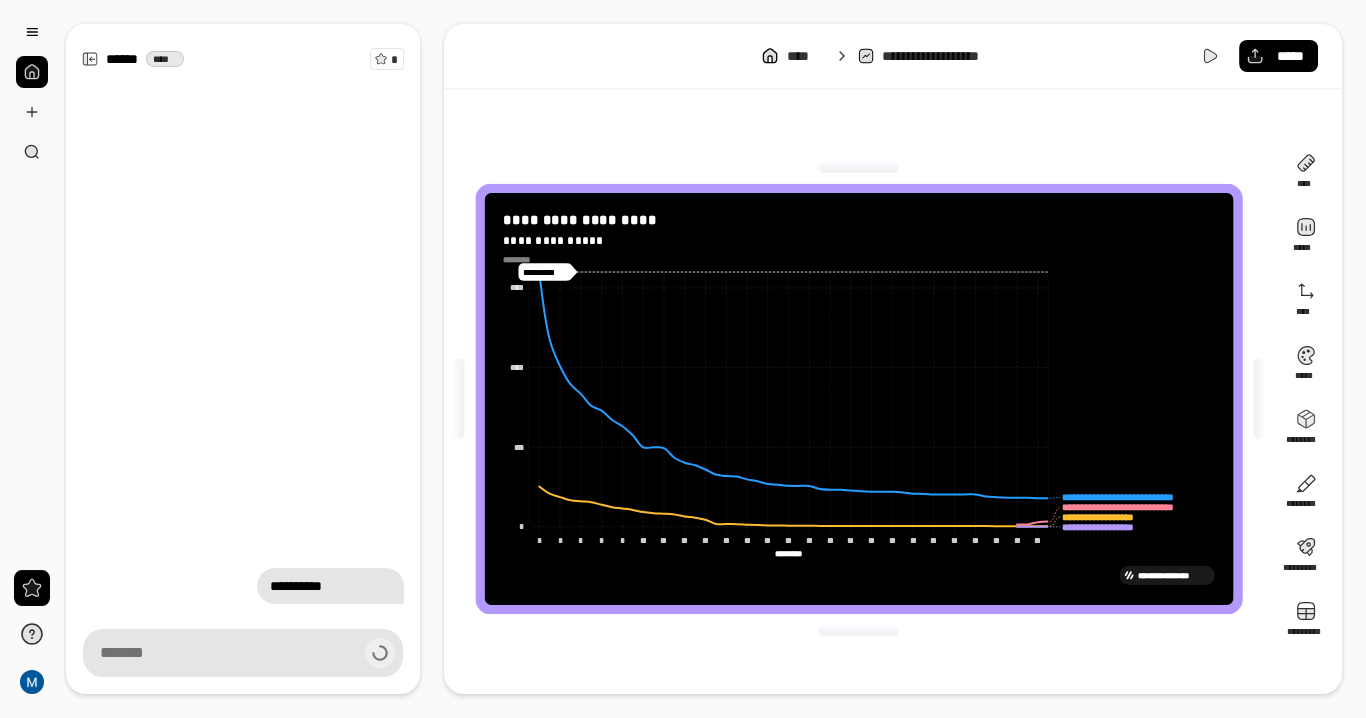 click on "**********" at bounding box center (893, 359) 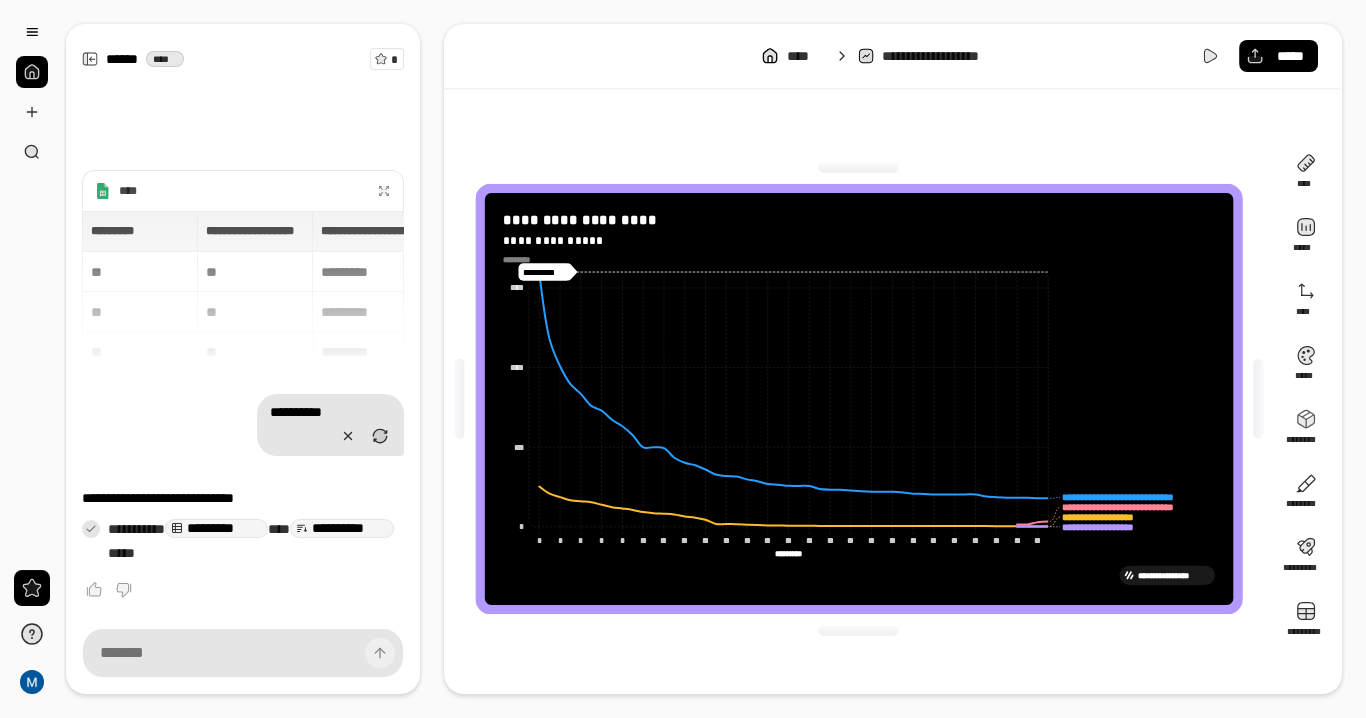 click on "*********" at bounding box center (216, 528) 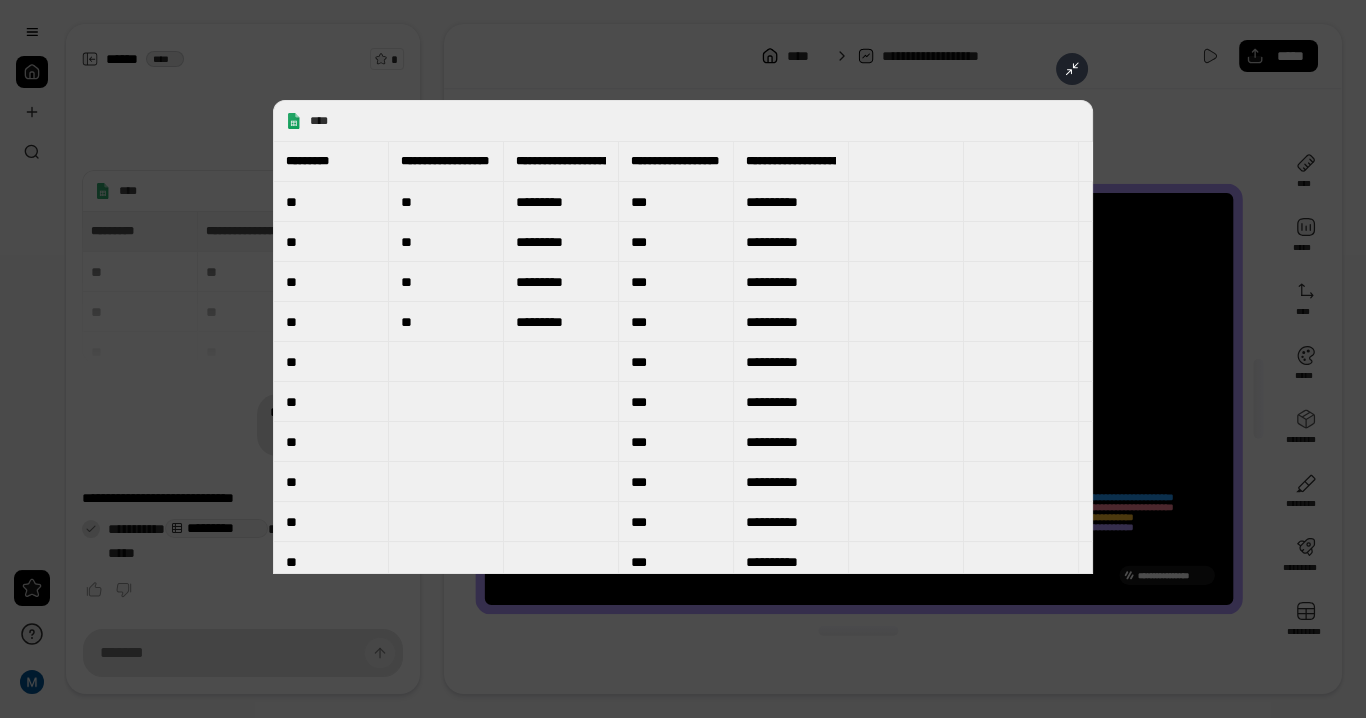 click on "**" at bounding box center [331, 322] 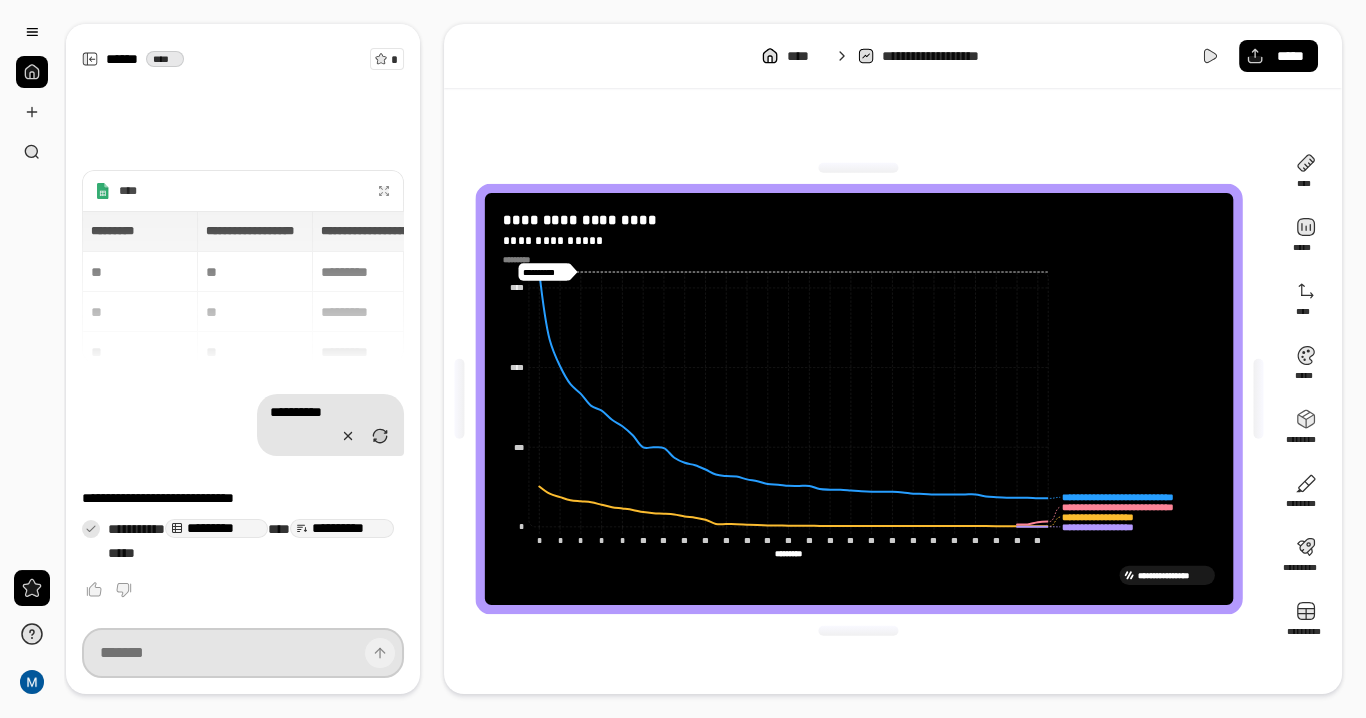click at bounding box center (243, 653) 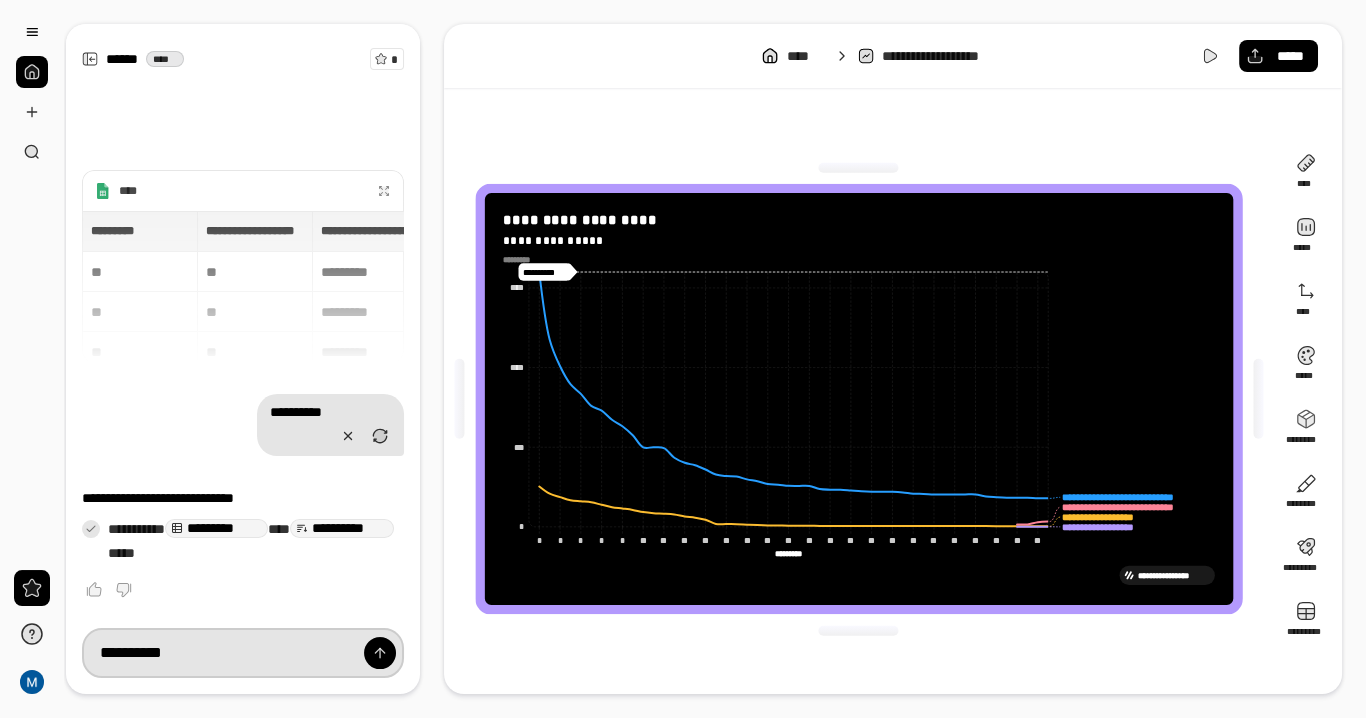 click at bounding box center (380, 653) 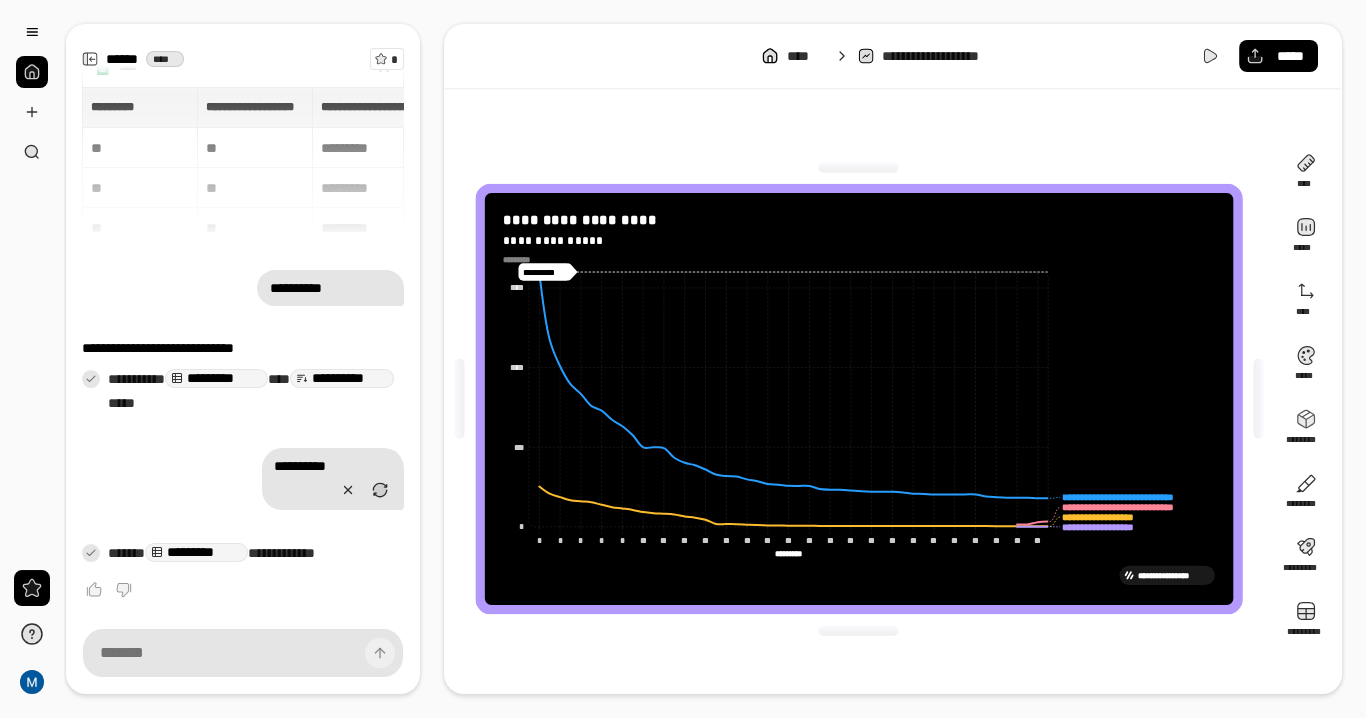 click on "*********" at bounding box center (196, 552) 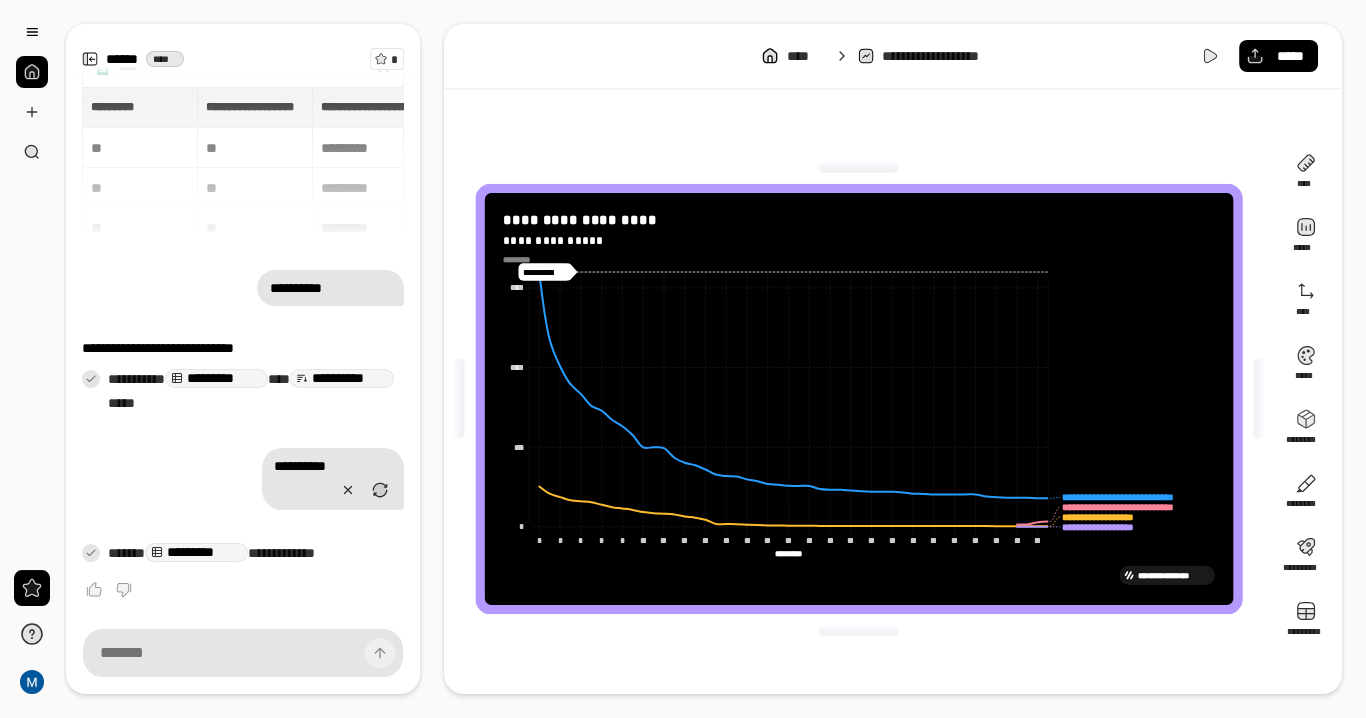 click 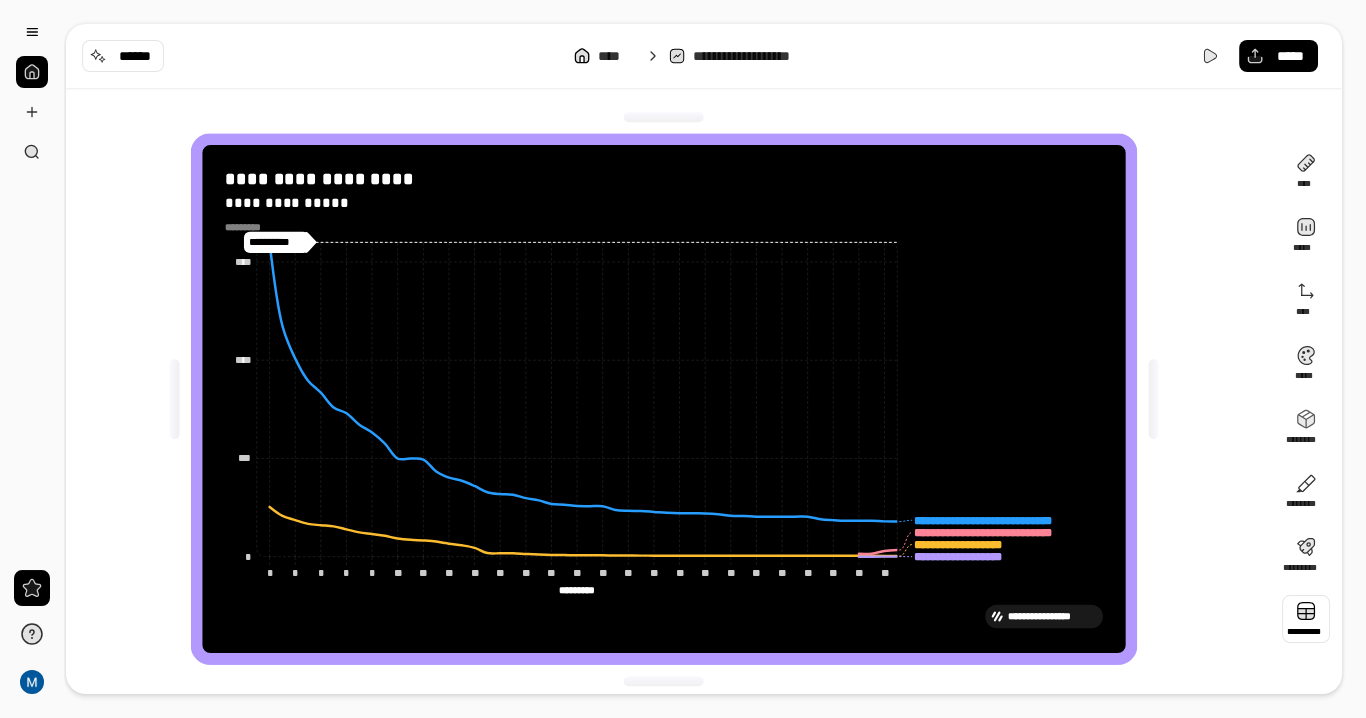 click at bounding box center (1306, 619) 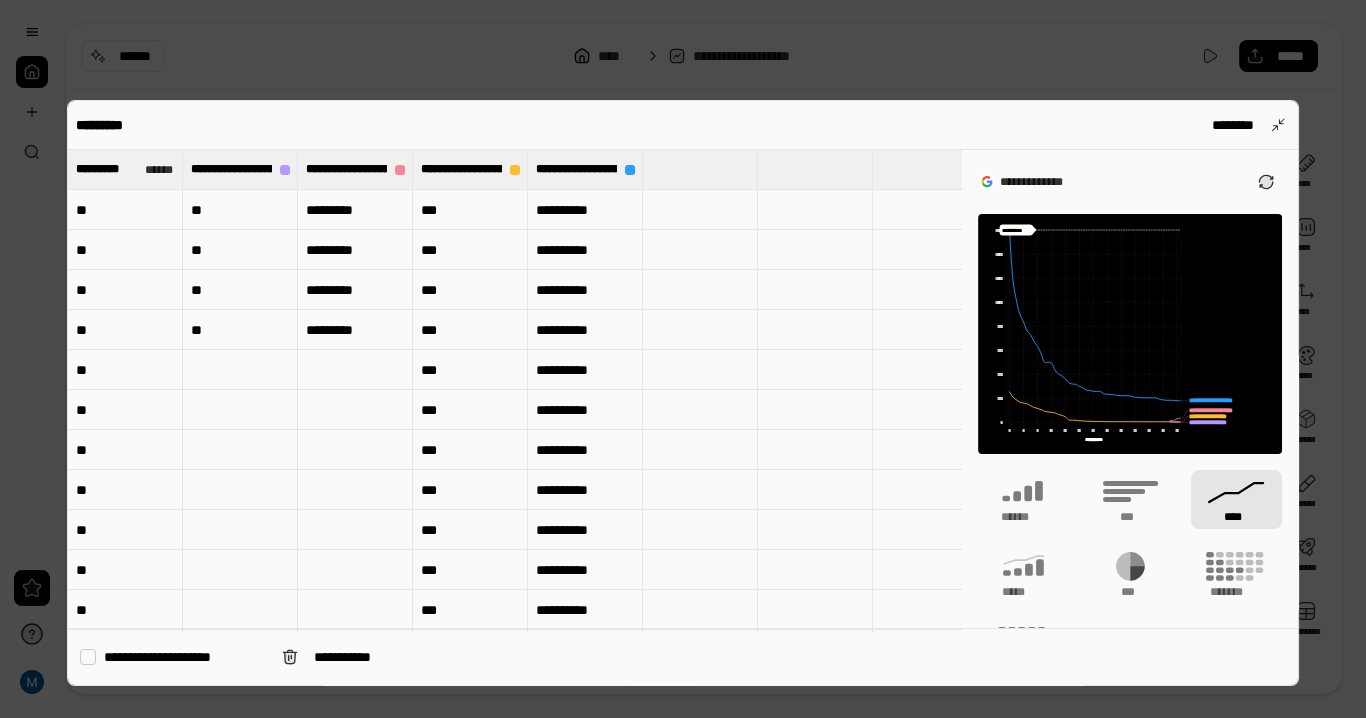 click on "**" at bounding box center (240, 210) 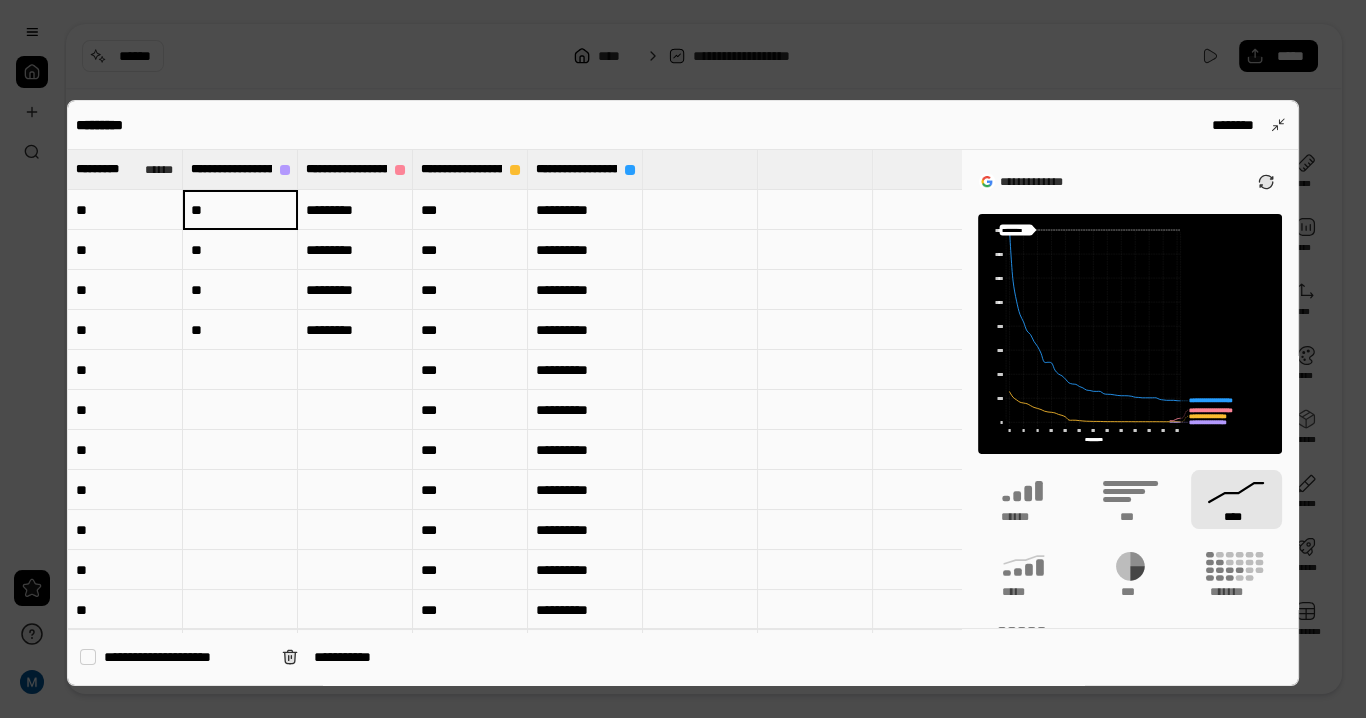 click on "**" at bounding box center (240, 290) 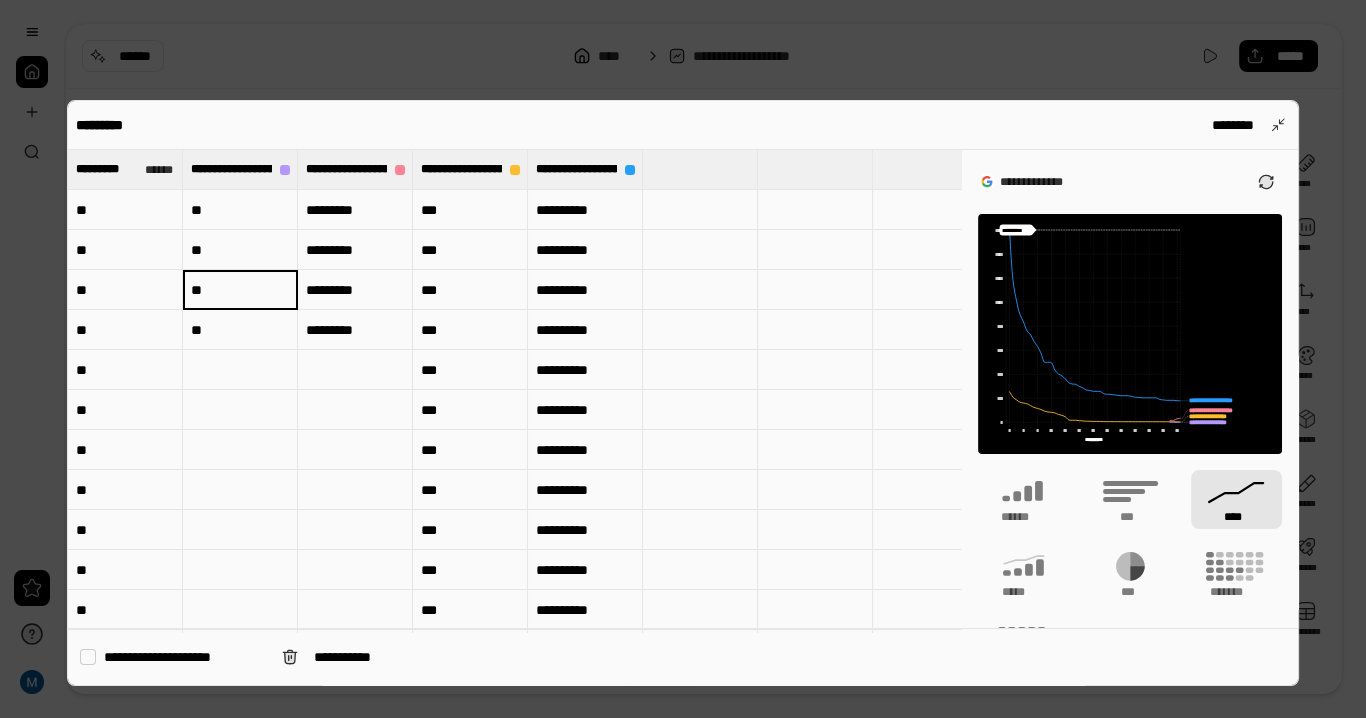 click on "**" at bounding box center (125, 210) 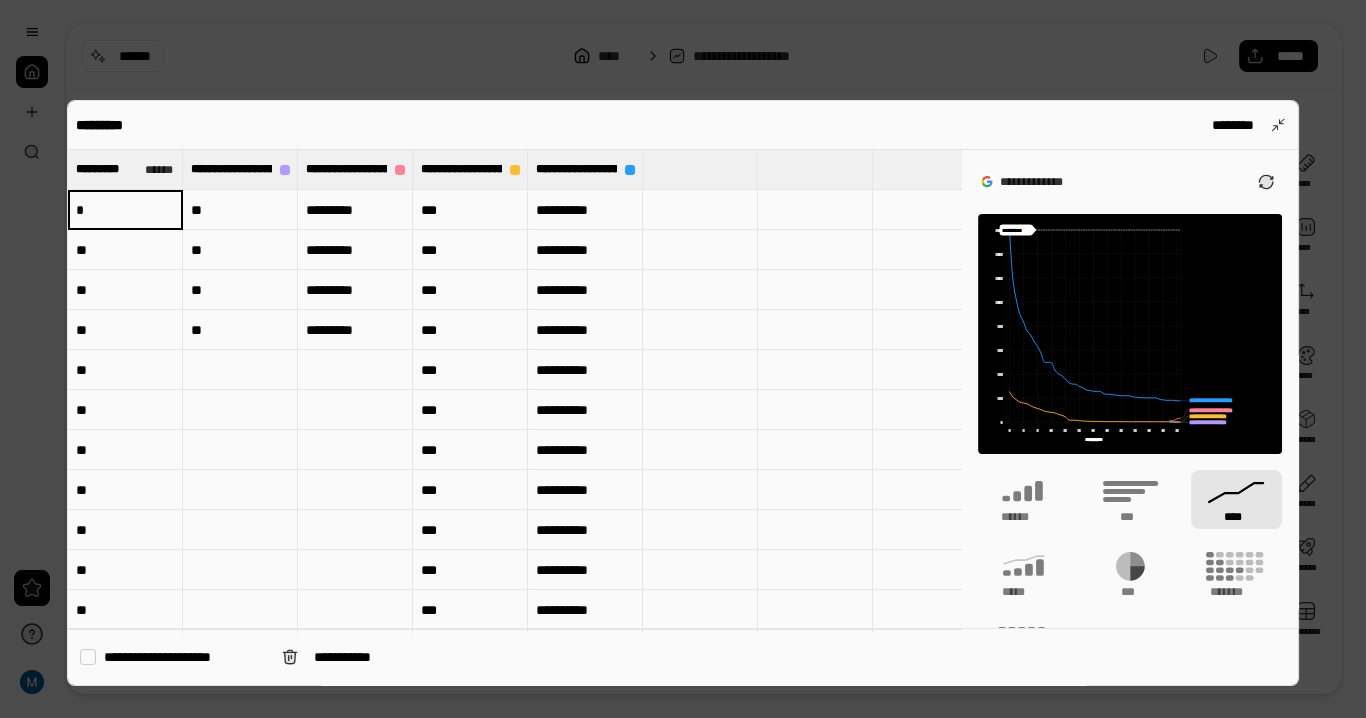 click on "**" at bounding box center [125, 250] 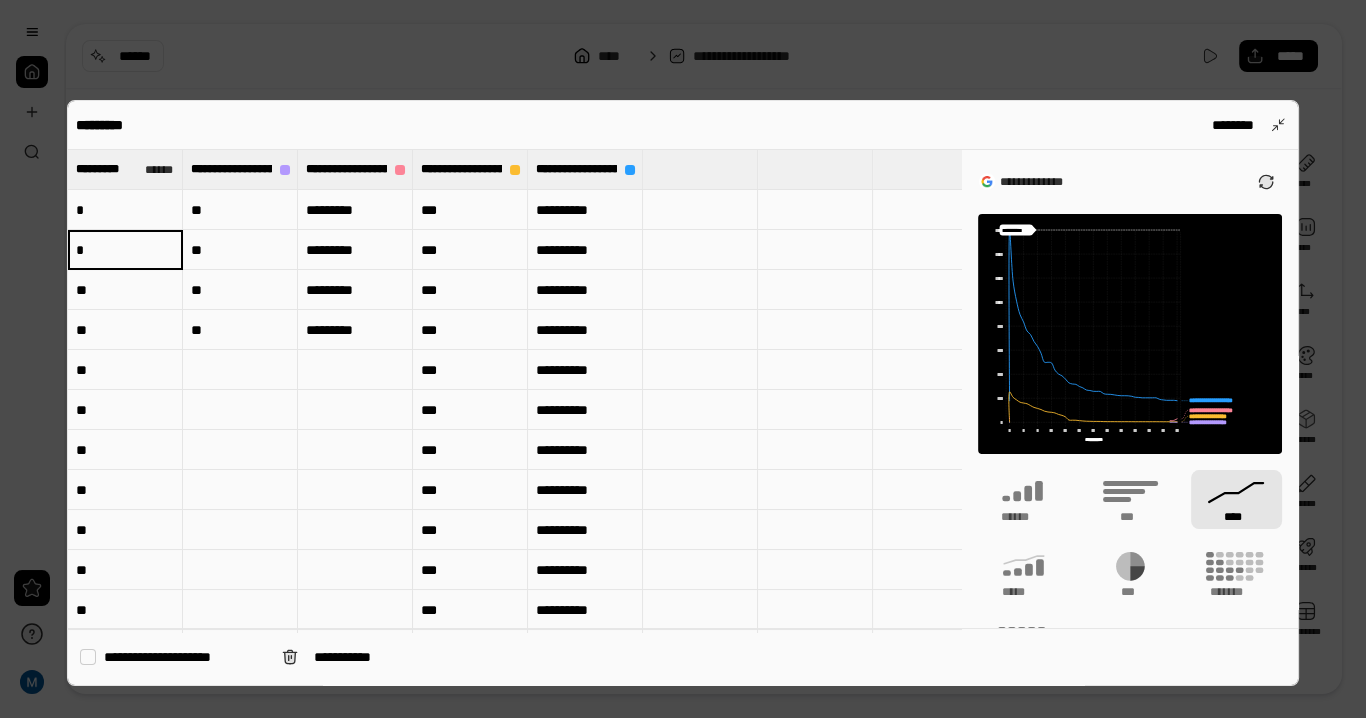 click on "**" at bounding box center (125, 290) 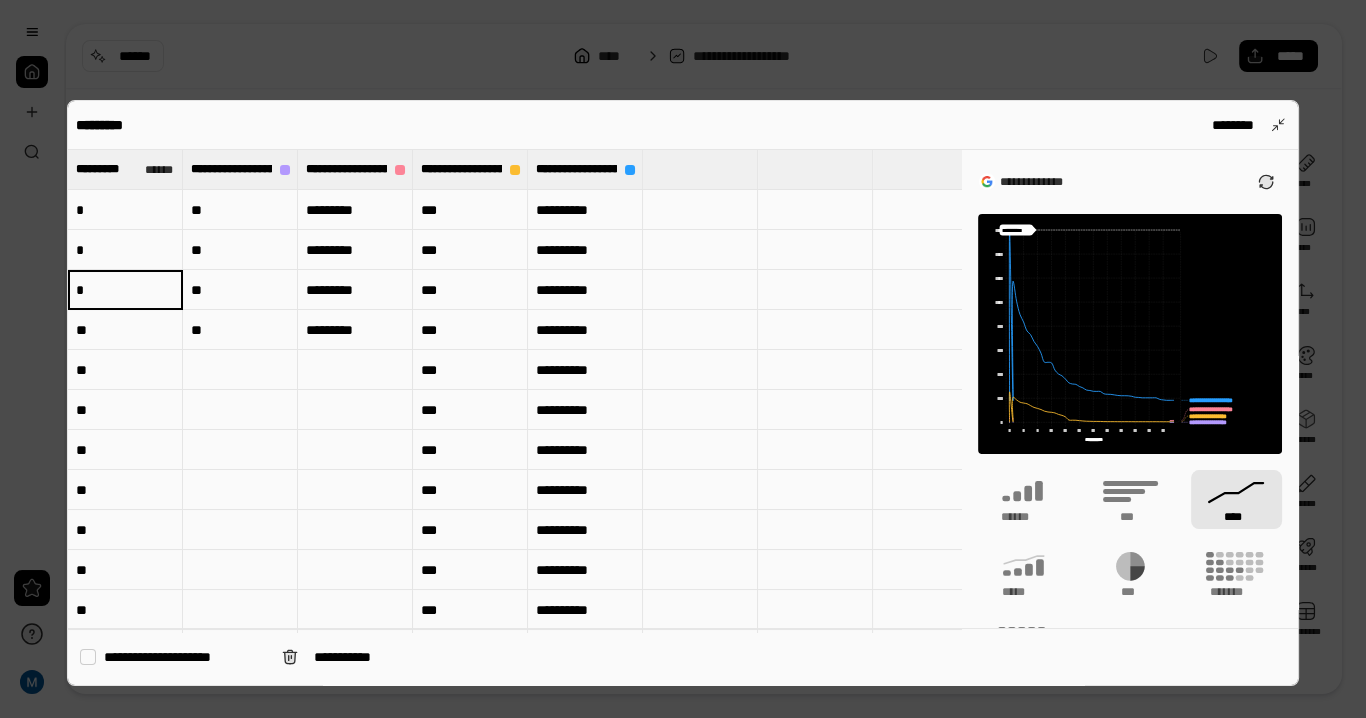 click on "*" at bounding box center [125, 289] 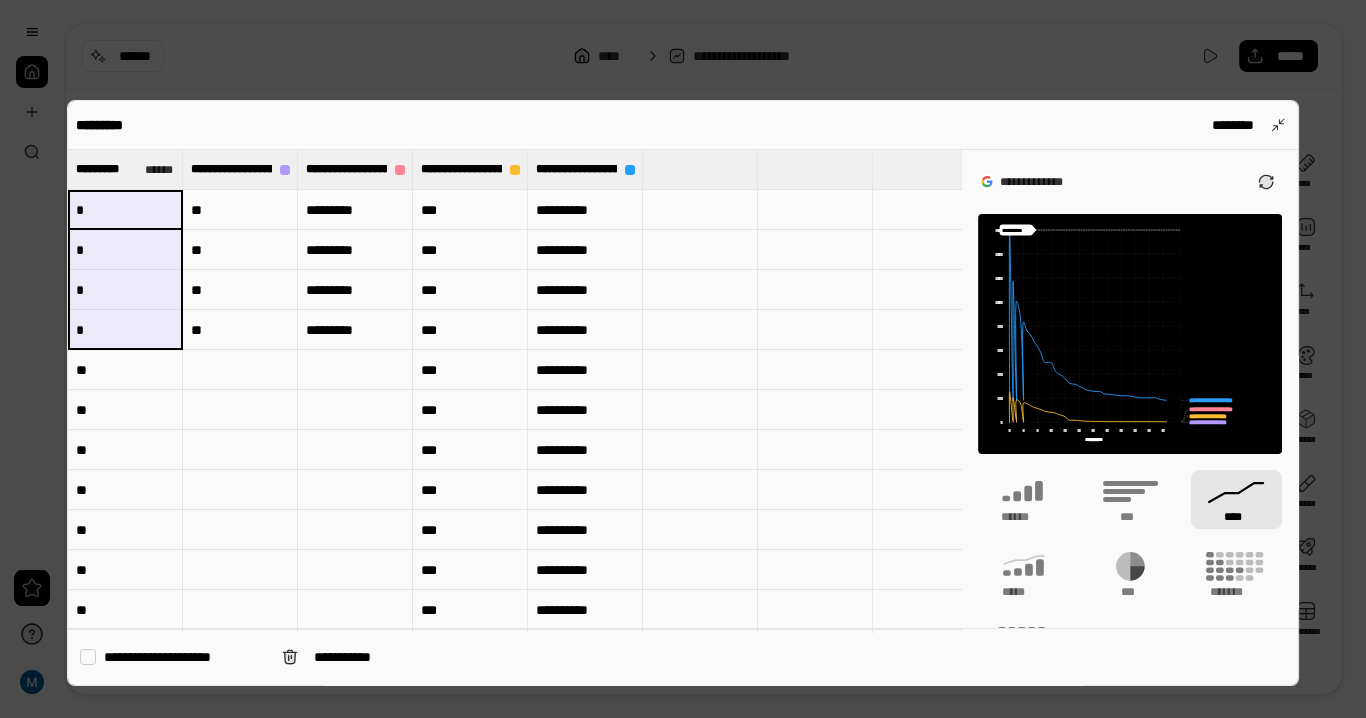 drag, startPoint x: 108, startPoint y: 212, endPoint x: 98, endPoint y: 309, distance: 97.5141 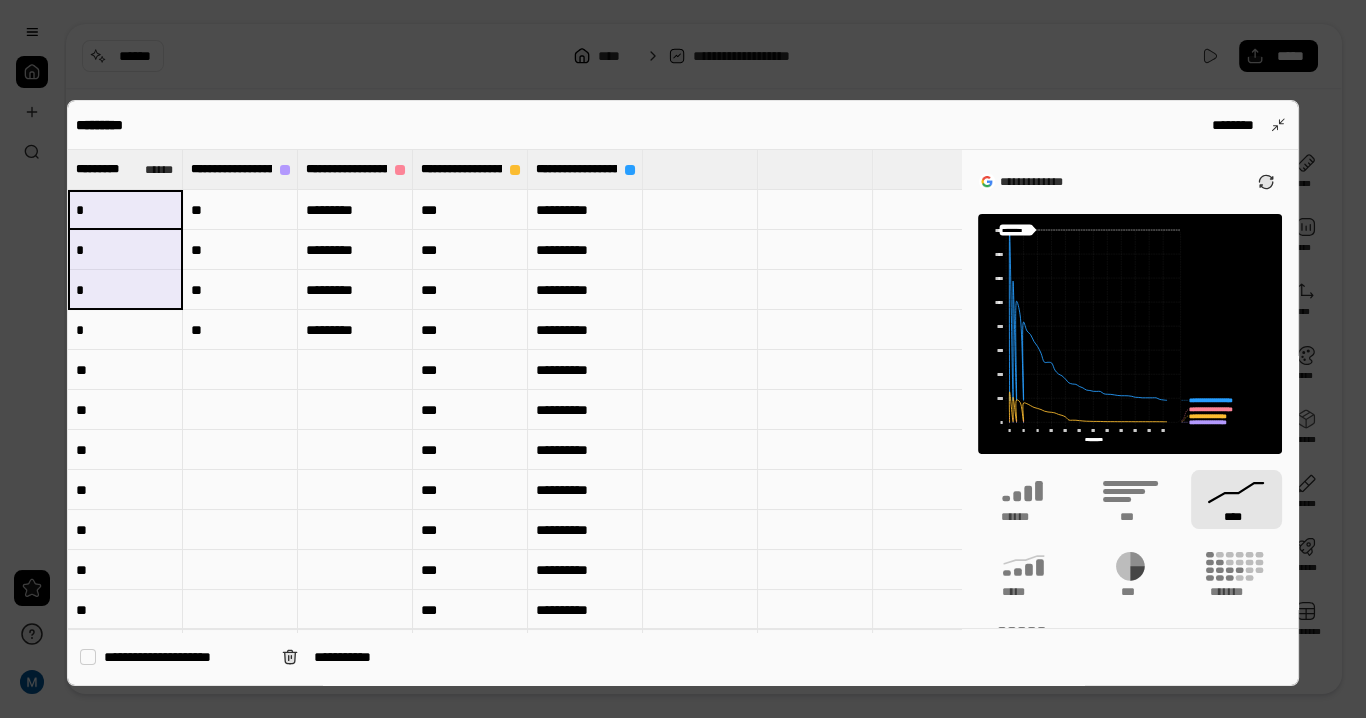 drag, startPoint x: 136, startPoint y: 210, endPoint x: 134, endPoint y: 278, distance: 68.0294 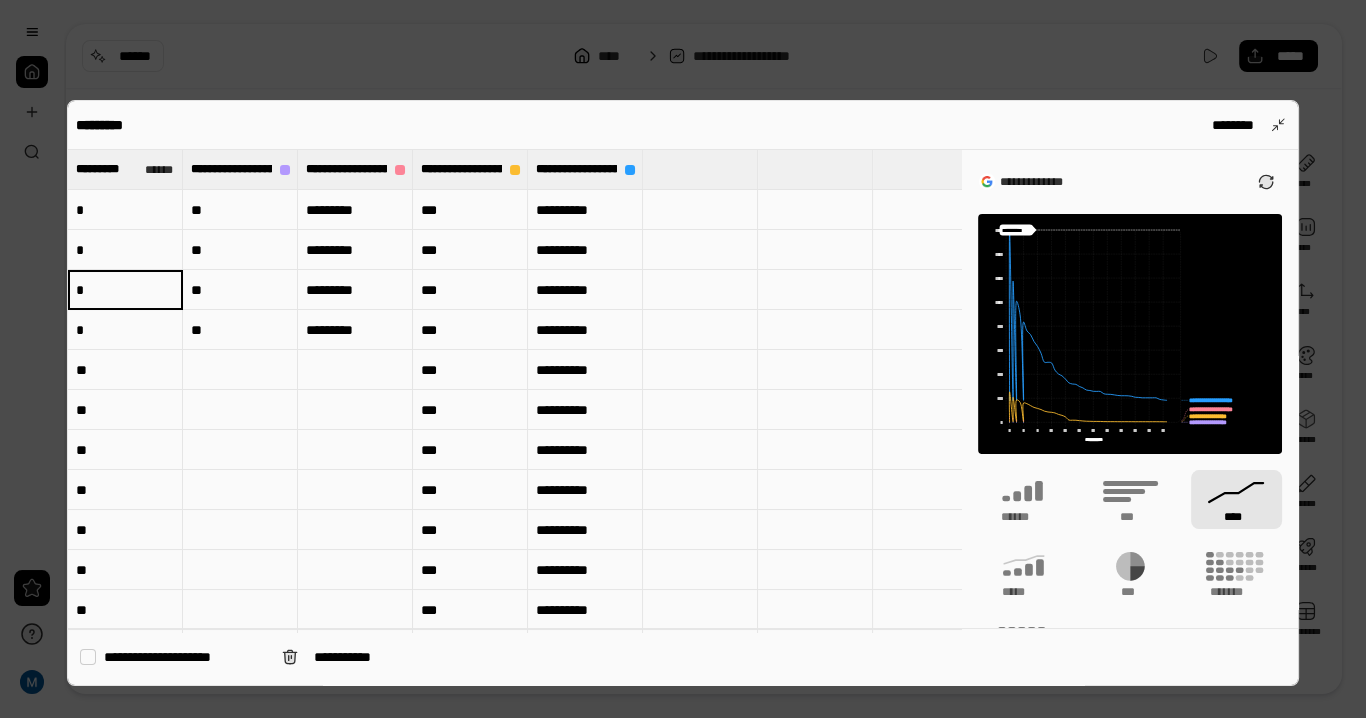 click on "*" at bounding box center [125, 330] 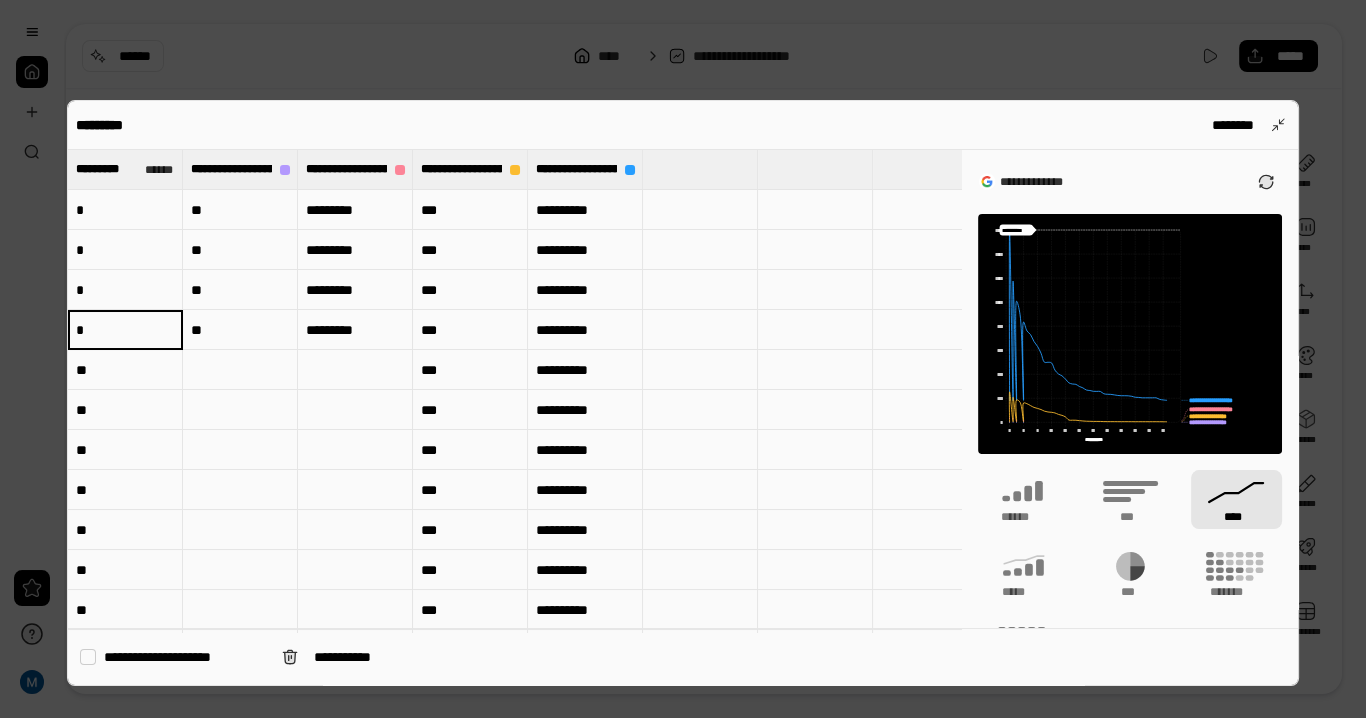 click on "**" at bounding box center (125, 370) 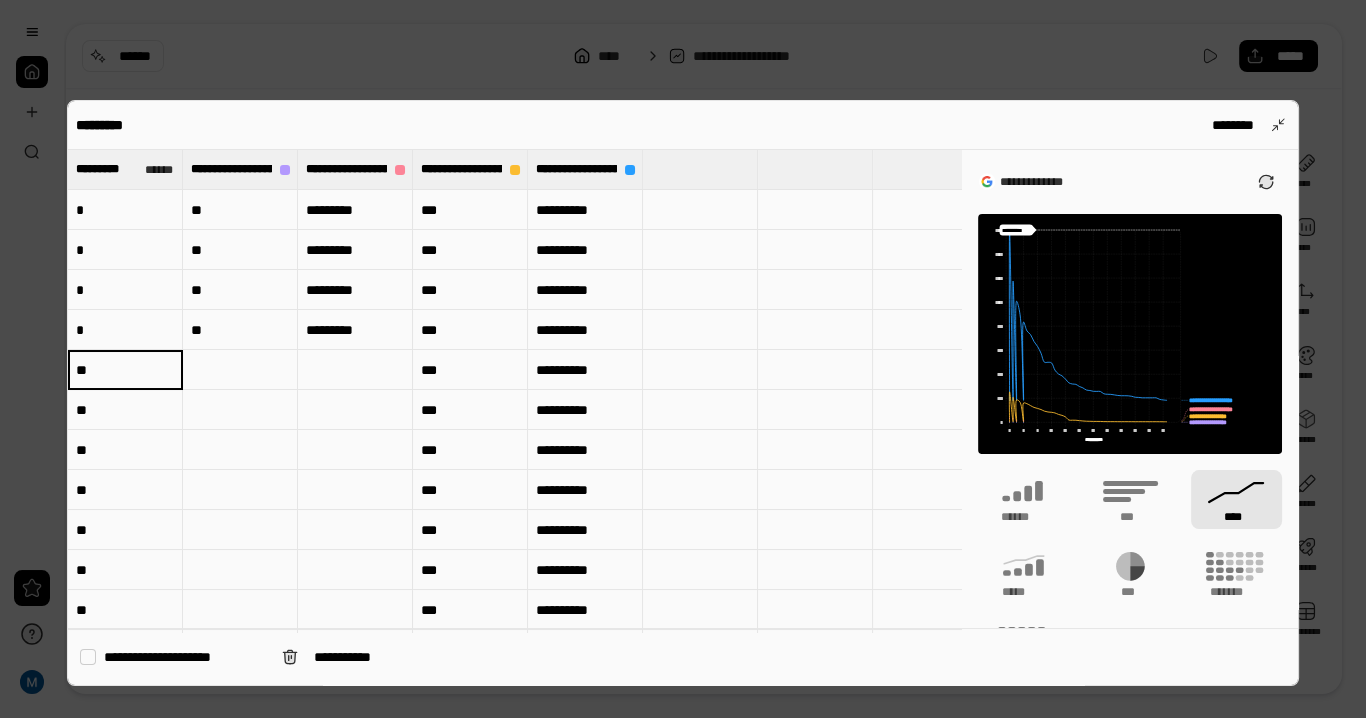 click on "*" at bounding box center (125, 330) 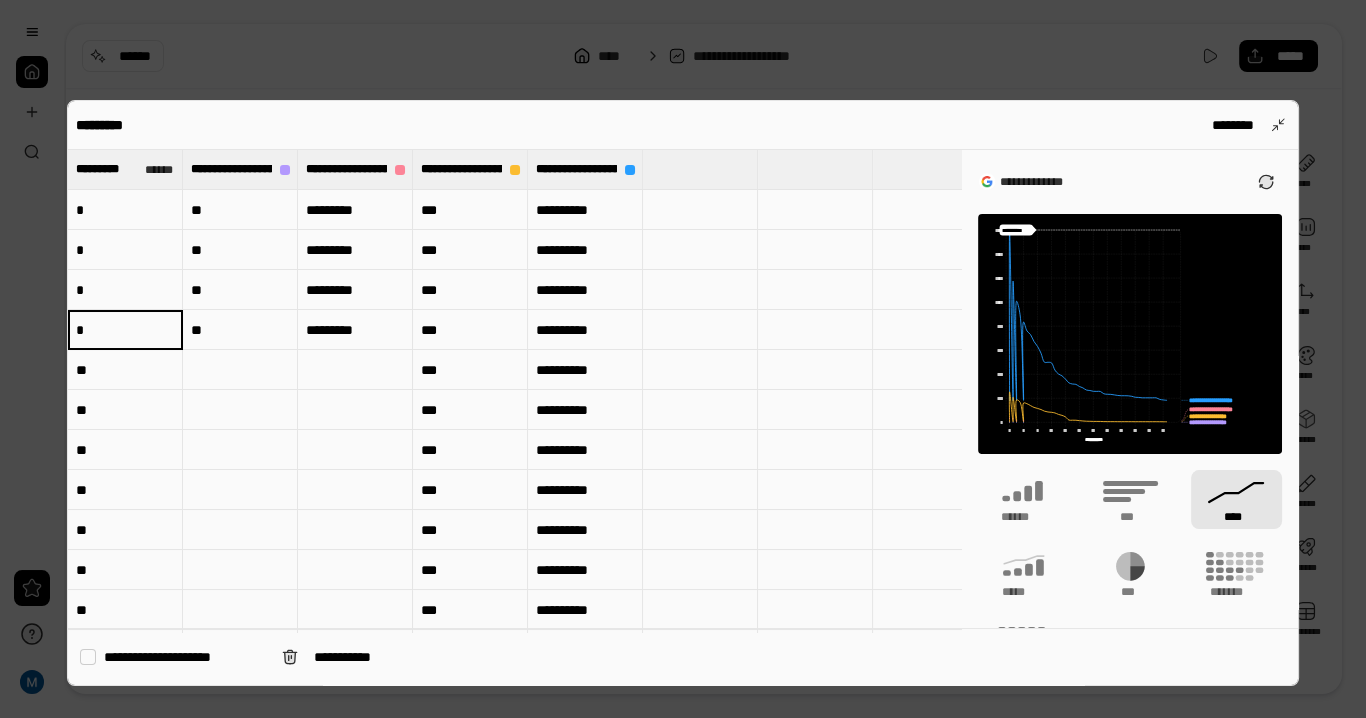 drag, startPoint x: 159, startPoint y: 354, endPoint x: 142, endPoint y: 294, distance: 62.361847 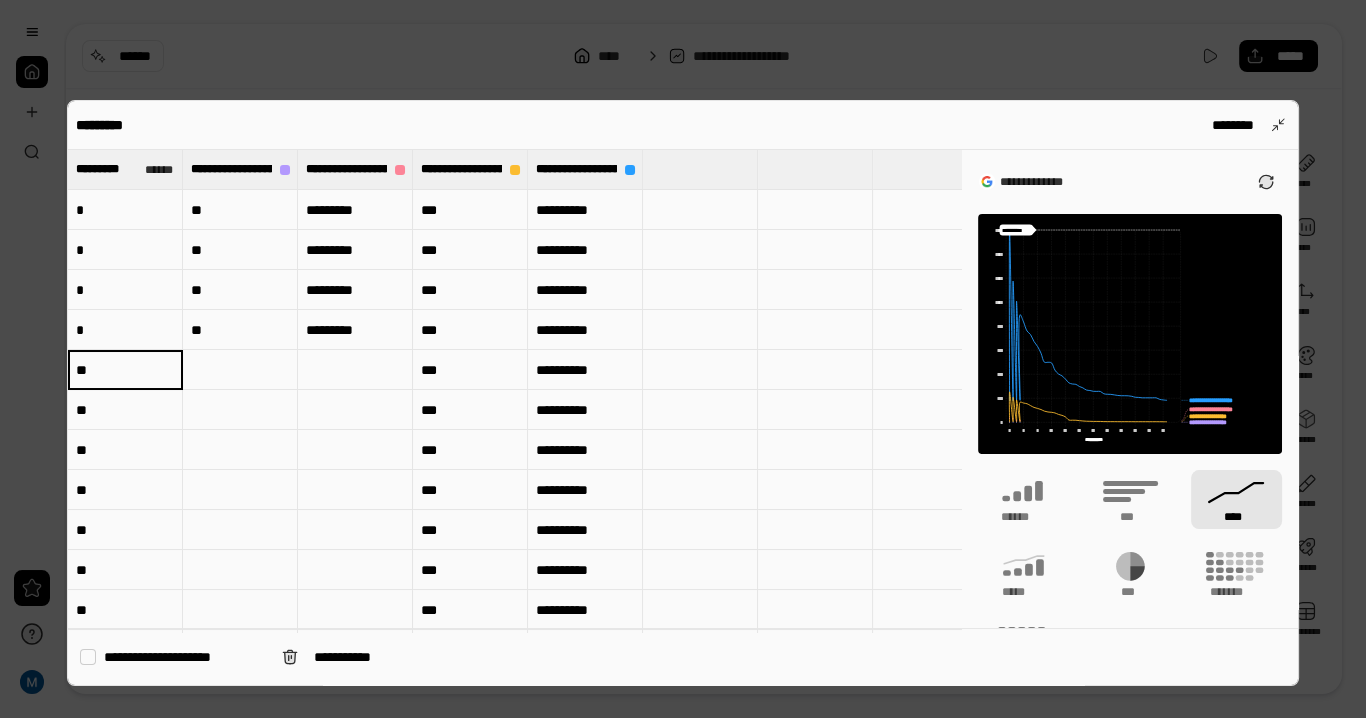 click on "*" at bounding box center (125, 250) 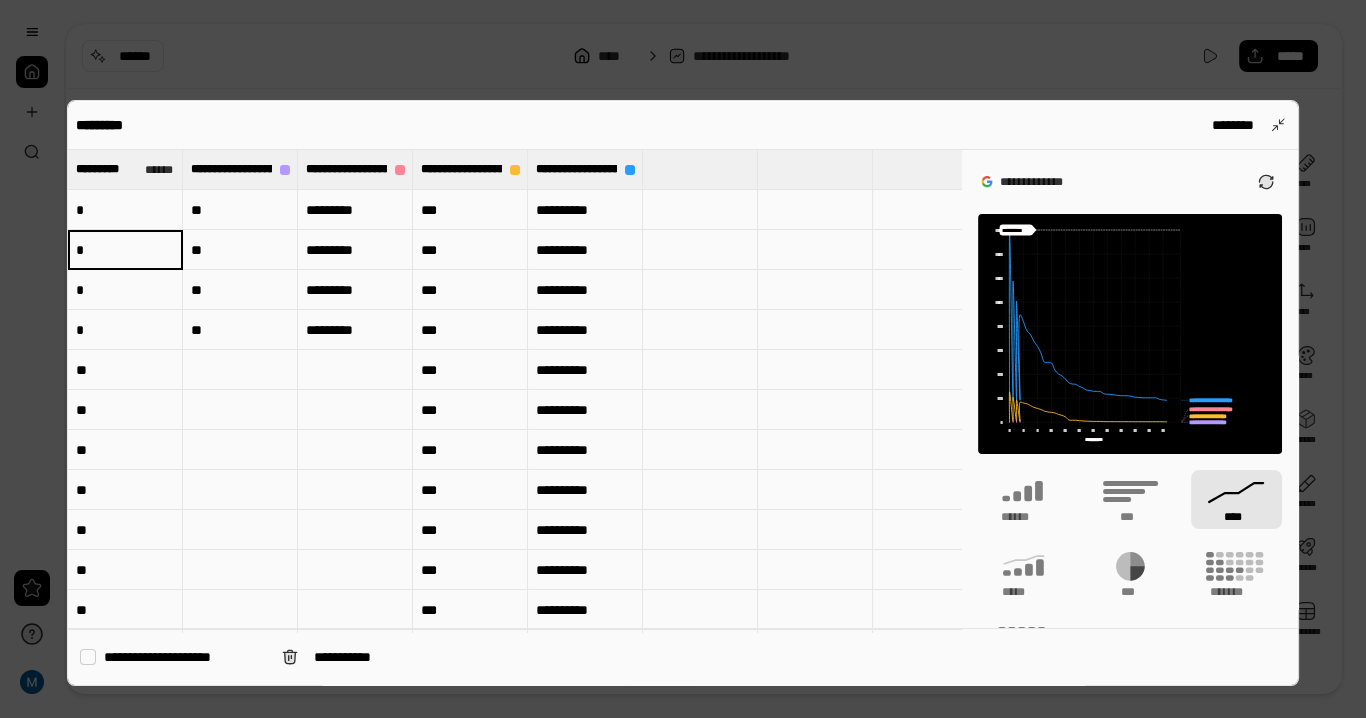 click on "*" at bounding box center (125, 330) 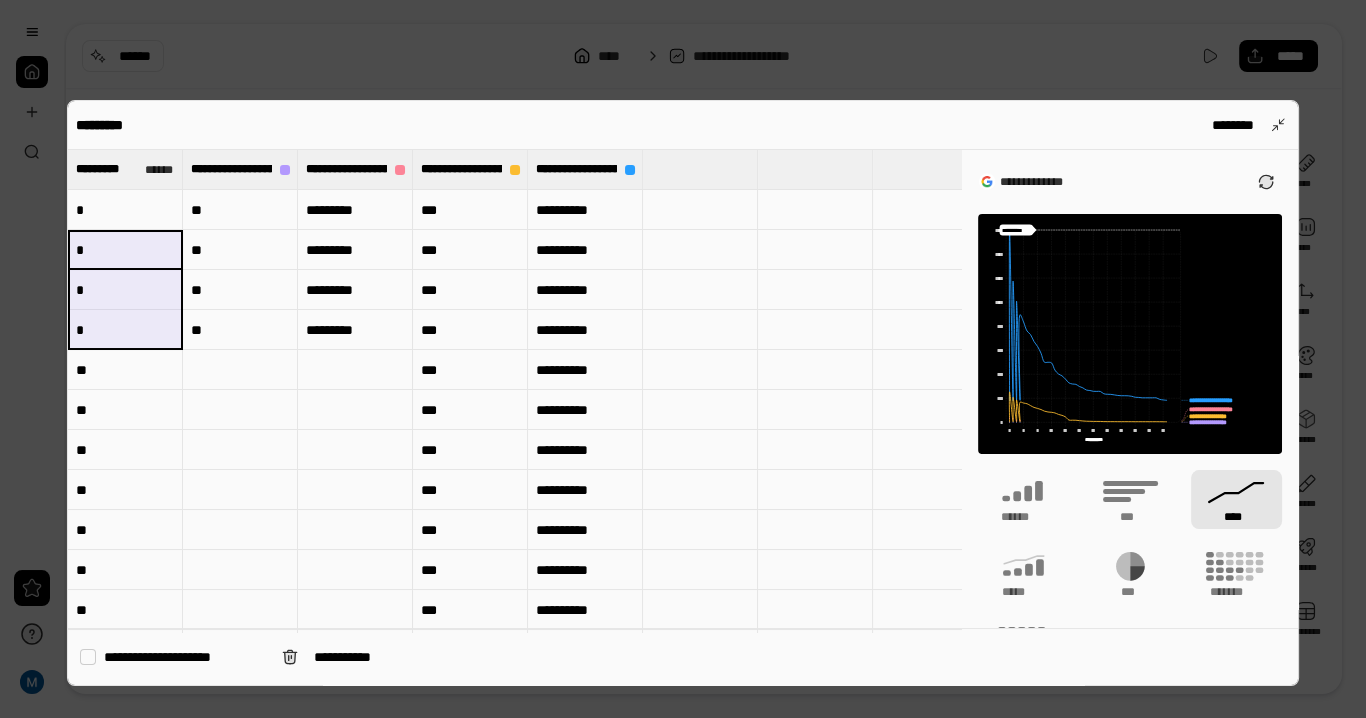 drag, startPoint x: 129, startPoint y: 229, endPoint x: 139, endPoint y: 313, distance: 84.59315 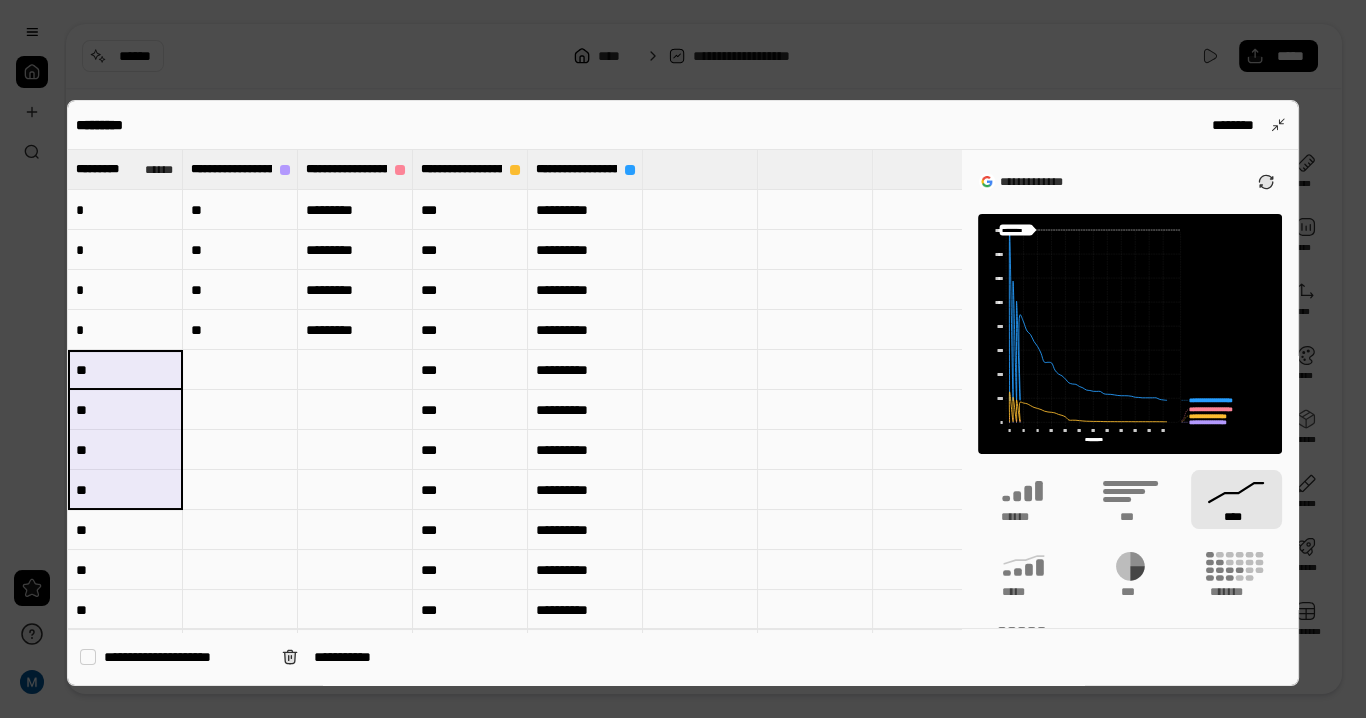 drag, startPoint x: 183, startPoint y: 345, endPoint x: 163, endPoint y: 481, distance: 137.46272 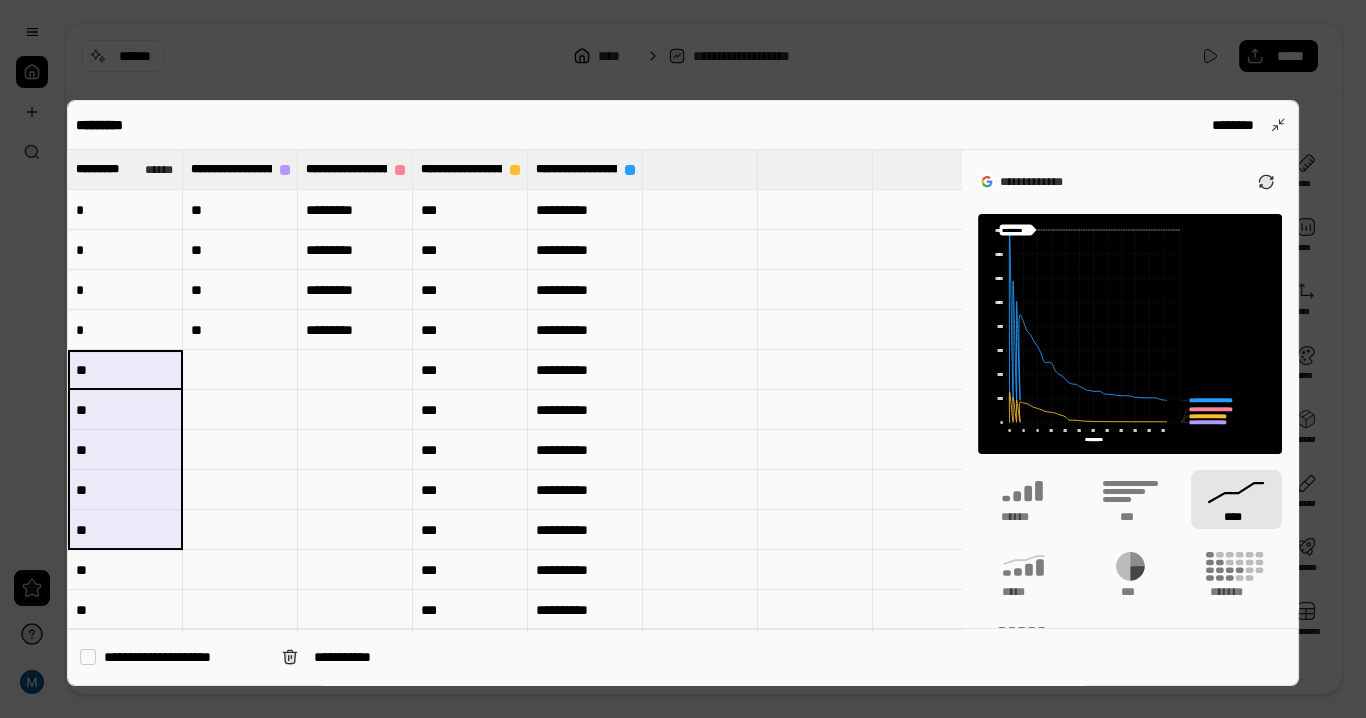 click on "*" at bounding box center (125, 330) 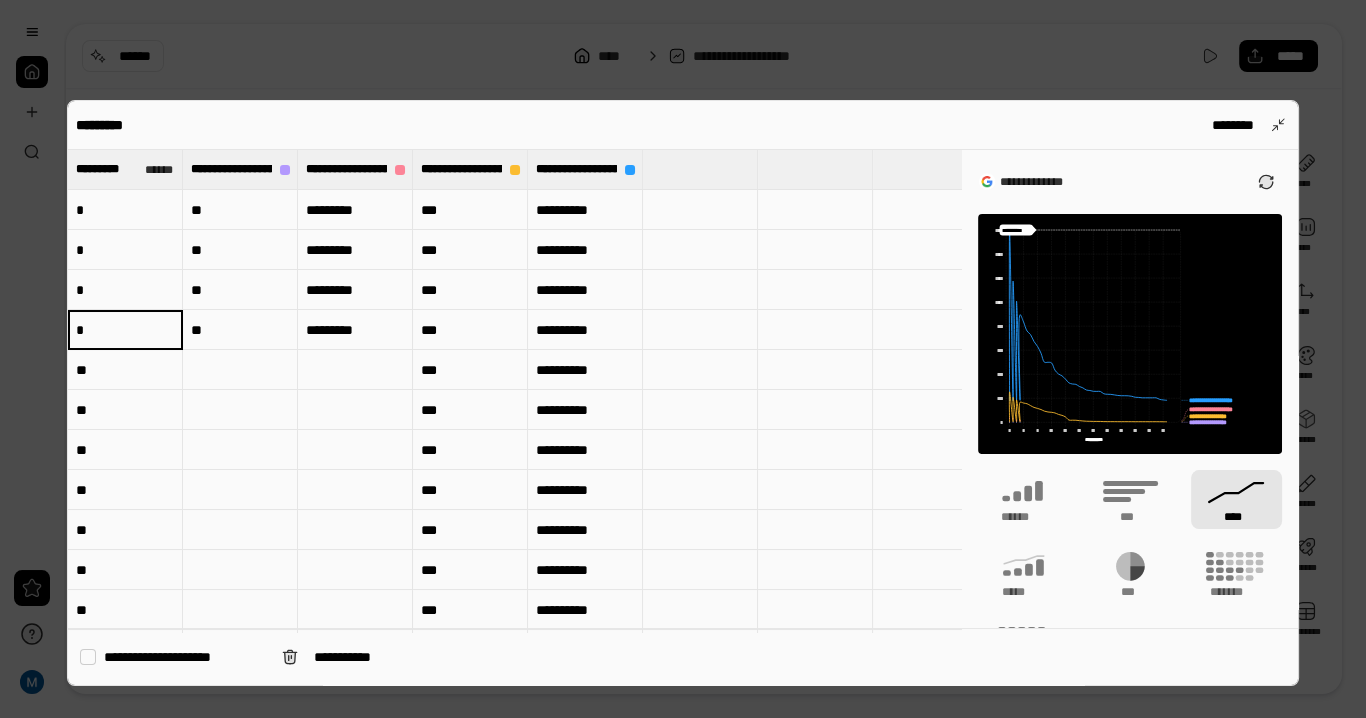 click on "**" at bounding box center [125, 370] 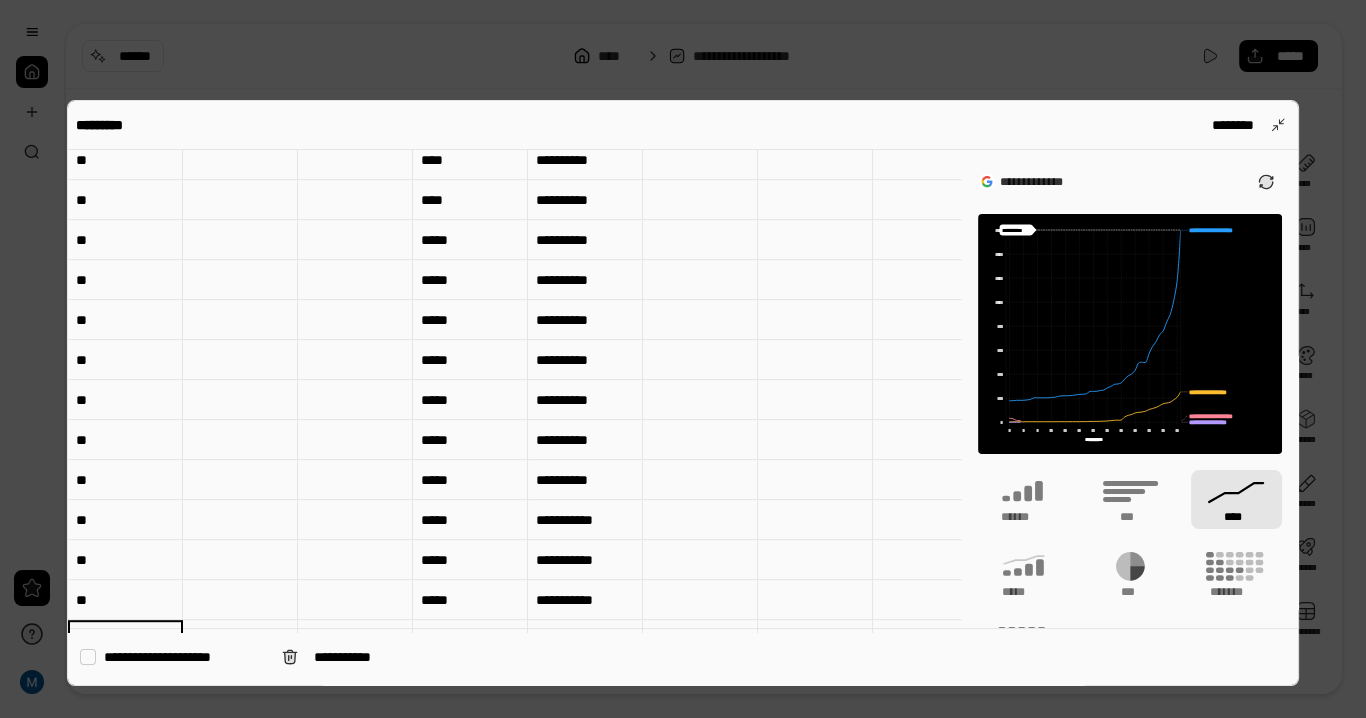 scroll, scrollTop: 1610, scrollLeft: 0, axis: vertical 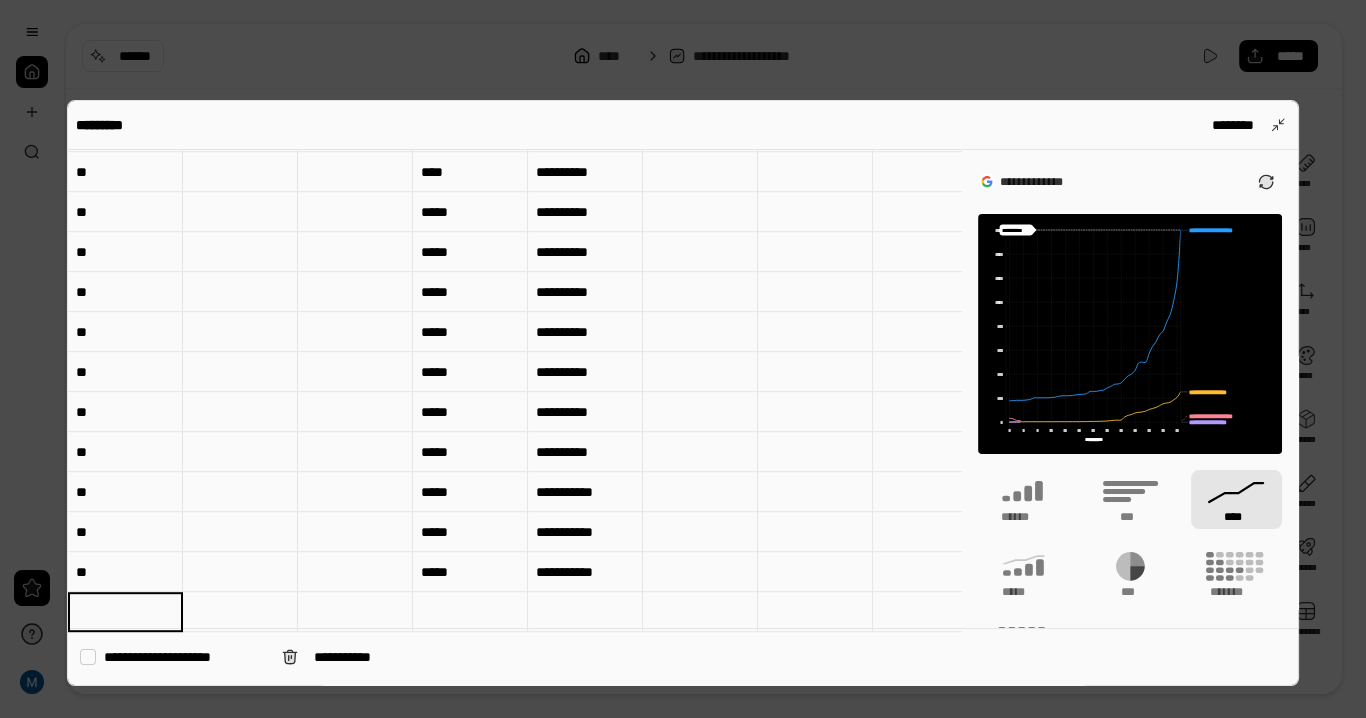 click at bounding box center [683, 359] 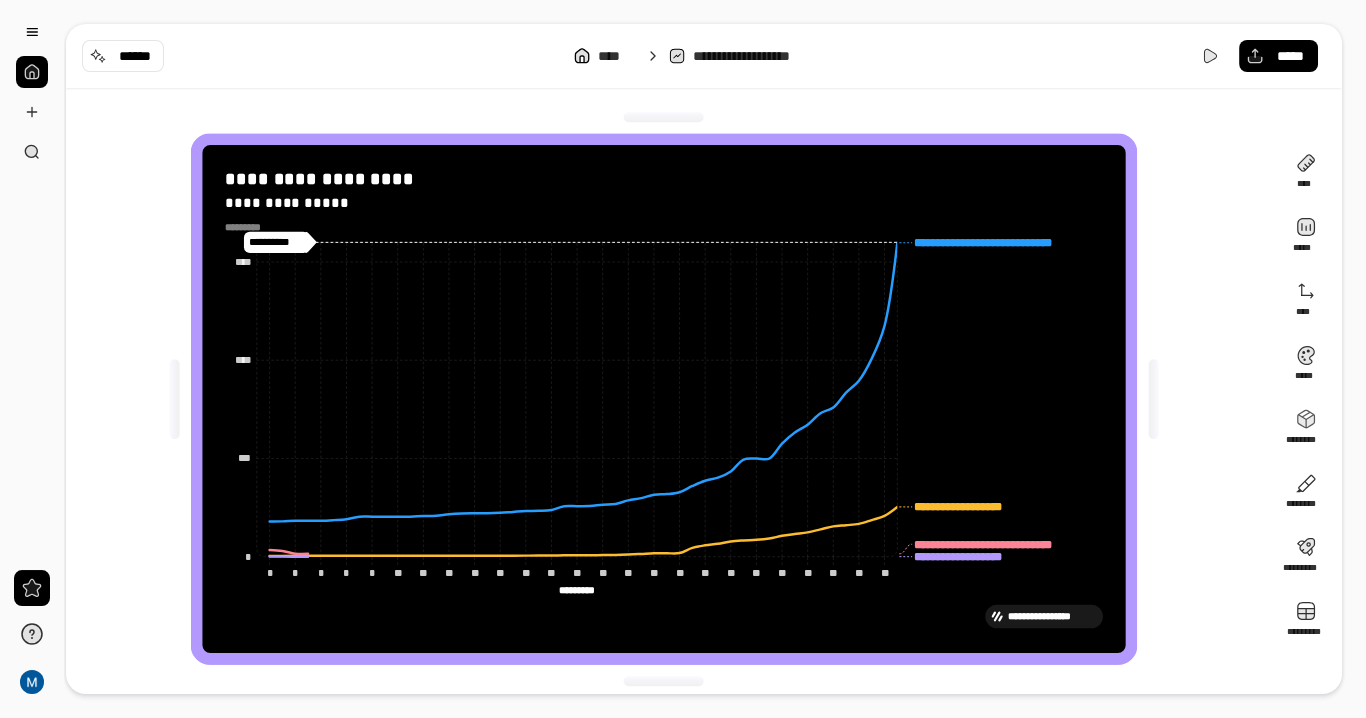 click on "**********" at bounding box center [670, 399] 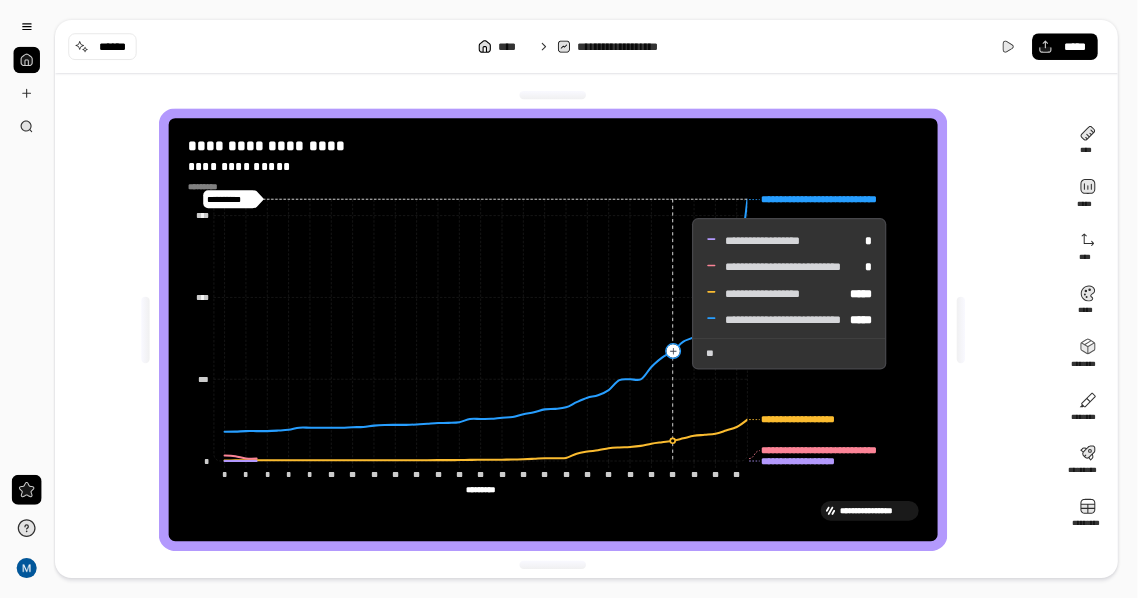 scroll, scrollTop: 6, scrollLeft: 0, axis: vertical 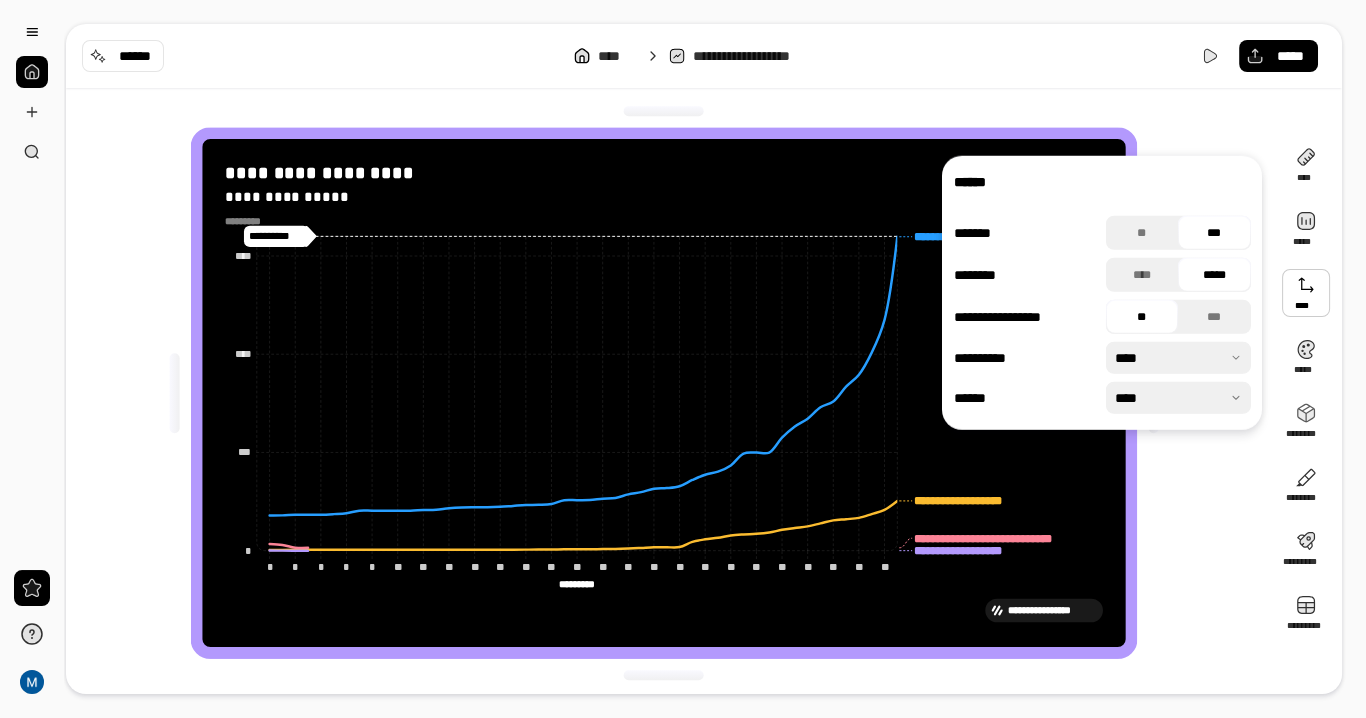 click at bounding box center (1306, 293) 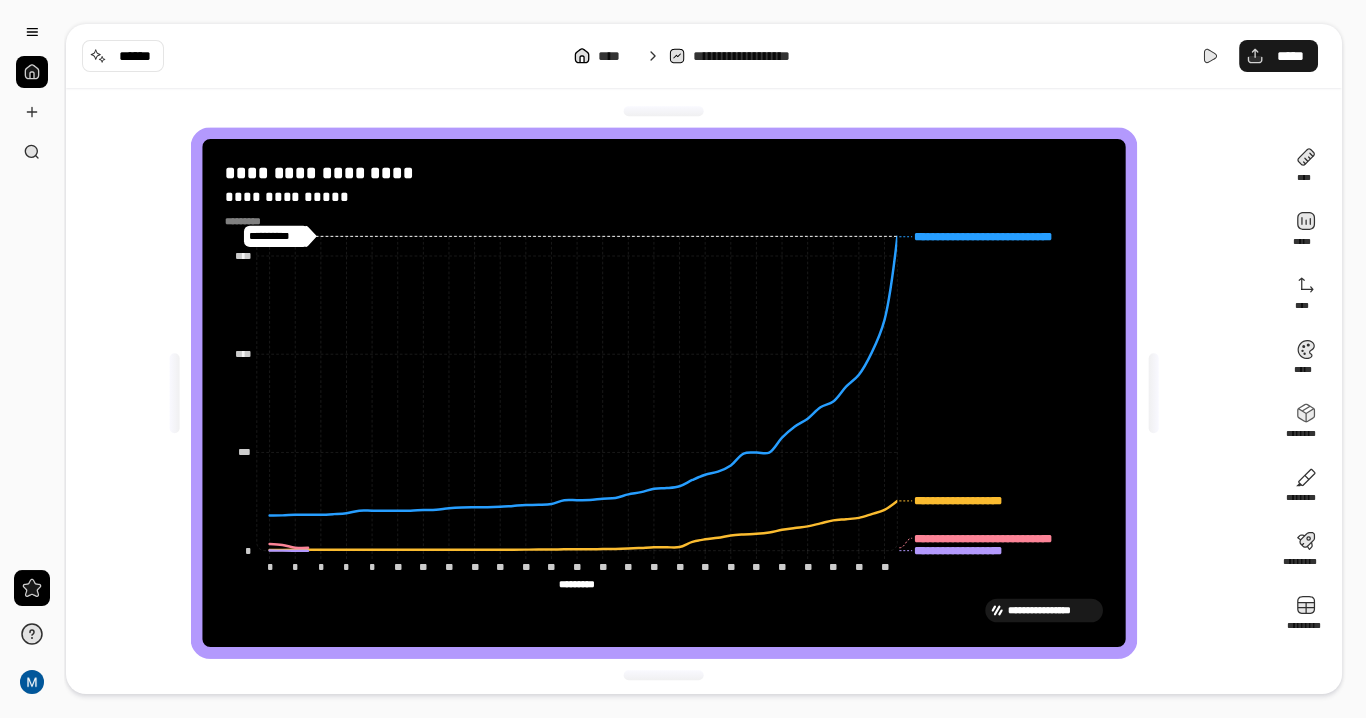 click on "*****" at bounding box center (1290, 56) 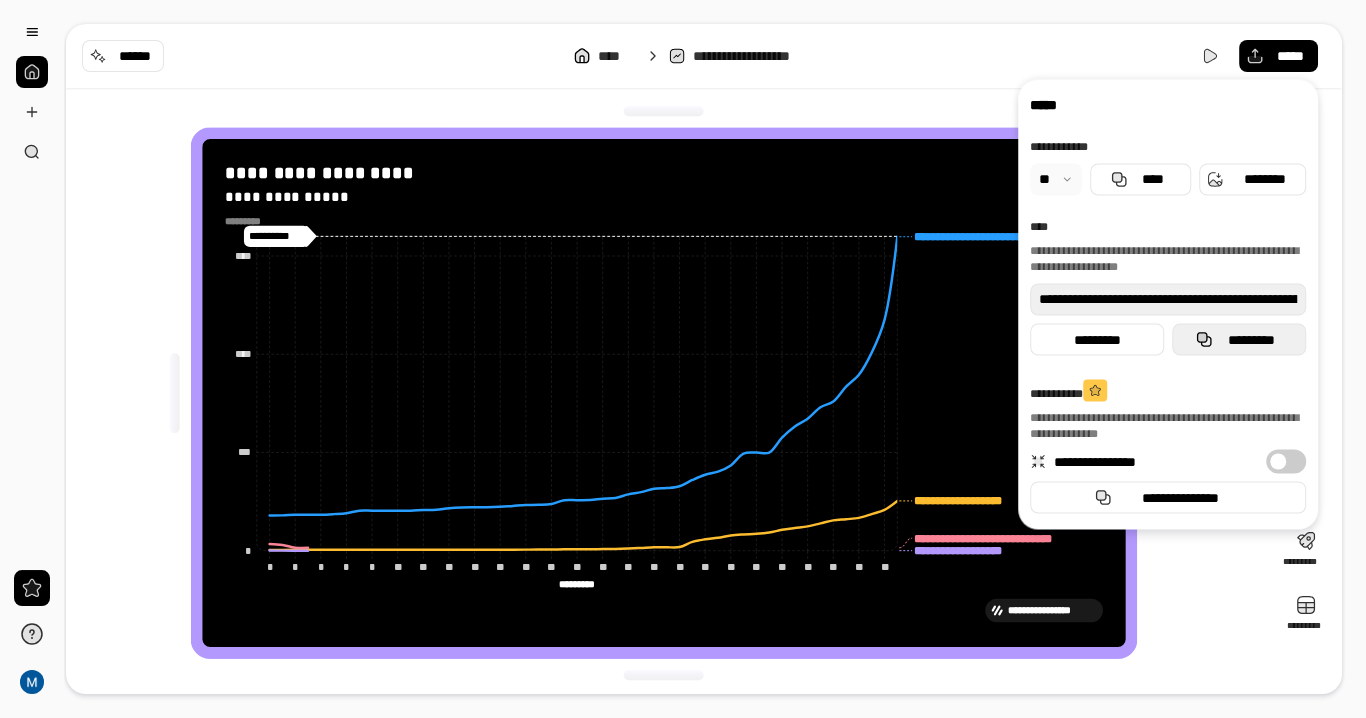 click on "*********" at bounding box center (1251, 339) 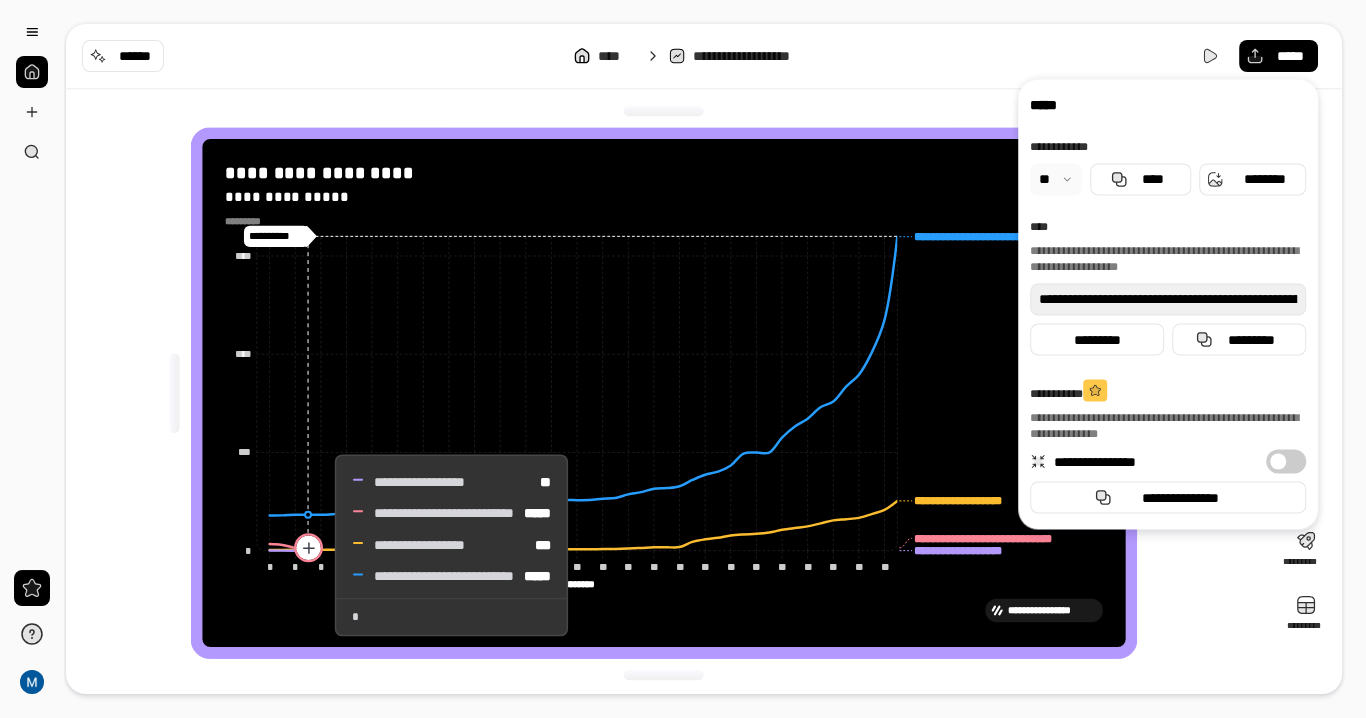 click 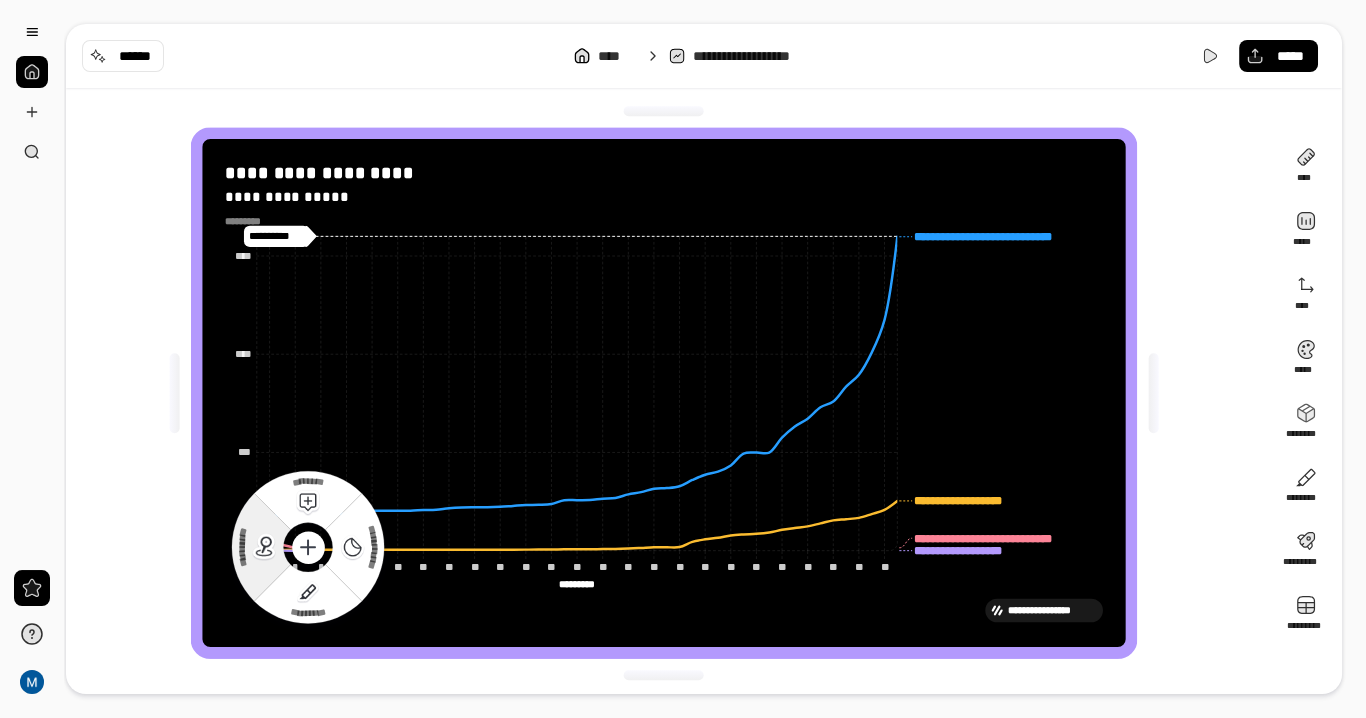 click 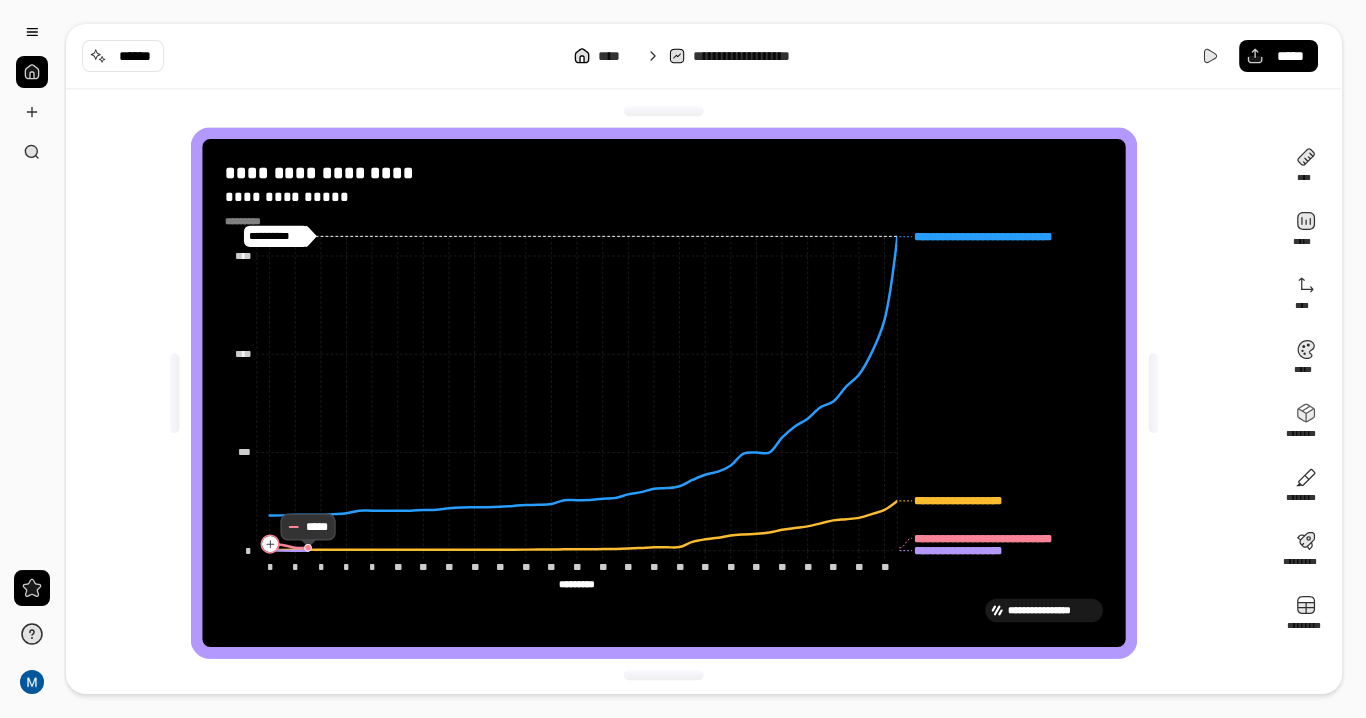 click on "**********" at bounding box center (670, 393) 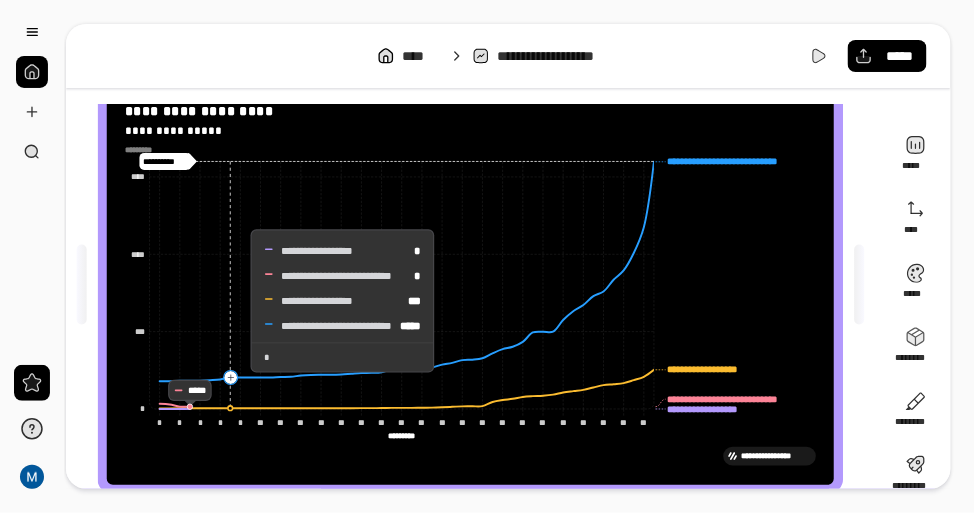 scroll, scrollTop: 198, scrollLeft: 0, axis: vertical 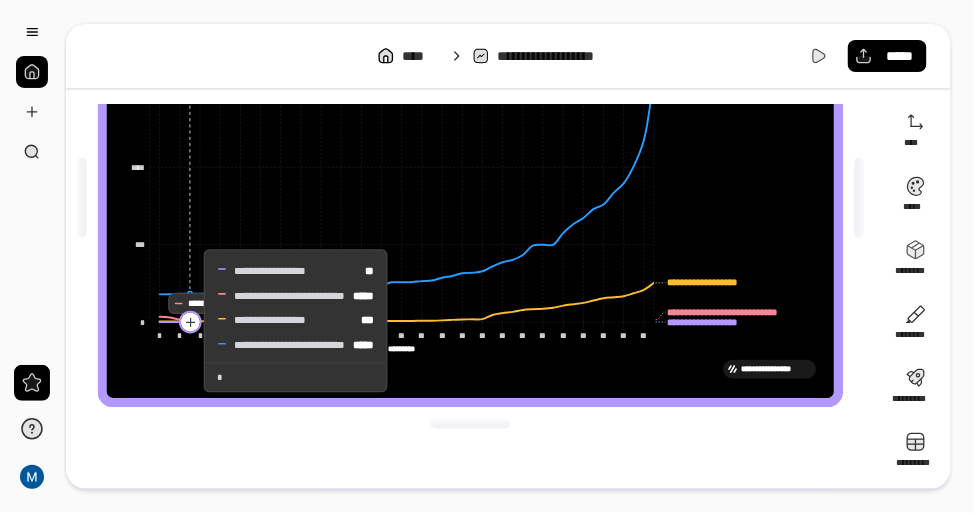click 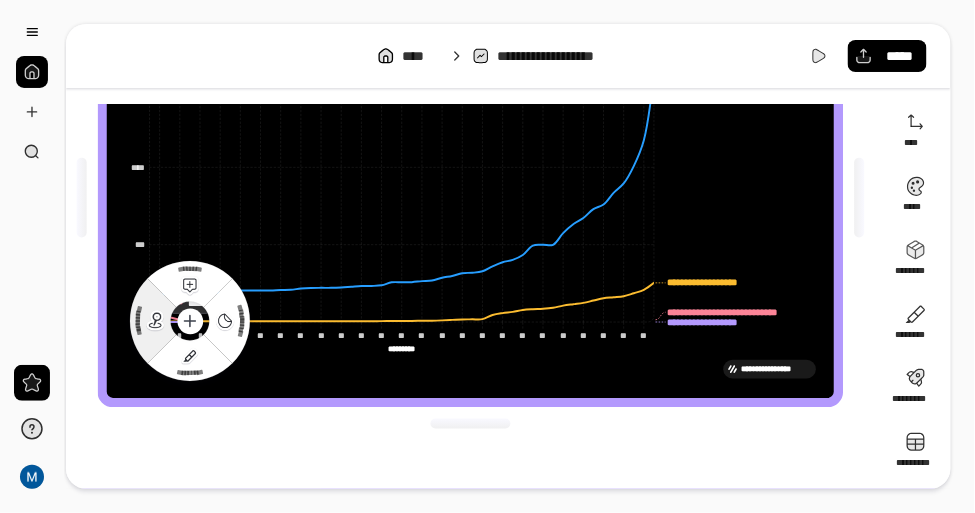 click 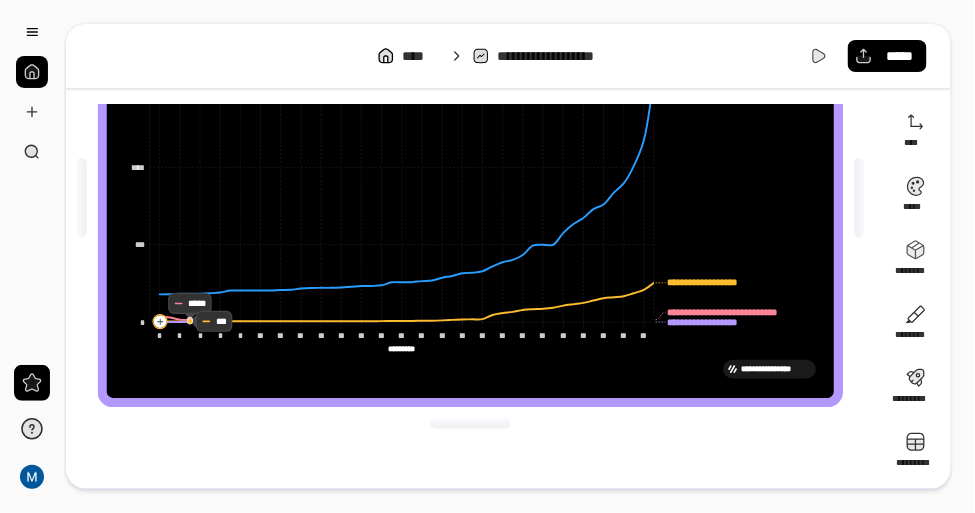 click on "**********" at bounding box center [471, 369] 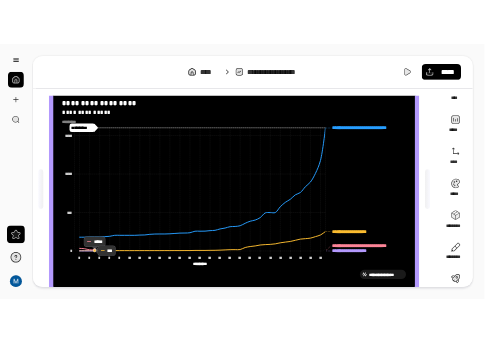 scroll, scrollTop: 0, scrollLeft: 0, axis: both 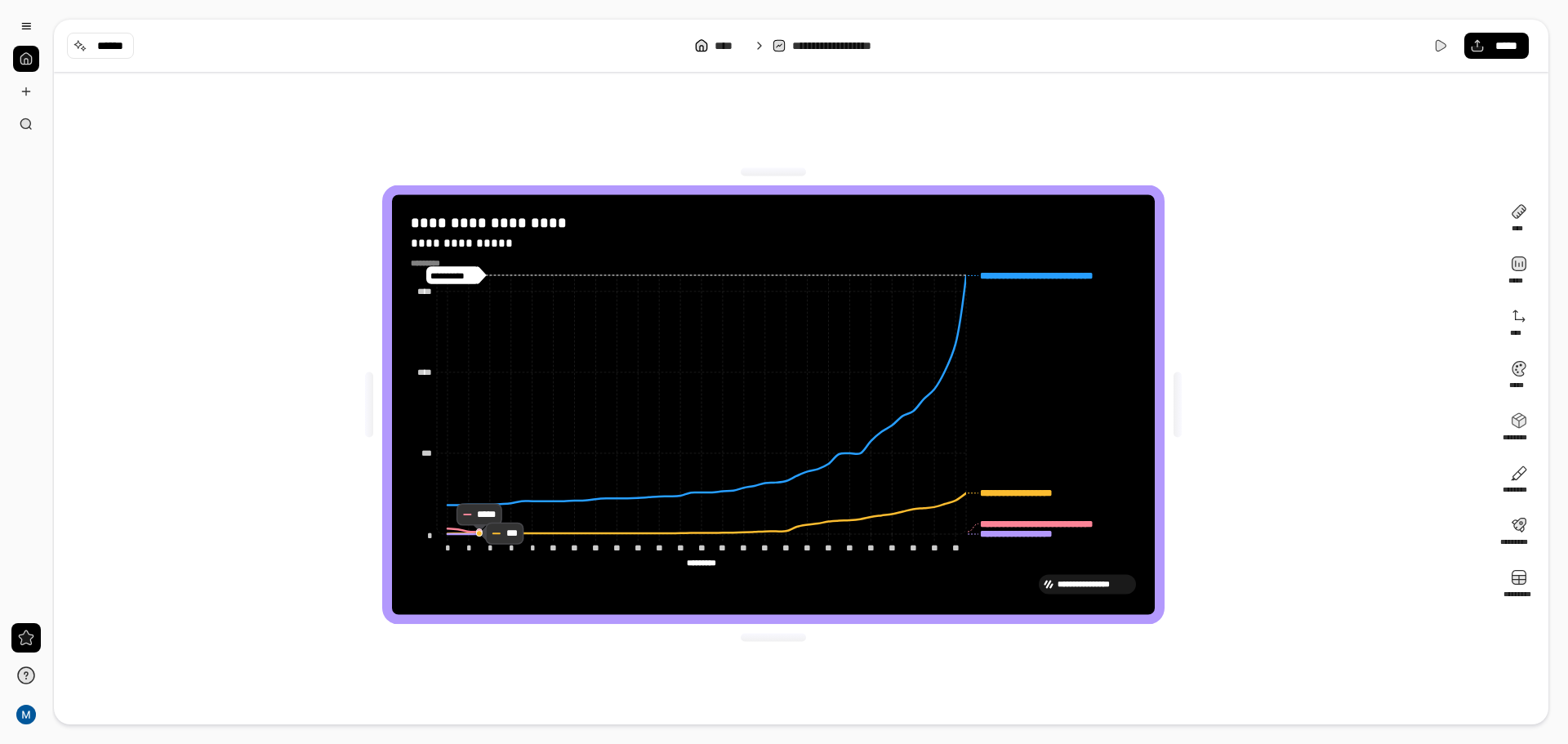 click on "**********" at bounding box center (773, 404) 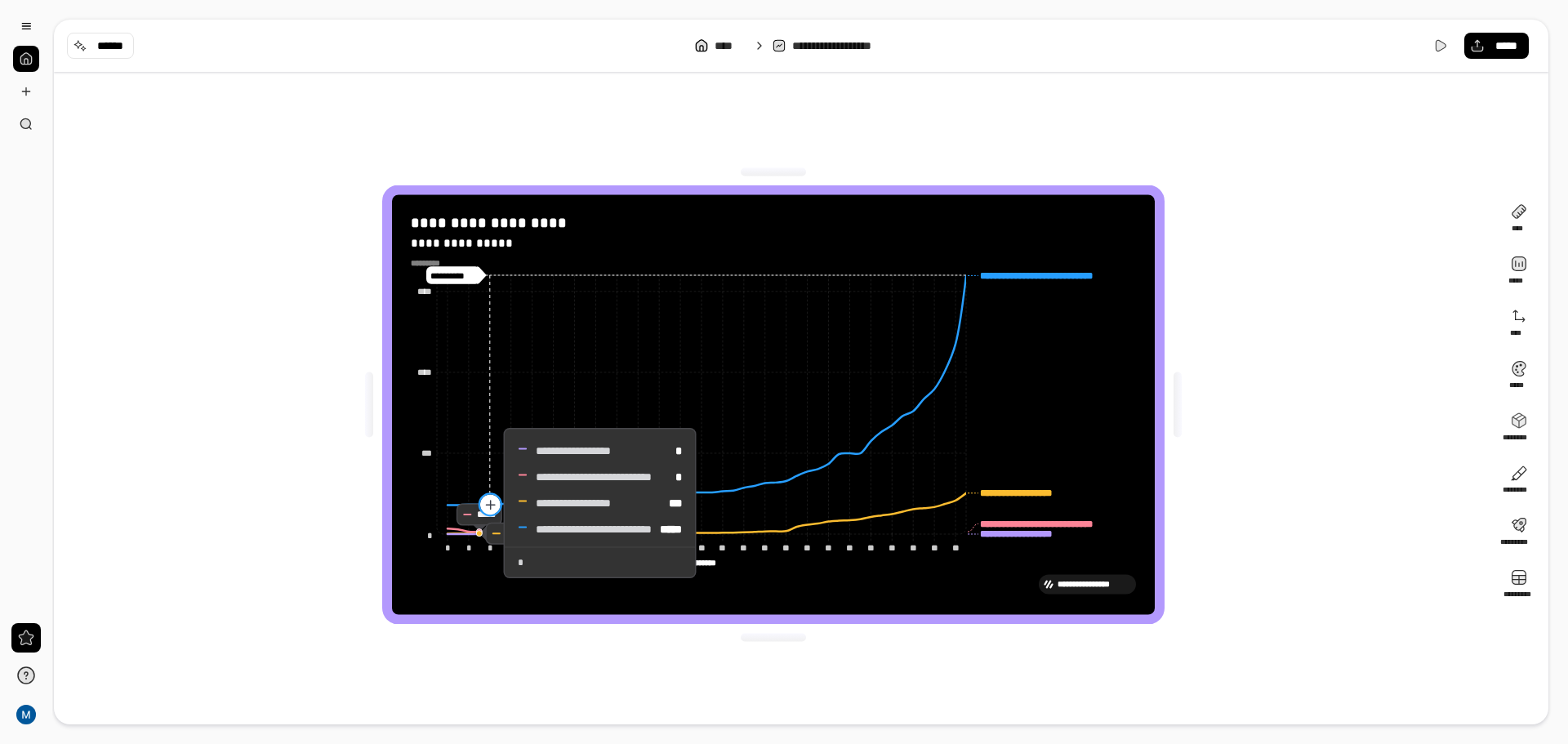 drag, startPoint x: 485, startPoint y: 503, endPoint x: 312, endPoint y: 506, distance: 173.02601 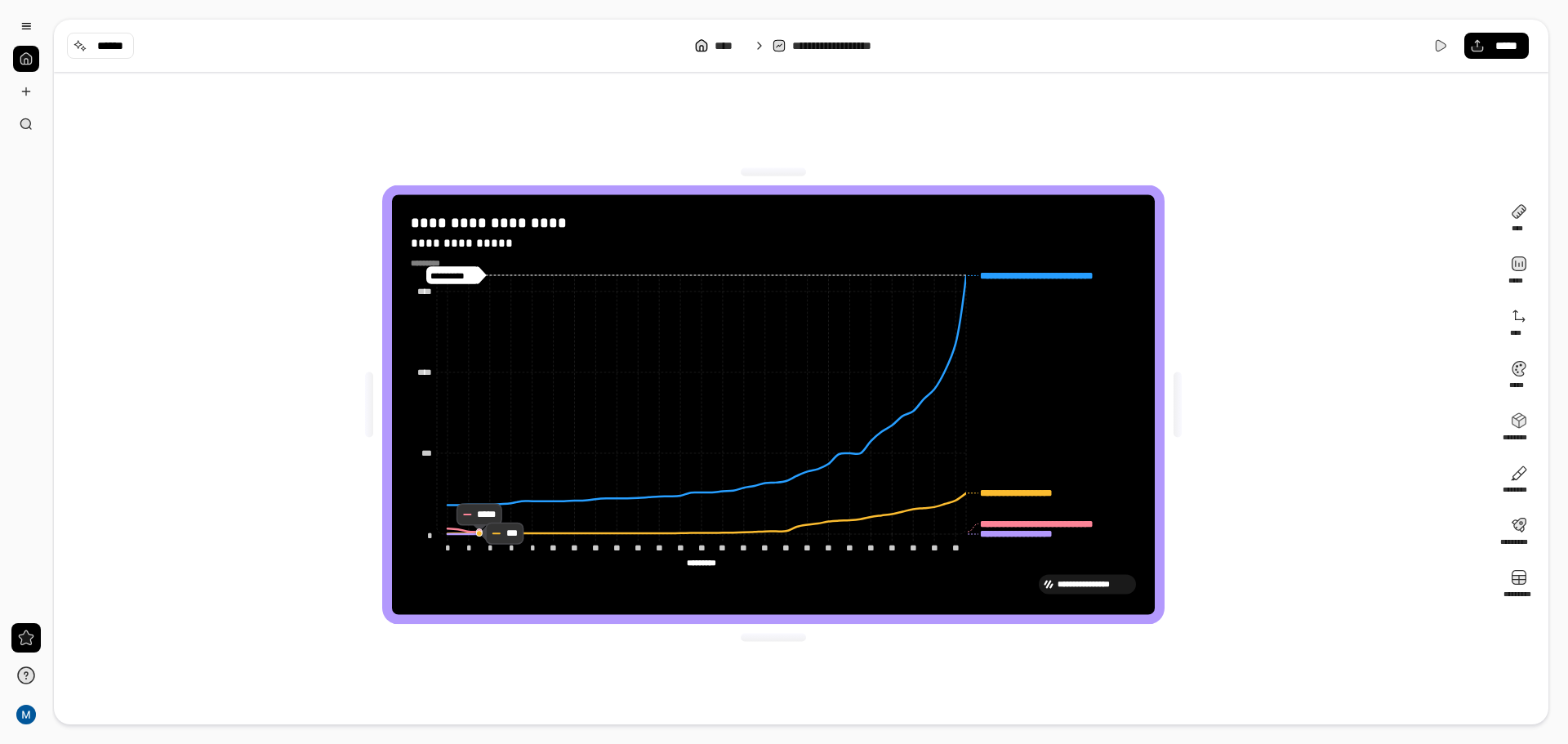 drag, startPoint x: 312, startPoint y: 506, endPoint x: 265, endPoint y: 538, distance: 56.85948 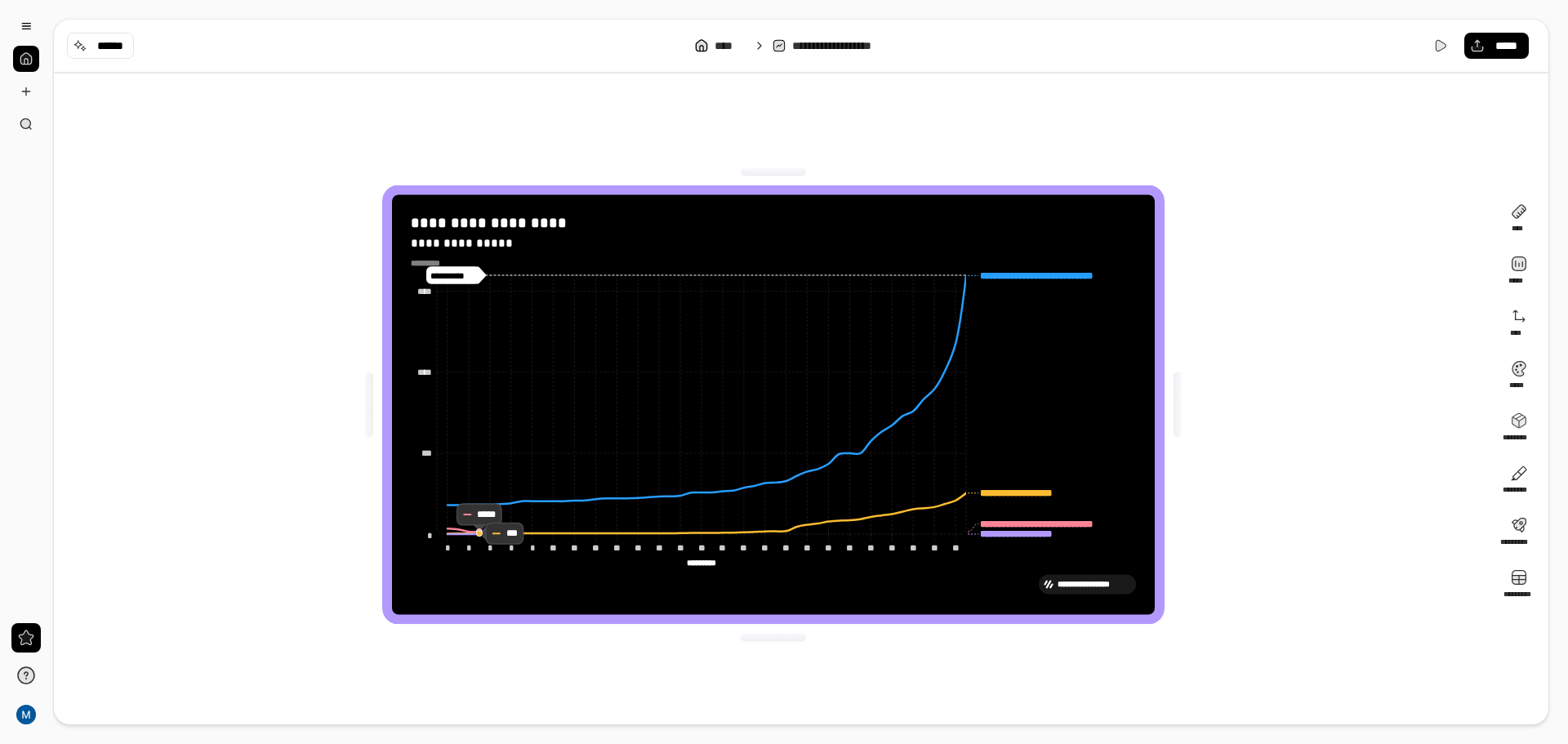 click on "**********" at bounding box center [773, 404] 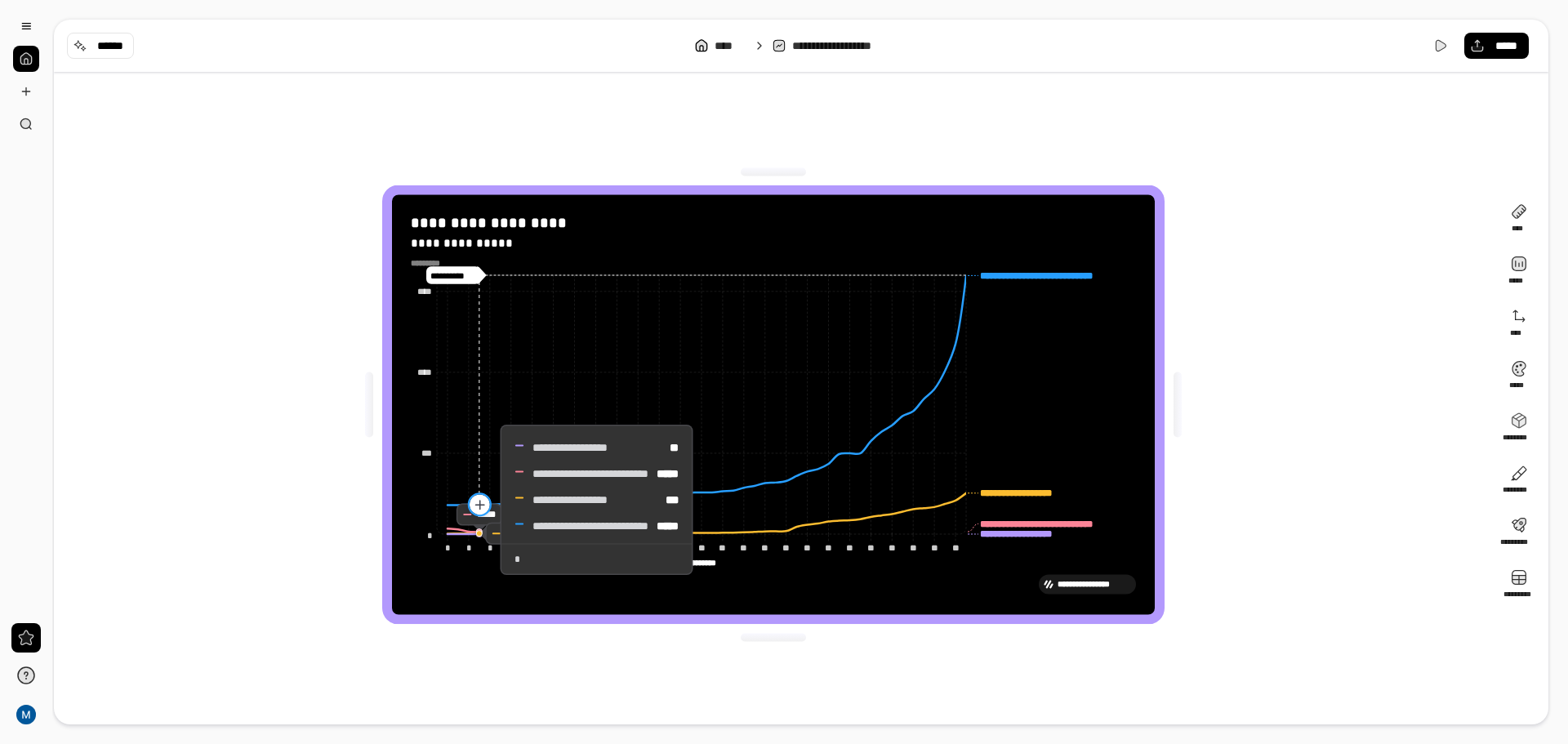click 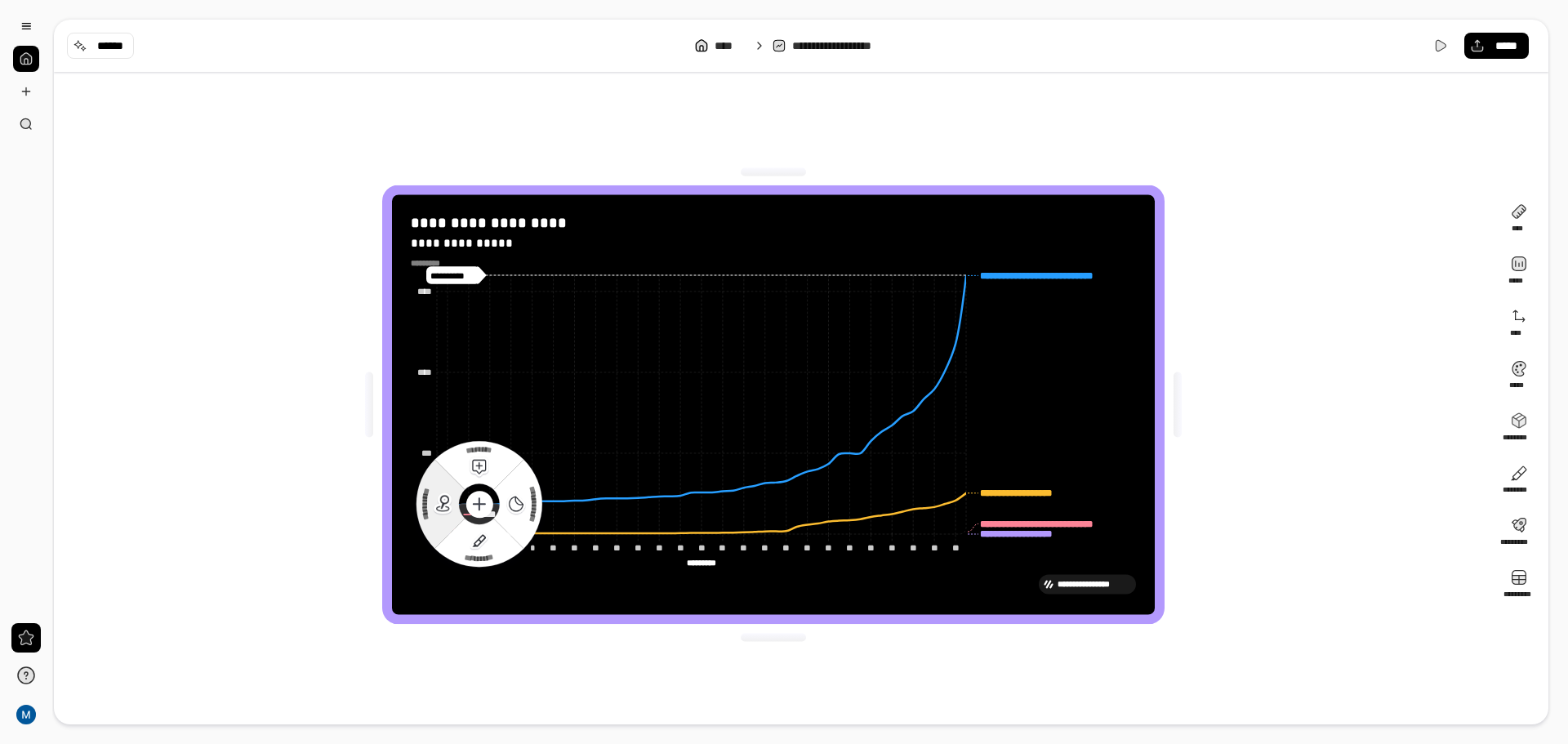 click 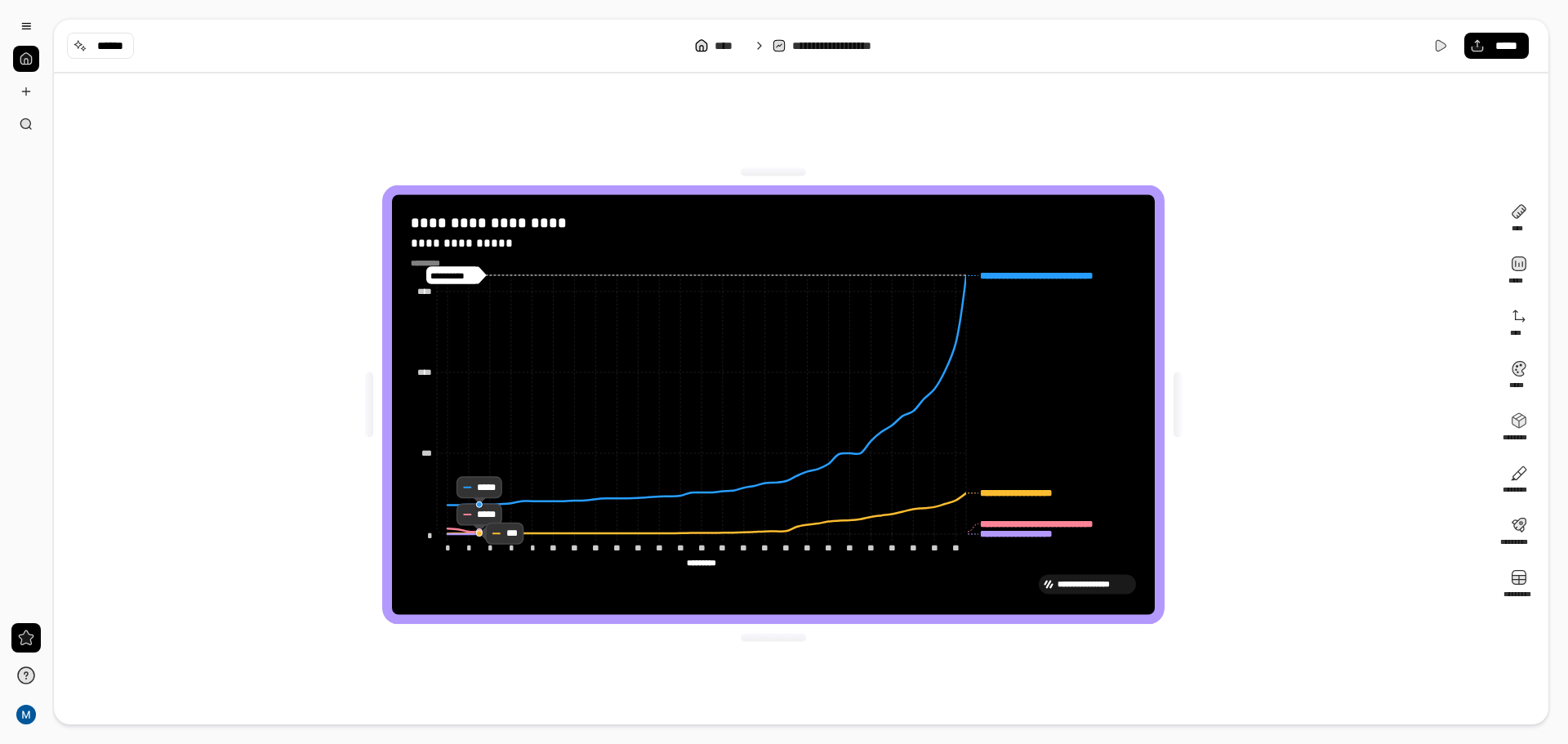 click on "**********" at bounding box center [773, 404] 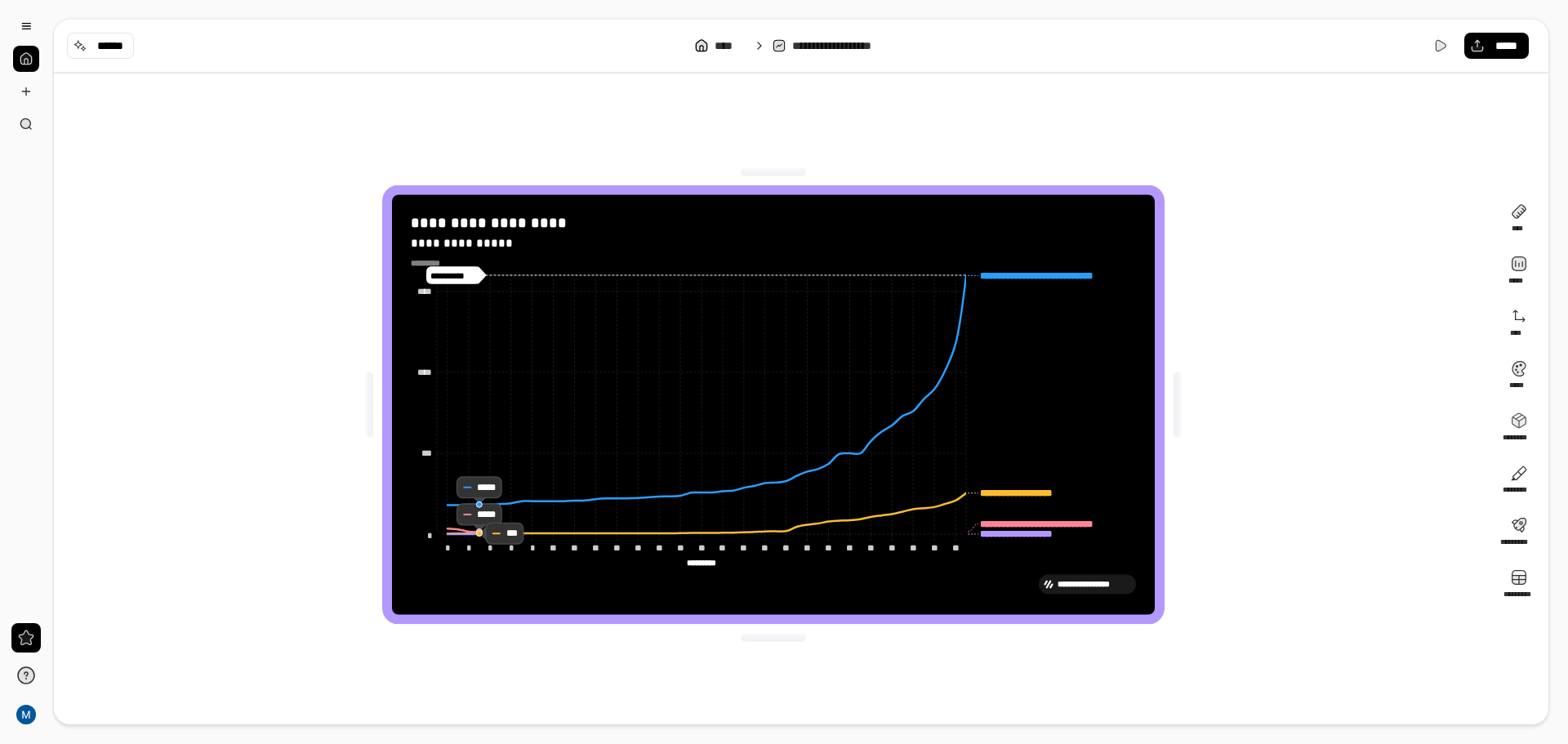 drag, startPoint x: 24, startPoint y: 422, endPoint x: 60, endPoint y: 421, distance: 36.013886 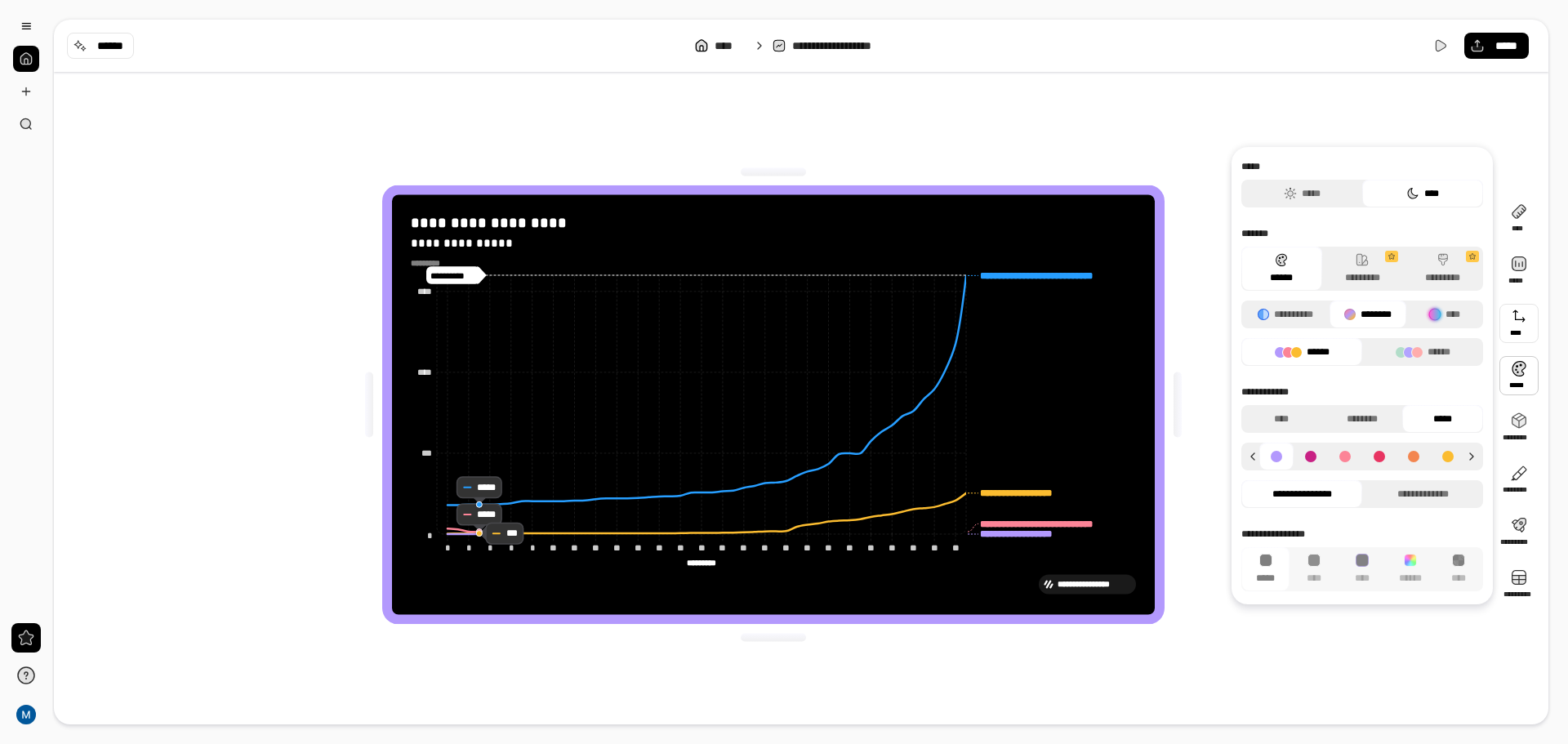 click at bounding box center [1519, 323] 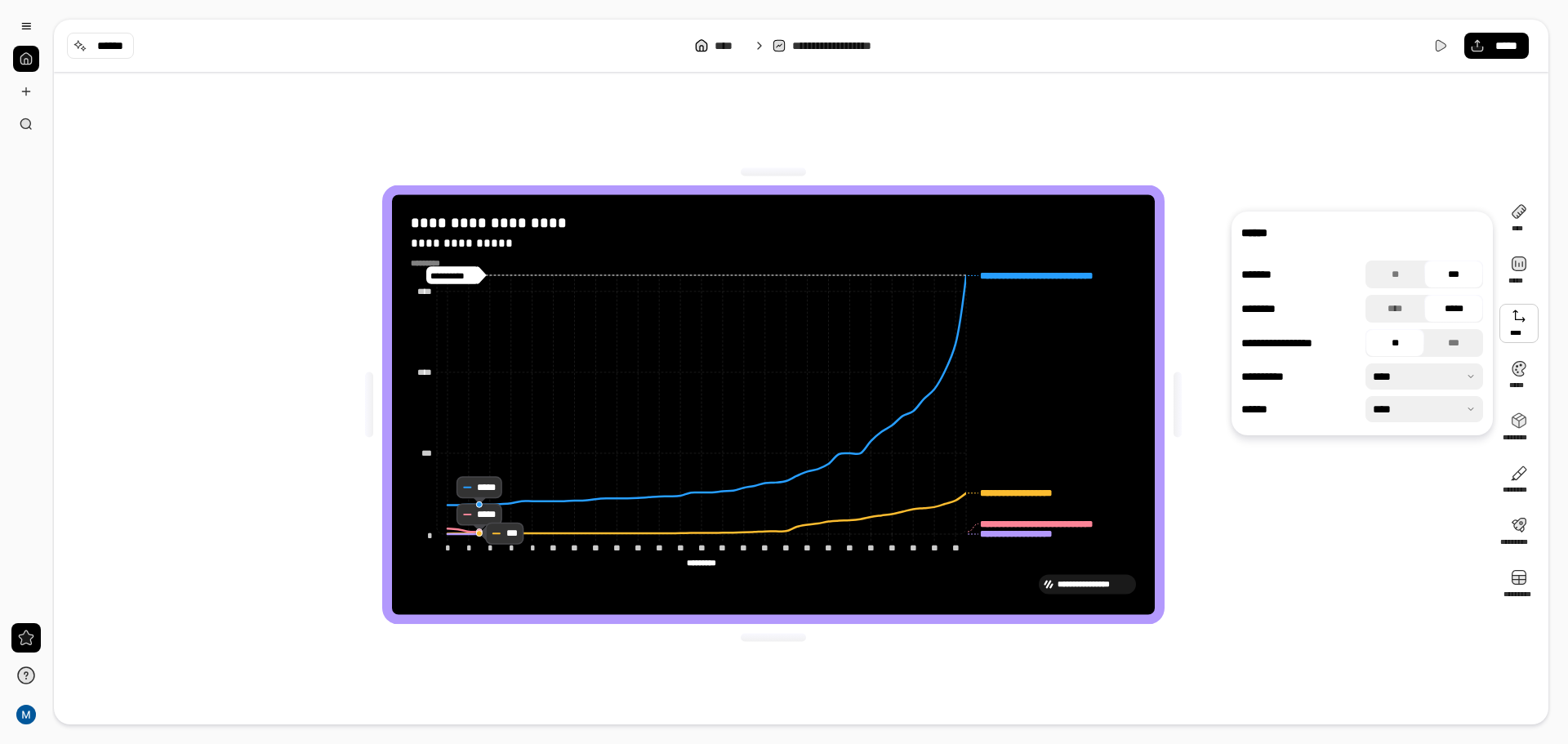 click at bounding box center [1424, 409] 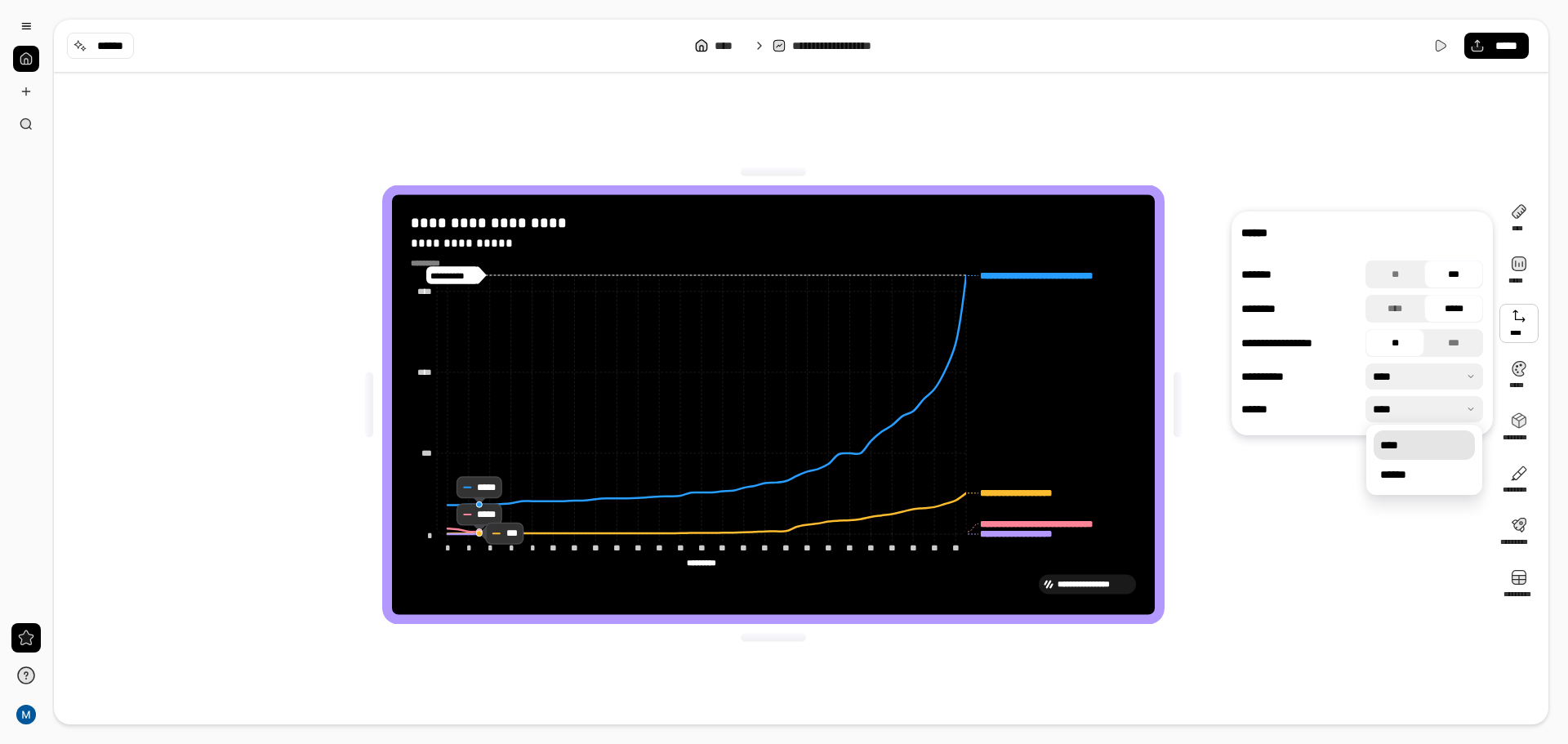click at bounding box center (1424, 409) 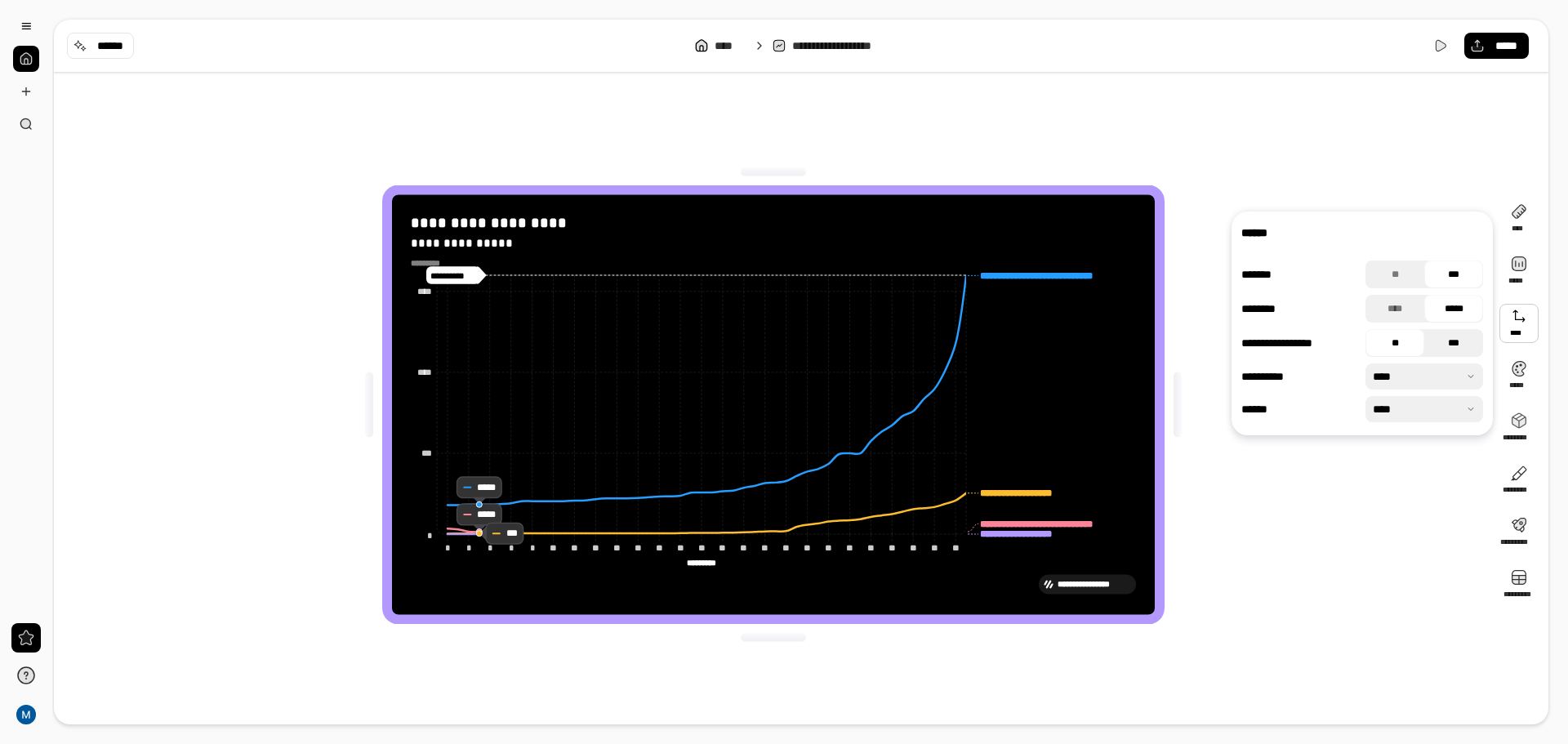 click on "***" at bounding box center [1454, 343] 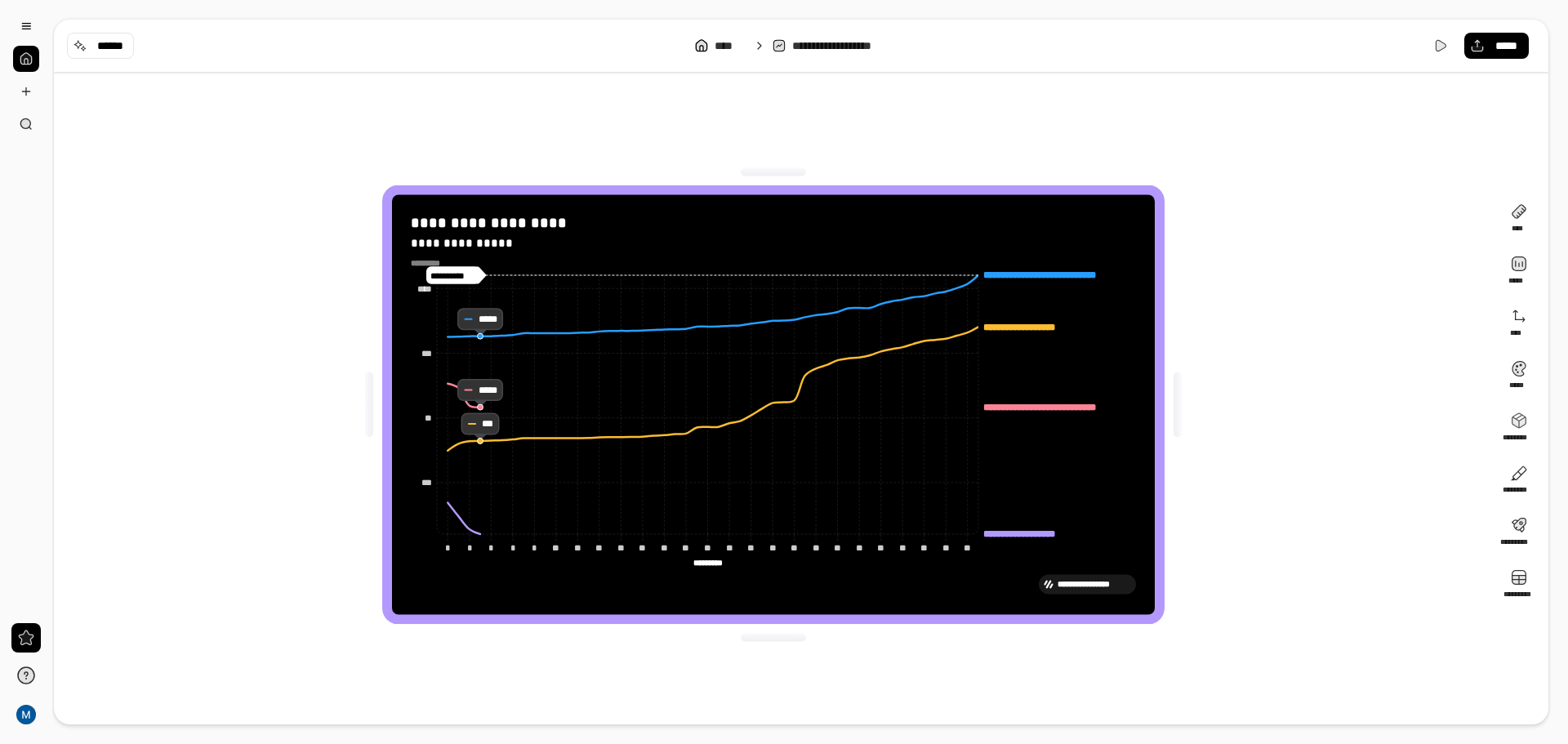 click on "**********" at bounding box center [773, 404] 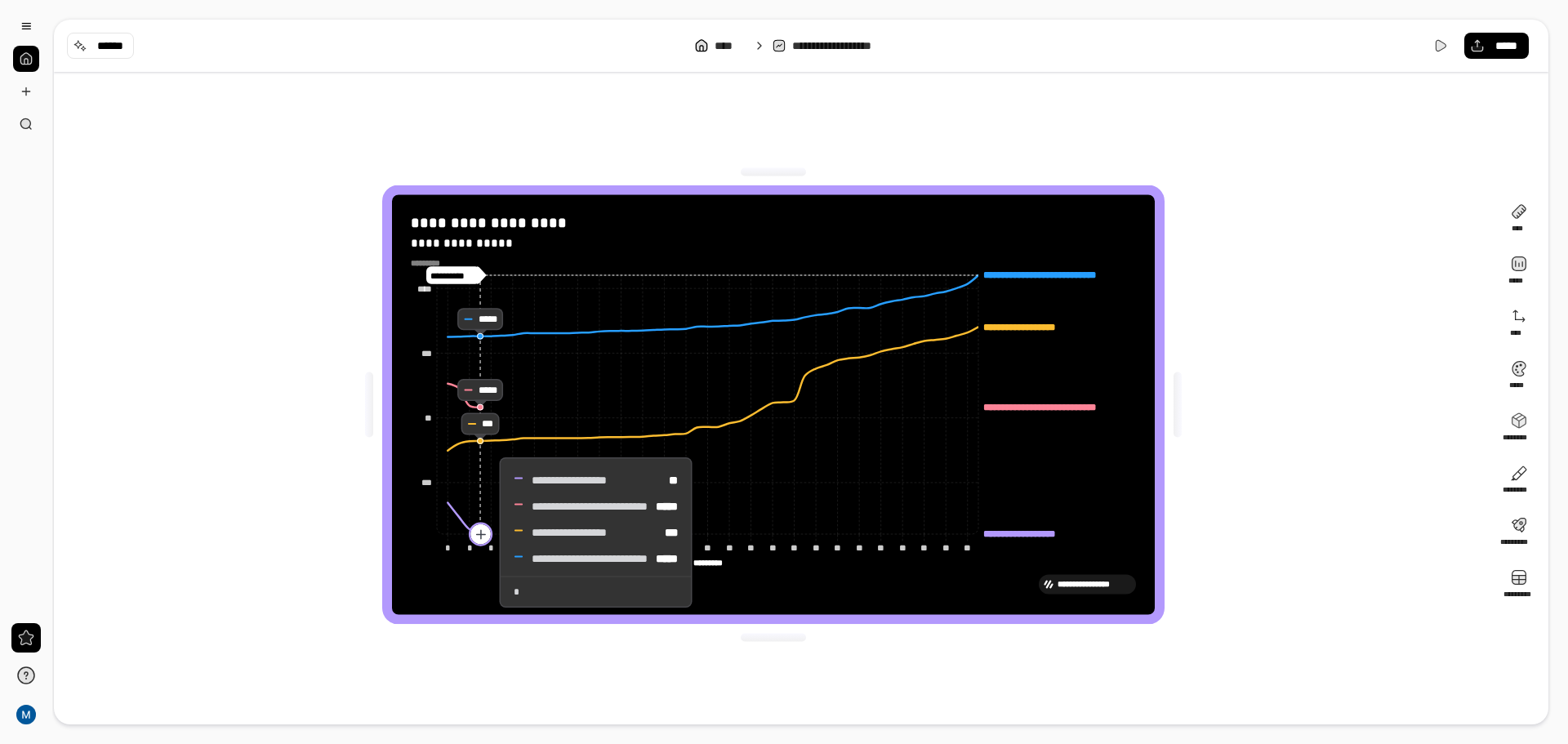 click 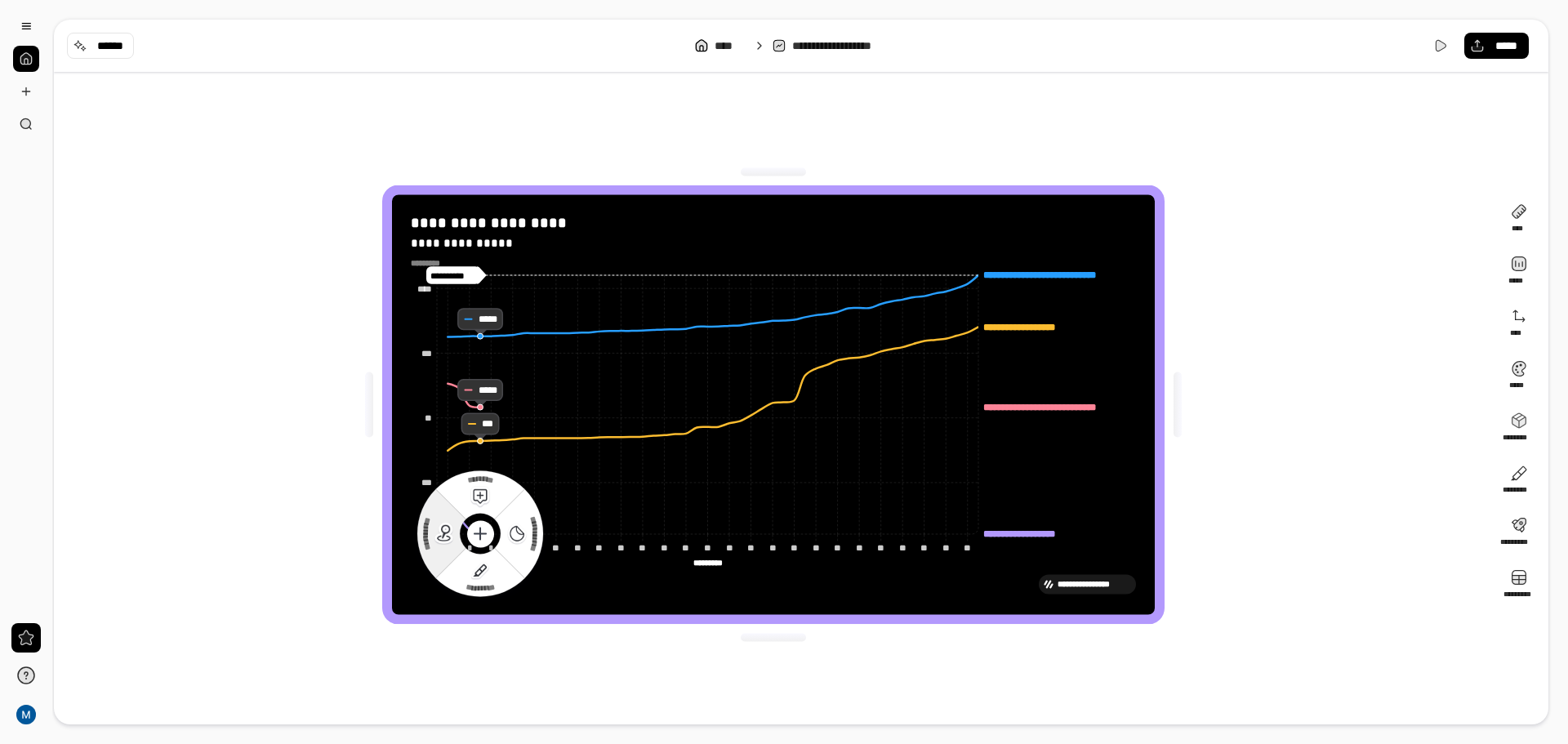click 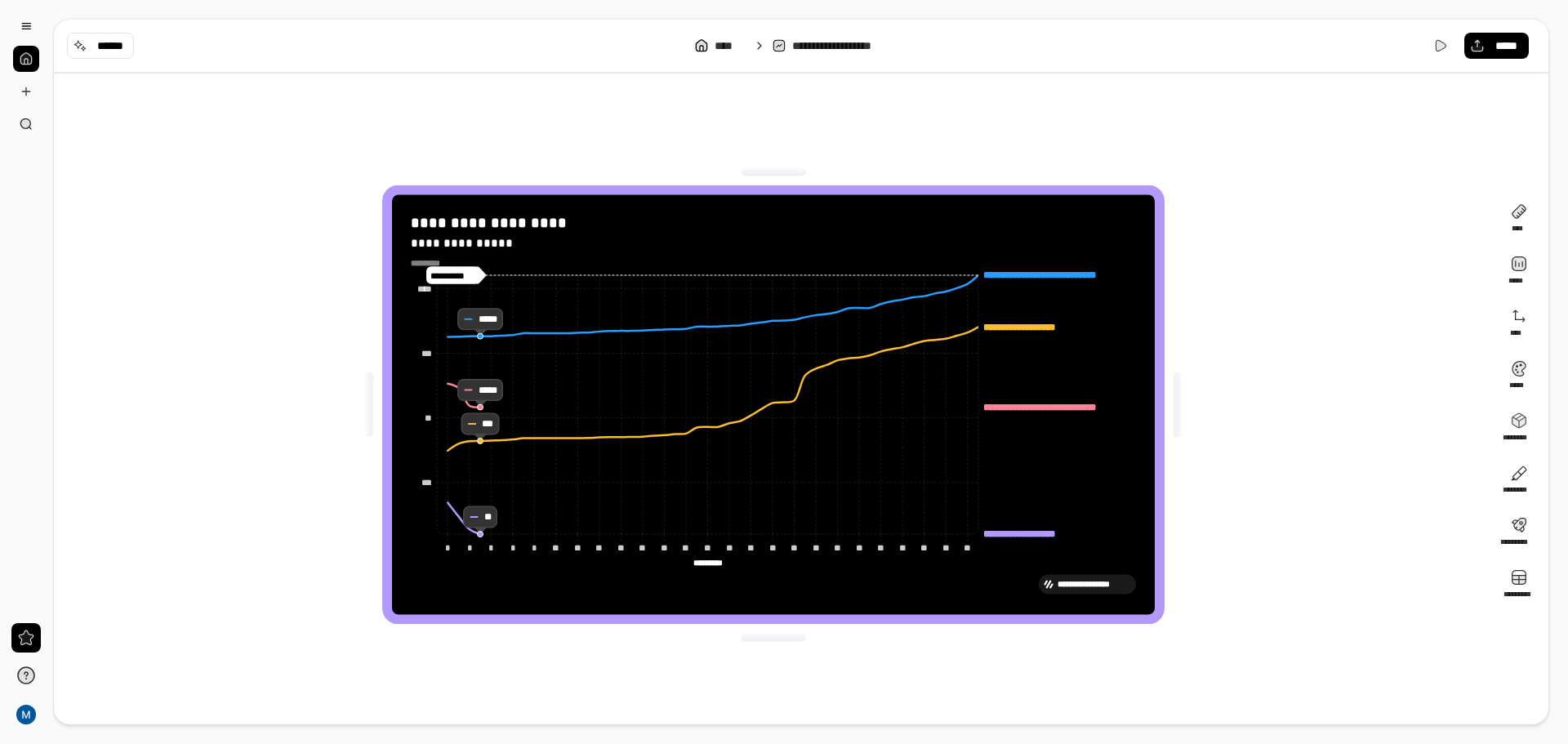 click on "**********" at bounding box center [773, 404] 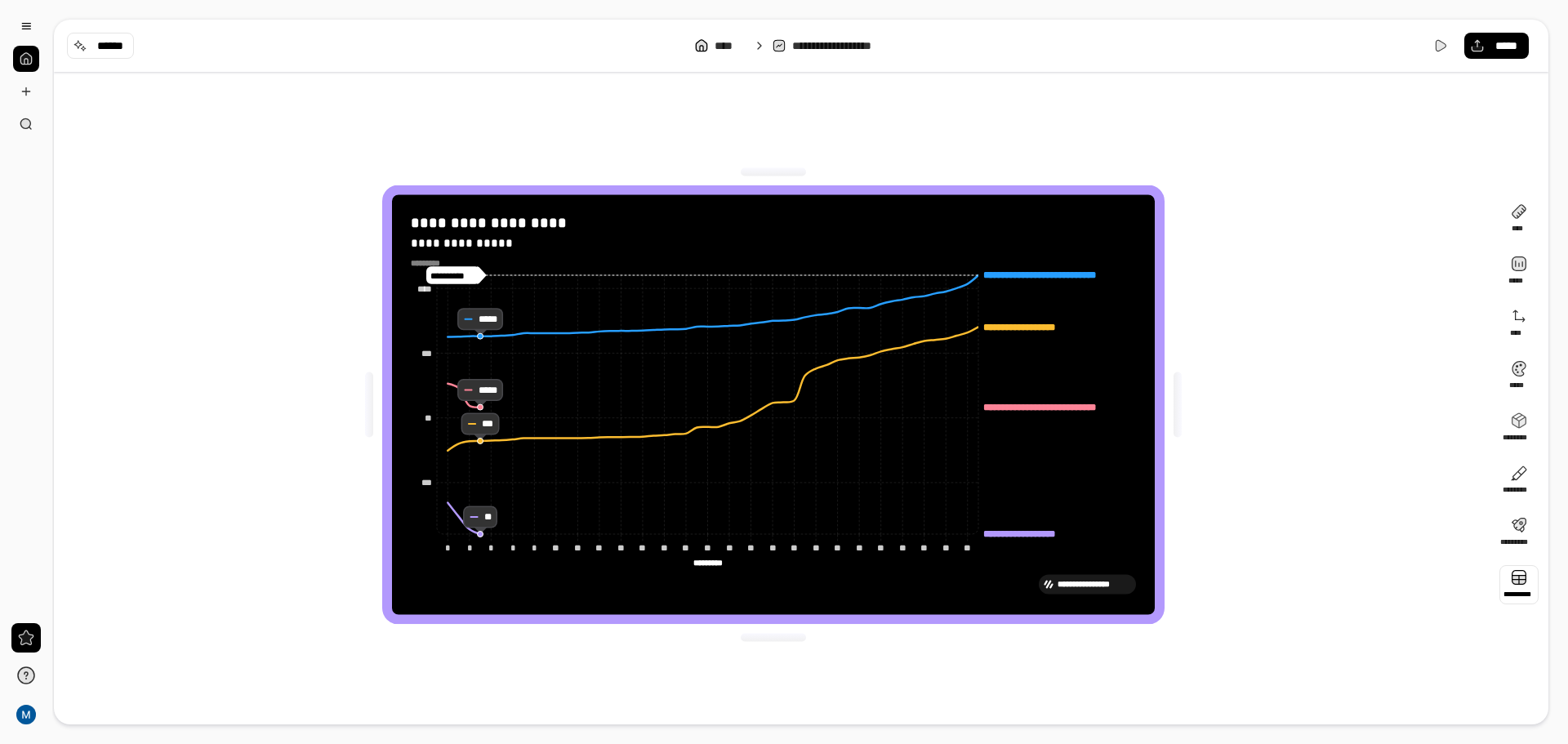 click at bounding box center (1519, 585) 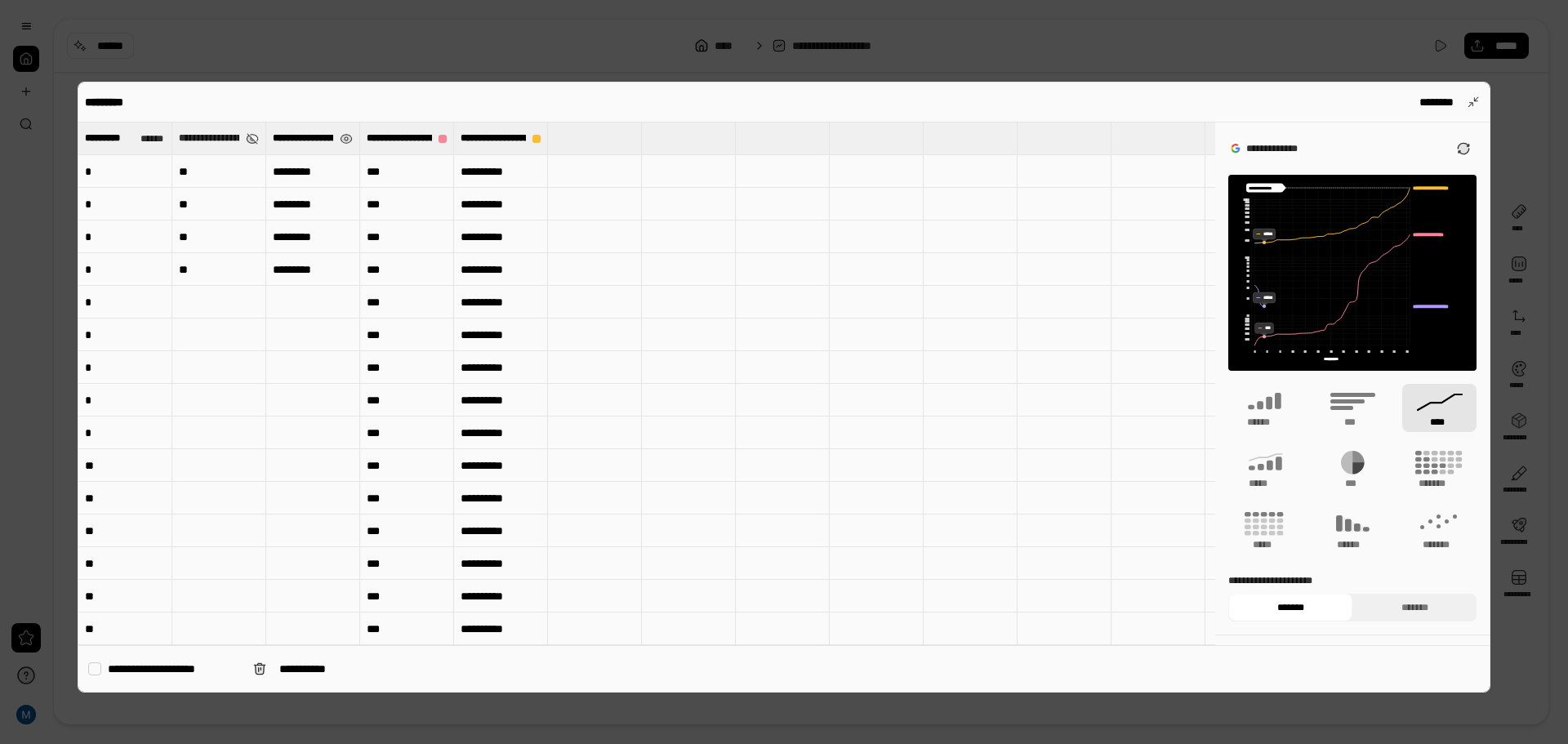 click on "**********" at bounding box center [1299, 972] 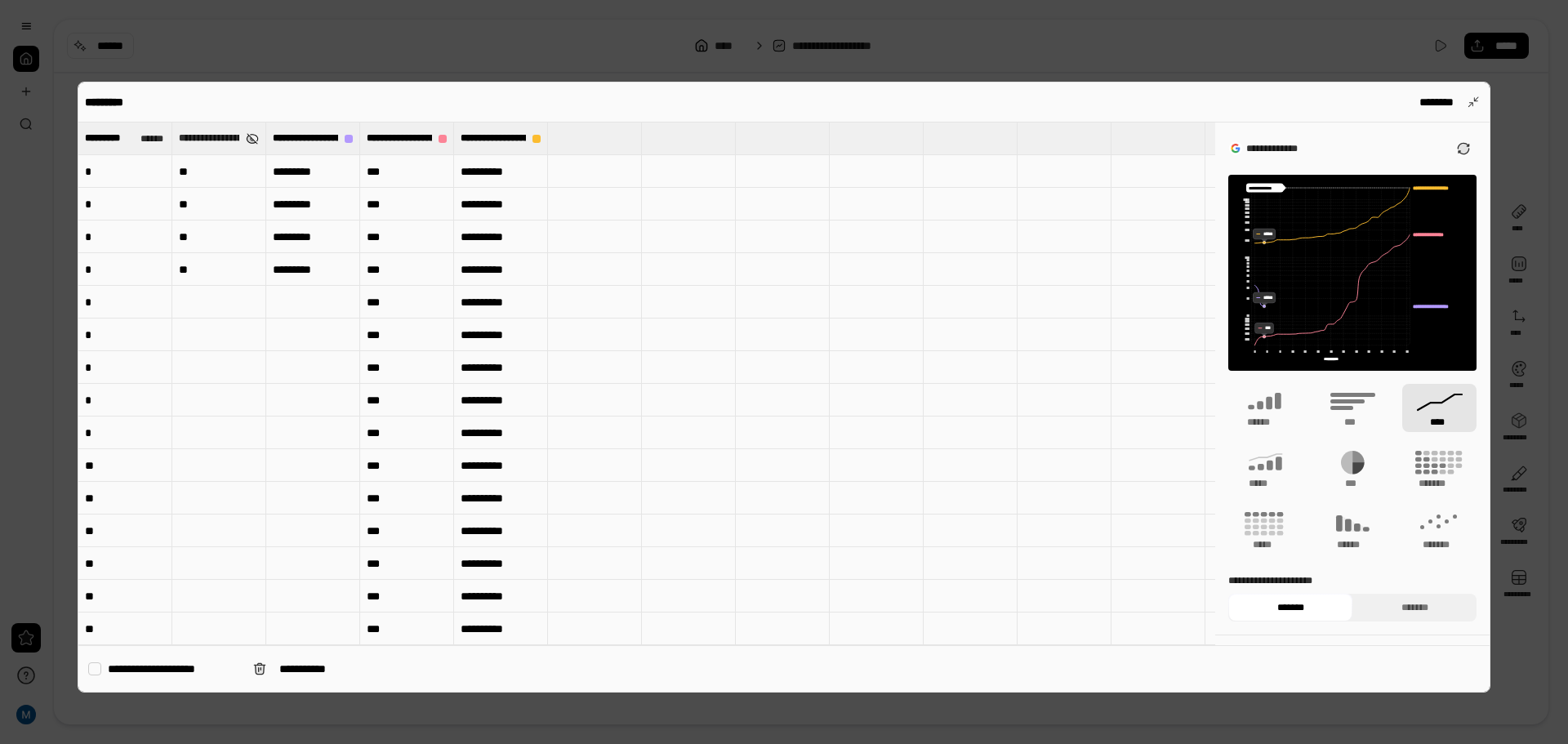 click at bounding box center [252, 139] 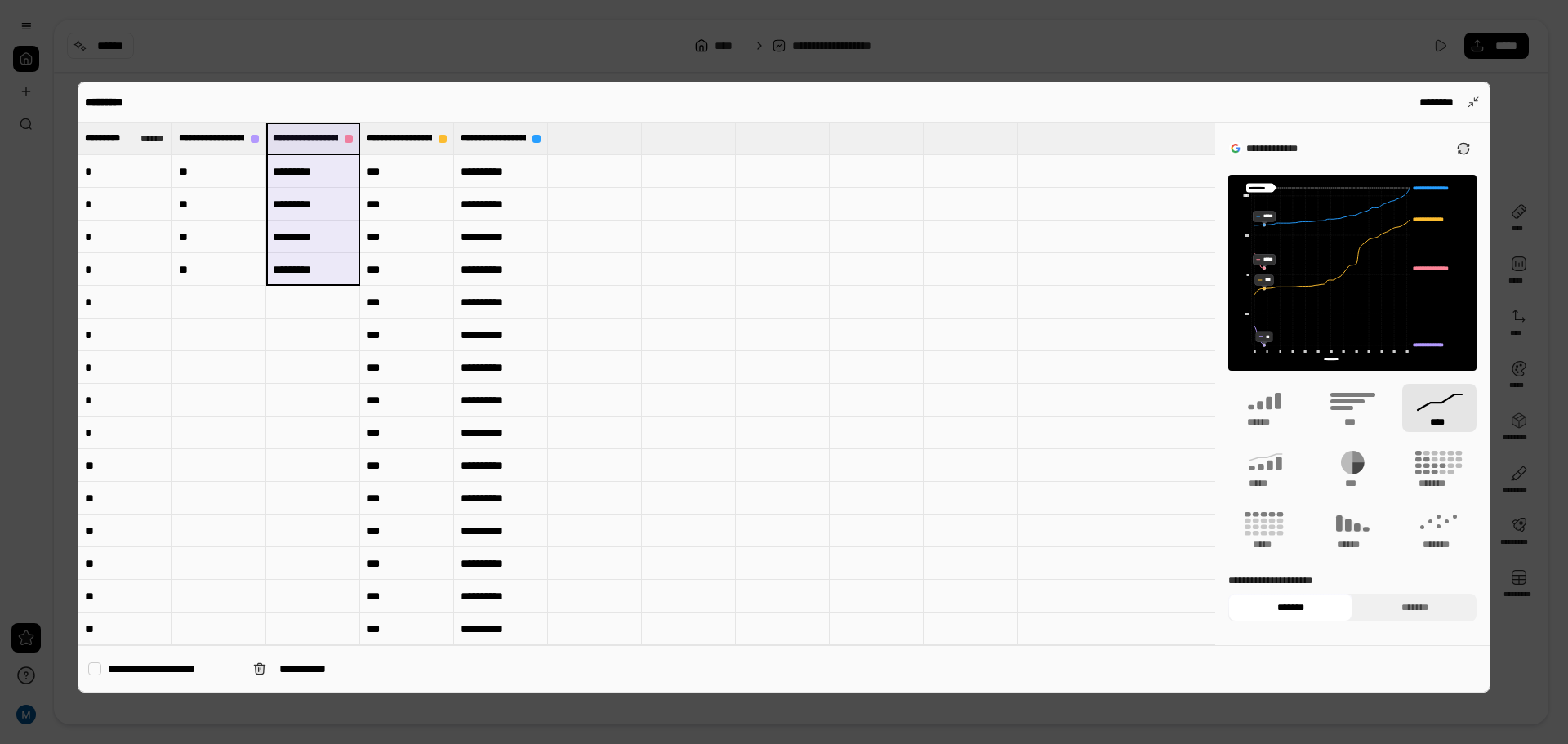 drag, startPoint x: 309, startPoint y: 138, endPoint x: 314, endPoint y: 263, distance: 125.1 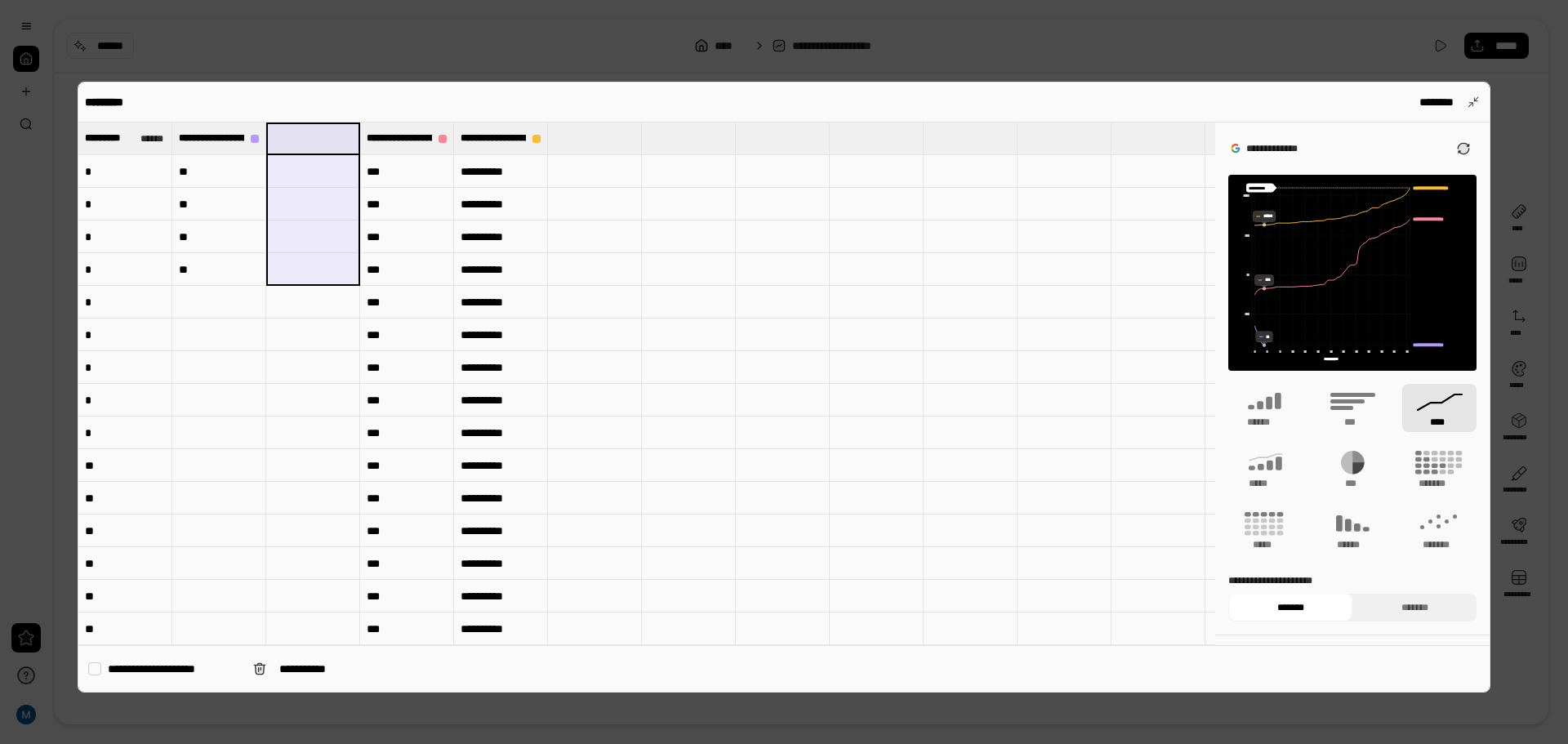 click at bounding box center (595, 138) 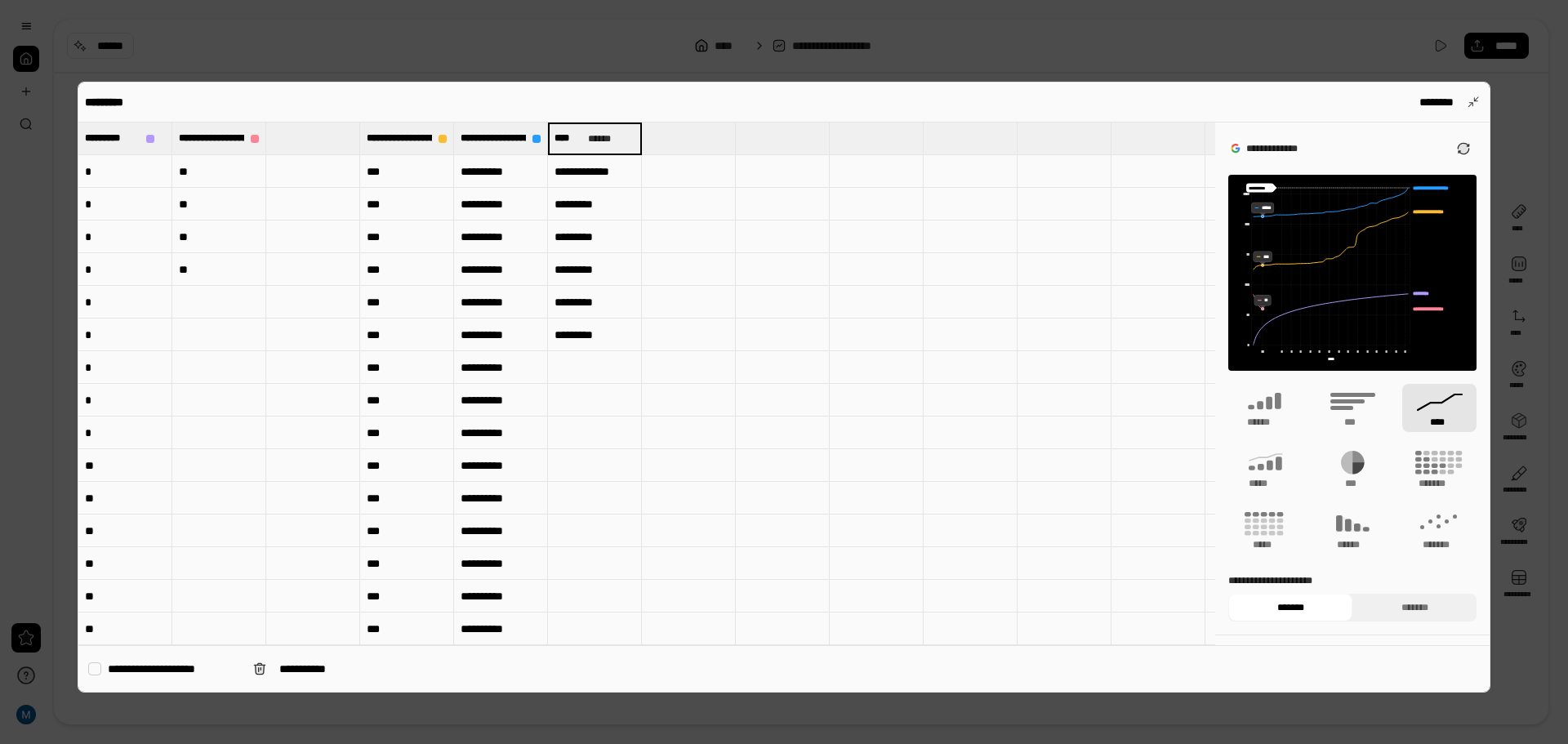 click at bounding box center (782, 172) 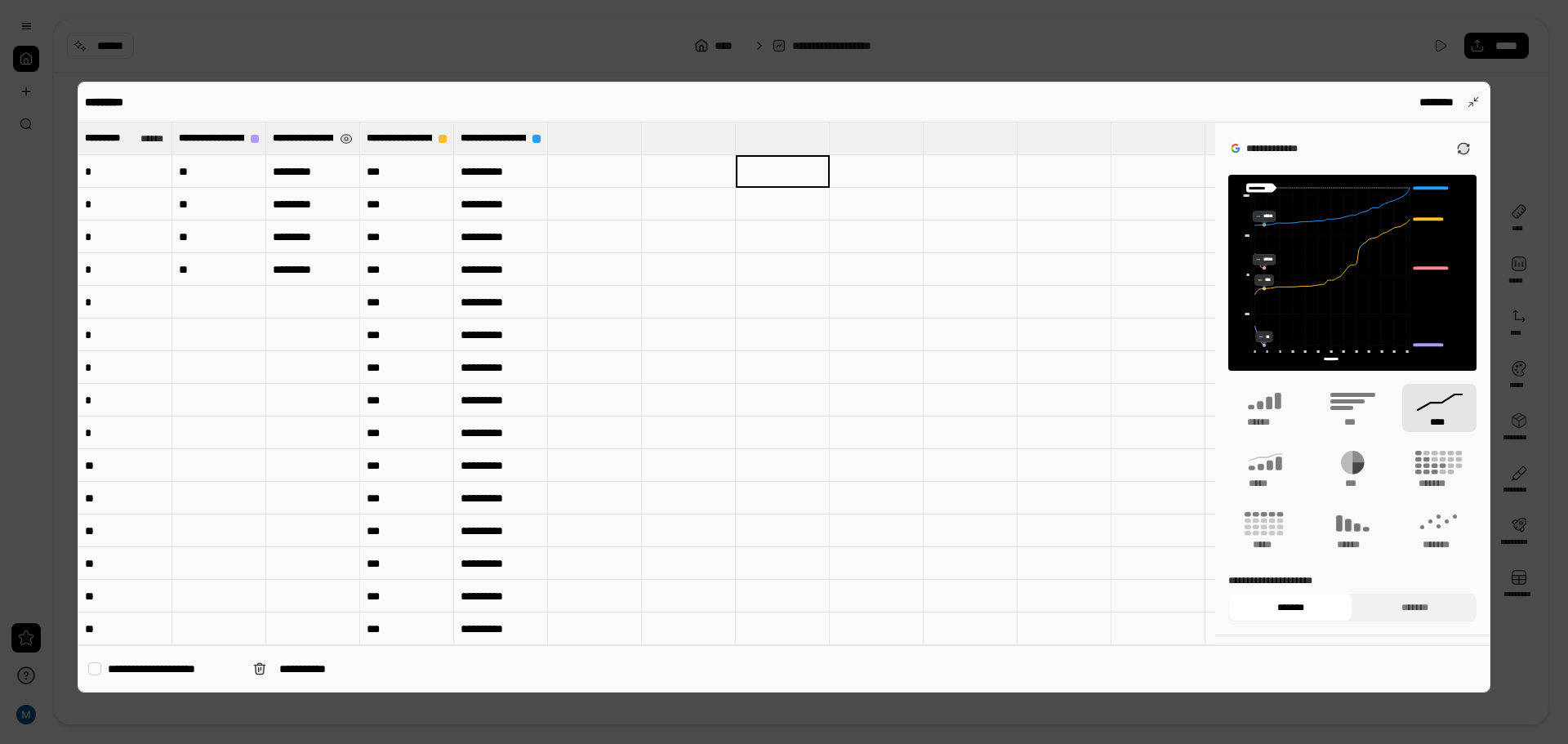 click on "**********" at bounding box center [303, 138] 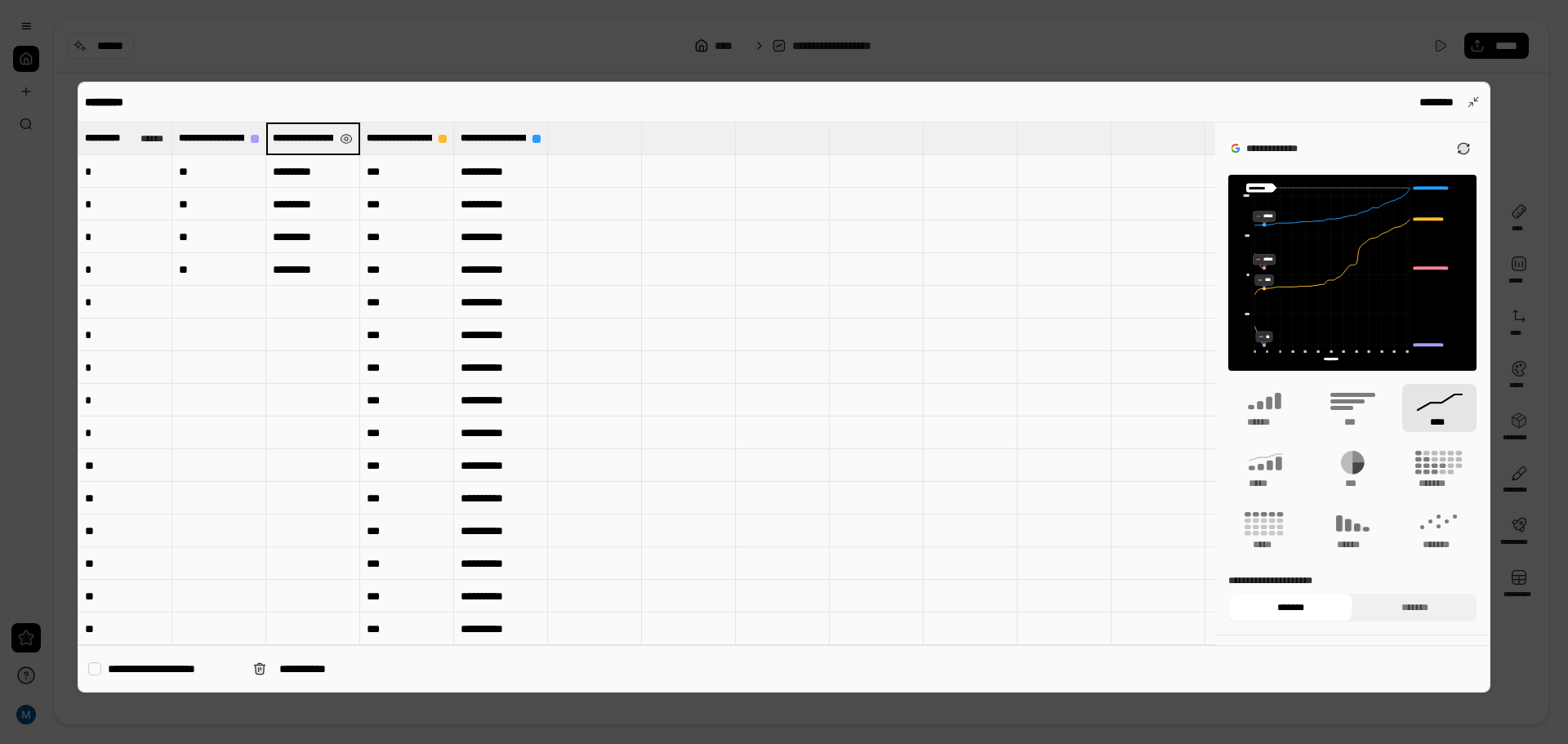 scroll, scrollTop: 0, scrollLeft: 68, axis: horizontal 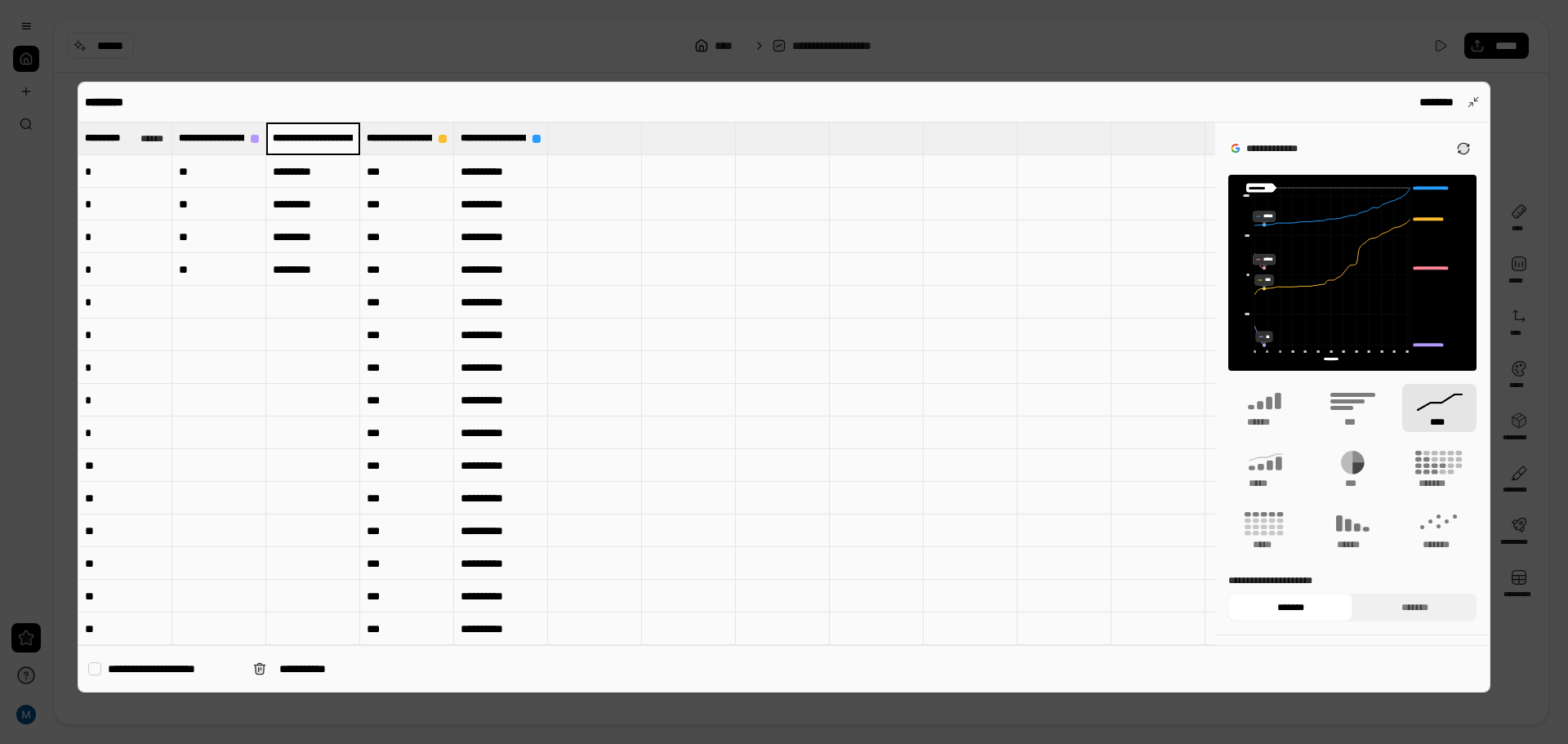click on "*********" at bounding box center [313, 204] 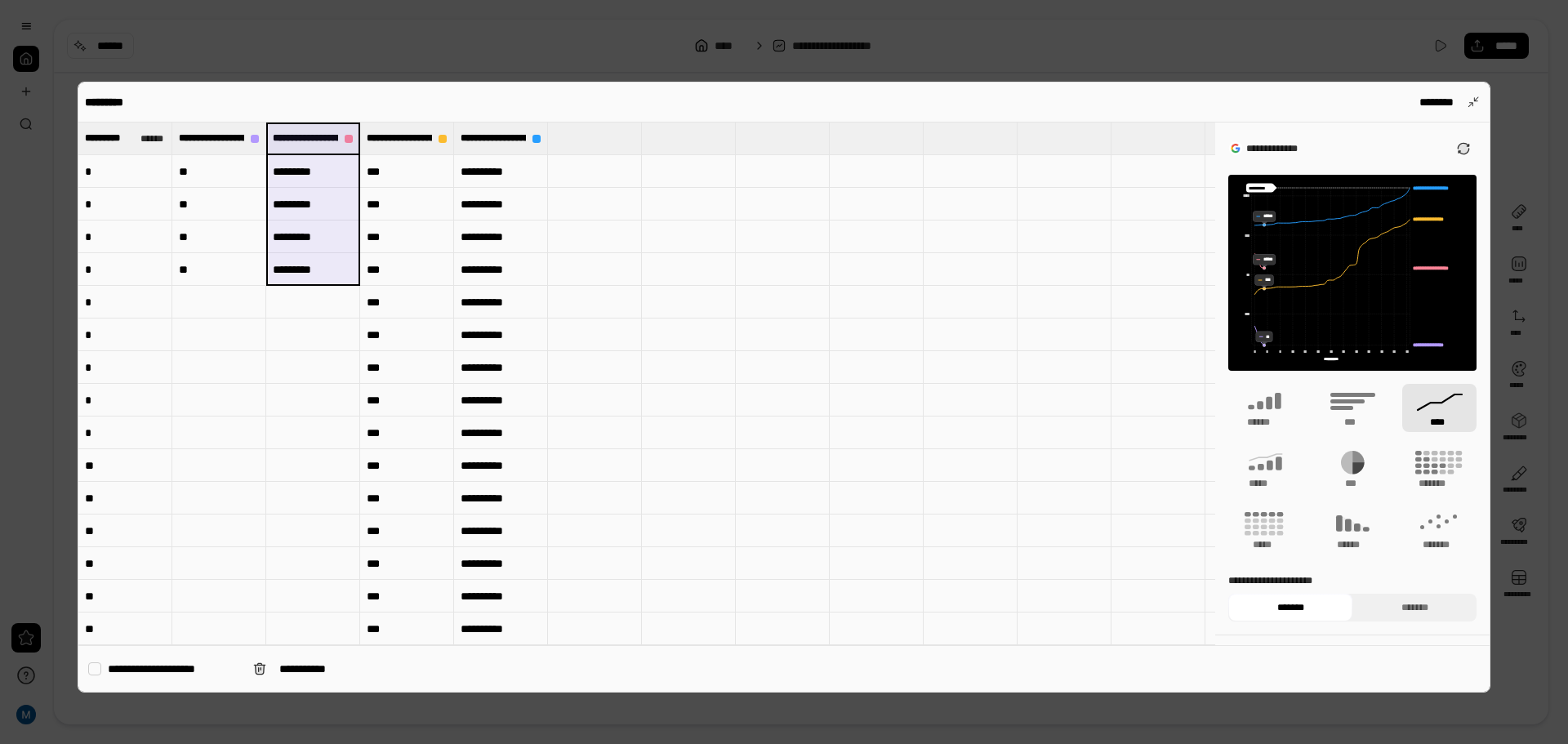 drag, startPoint x: 318, startPoint y: 140, endPoint x: 327, endPoint y: 261, distance: 121.33425 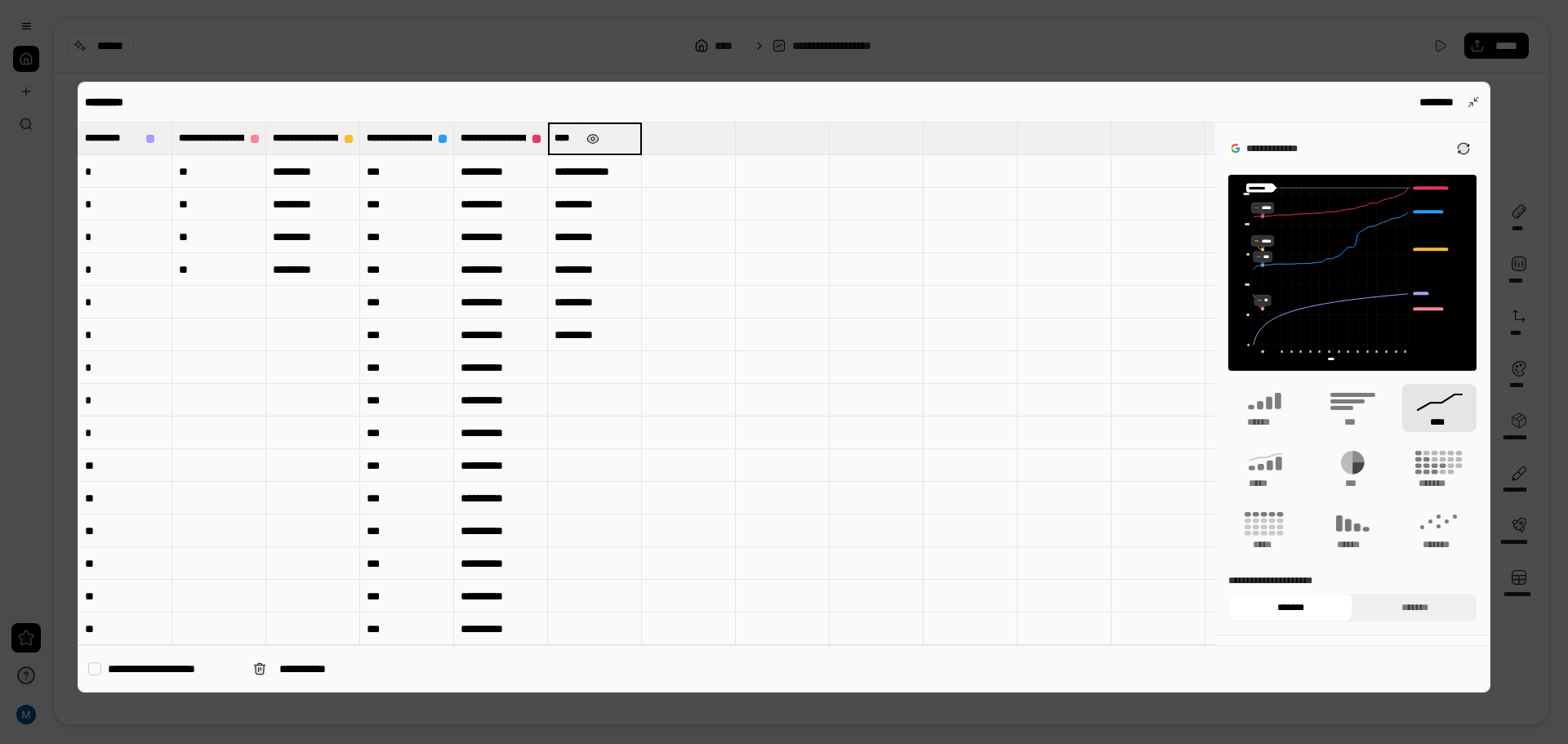 click at bounding box center [593, 139] 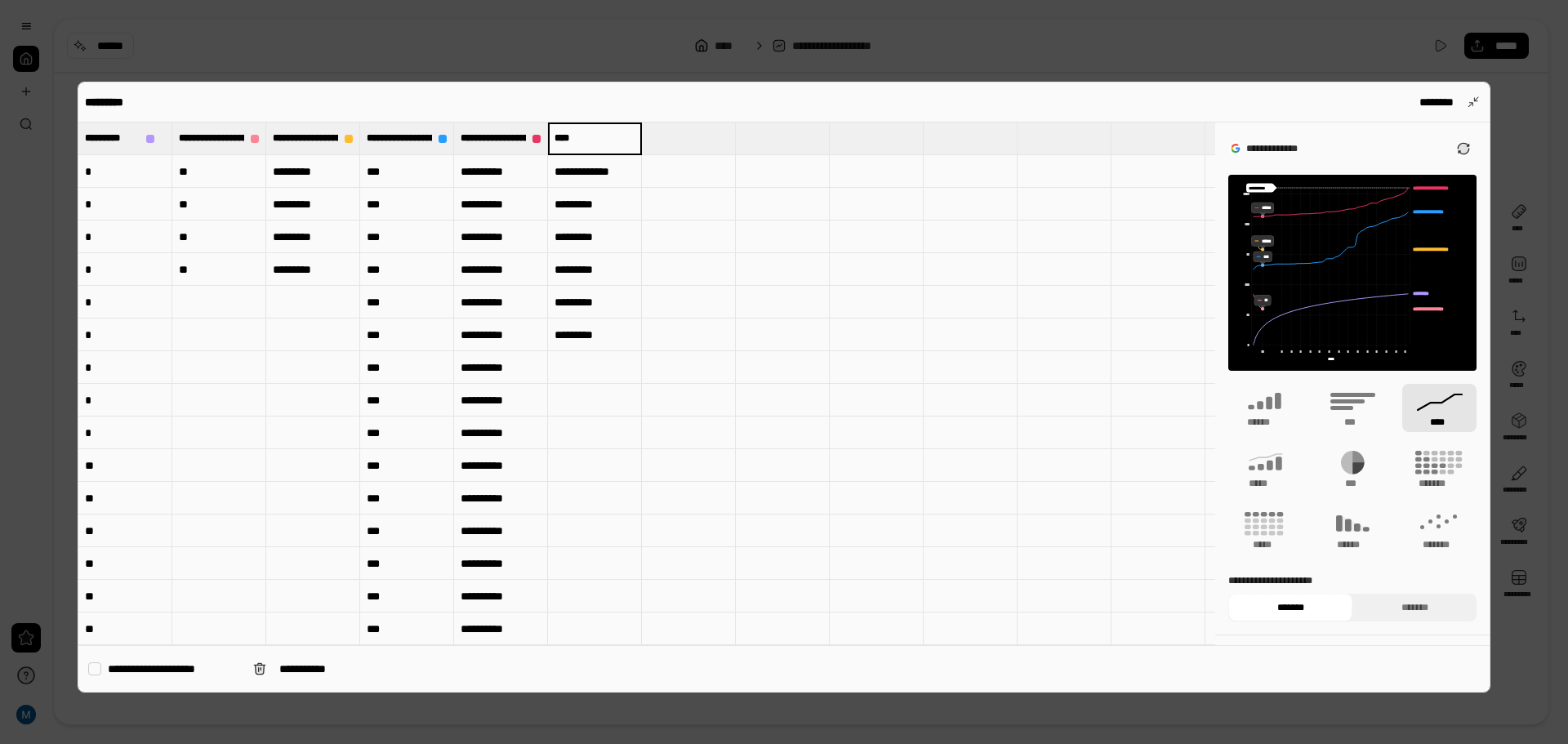 click on "****" at bounding box center (595, 138) 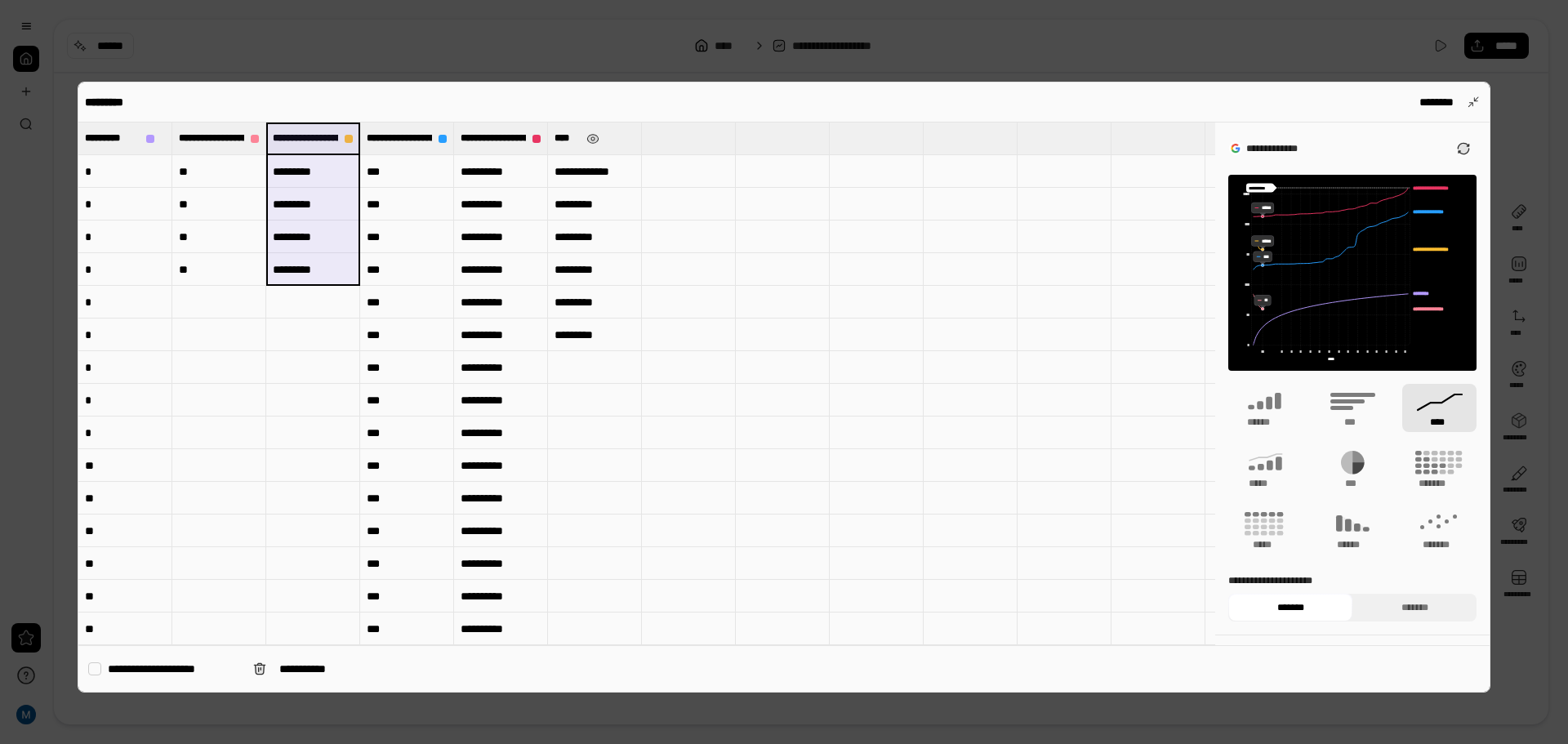 drag, startPoint x: 317, startPoint y: 133, endPoint x: 325, endPoint y: 262, distance: 129.24782 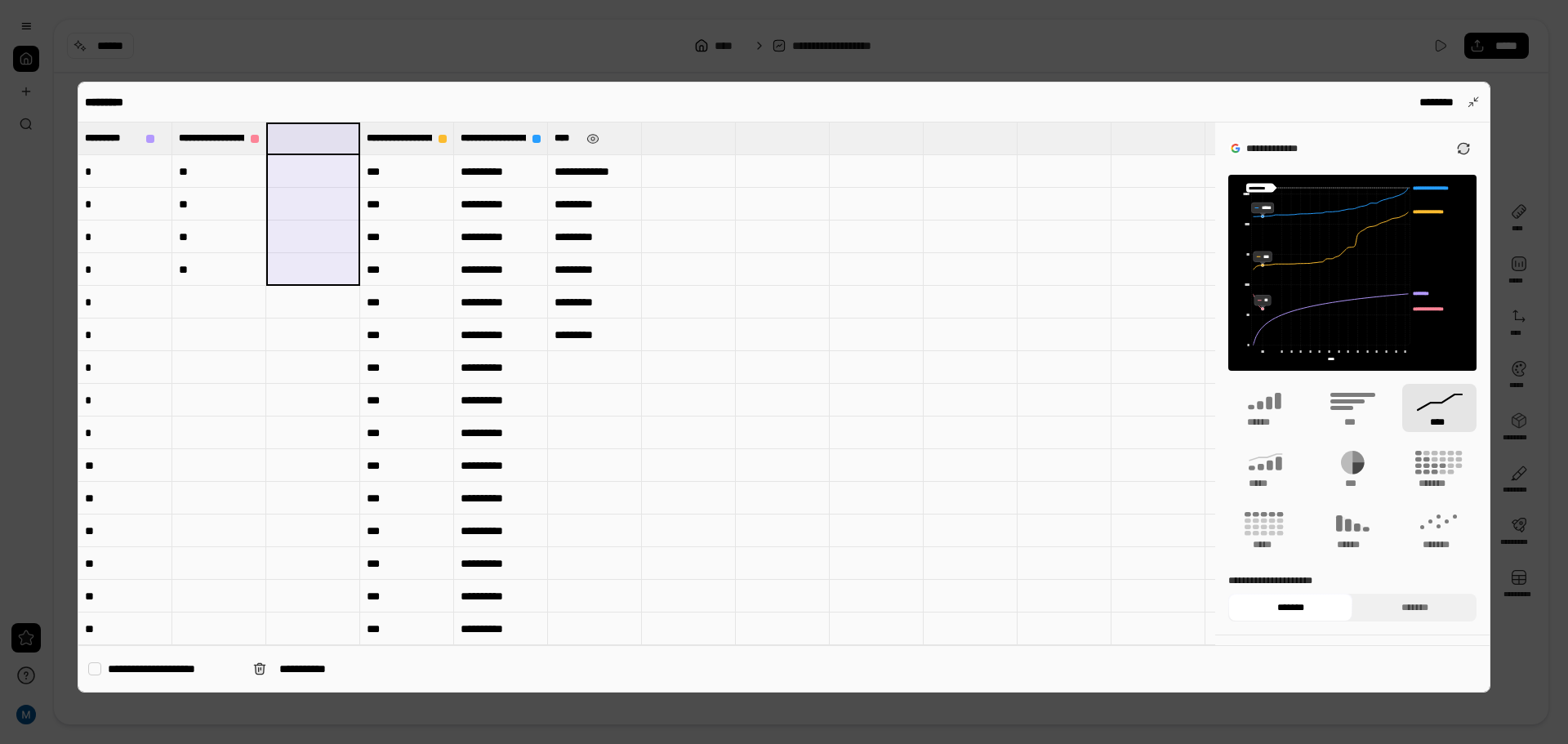 click at bounding box center [782, 270] 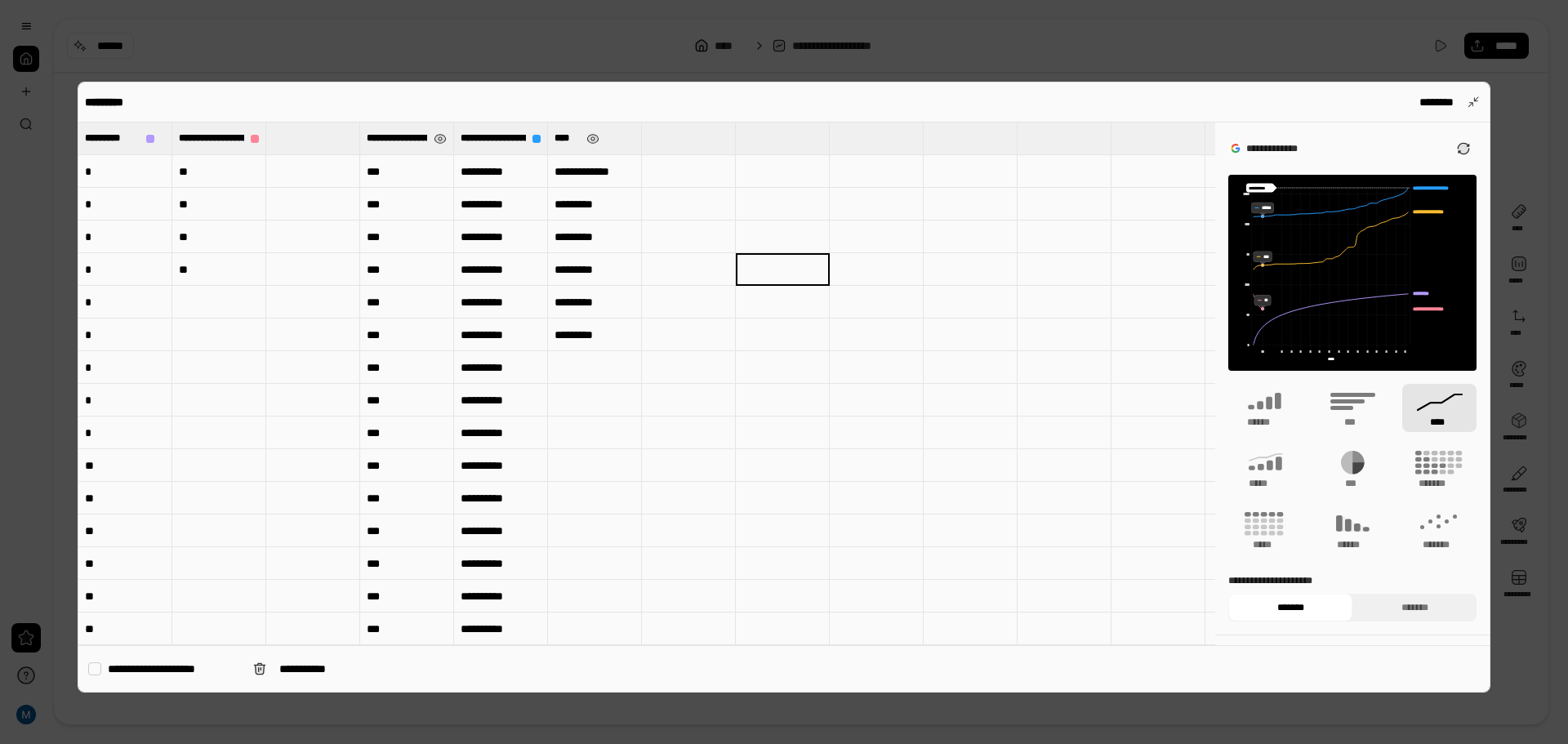 click on "**********" at bounding box center (397, 138) 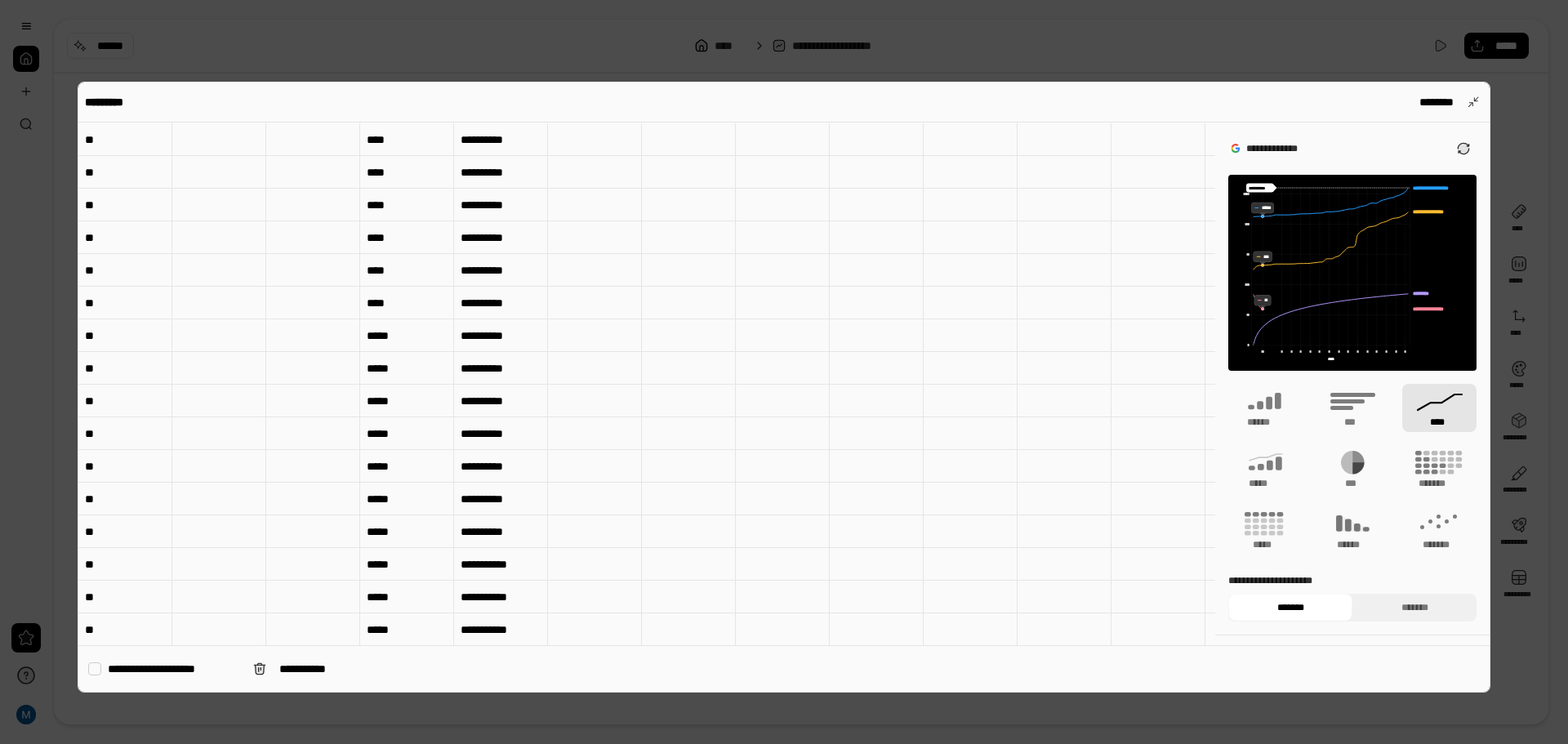 scroll, scrollTop: 1188, scrollLeft: 0, axis: vertical 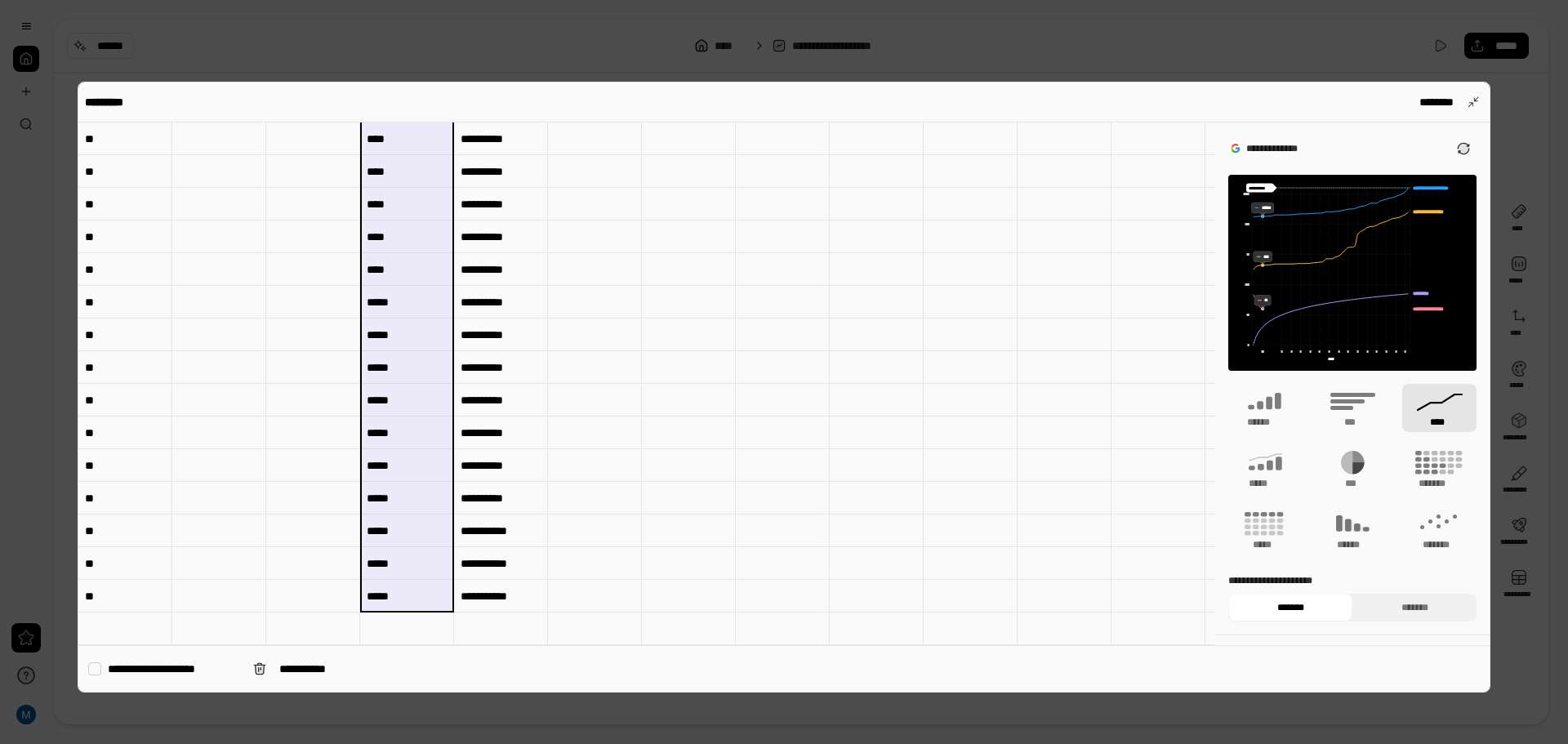 click on "*****" at bounding box center (407, 596) 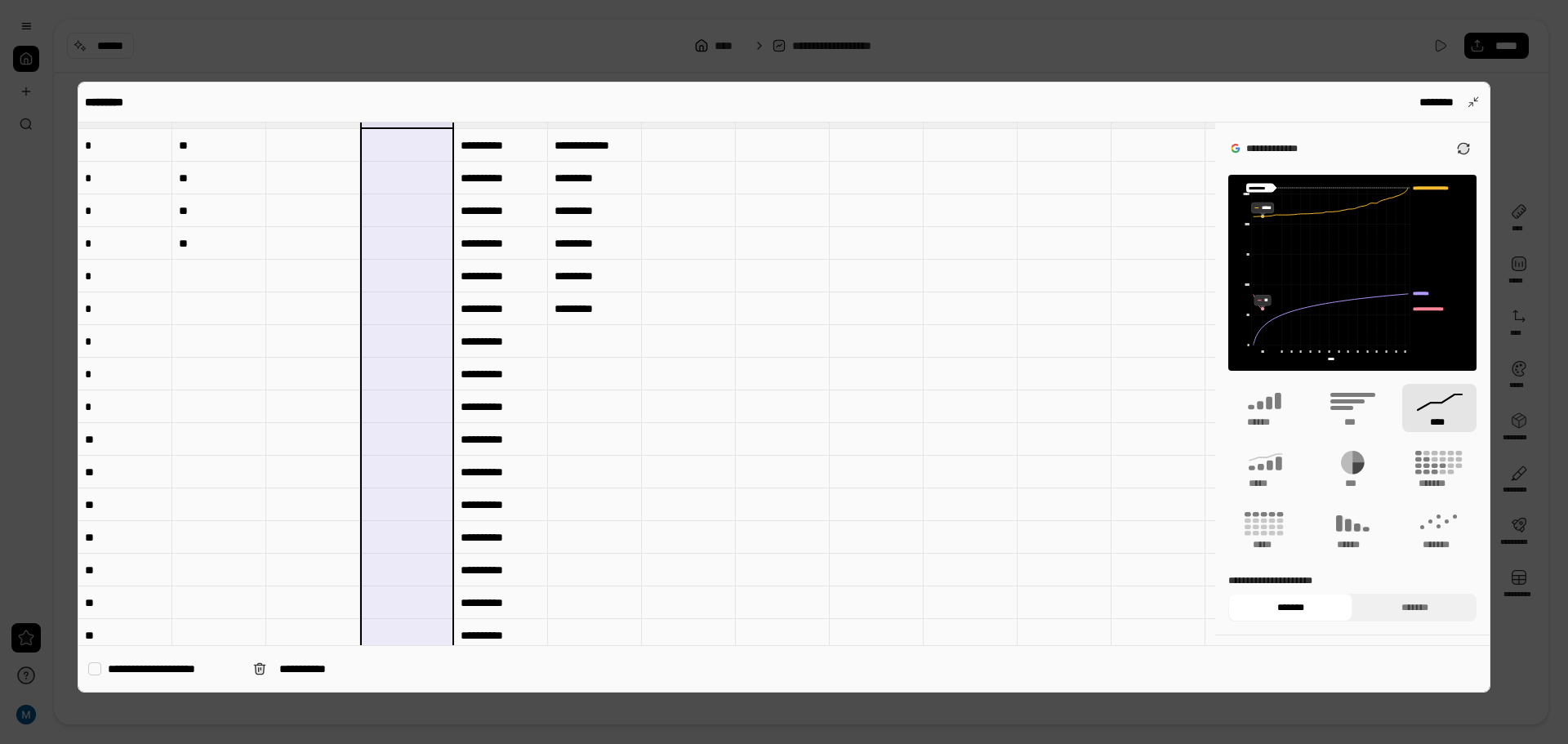scroll, scrollTop: 0, scrollLeft: 0, axis: both 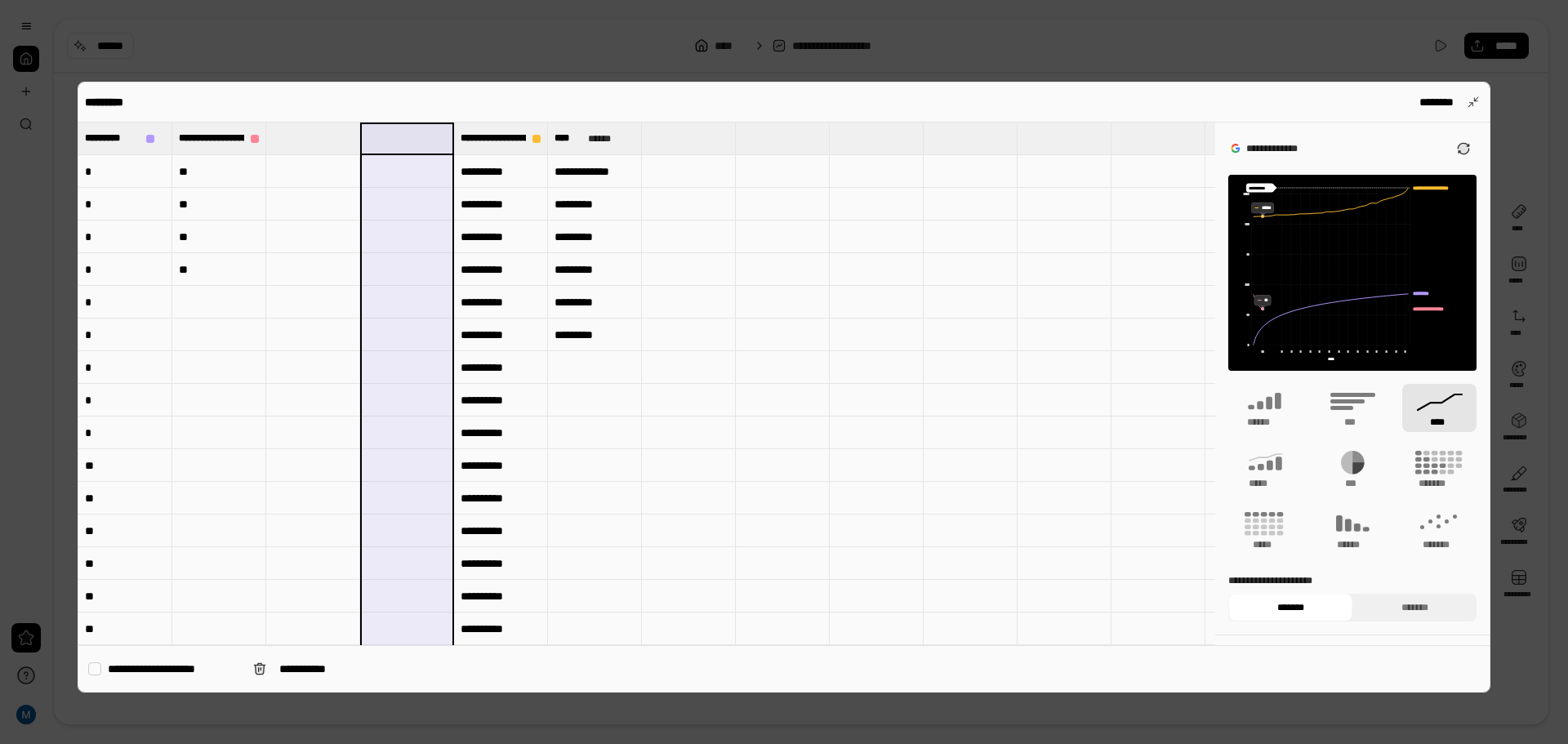 click at bounding box center [313, 138] 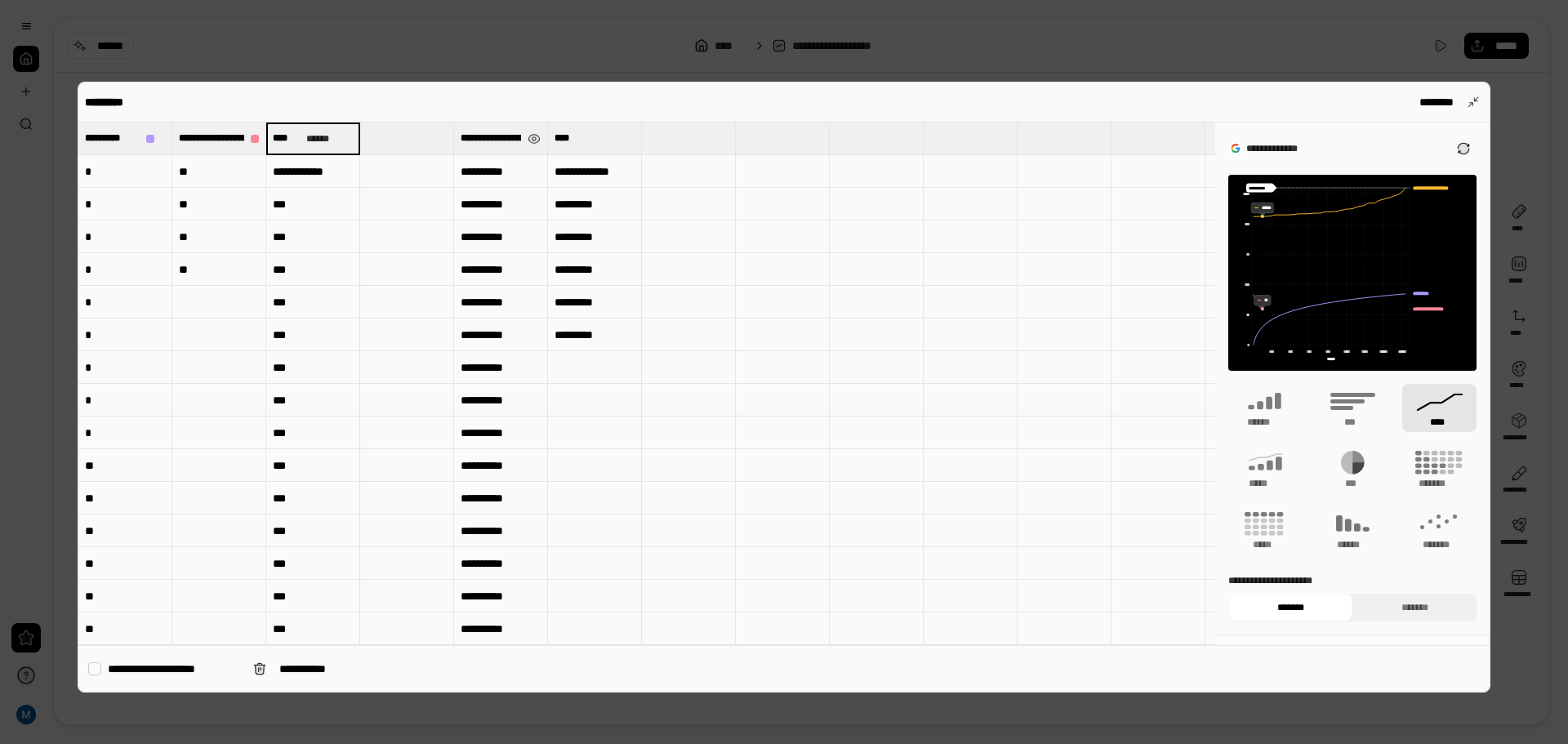 click on "**********" at bounding box center [491, 138] 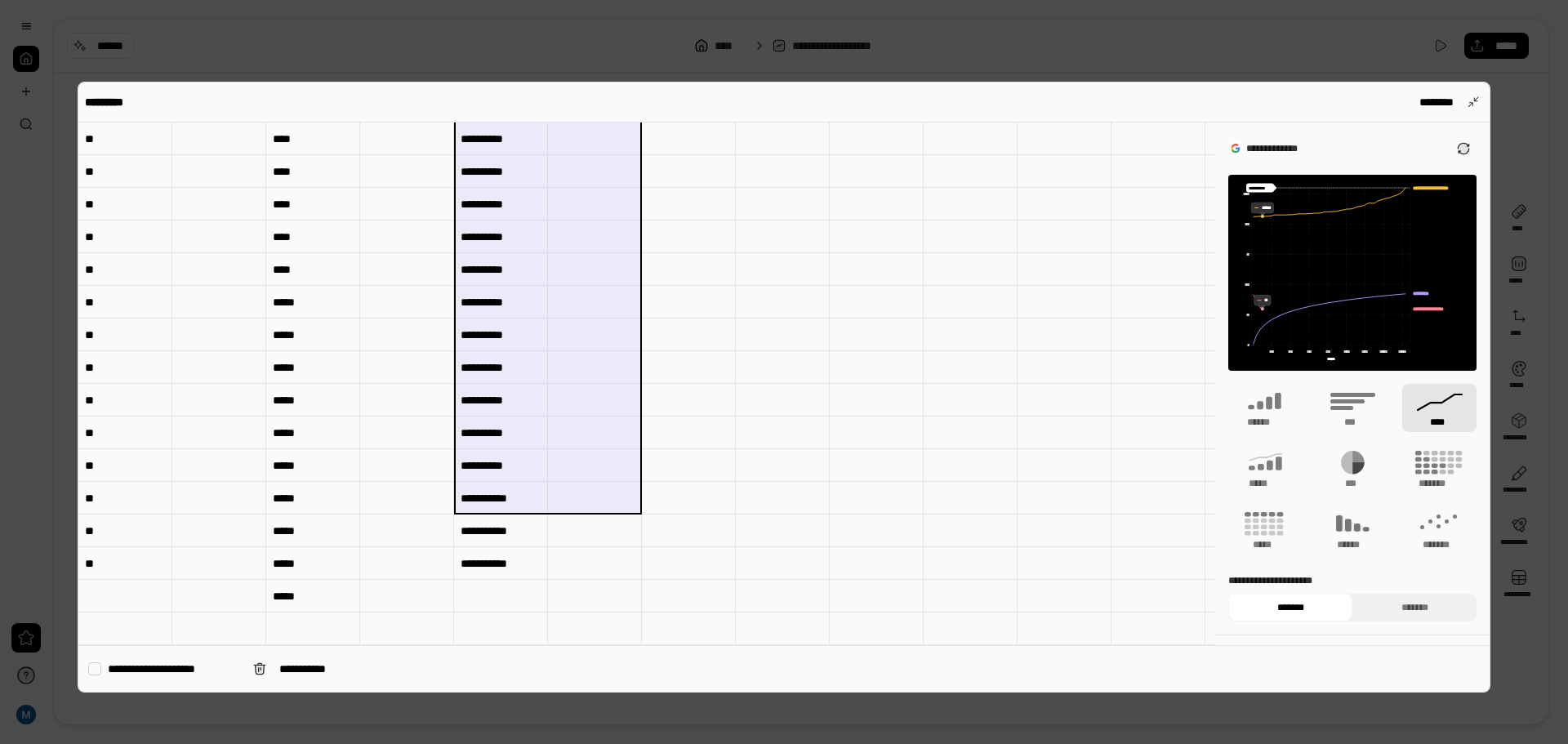 scroll, scrollTop: 1221, scrollLeft: 0, axis: vertical 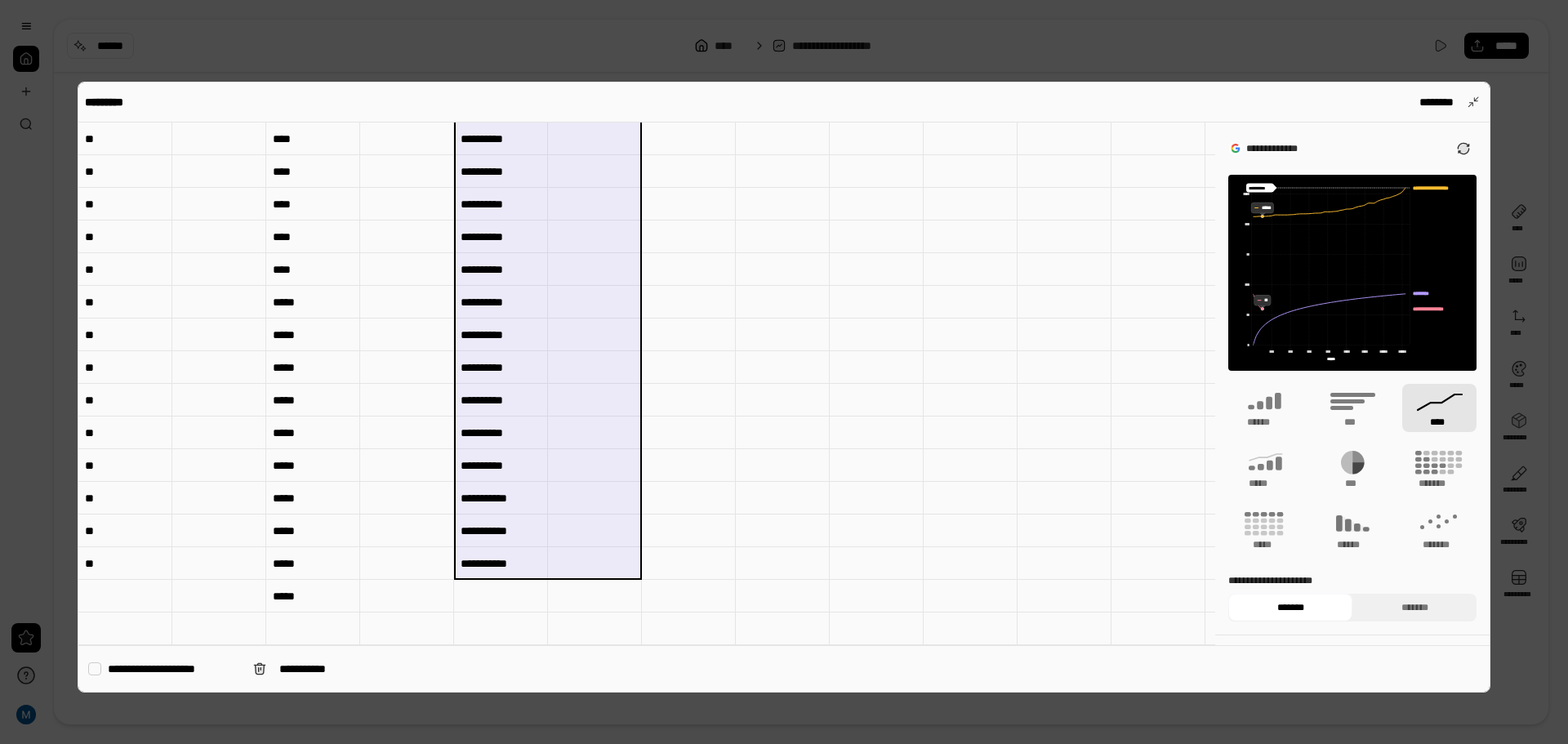 drag, startPoint x: 498, startPoint y: 140, endPoint x: 574, endPoint y: 550, distance: 416.98441 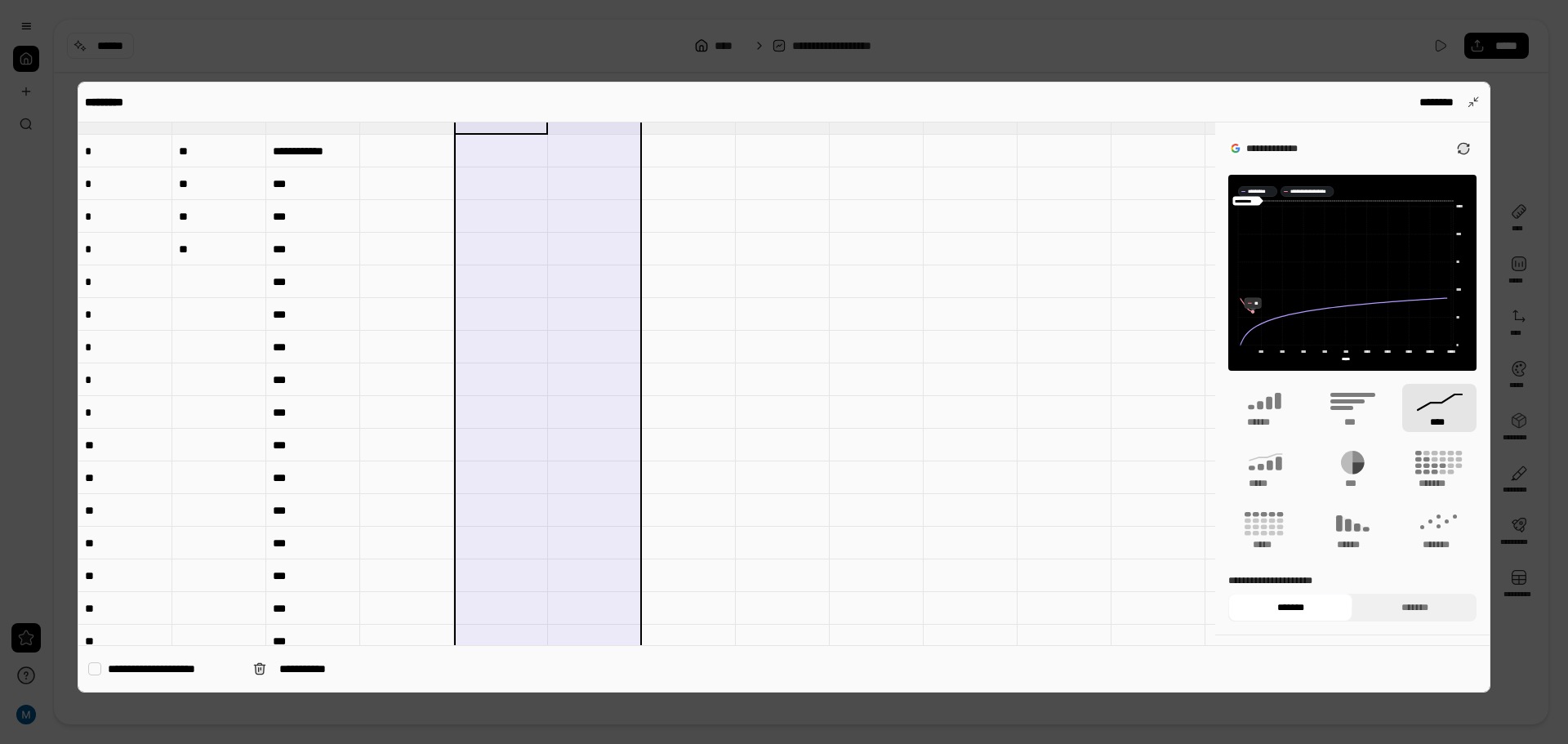 scroll, scrollTop: 0, scrollLeft: 0, axis: both 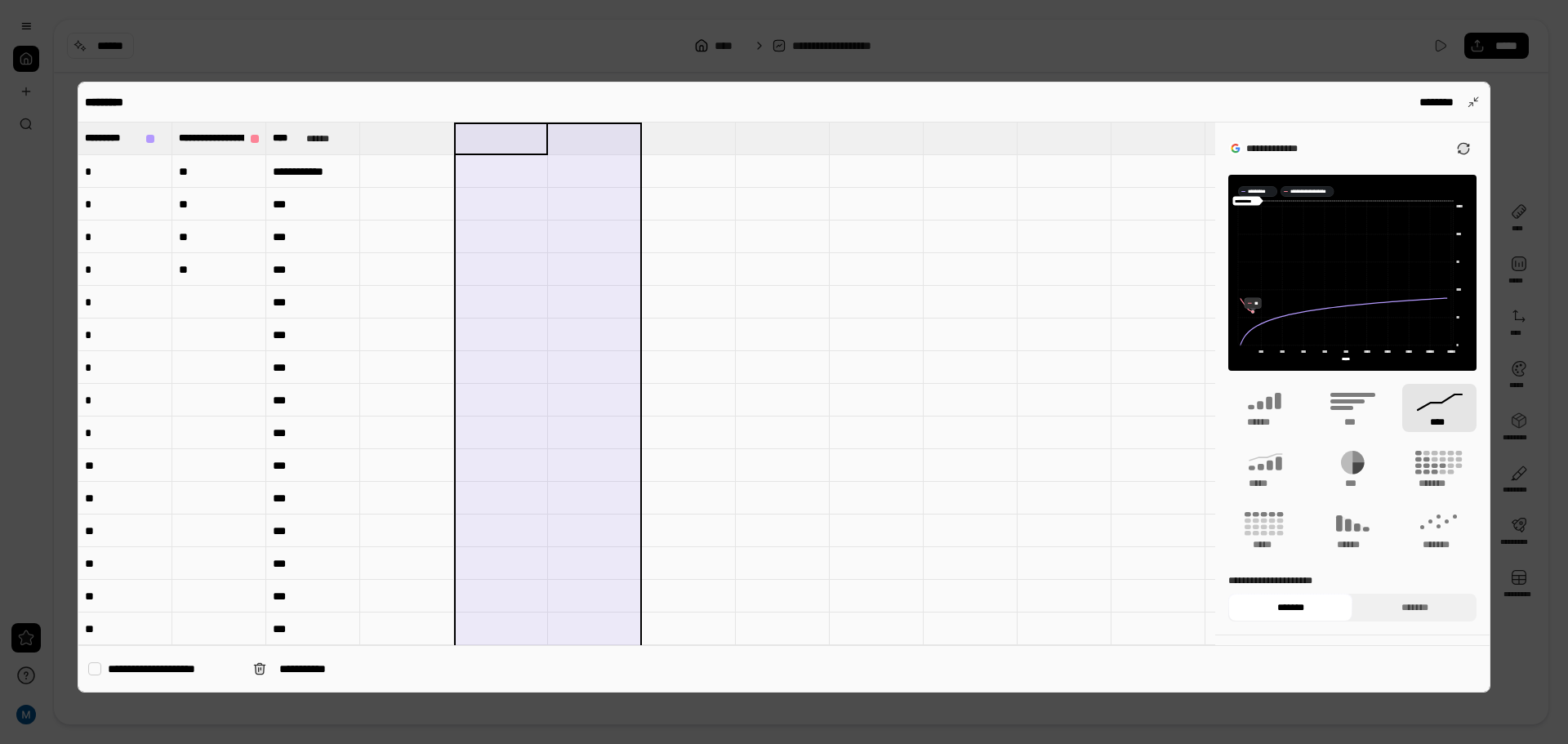 click at bounding box center (407, 138) 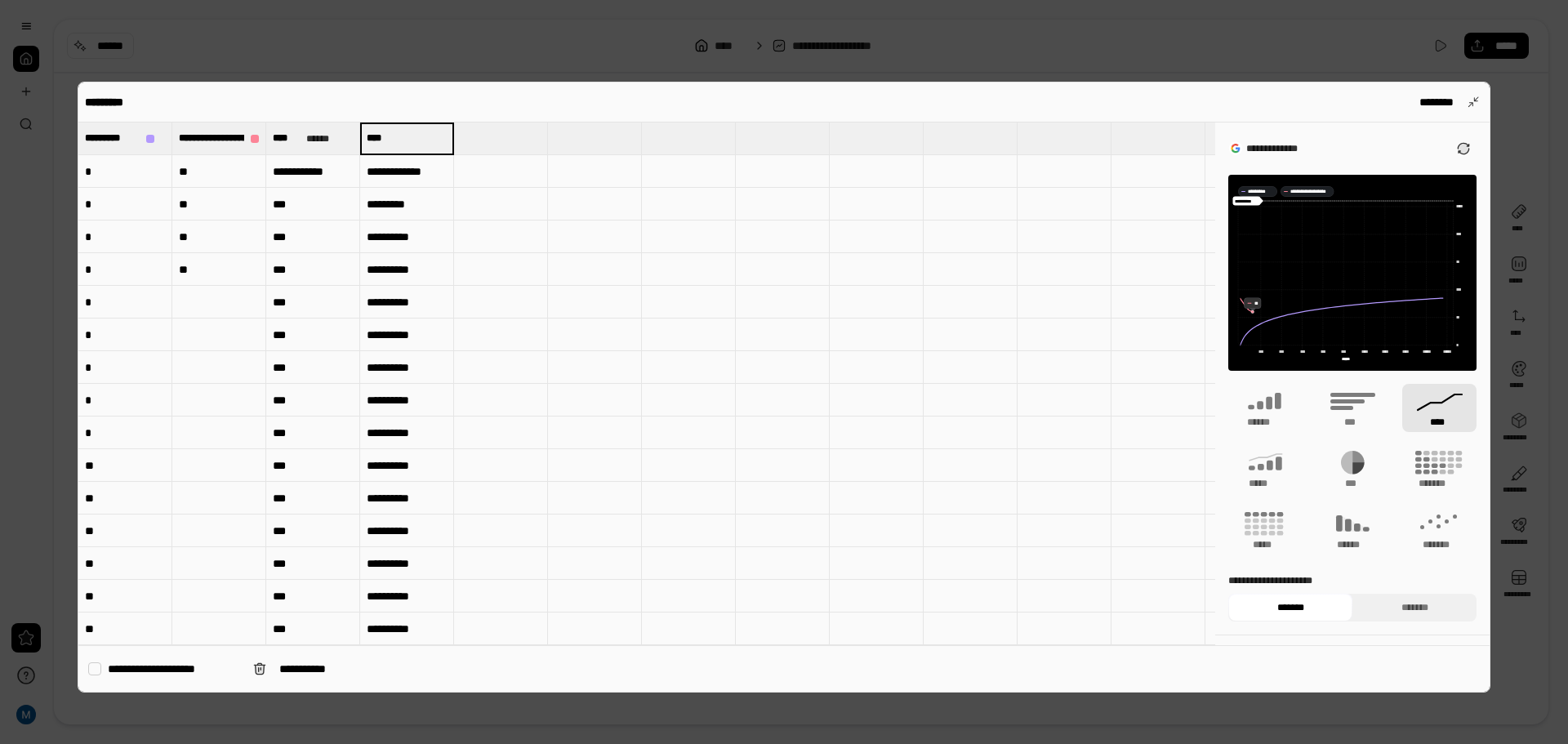 click on "**********" at bounding box center [407, 172] 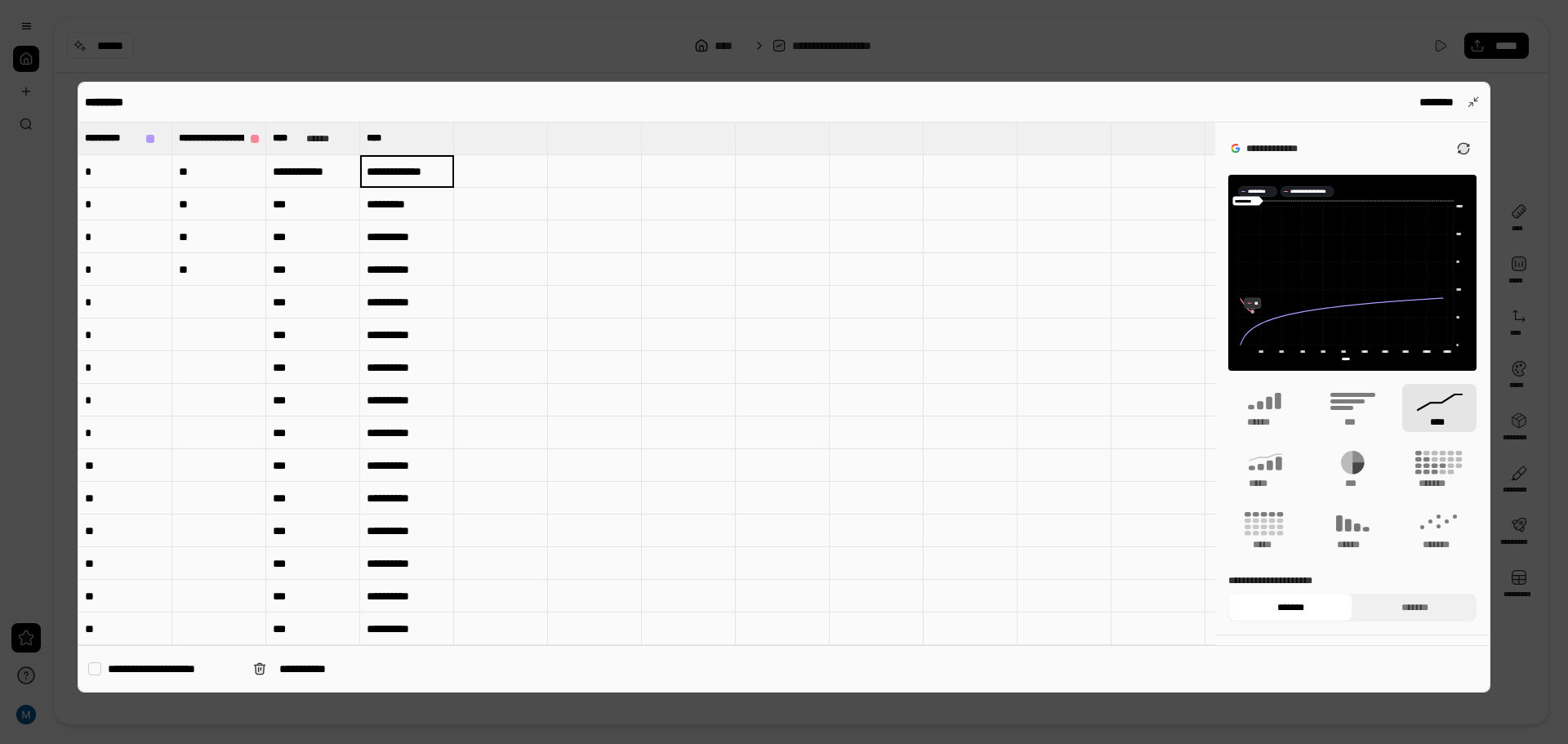 click on "**********" at bounding box center [407, 172] 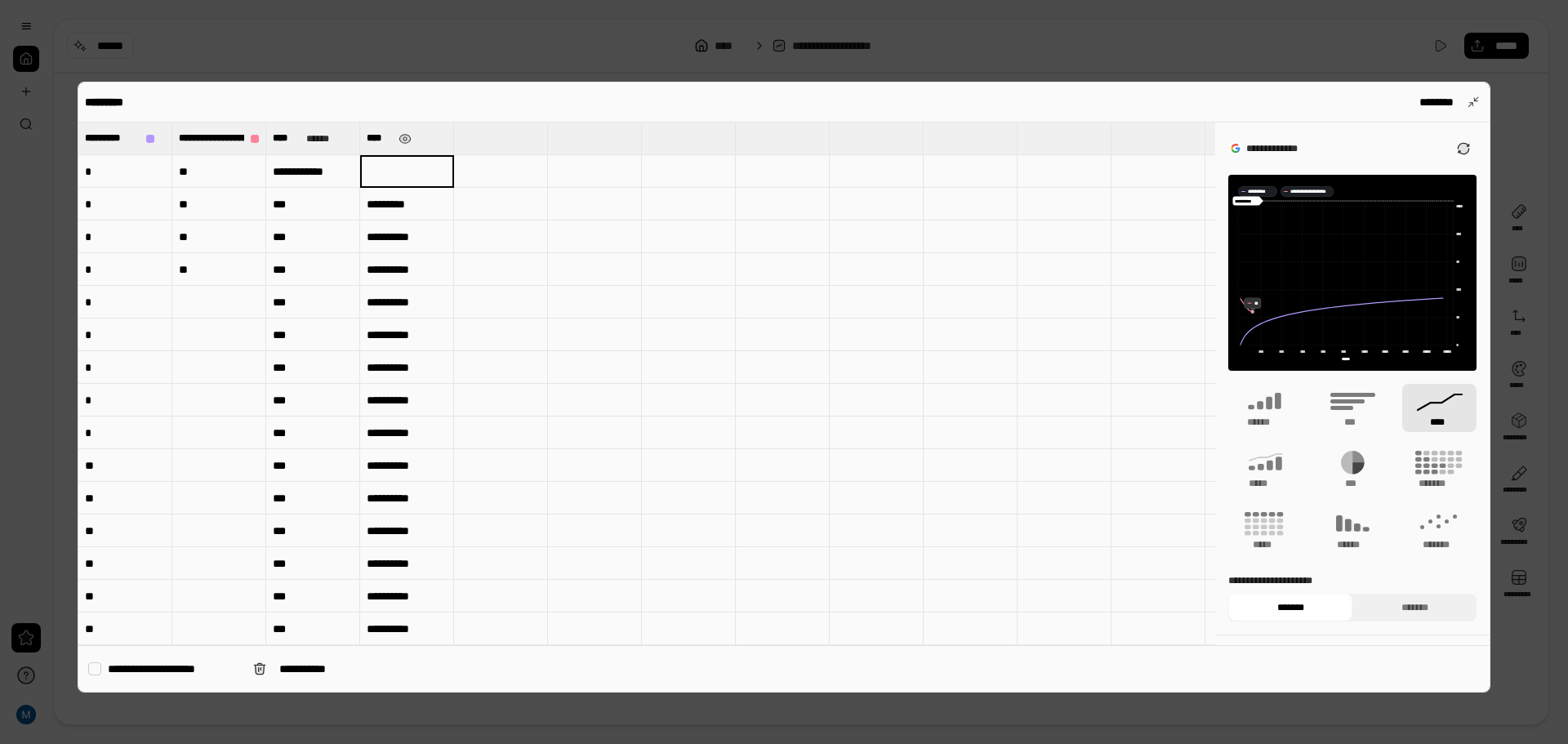 click on "****" at bounding box center [407, 138] 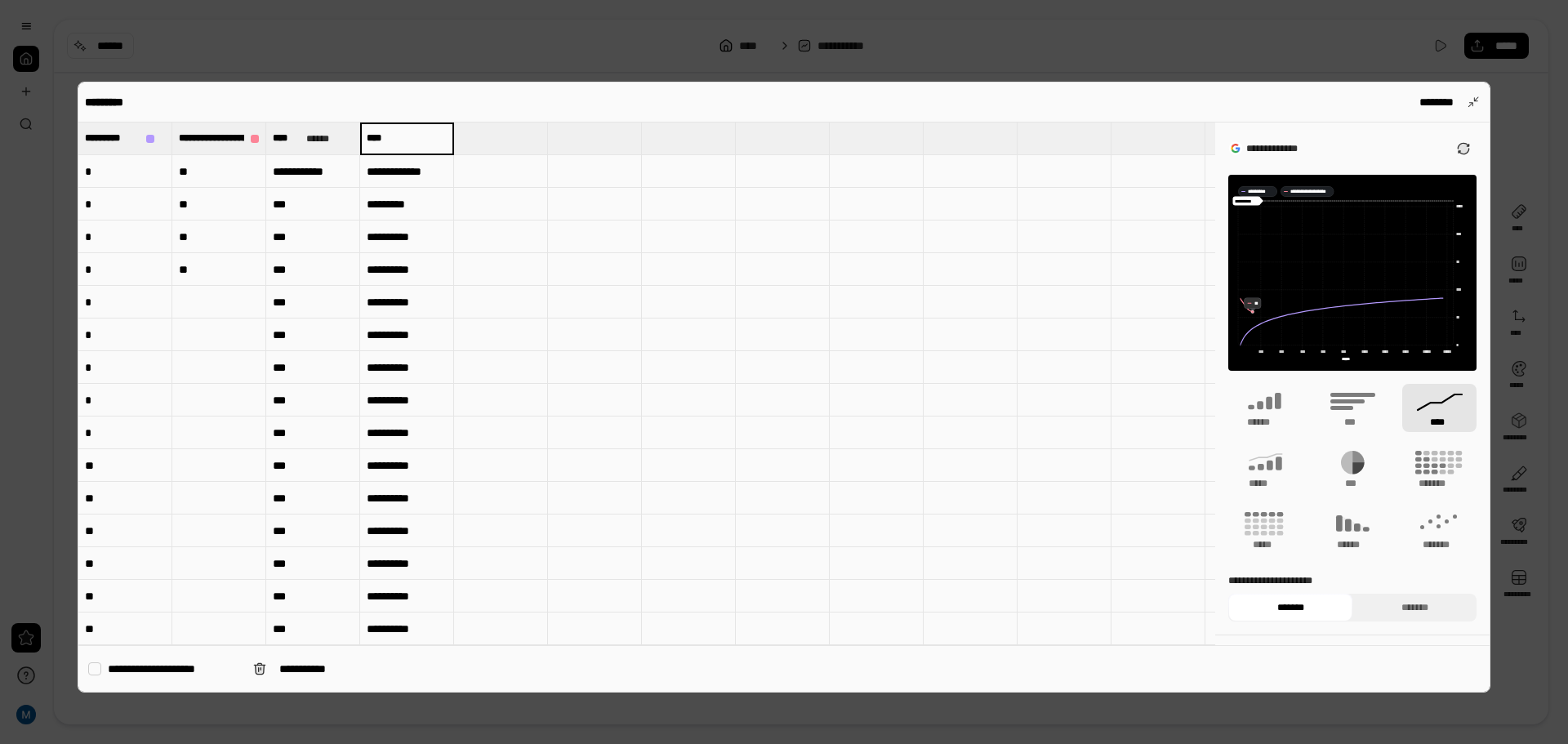 click at bounding box center (501, 204) 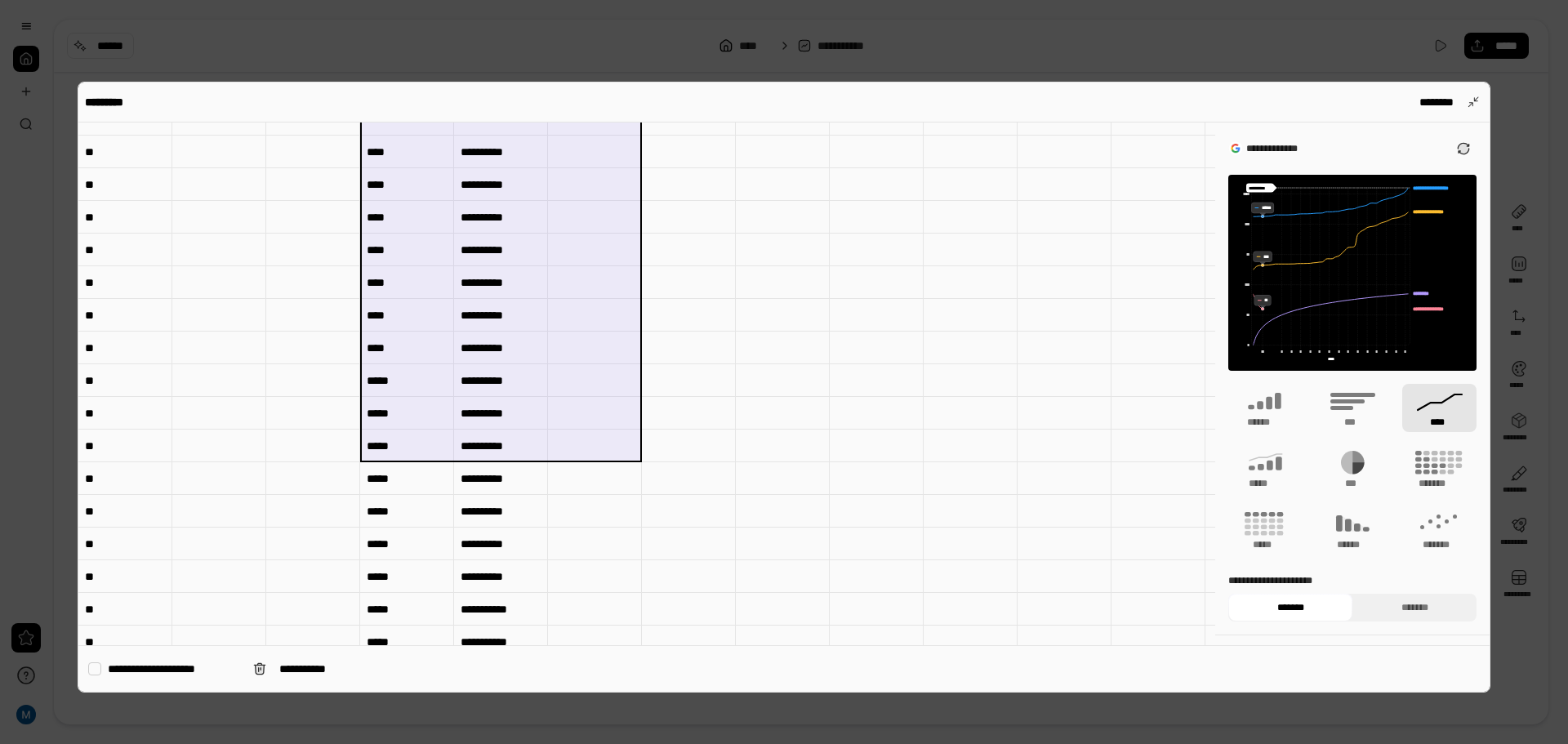 scroll, scrollTop: 1254, scrollLeft: 0, axis: vertical 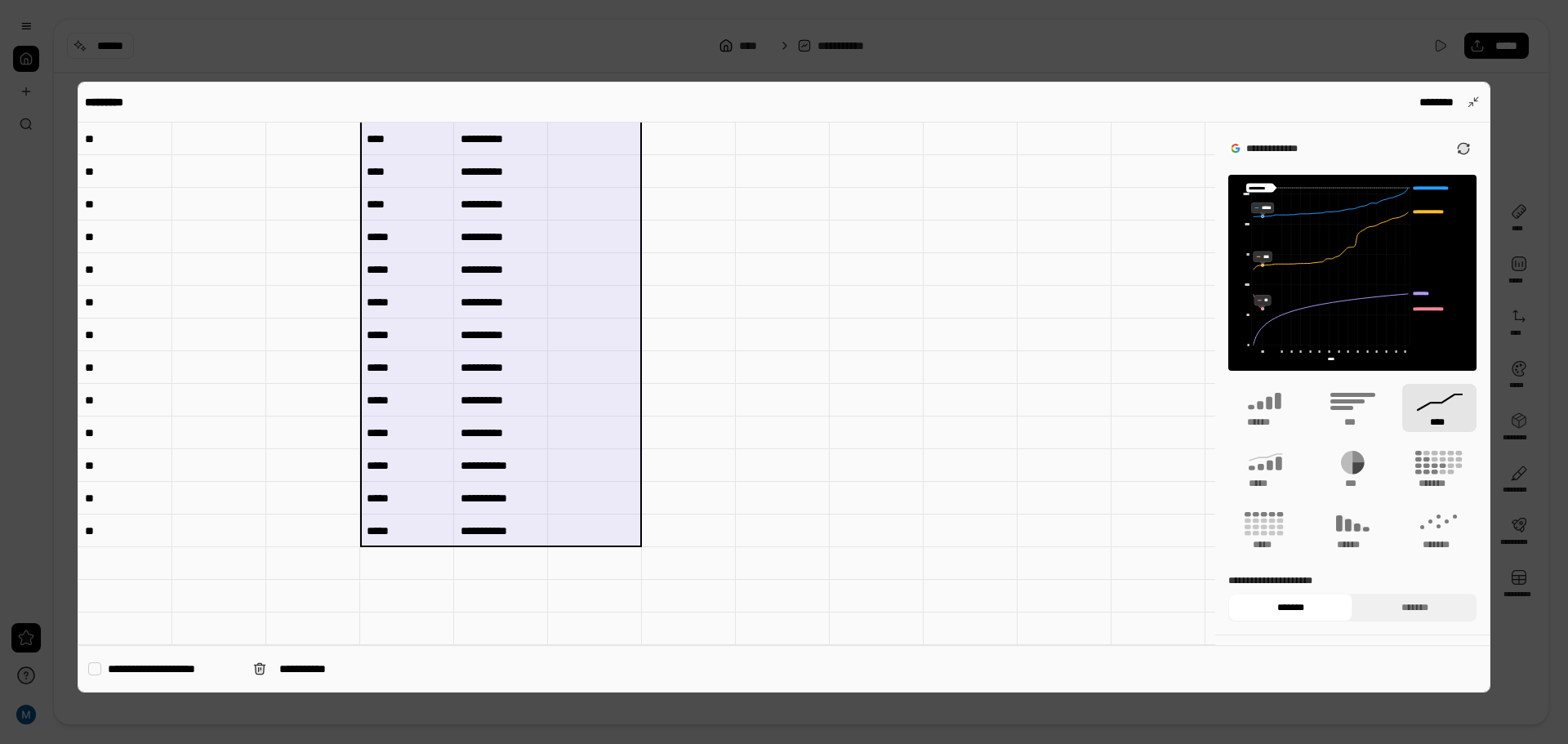 drag, startPoint x: 372, startPoint y: 127, endPoint x: 573, endPoint y: 526, distance: 446.7684 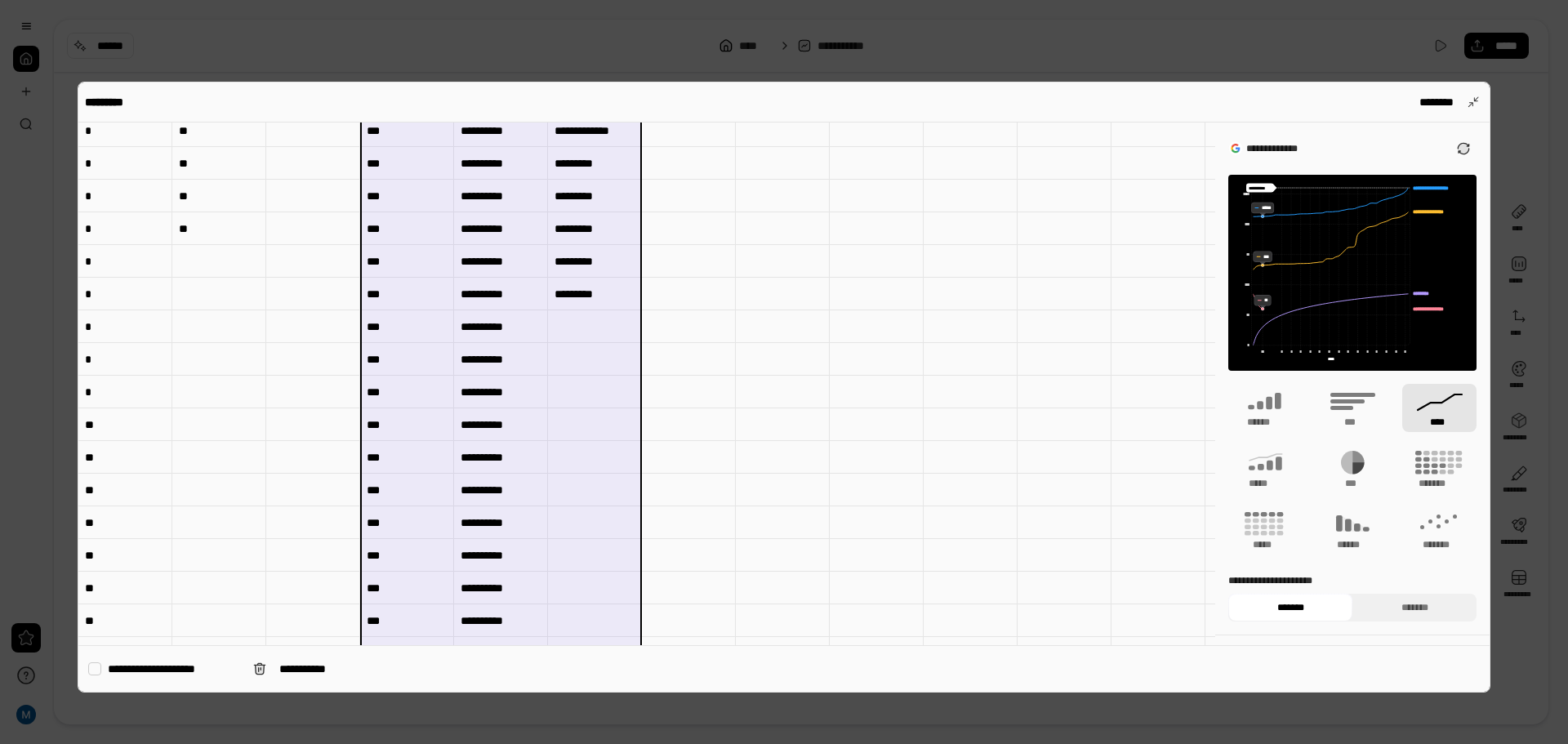 scroll, scrollTop: 0, scrollLeft: 0, axis: both 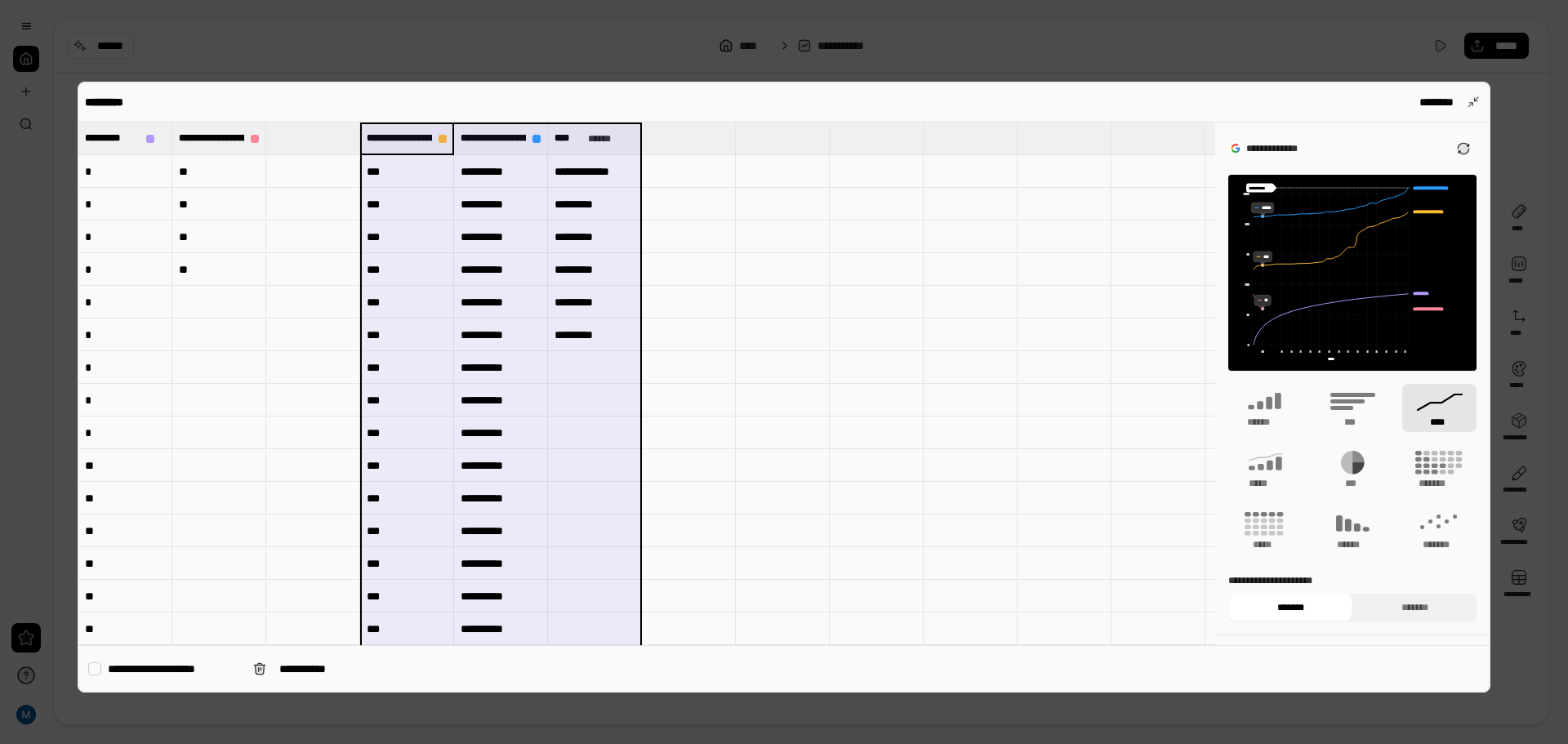 click at bounding box center [313, 138] 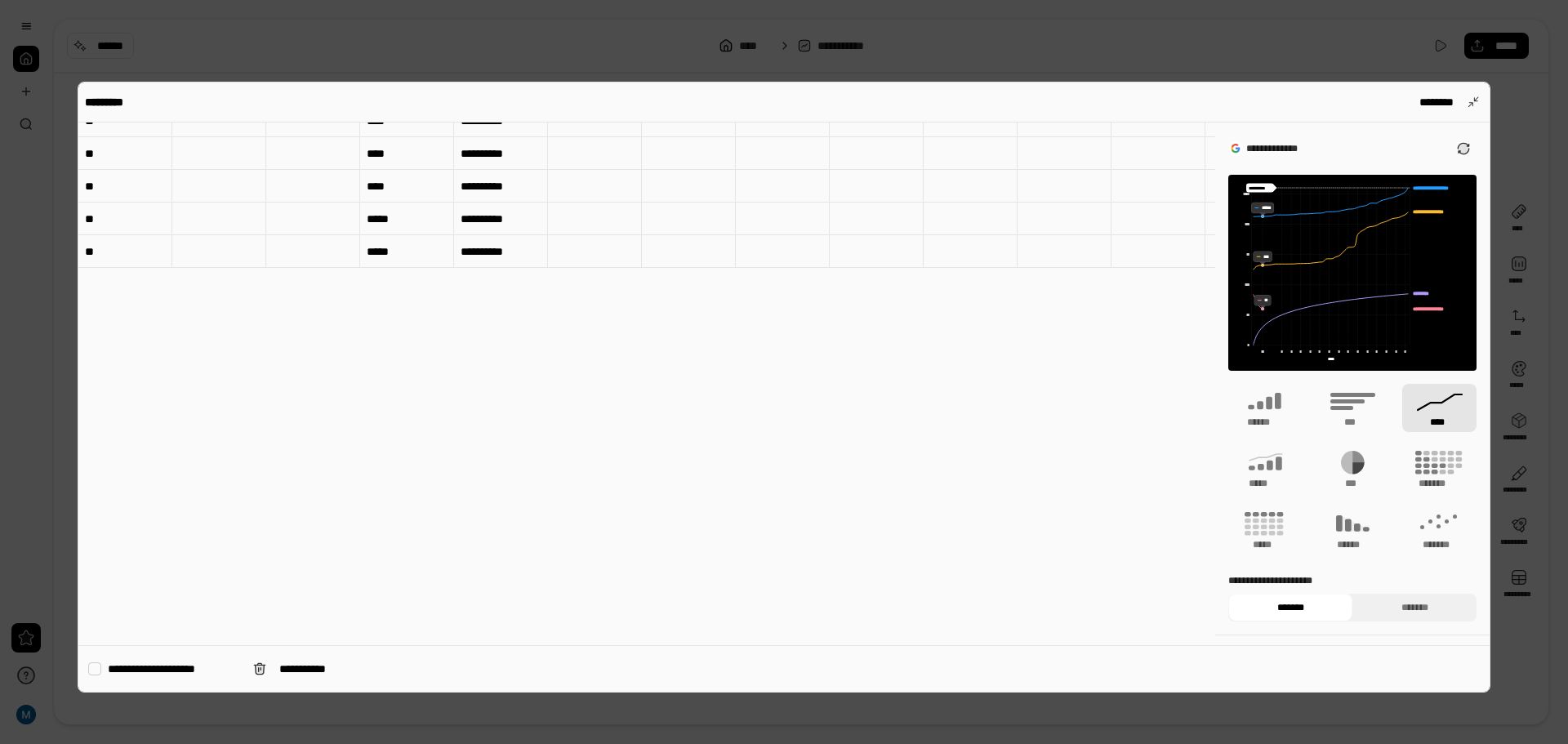 scroll, scrollTop: 1286, scrollLeft: 0, axis: vertical 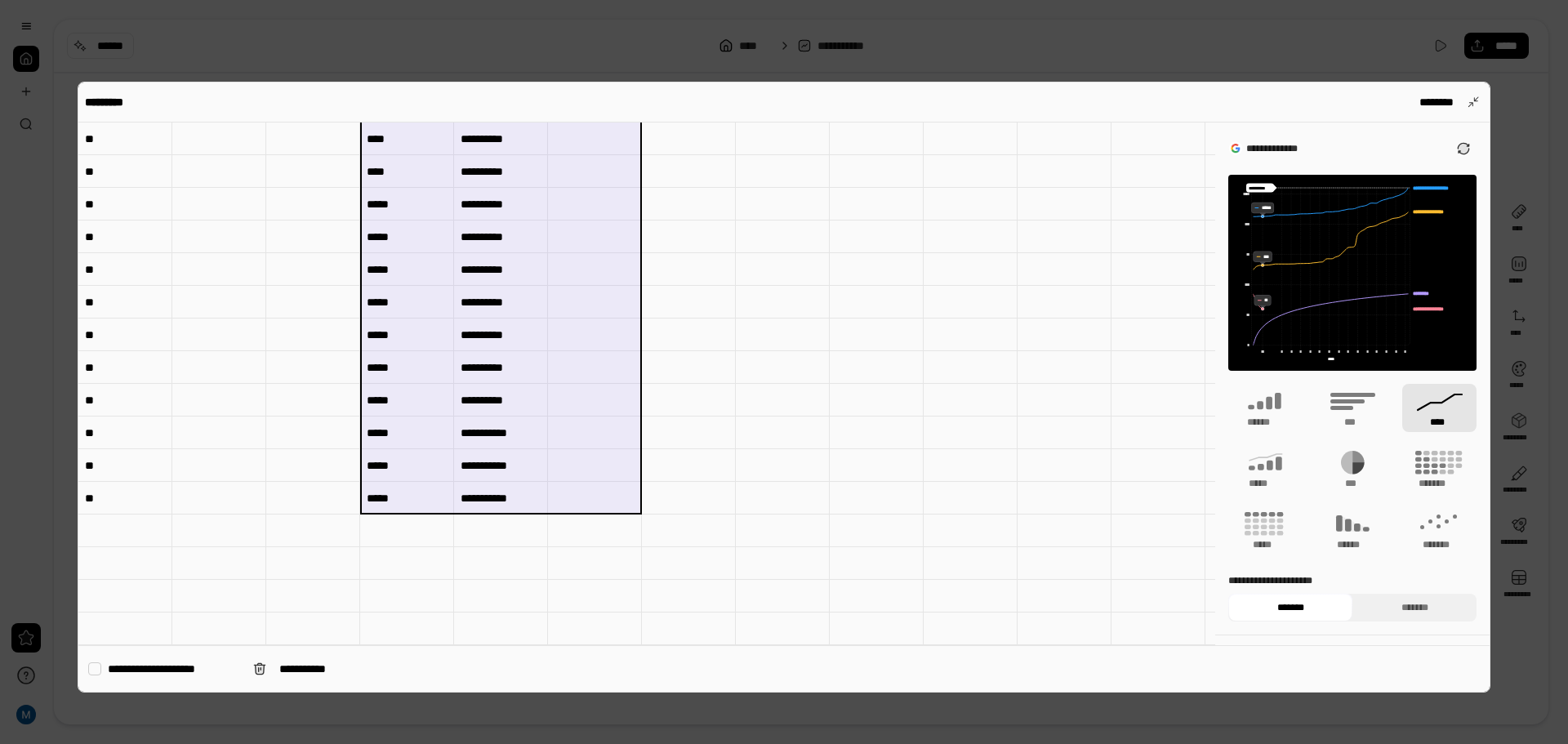 drag, startPoint x: 384, startPoint y: 142, endPoint x: 591, endPoint y: 489, distance: 404.05198 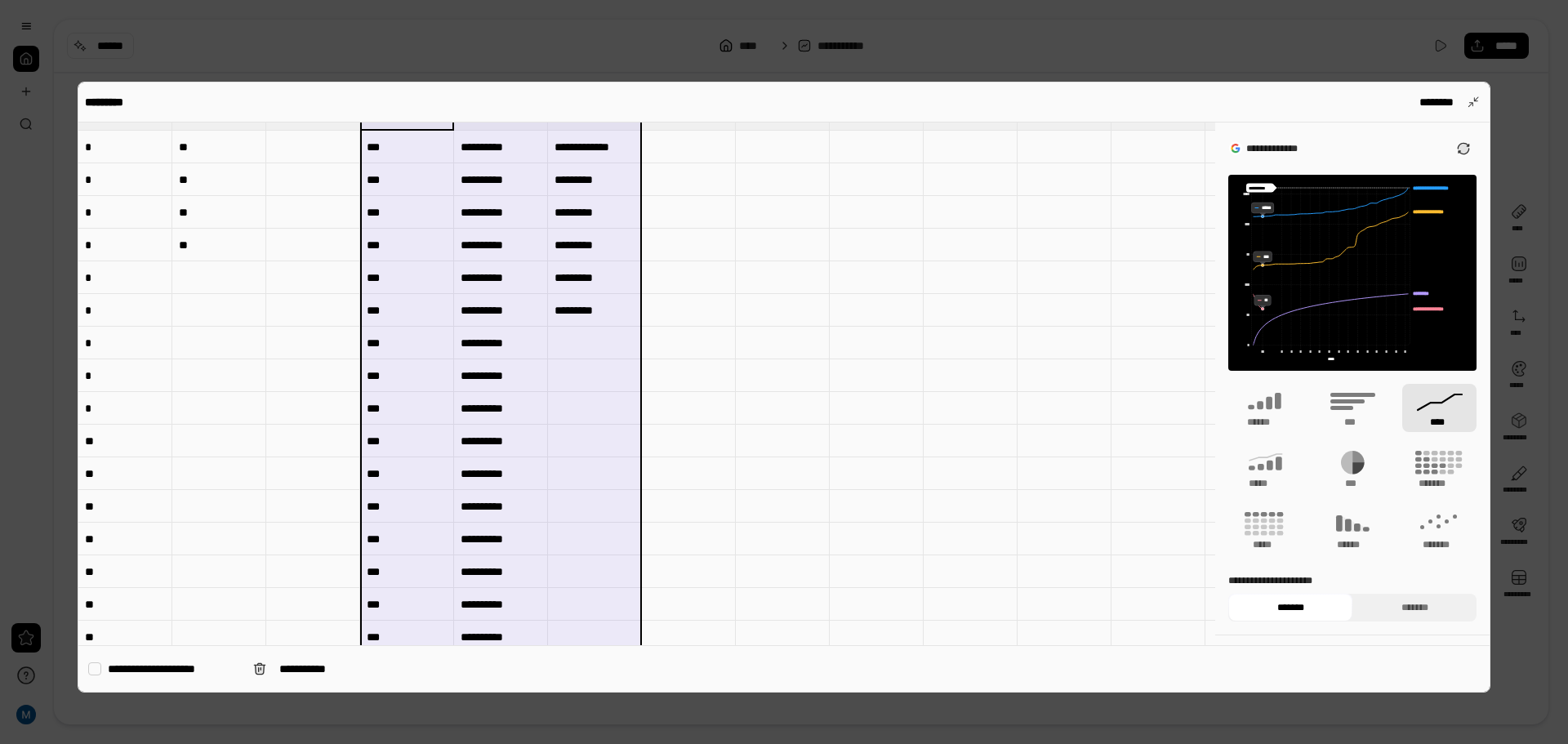 scroll, scrollTop: 0, scrollLeft: 0, axis: both 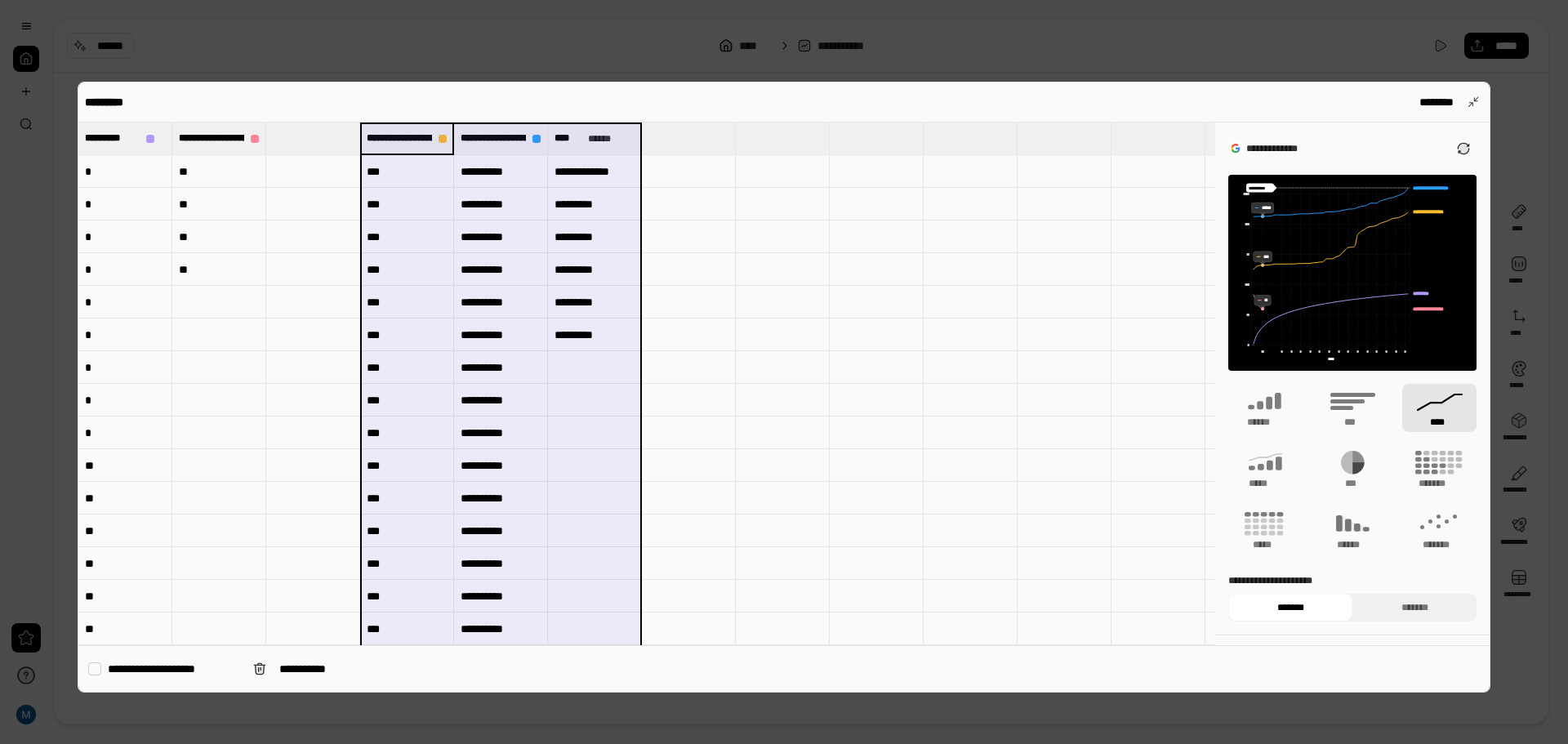 click at bounding box center (313, 138) 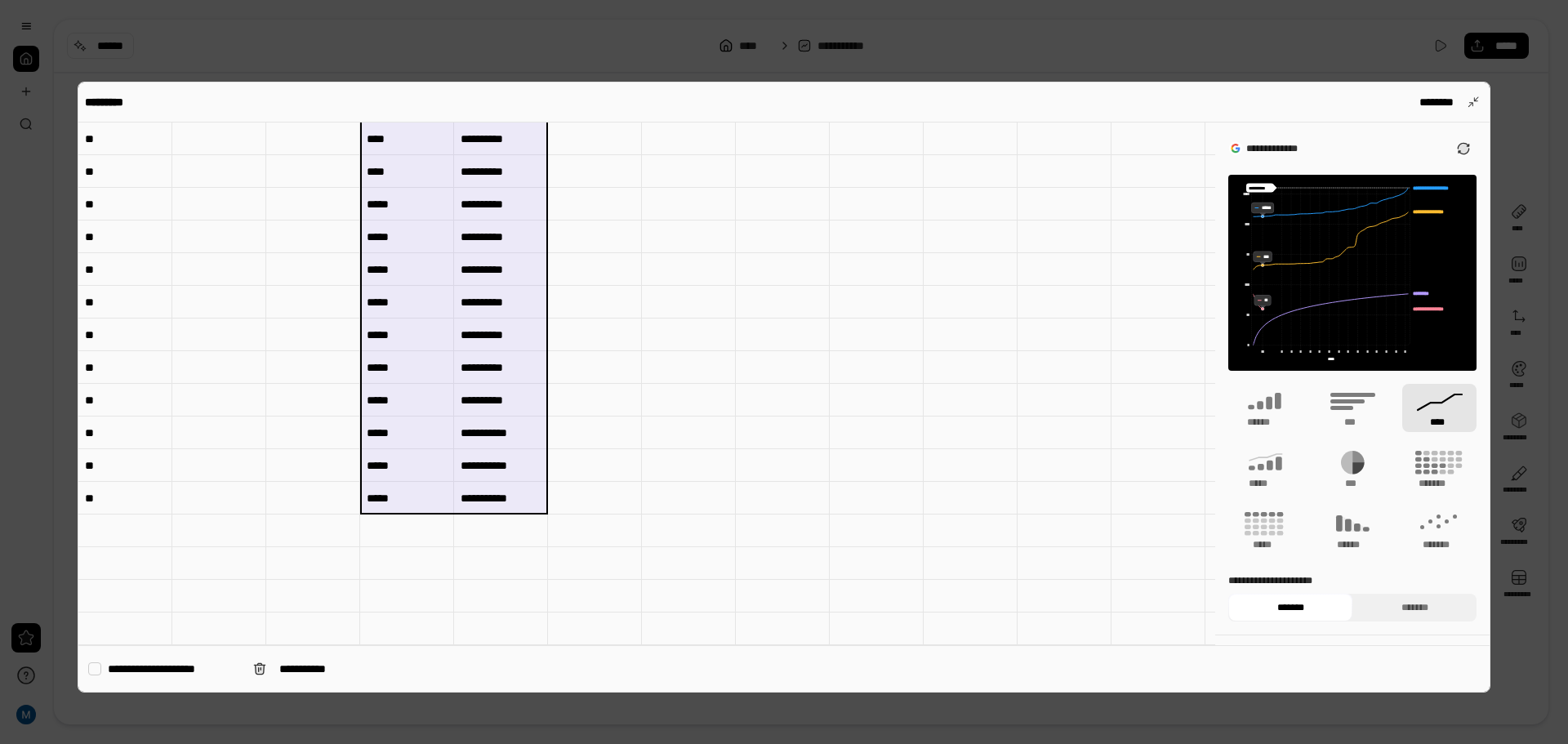 scroll, scrollTop: 1286, scrollLeft: 0, axis: vertical 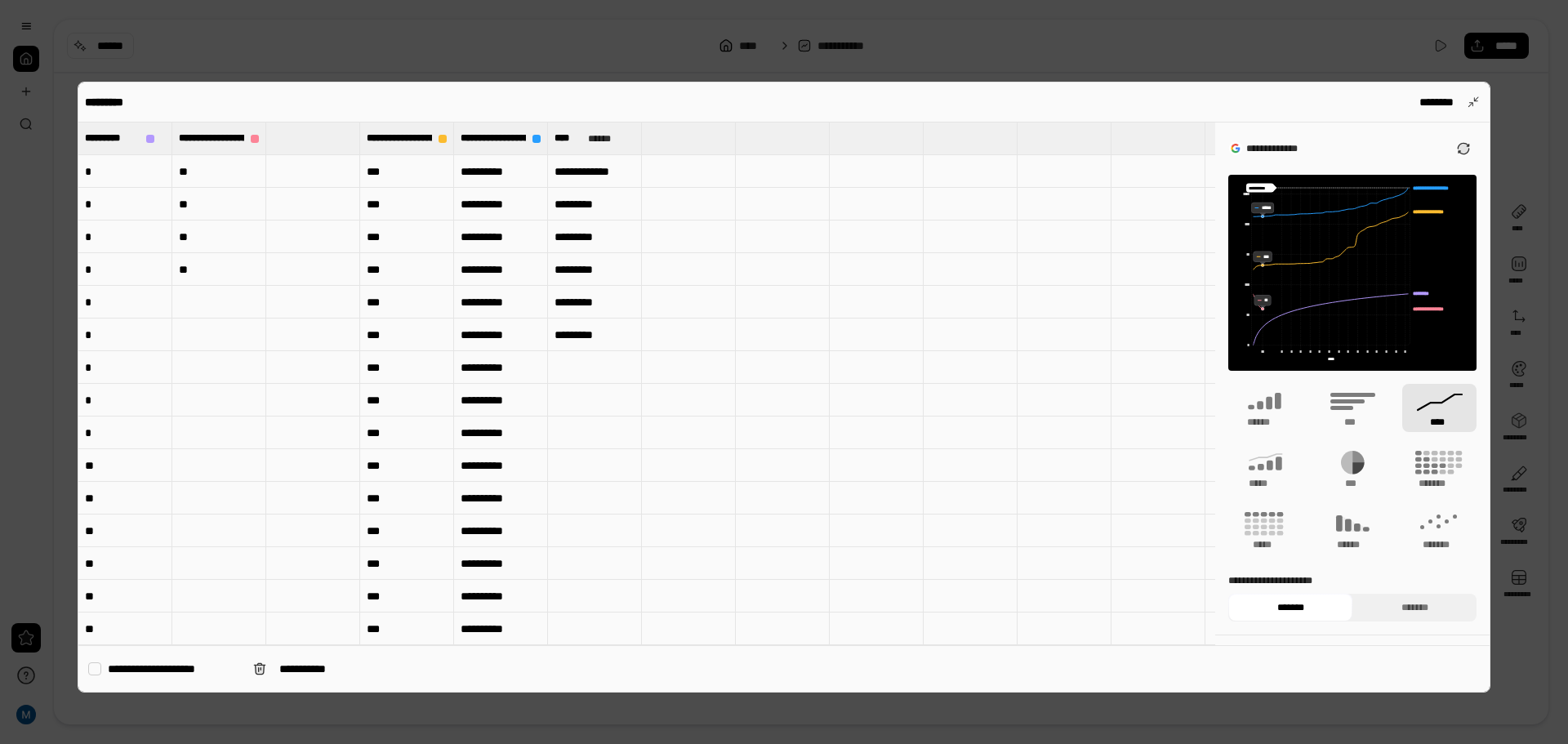 click at bounding box center (313, 138) 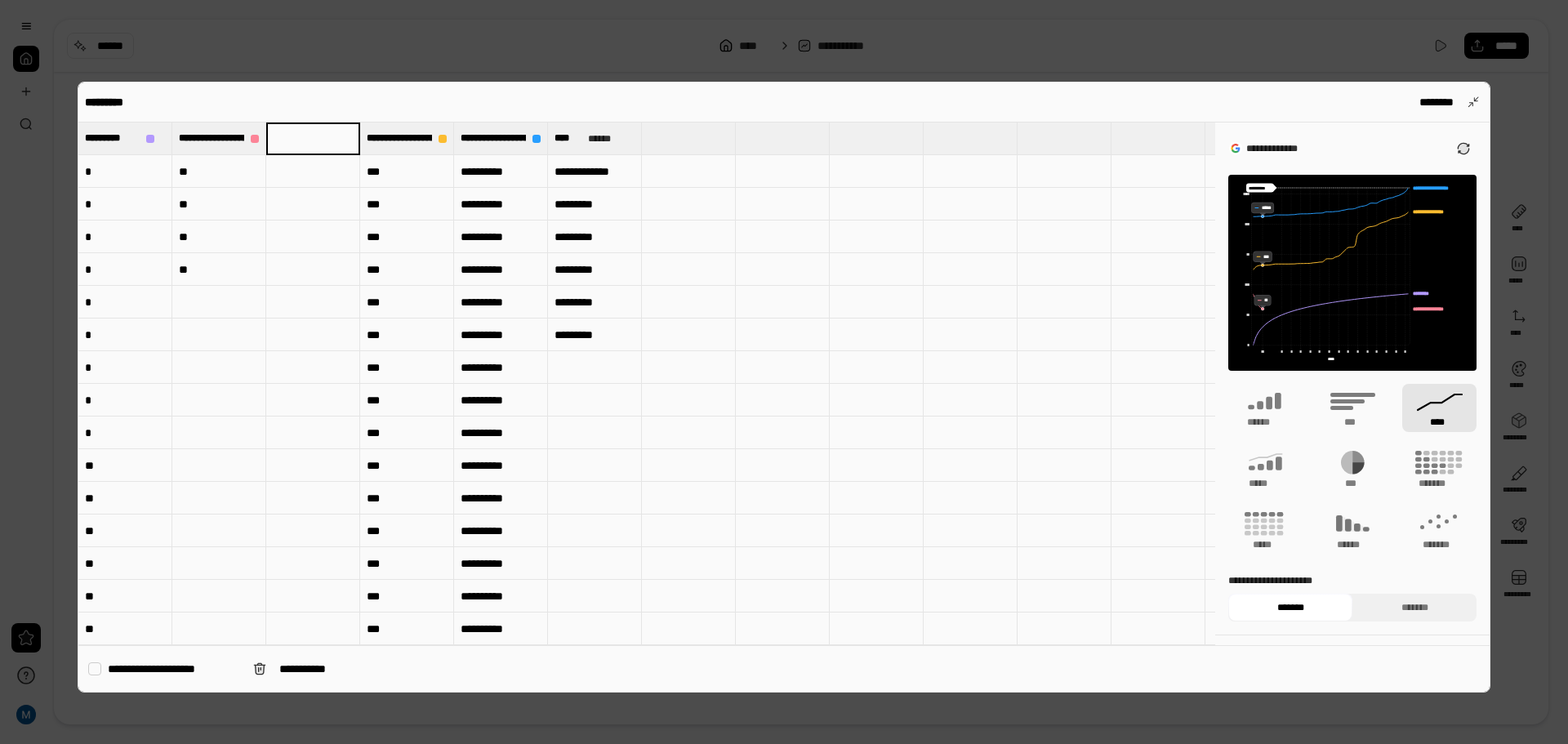 click at bounding box center (313, 204) 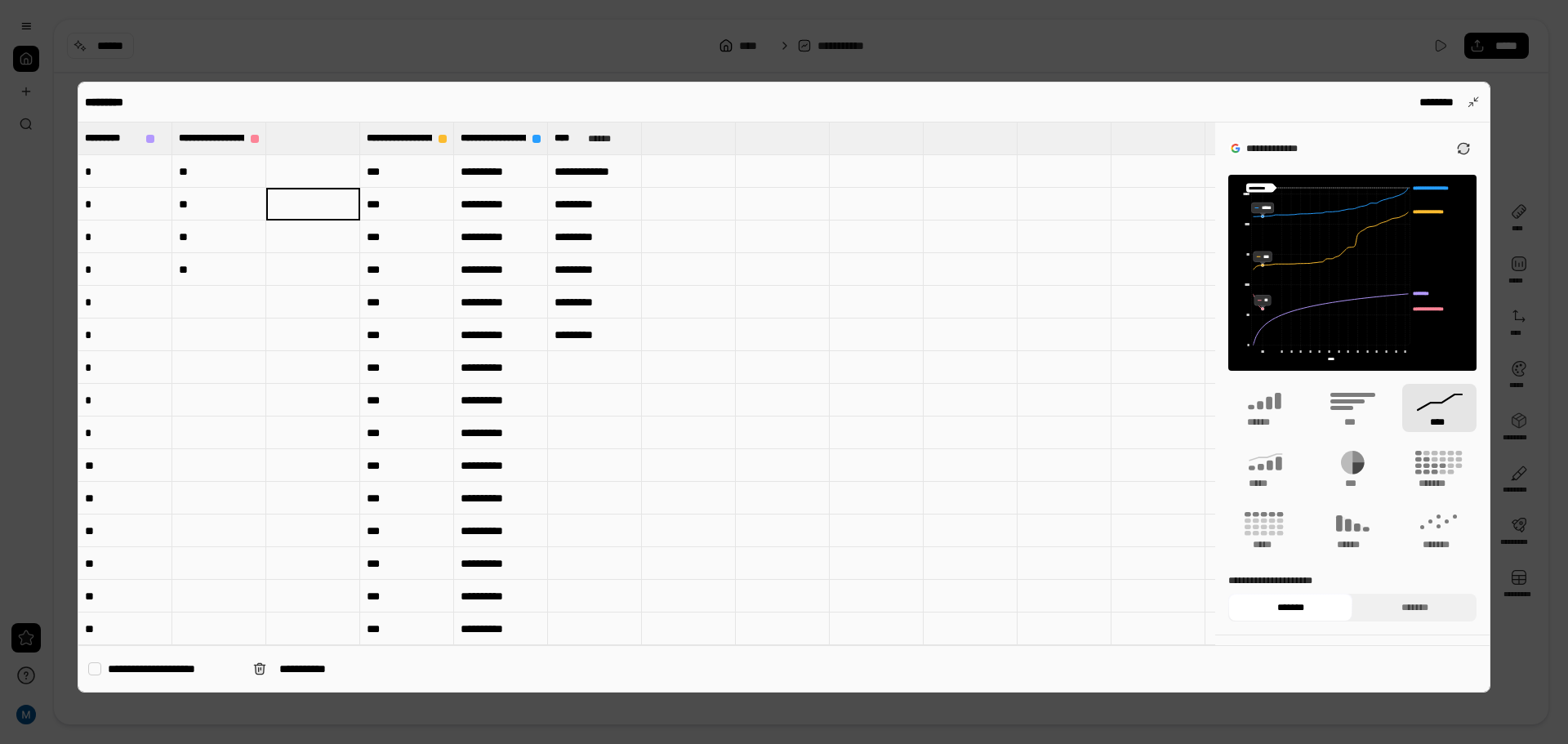 click at bounding box center (313, 138) 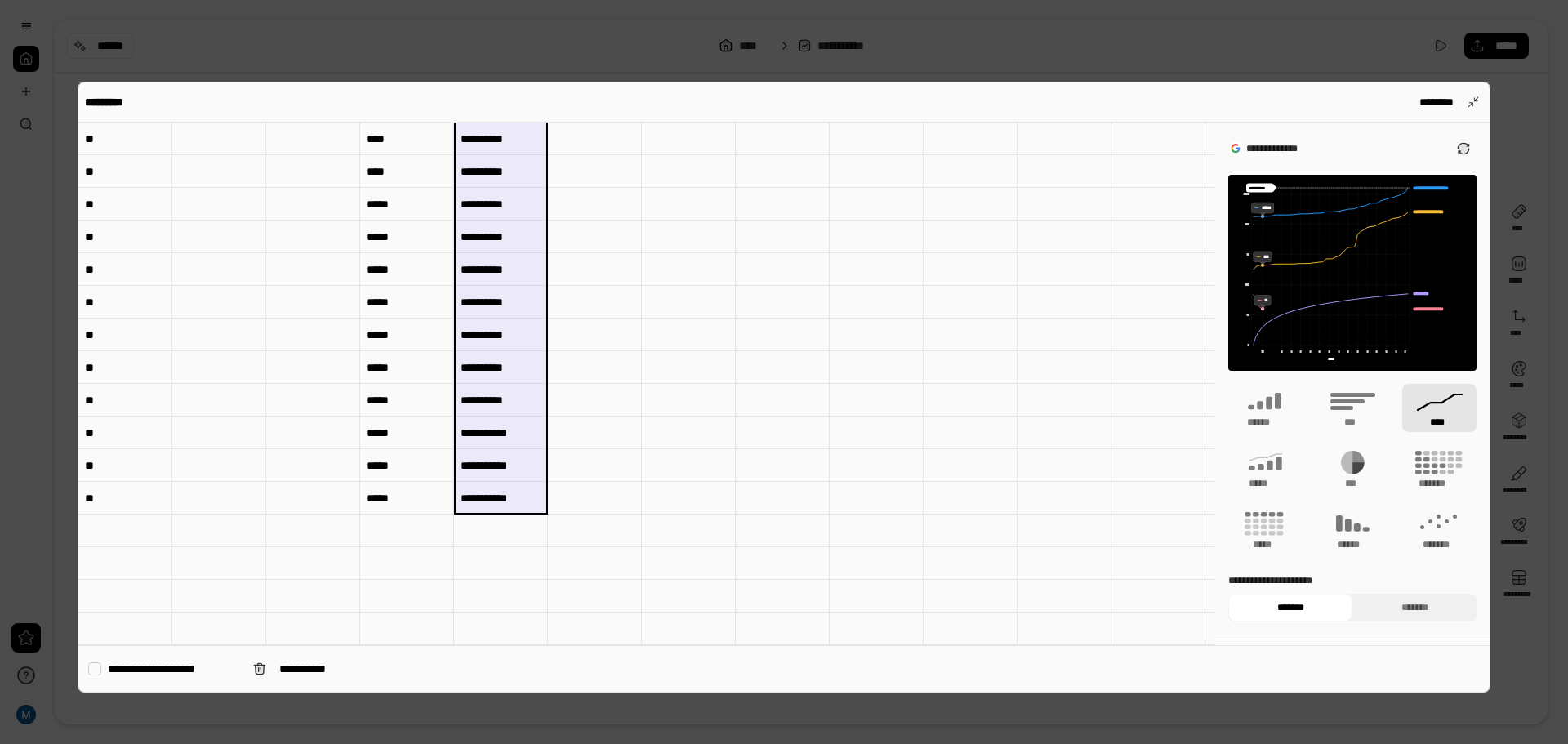 drag, startPoint x: 506, startPoint y: 136, endPoint x: 494, endPoint y: 470, distance: 334.2155 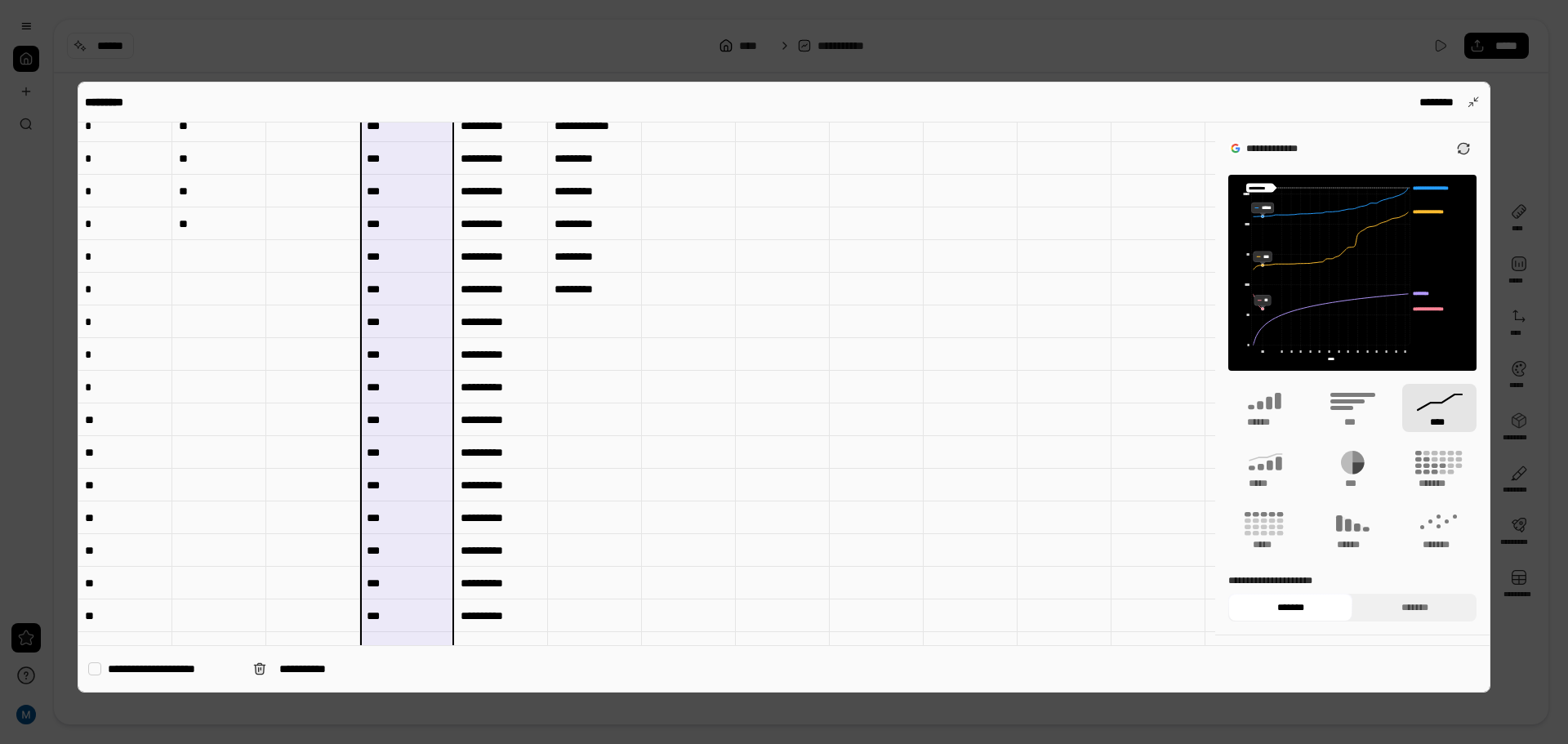 scroll, scrollTop: 0, scrollLeft: 0, axis: both 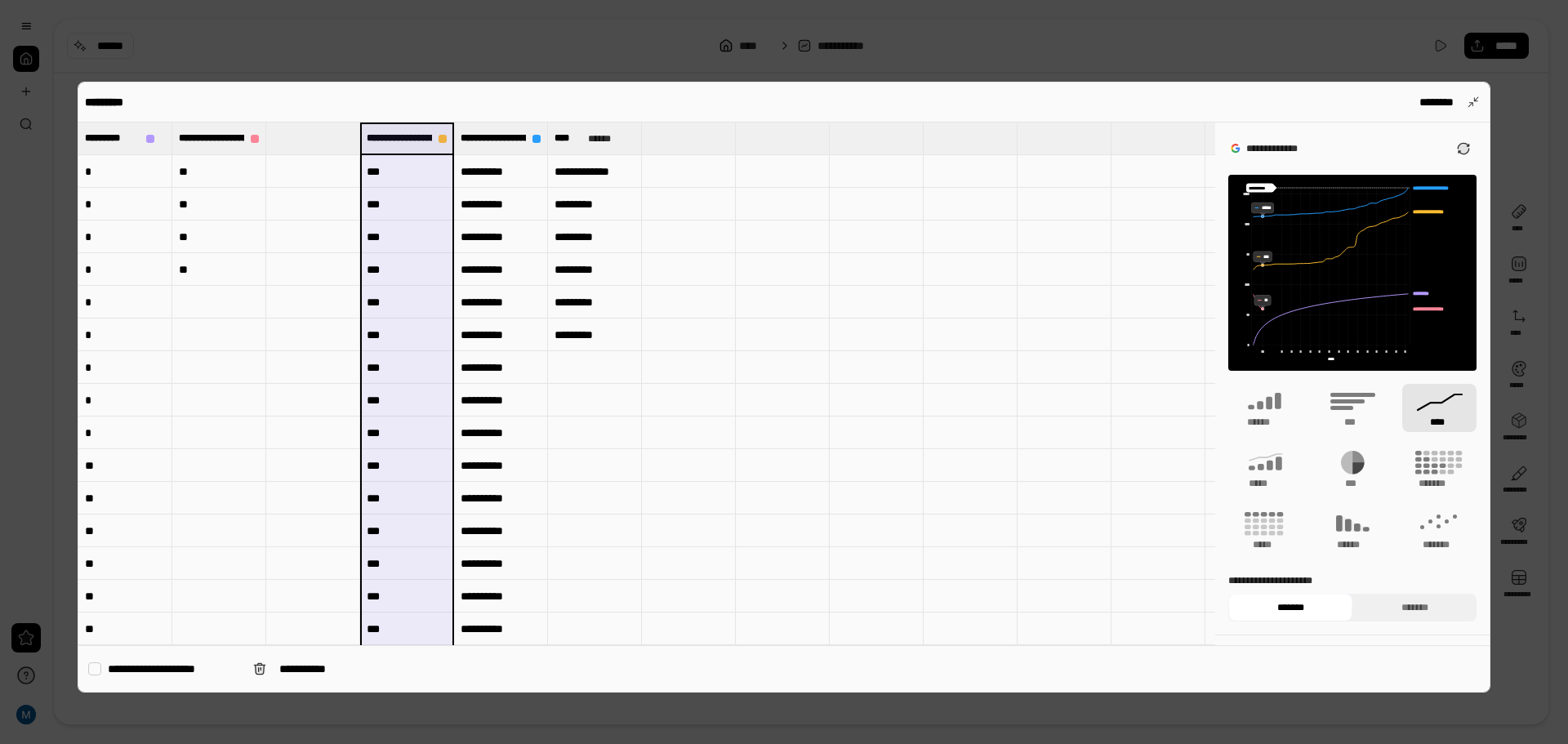 drag, startPoint x: 392, startPoint y: 140, endPoint x: 405, endPoint y: 358, distance: 218.38727 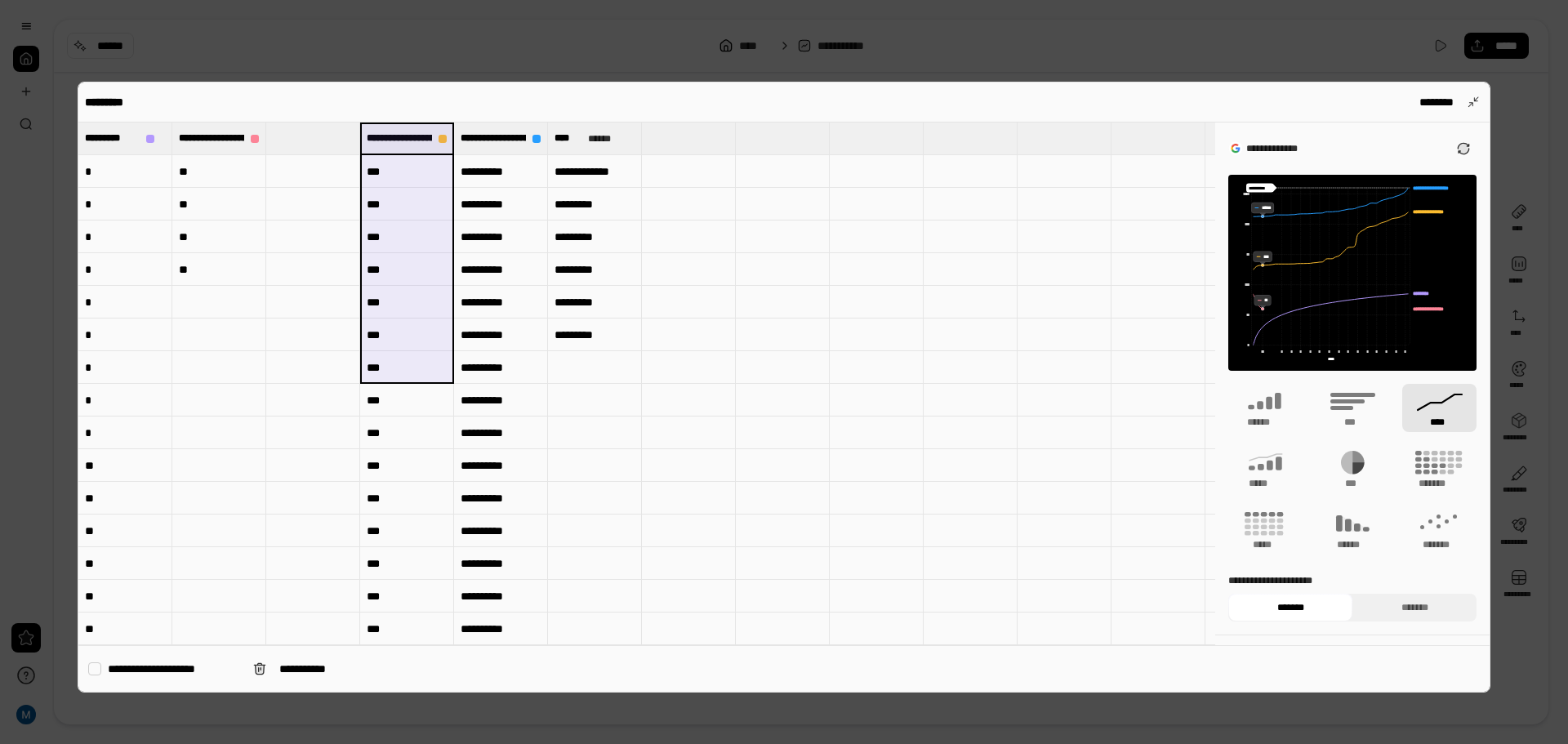 click on "***" at bounding box center [407, 172] 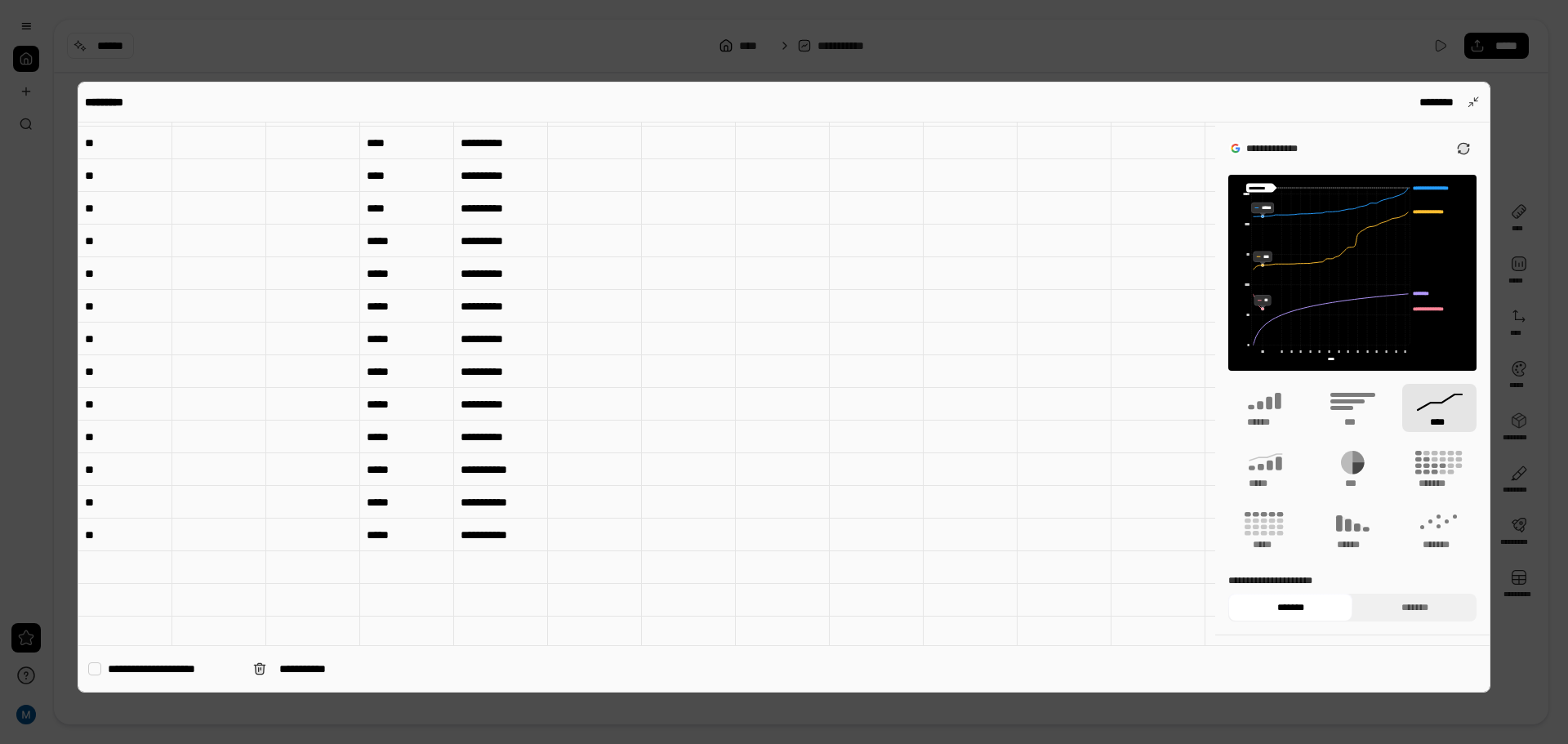 scroll, scrollTop: 1286, scrollLeft: 0, axis: vertical 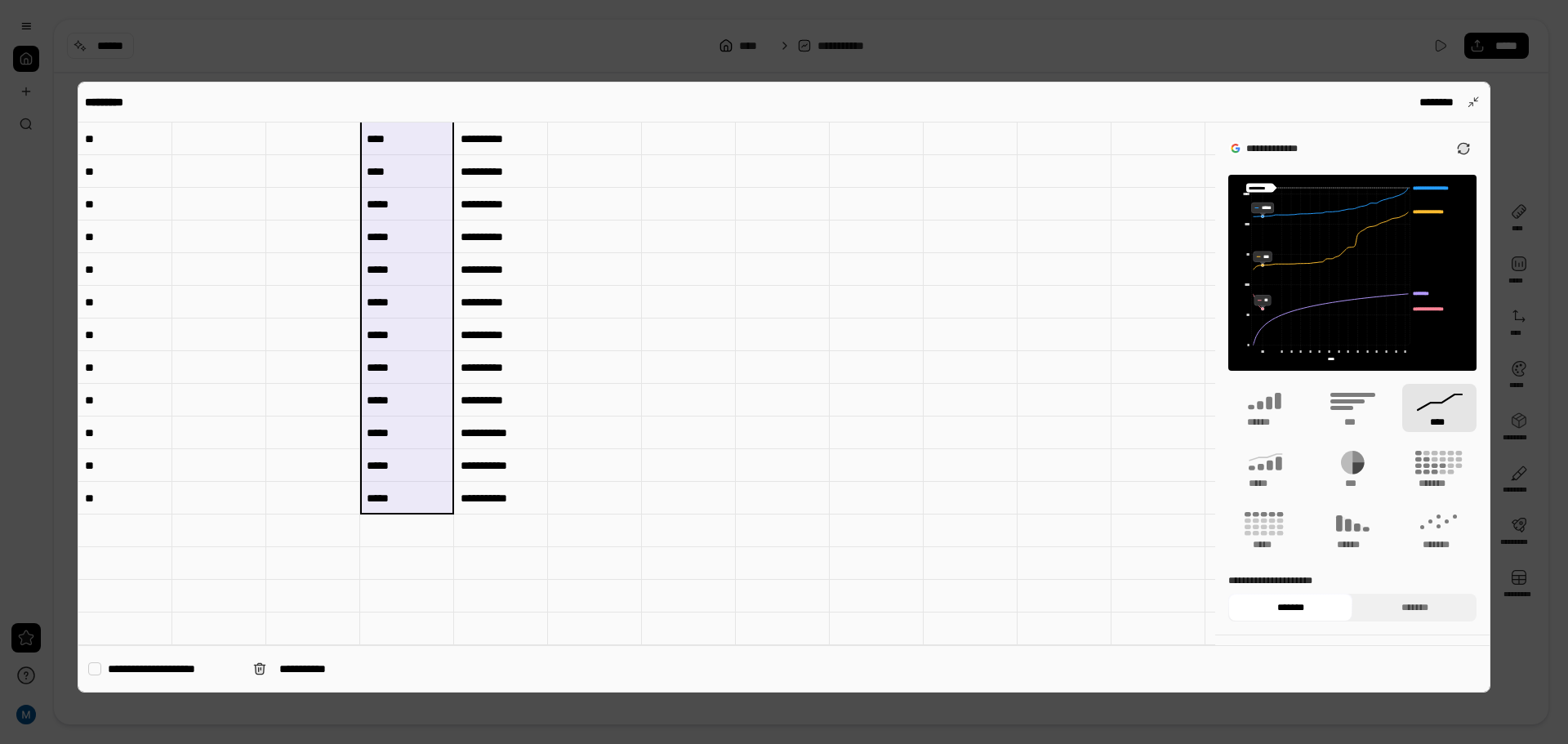 click on "*****" at bounding box center [407, 498] 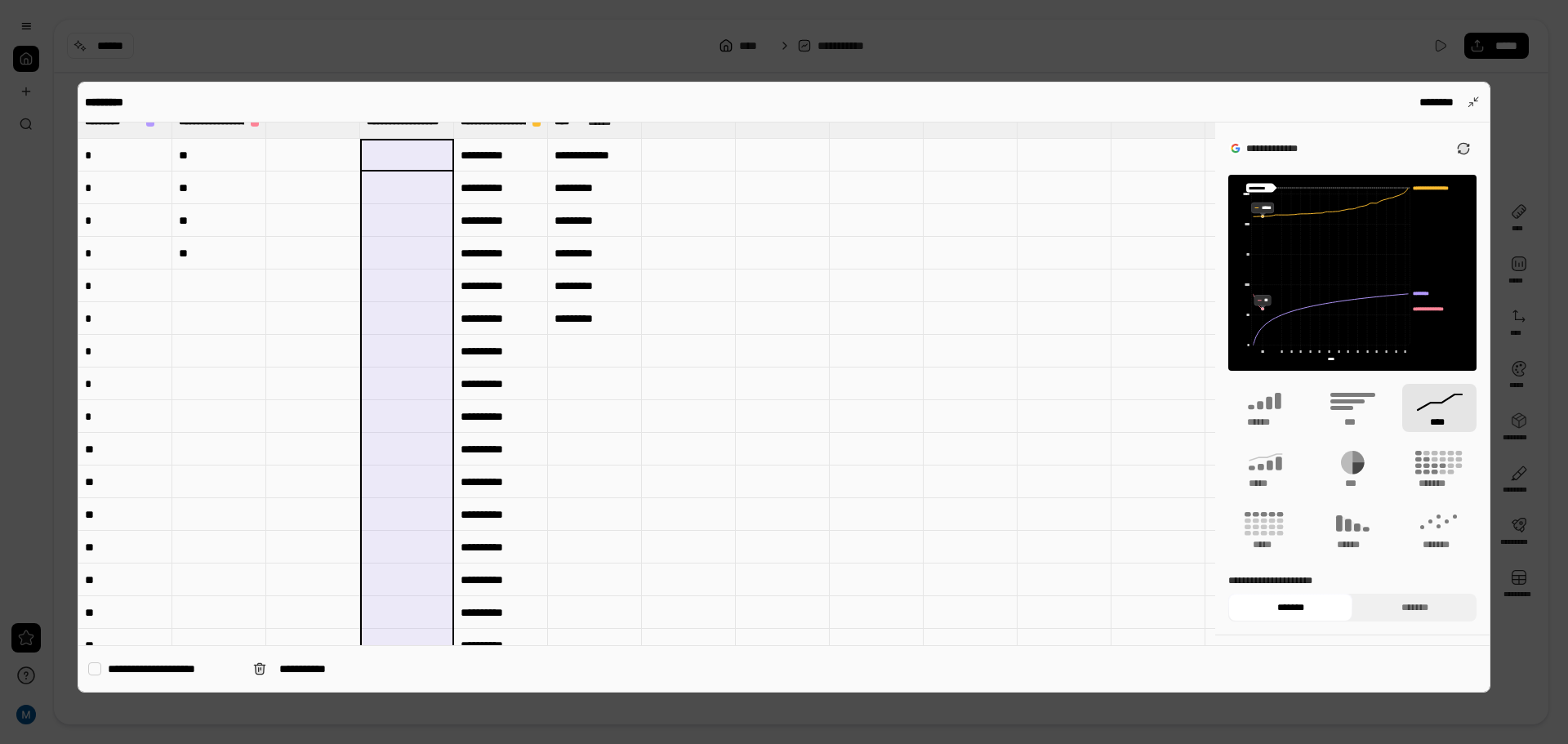 scroll, scrollTop: 0, scrollLeft: 0, axis: both 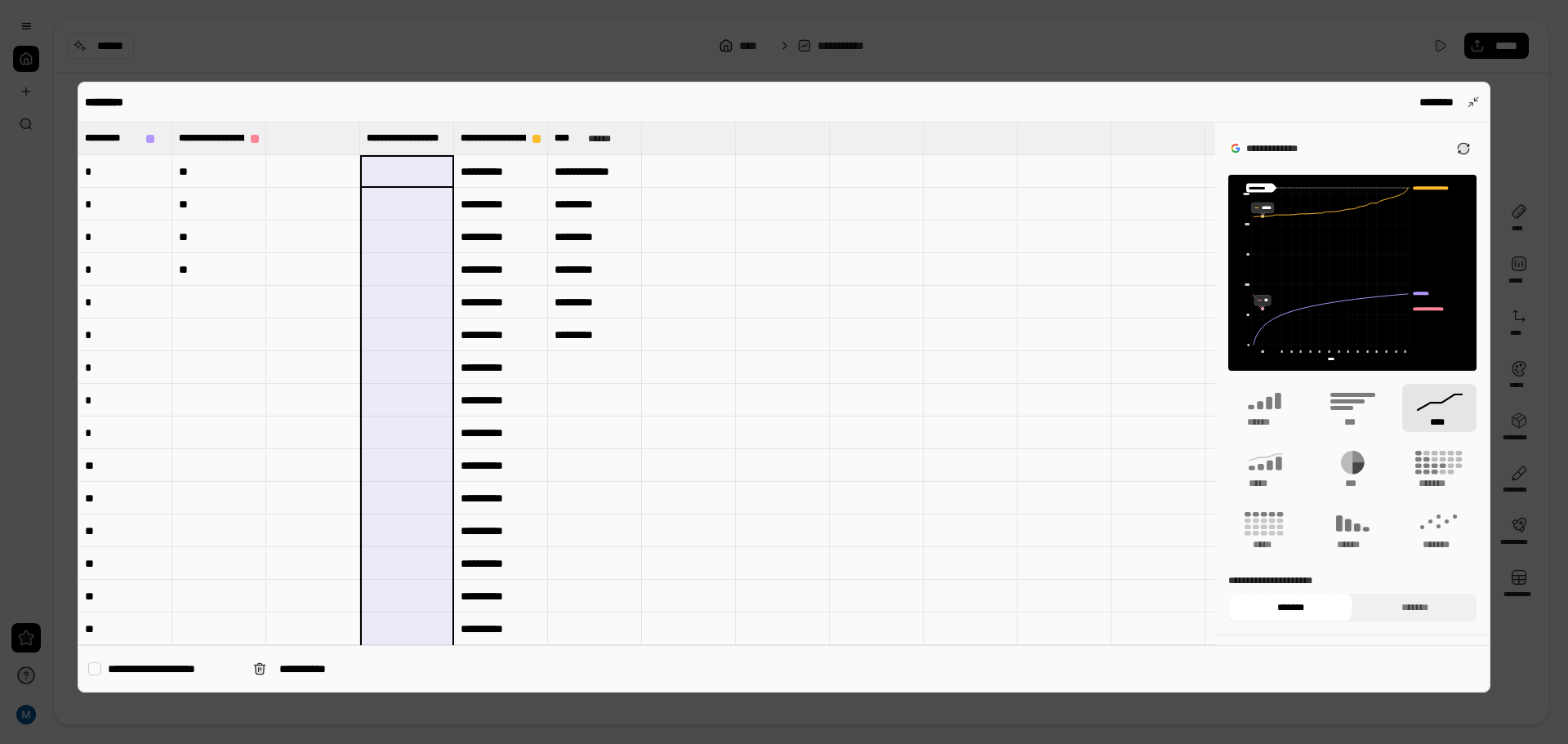 click at bounding box center [313, 172] 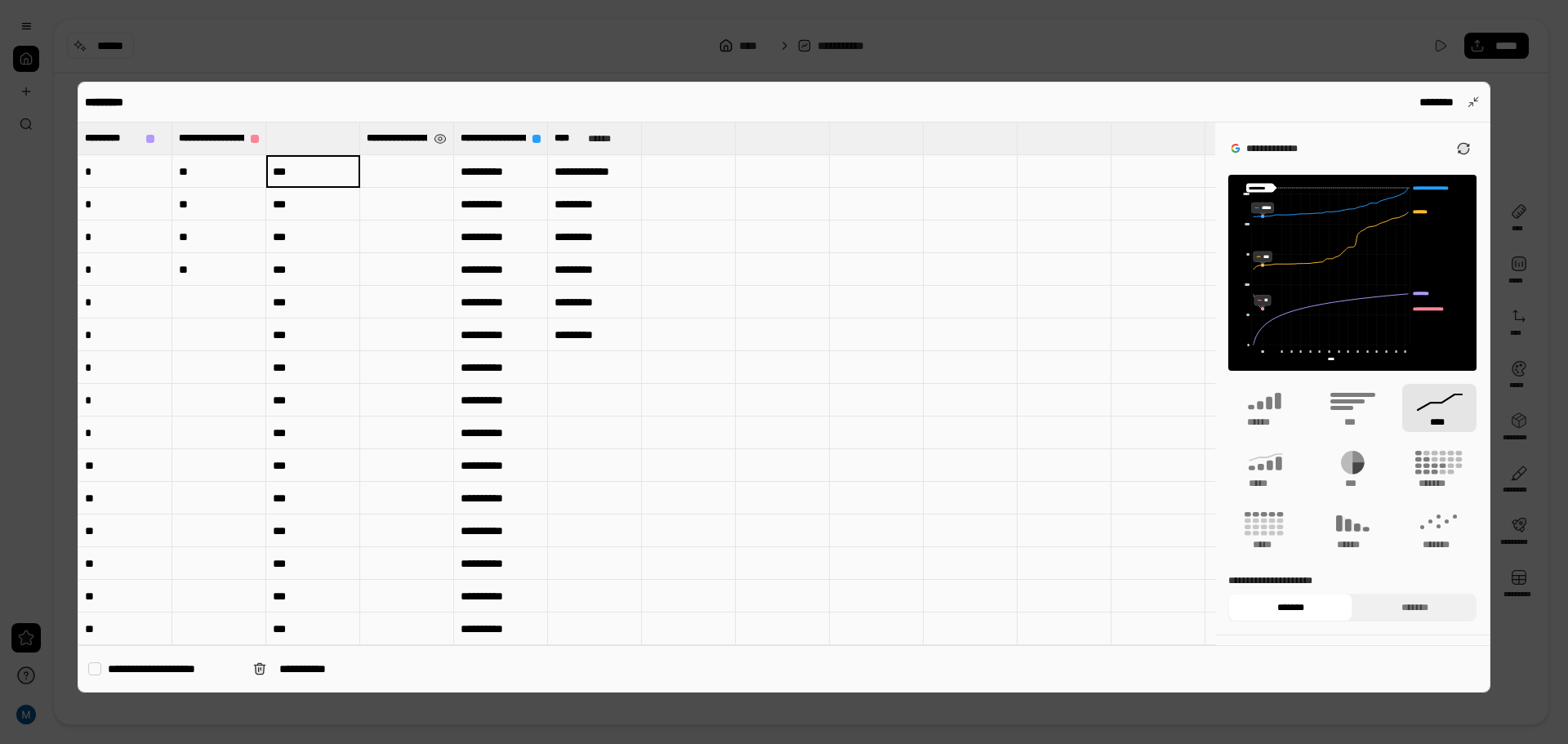 click on "**********" at bounding box center [397, 138] 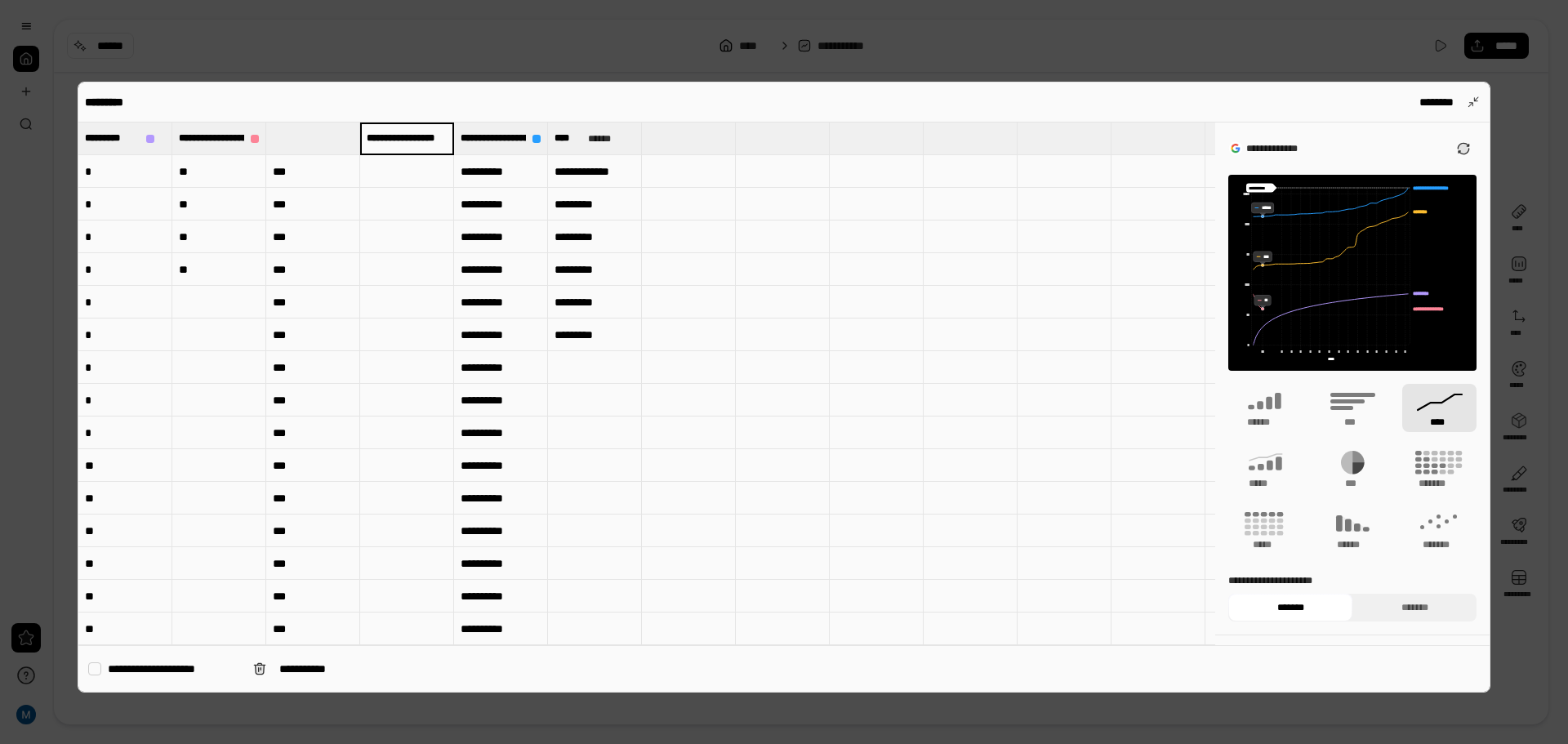 scroll, scrollTop: 0, scrollLeft: 3, axis: horizontal 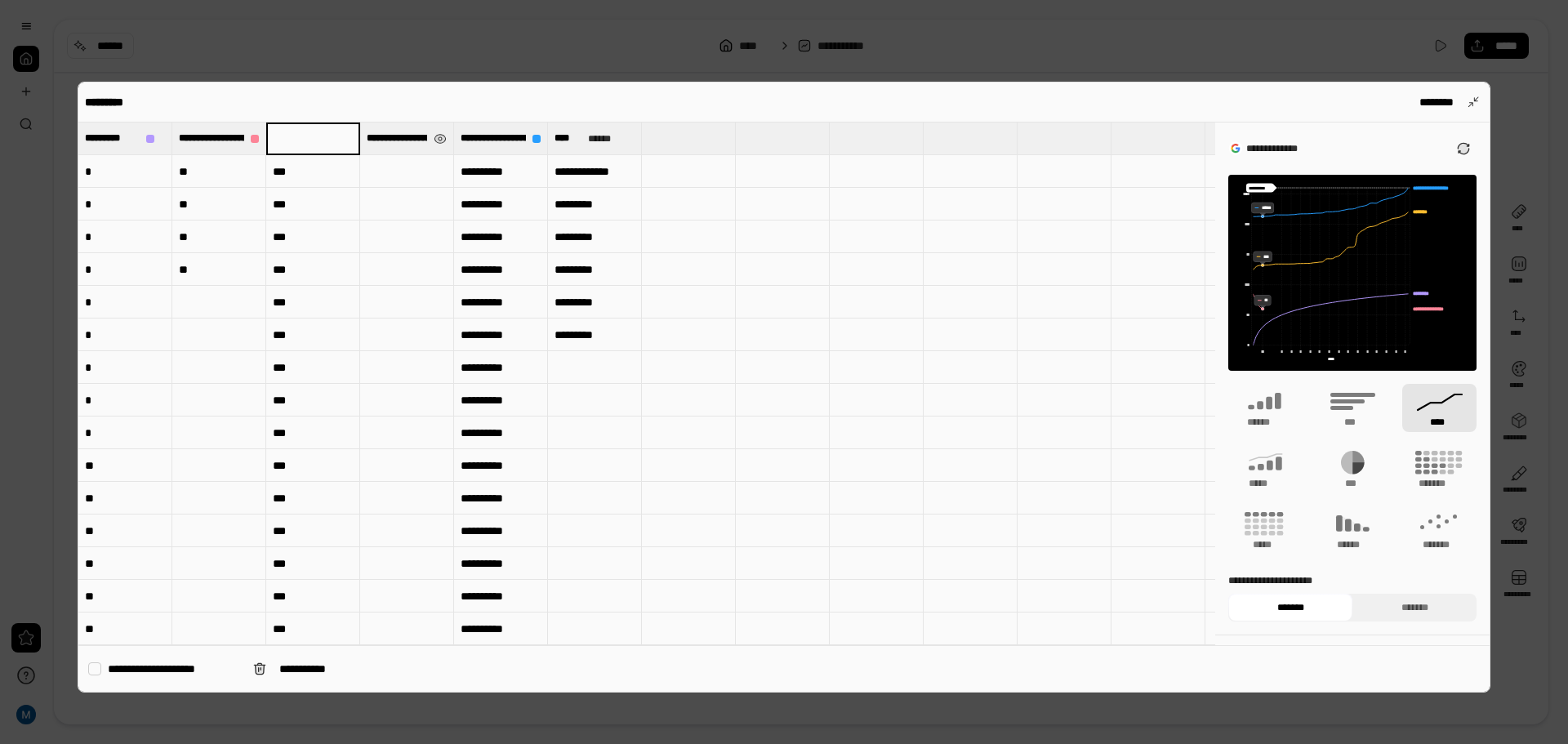 paste on "**********" 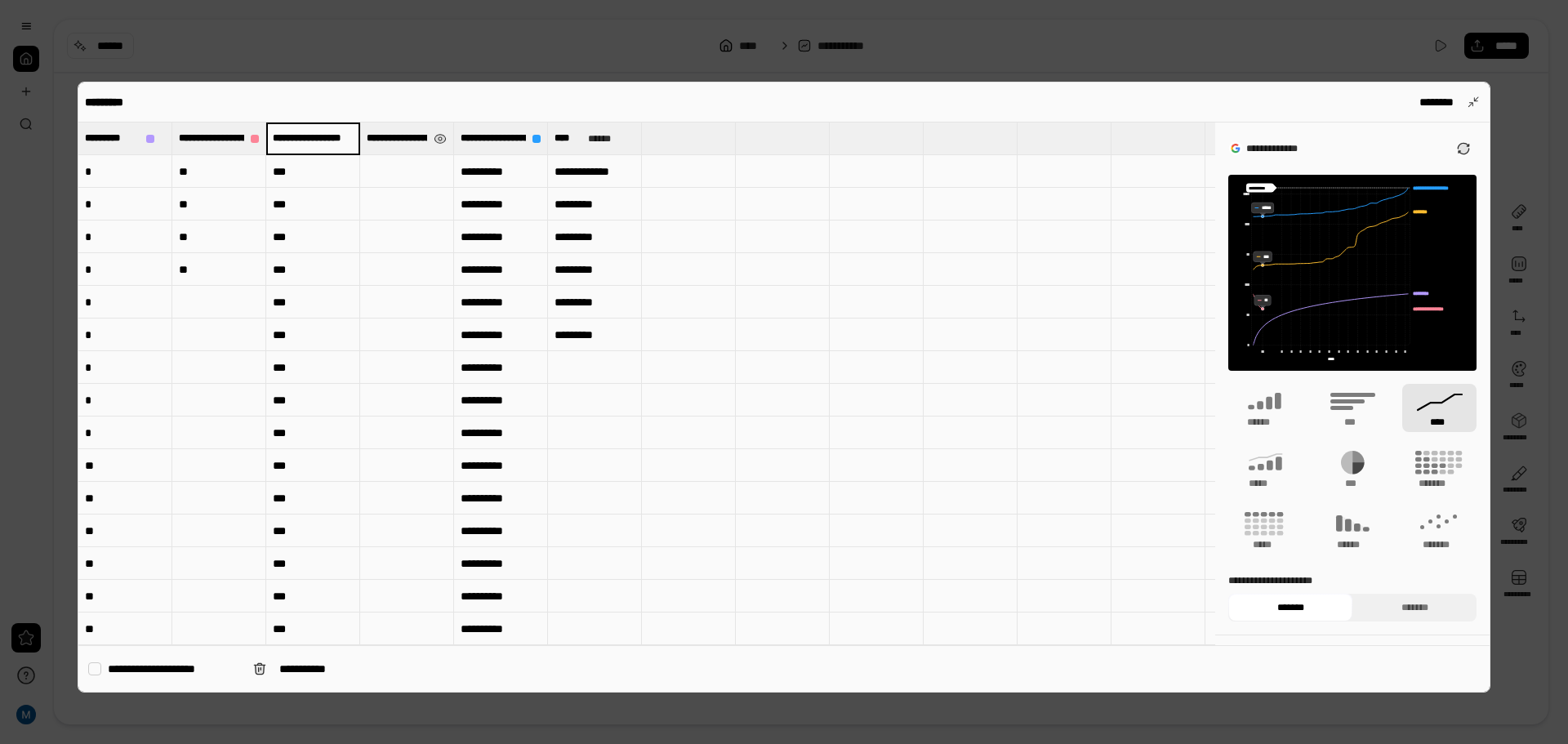 scroll, scrollTop: 0, scrollLeft: 2, axis: horizontal 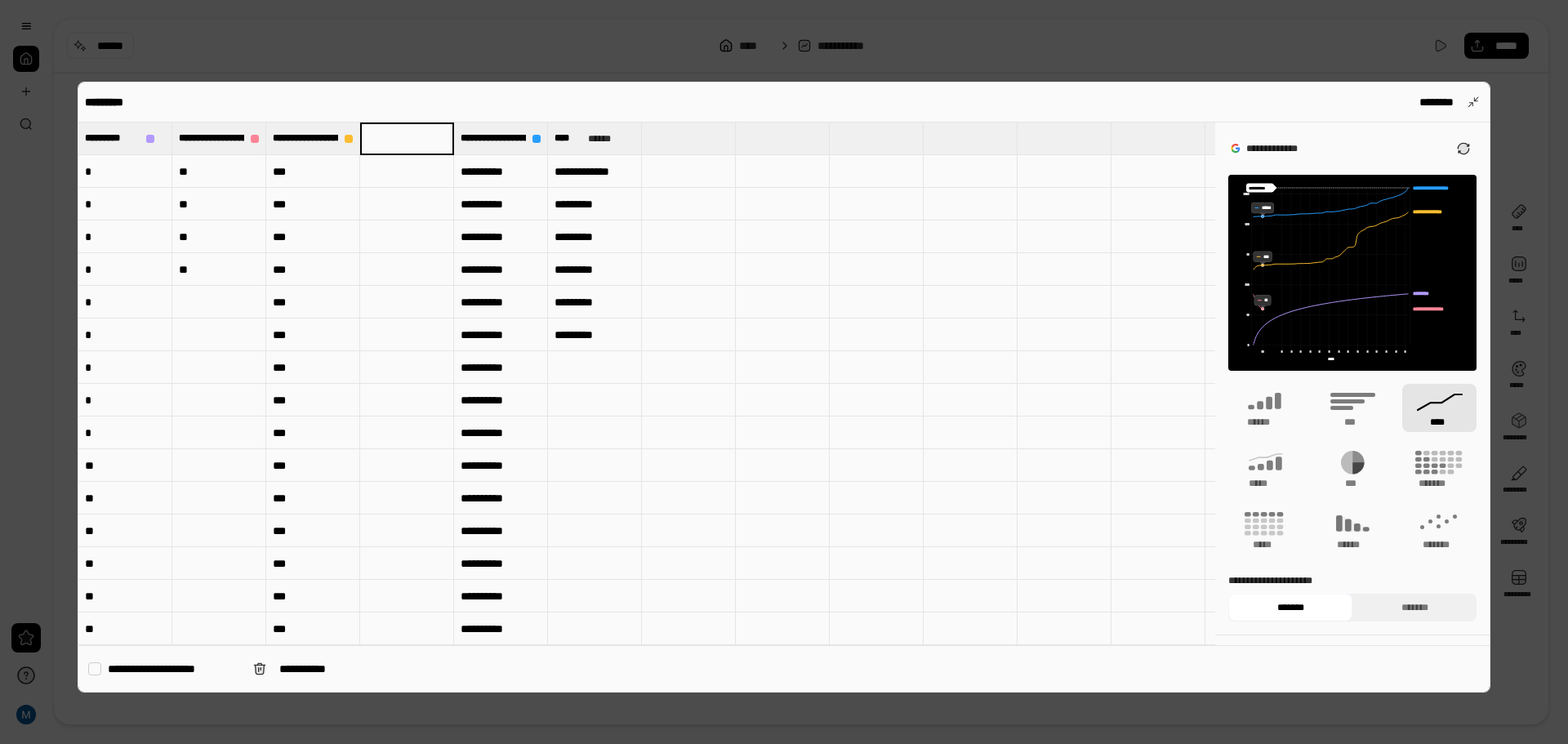 click at bounding box center [407, 204] 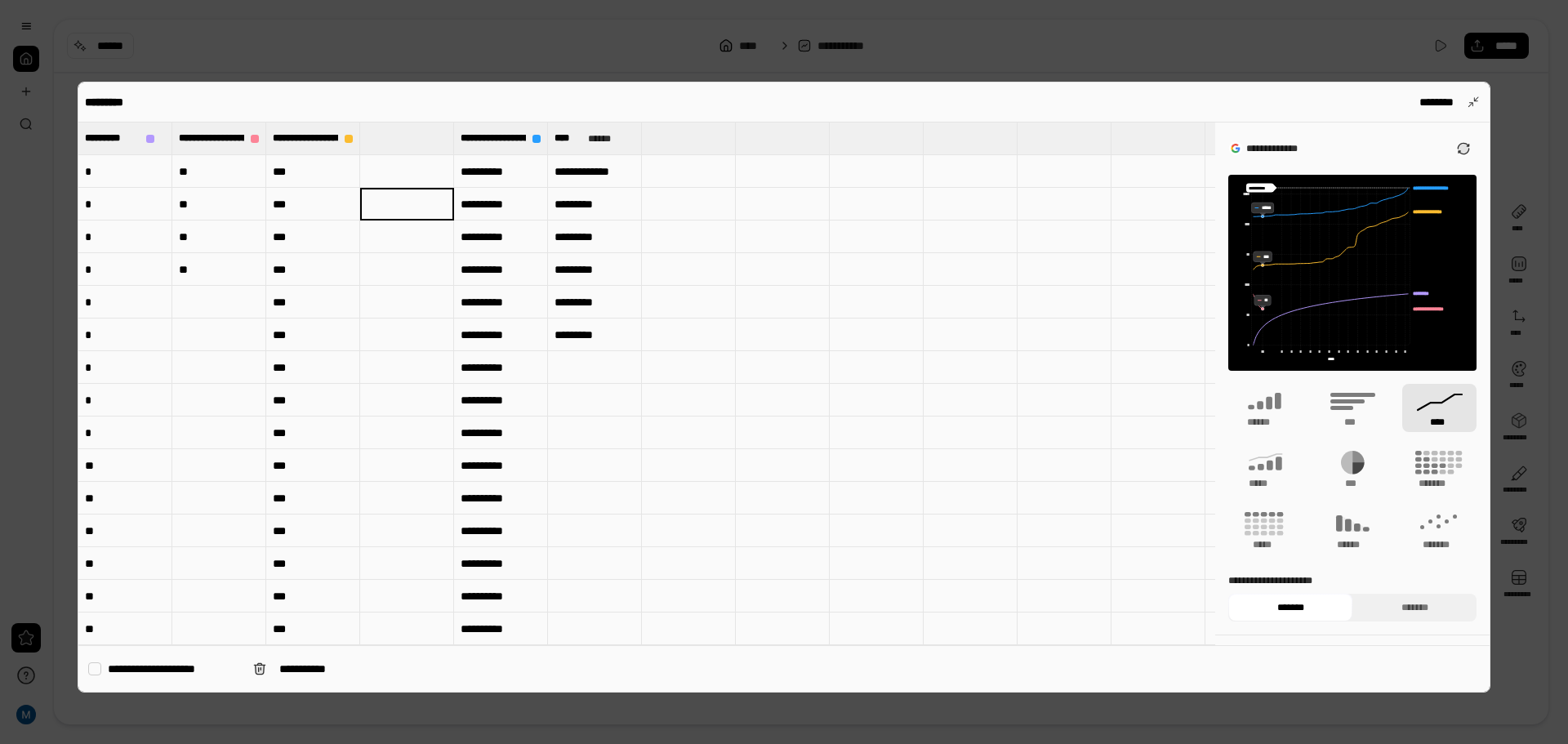 click on "**********" at bounding box center (501, 172) 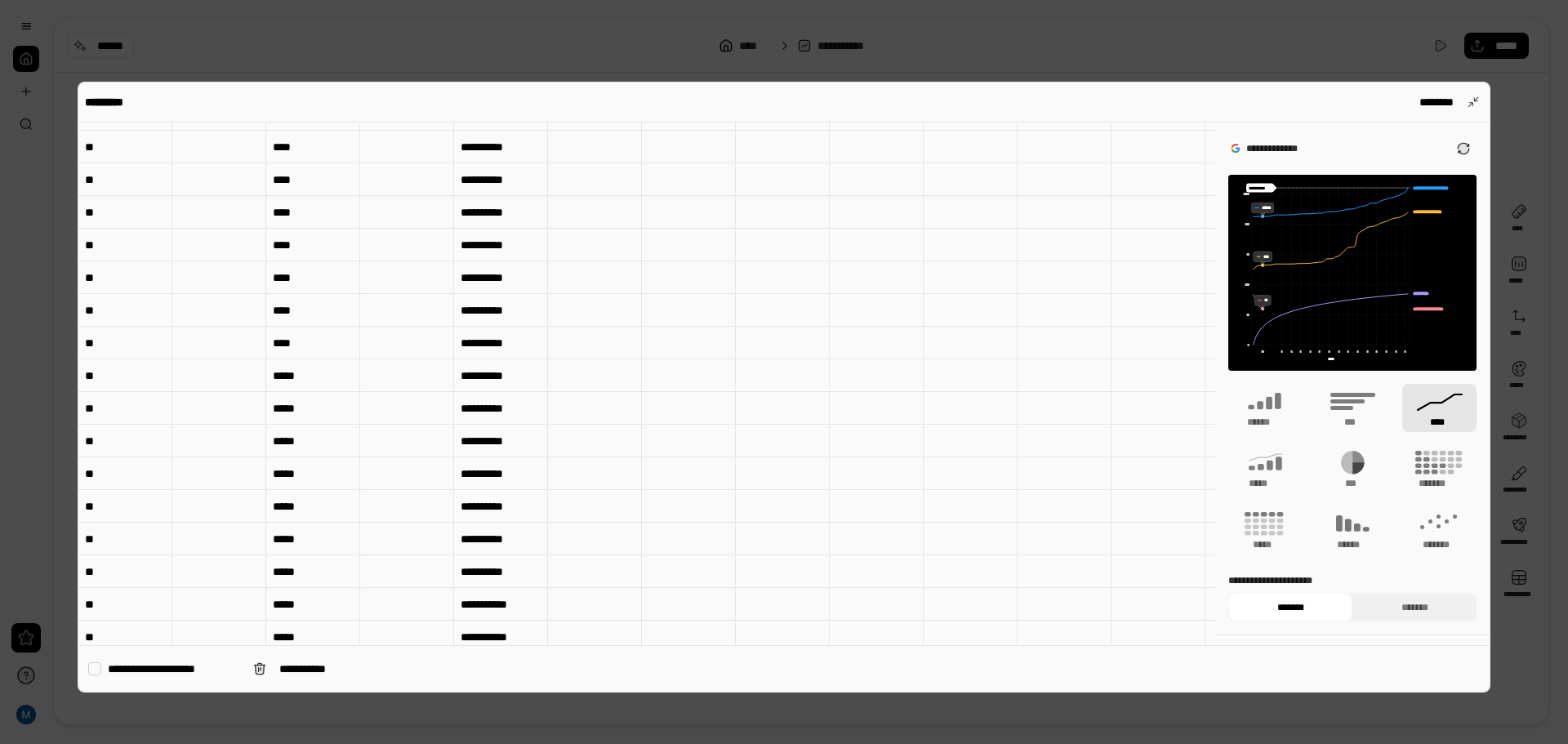 scroll, scrollTop: 1286, scrollLeft: 0, axis: vertical 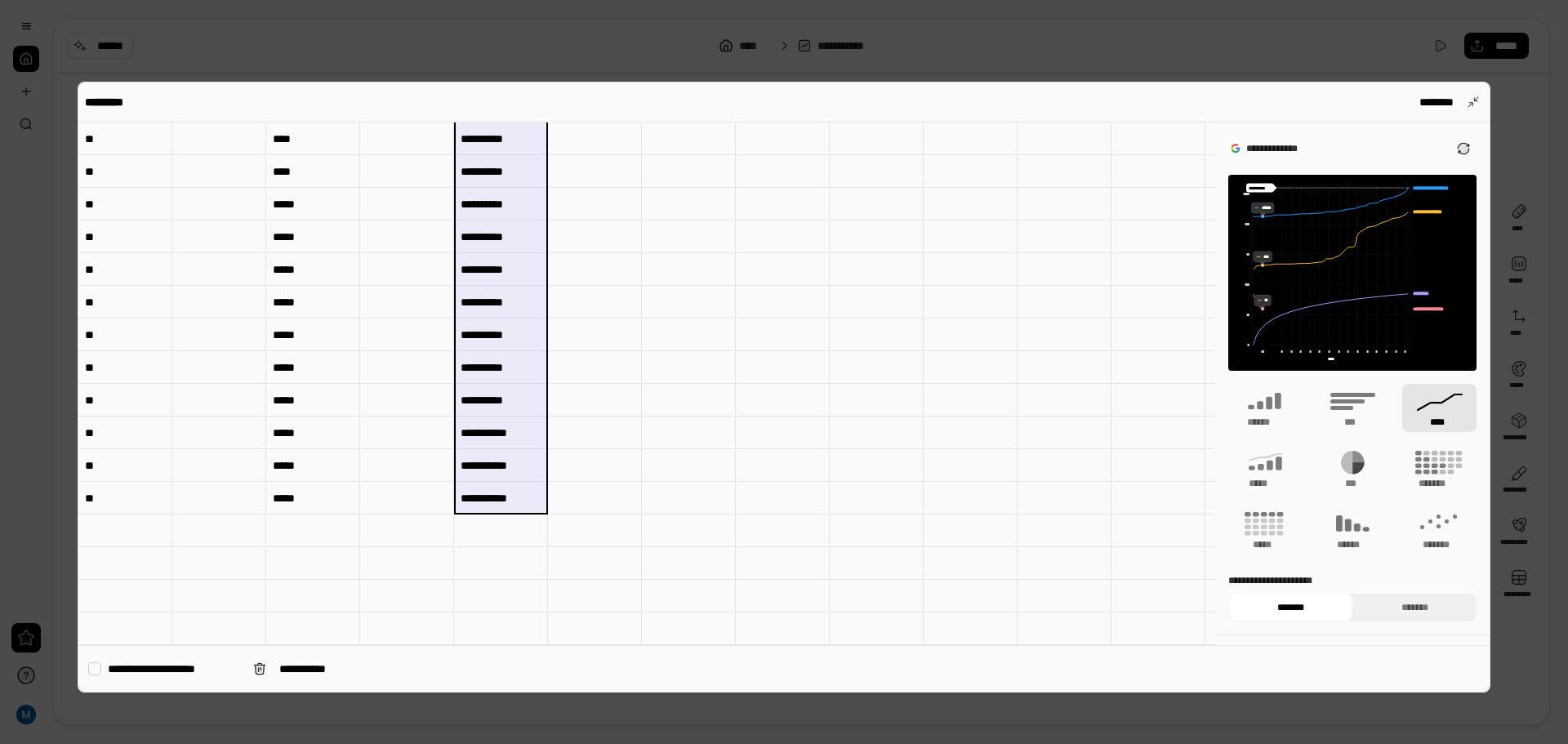 click on "**********" at bounding box center [501, 498] 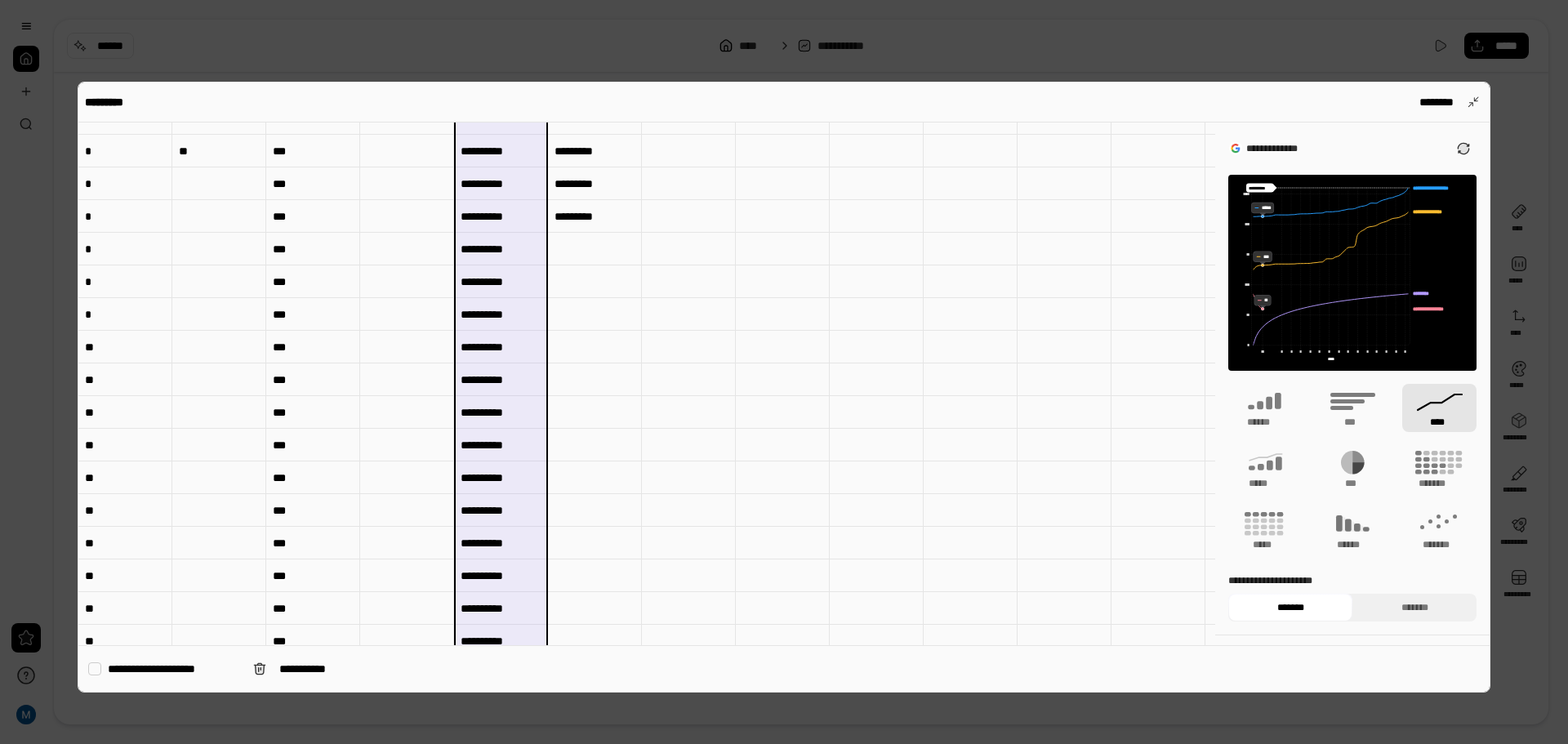 scroll, scrollTop: 0, scrollLeft: 0, axis: both 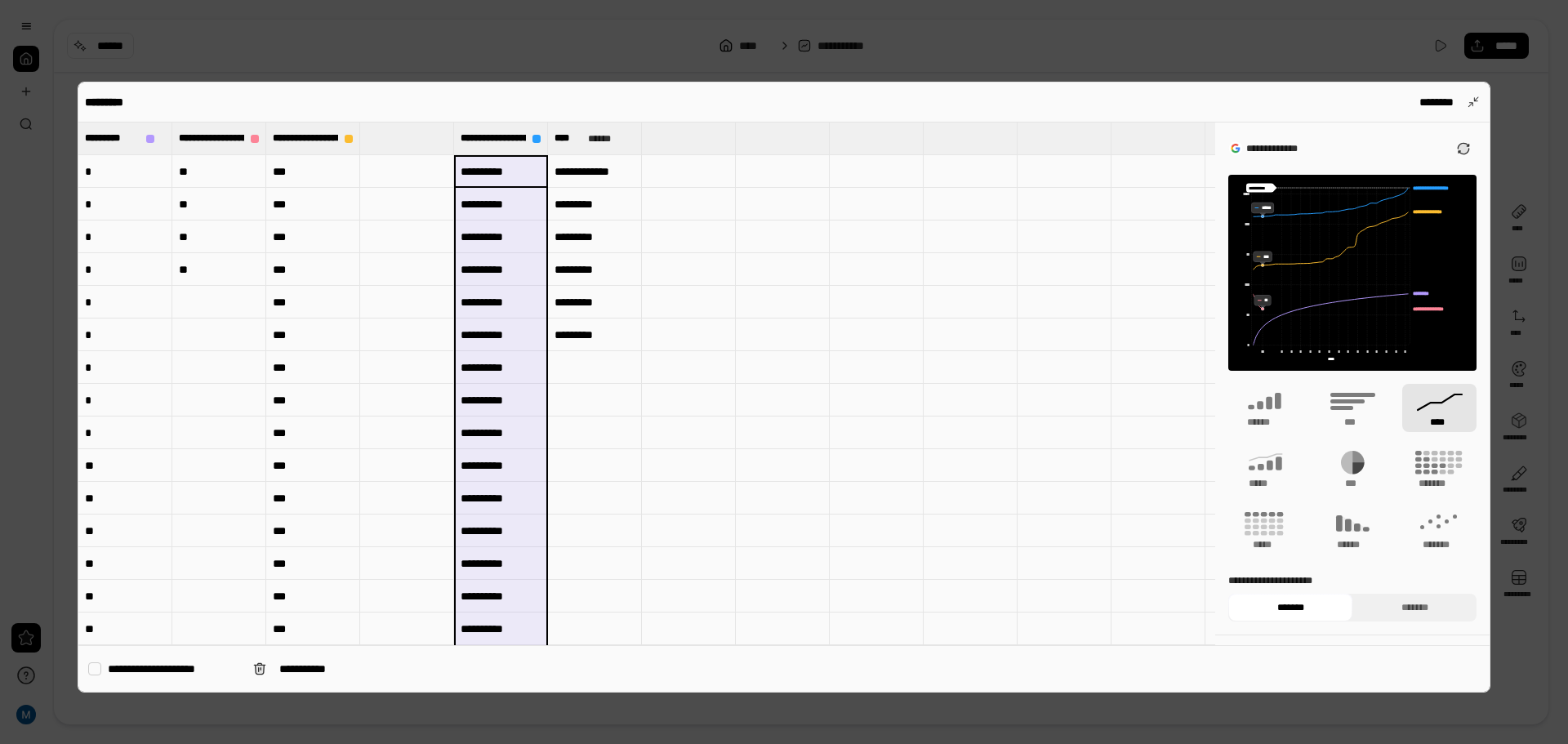 click at bounding box center (407, 172) 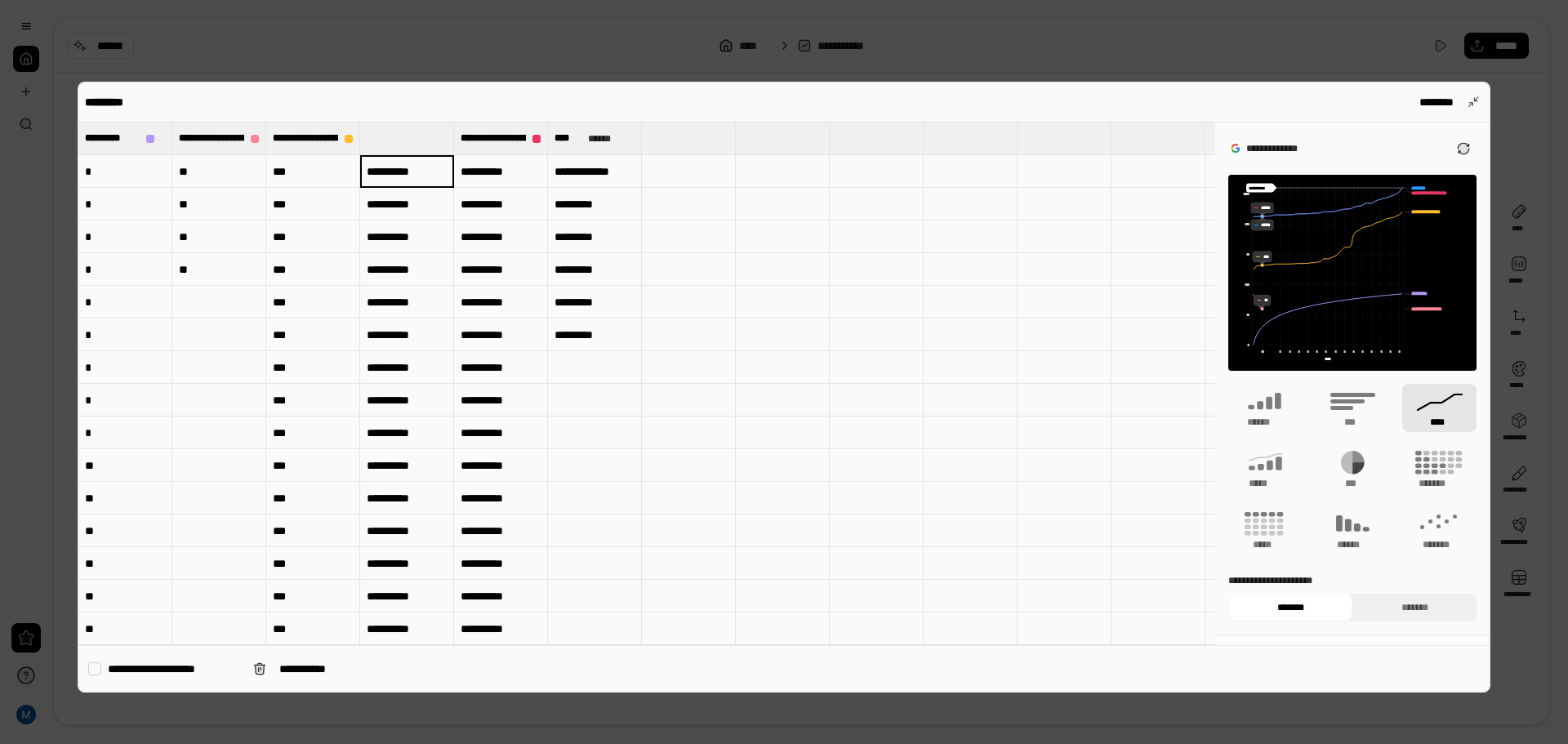 click on "**********" at bounding box center [501, 172] 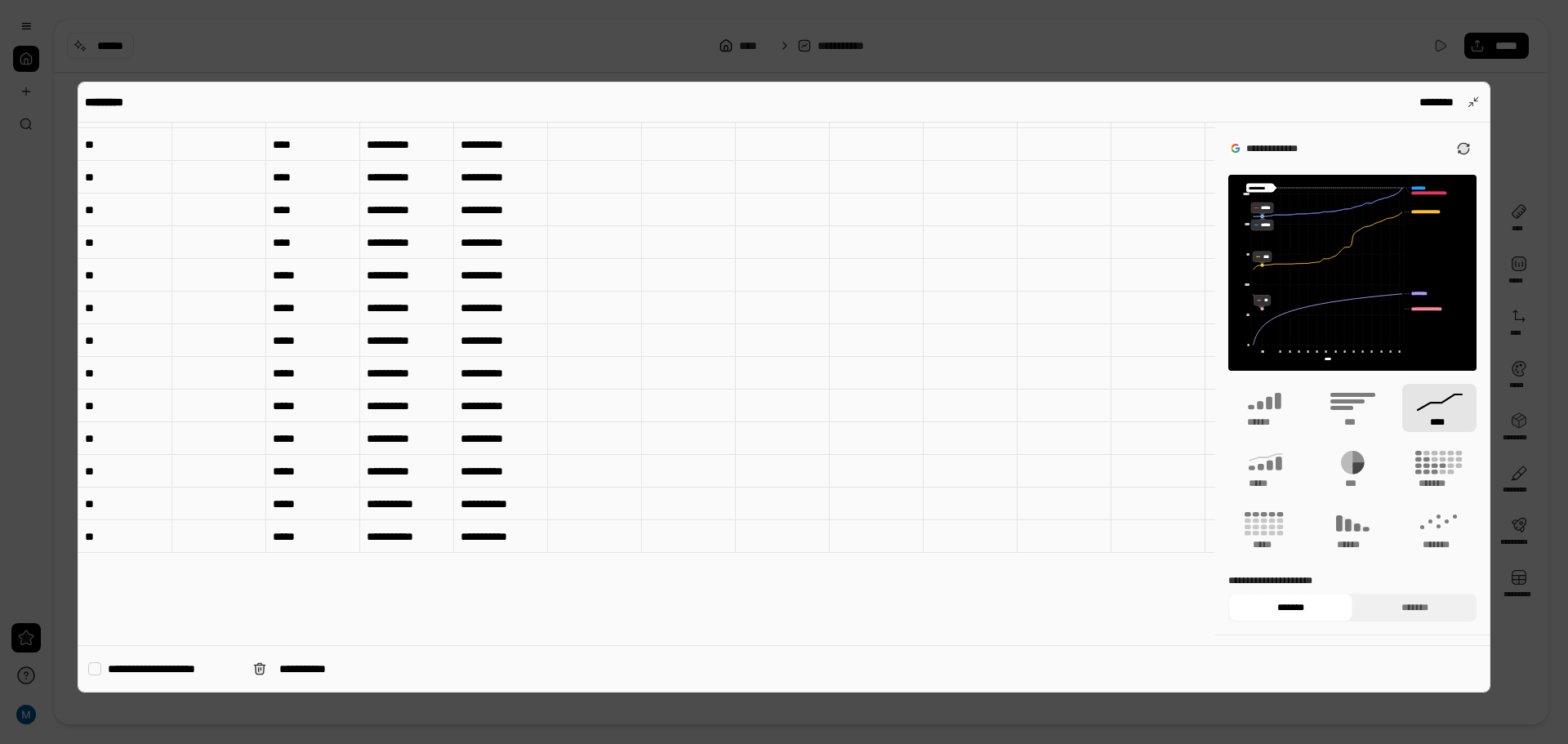 scroll, scrollTop: 1286, scrollLeft: 0, axis: vertical 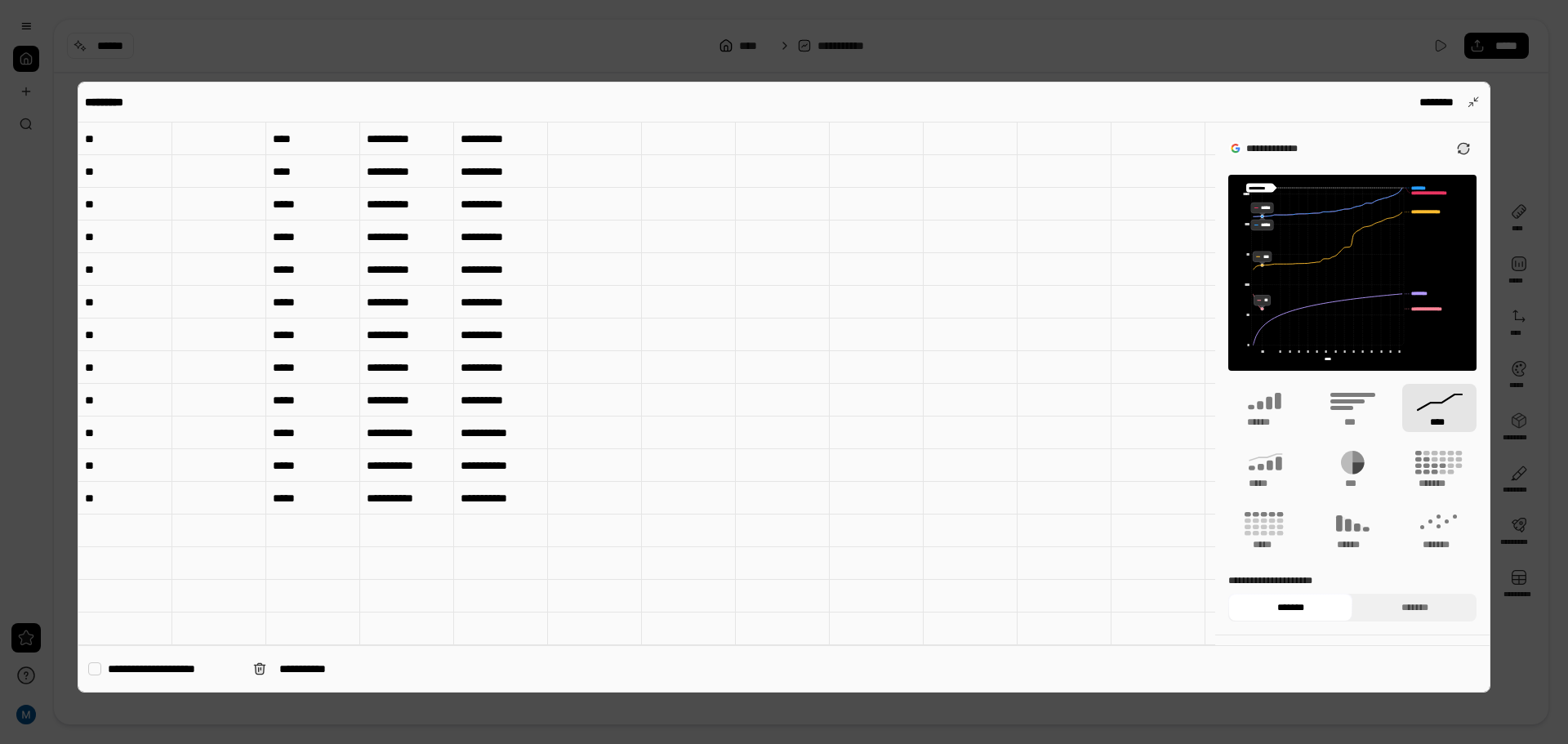 click on "**********" at bounding box center [501, 498] 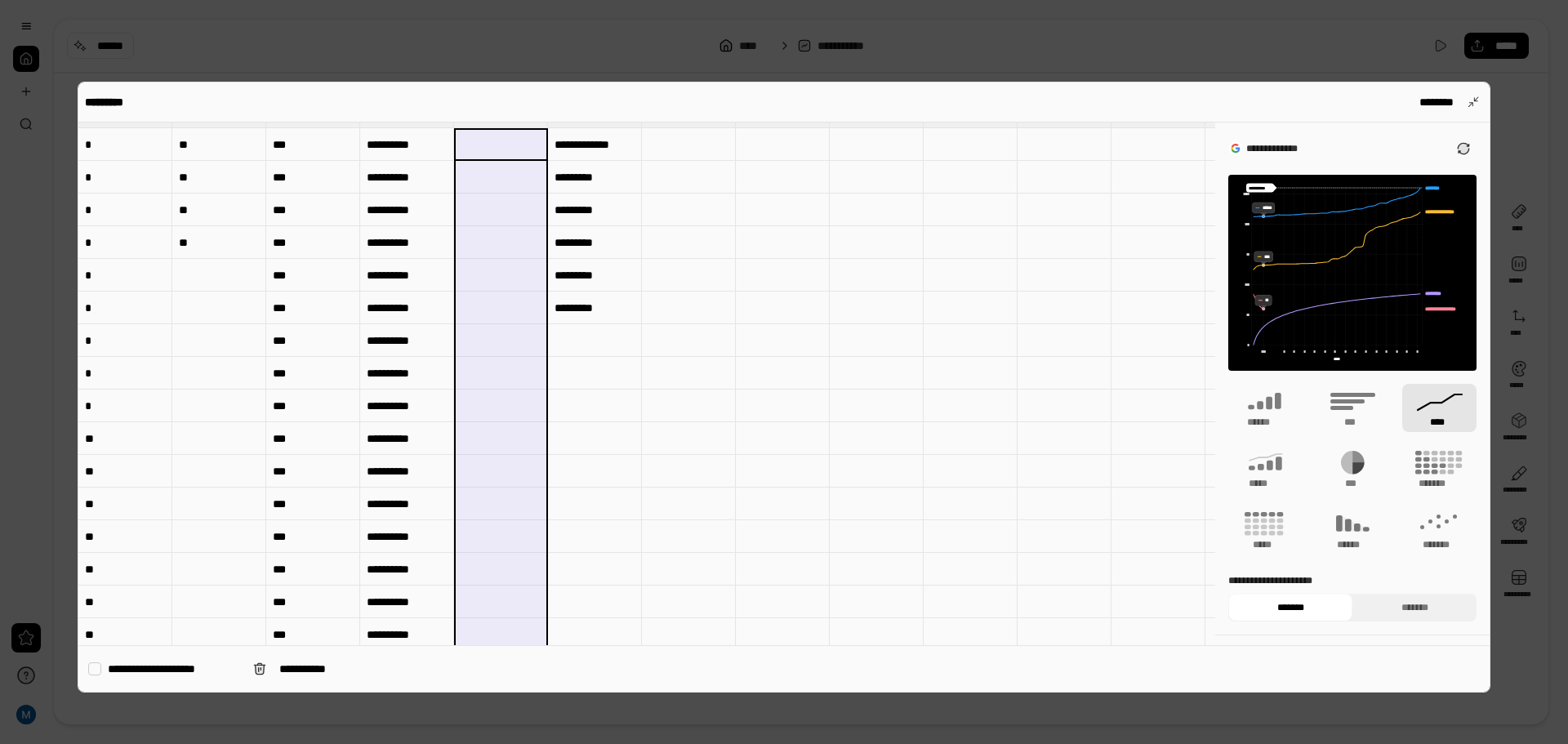 scroll, scrollTop: 0, scrollLeft: 0, axis: both 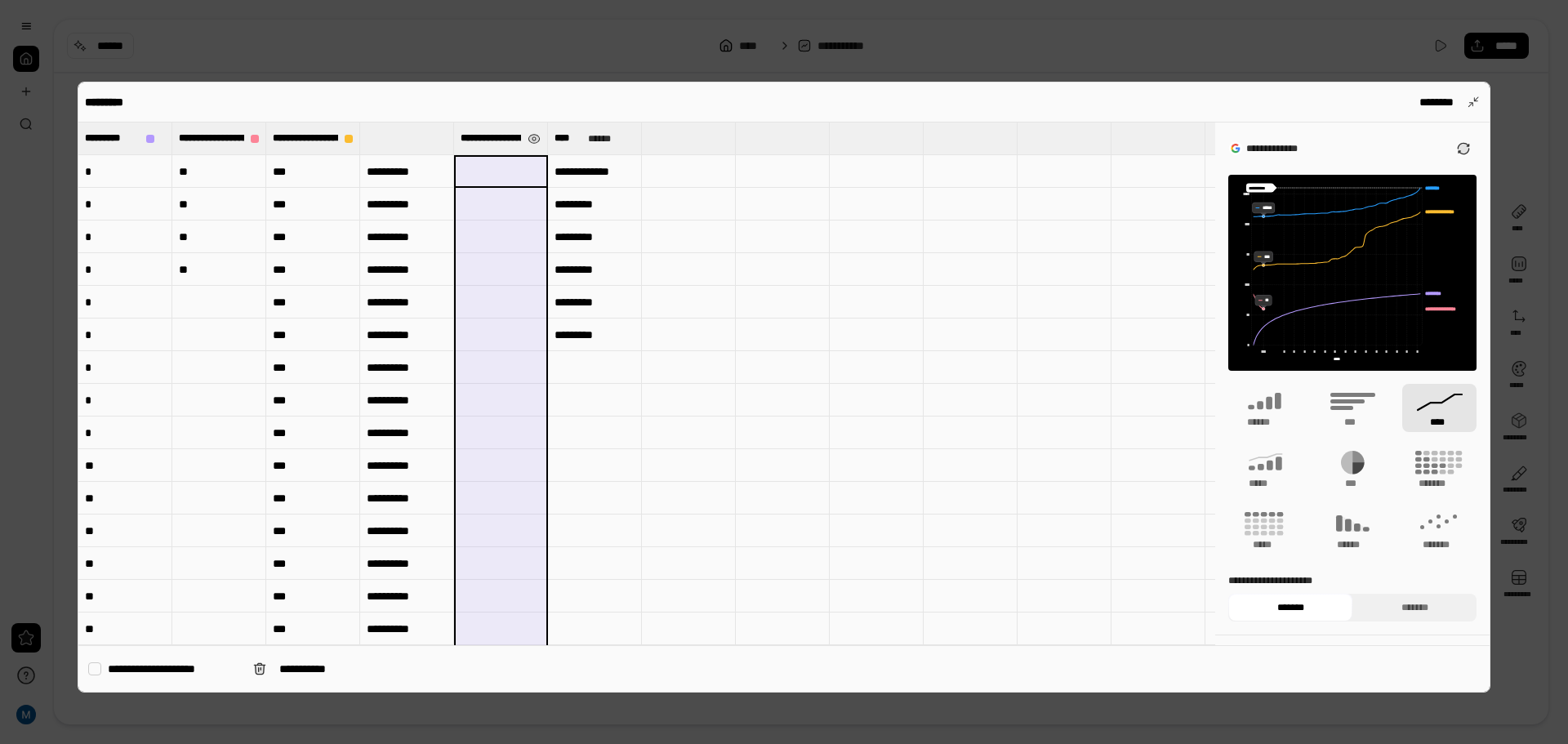 click on "**********" at bounding box center [491, 138] 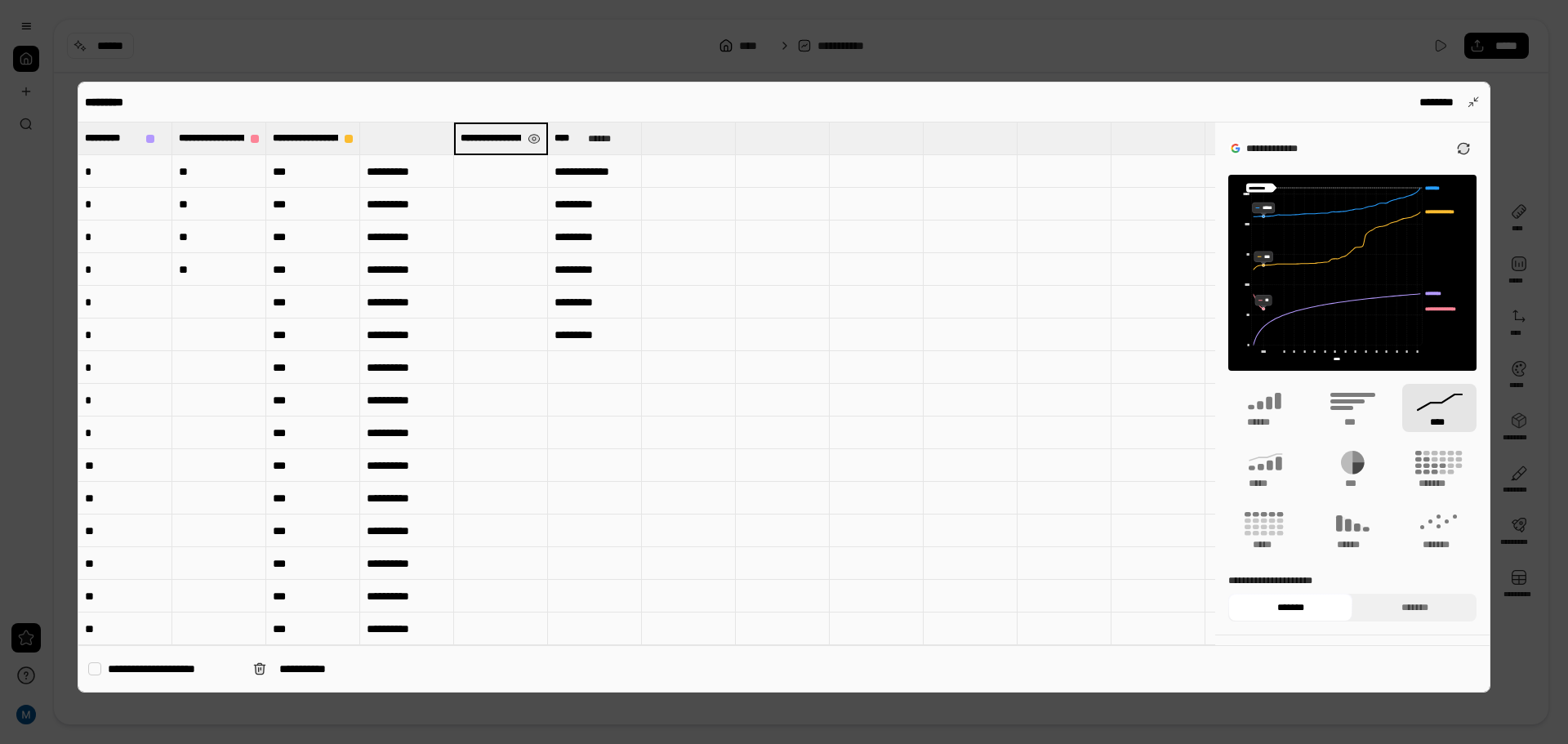 scroll, scrollTop: 0, scrollLeft: 68, axis: horizontal 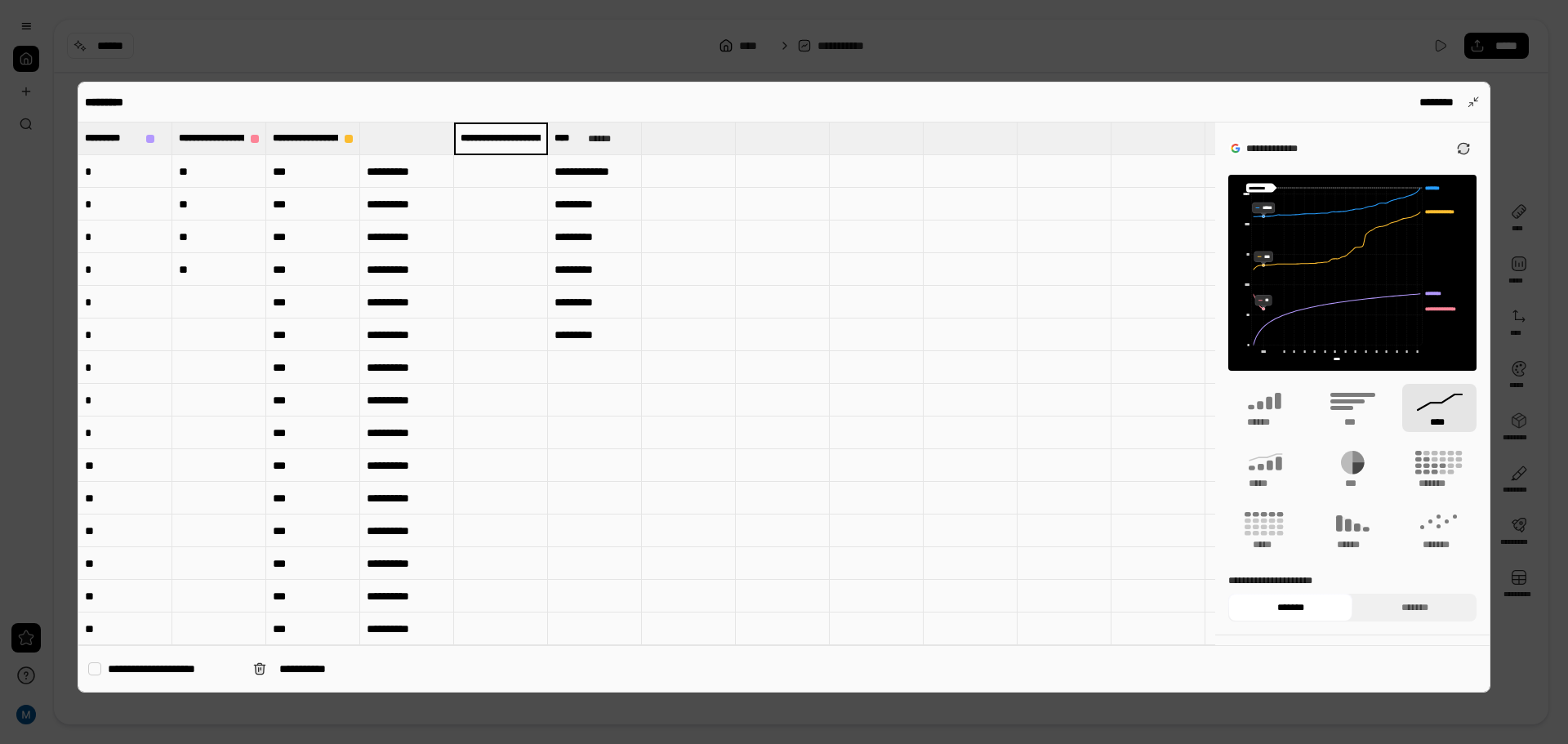click at bounding box center [407, 138] 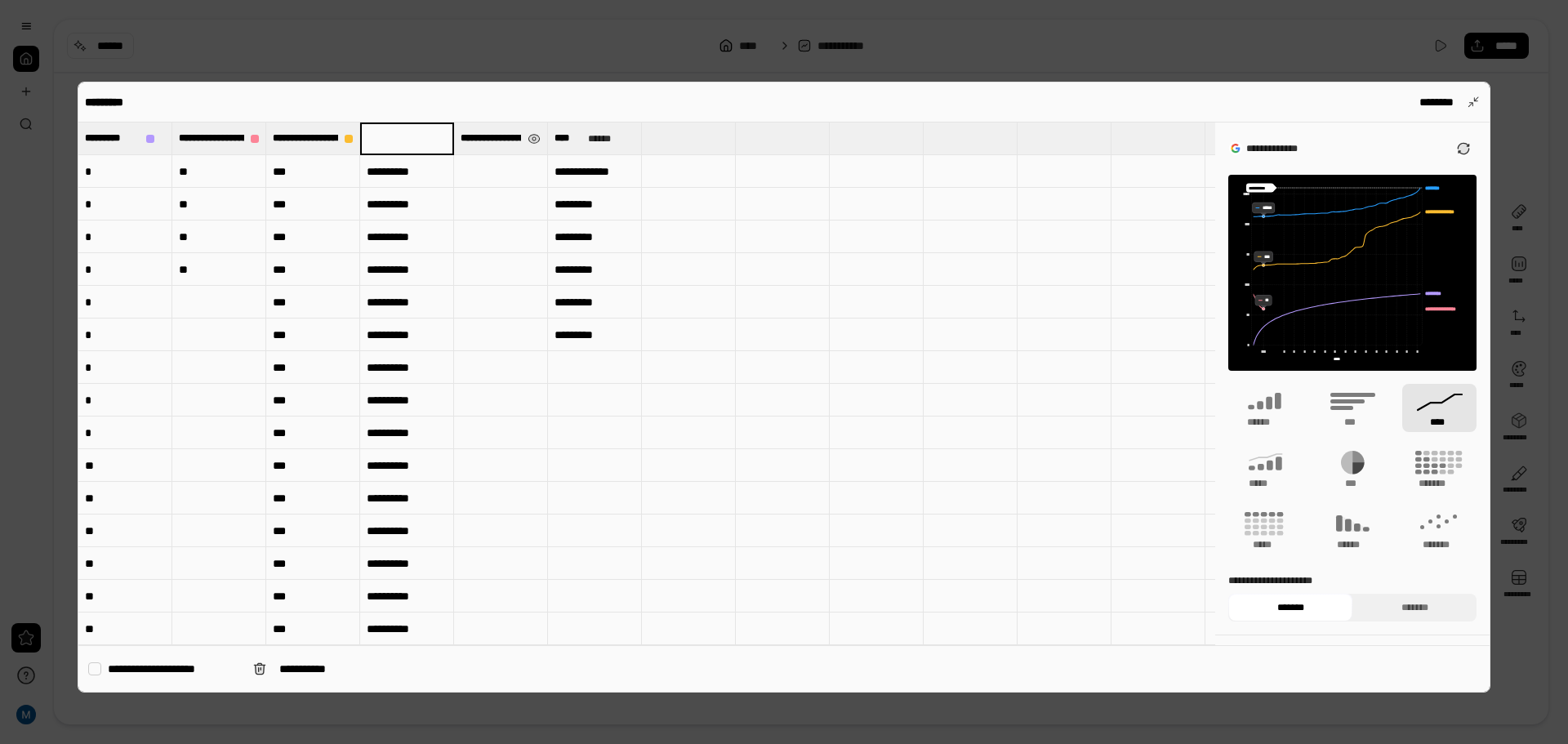 paste on "**********" 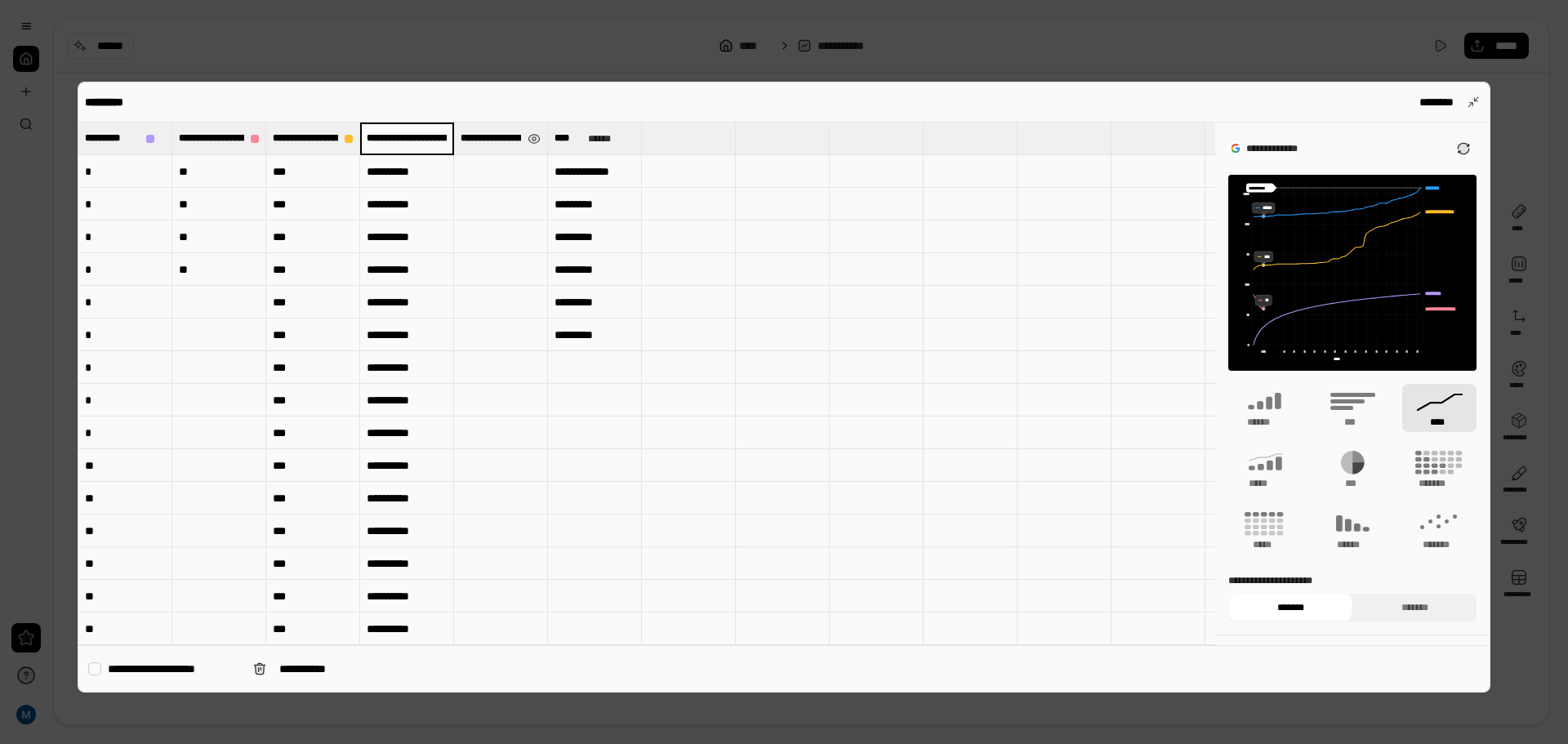 scroll, scrollTop: 0, scrollLeft: 68, axis: horizontal 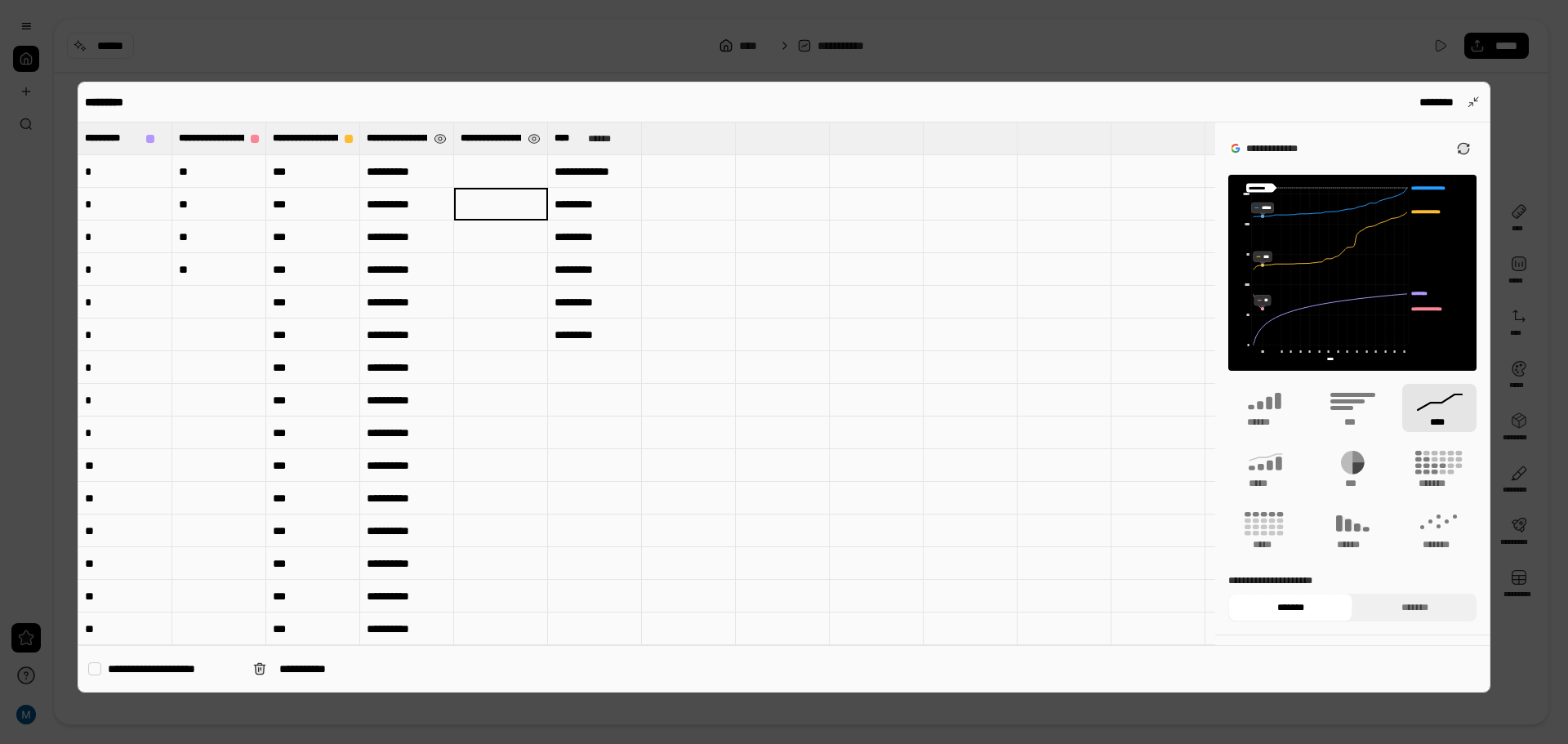 click on "**********" at bounding box center (501, 138) 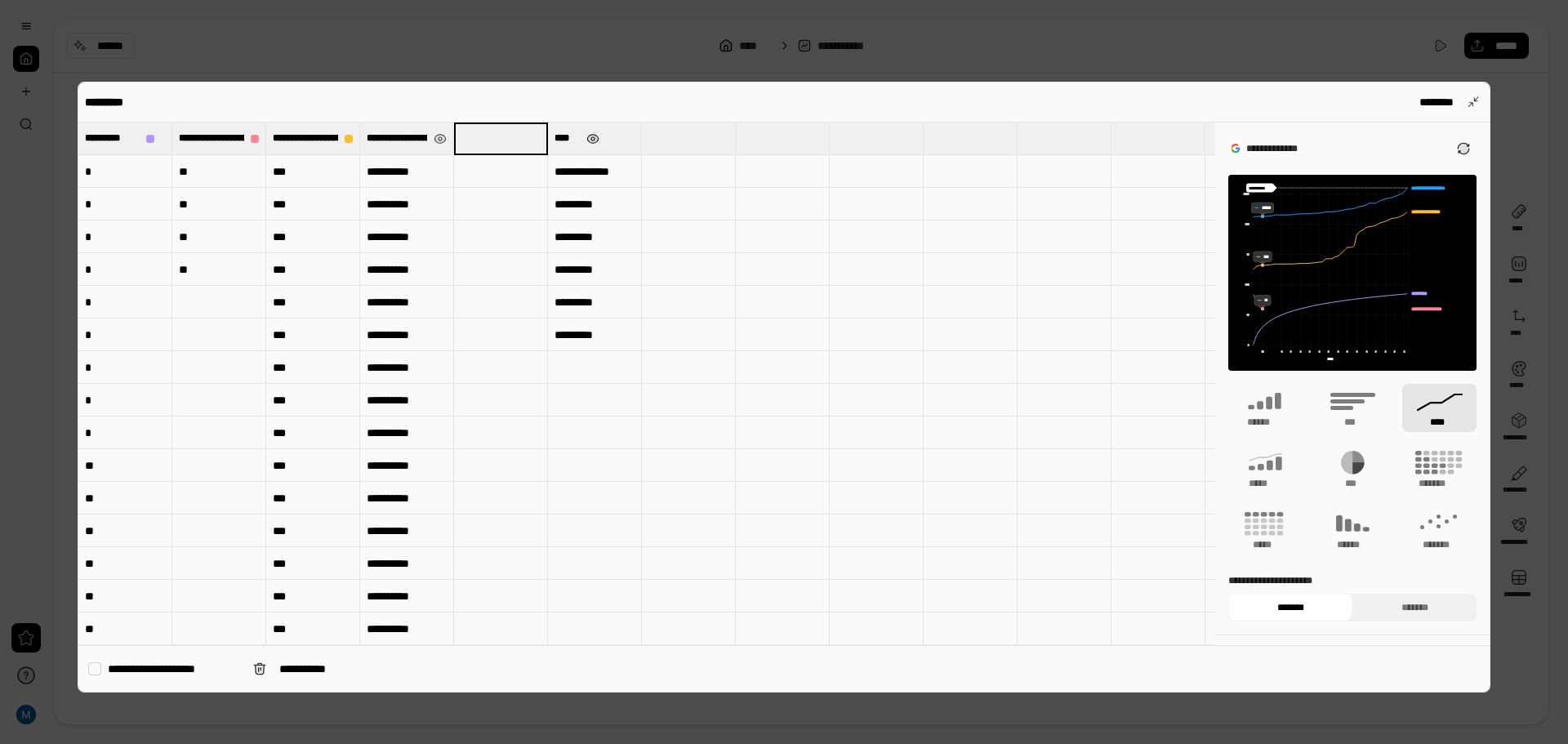 click at bounding box center [593, 139] 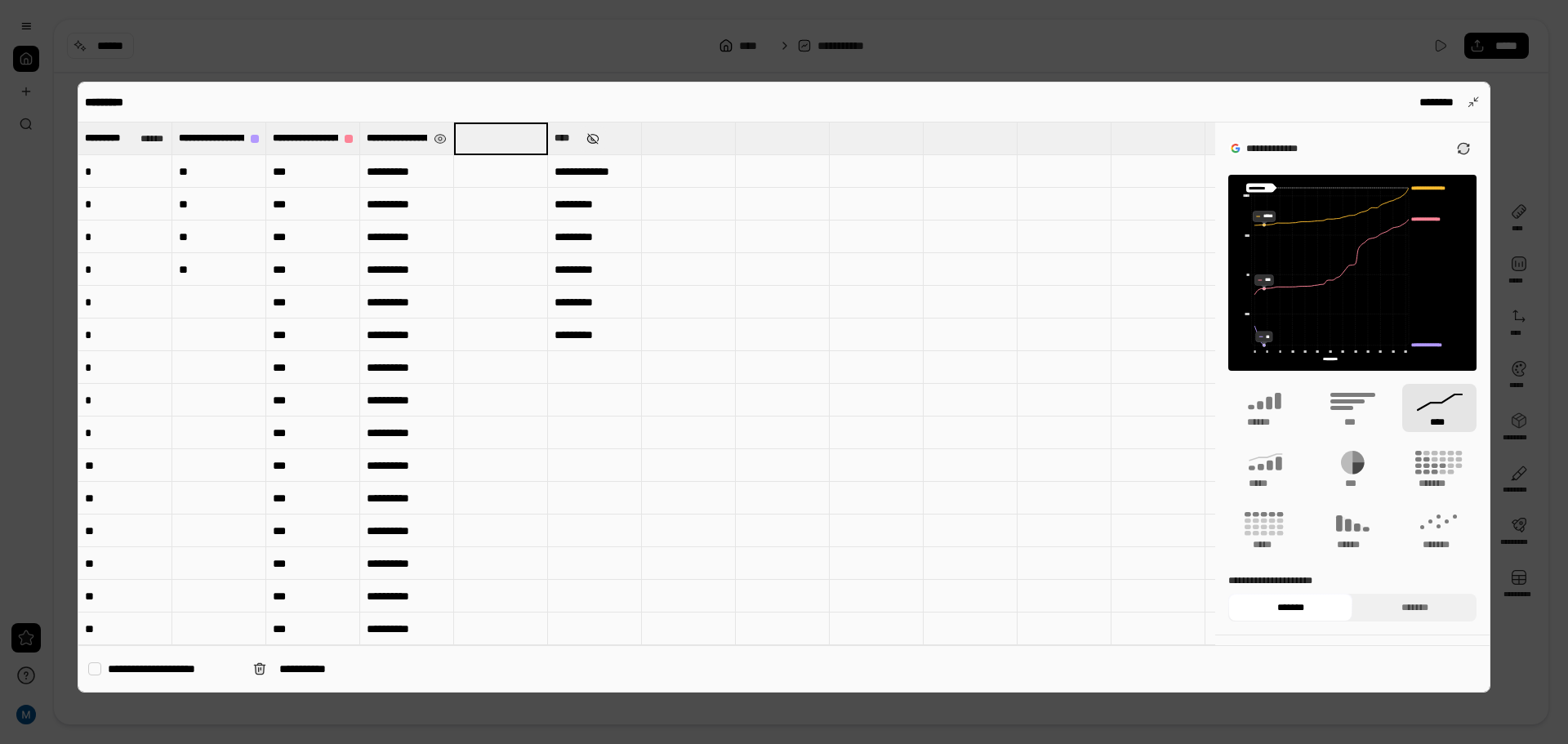 click at bounding box center [593, 139] 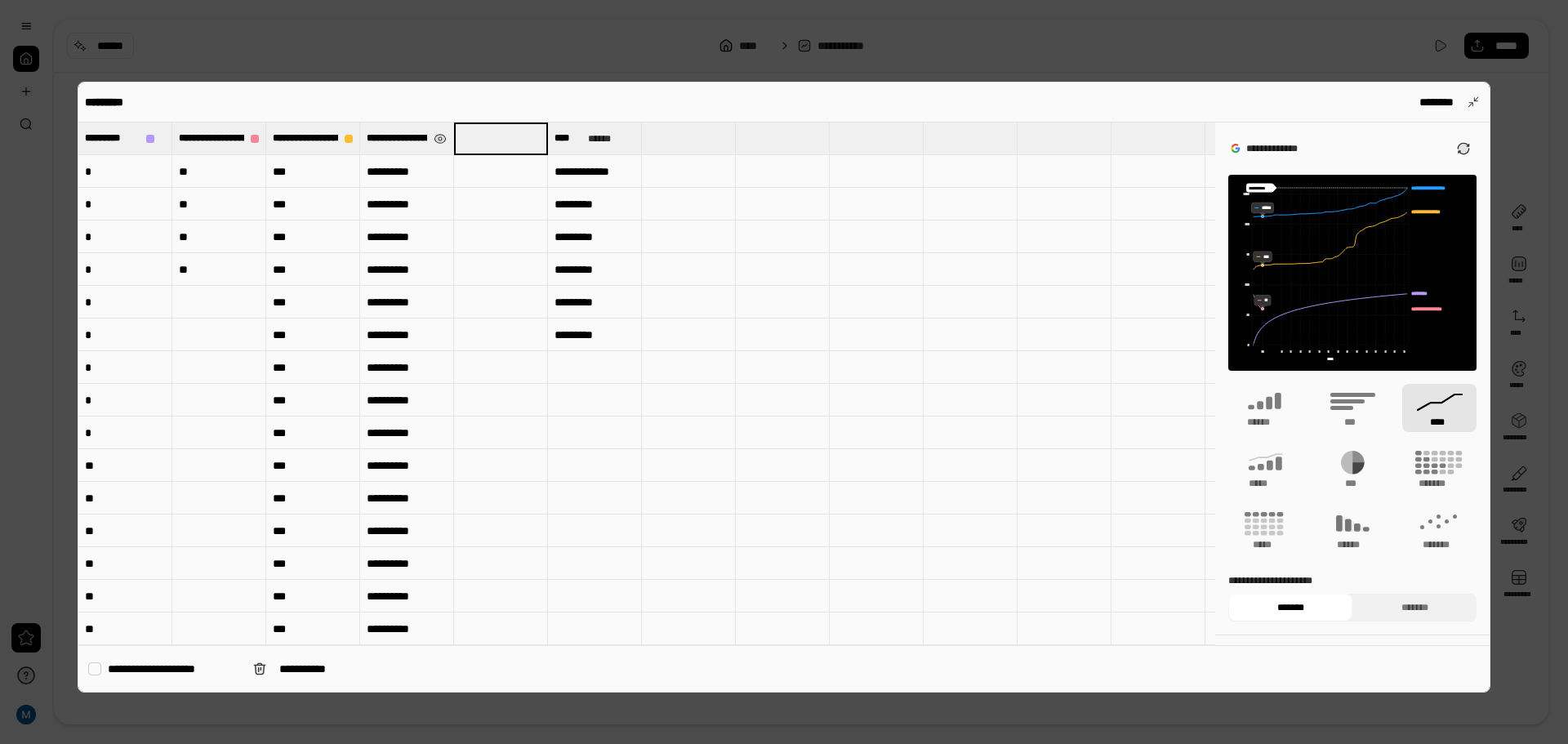 click on "**********" at bounding box center (595, 172) 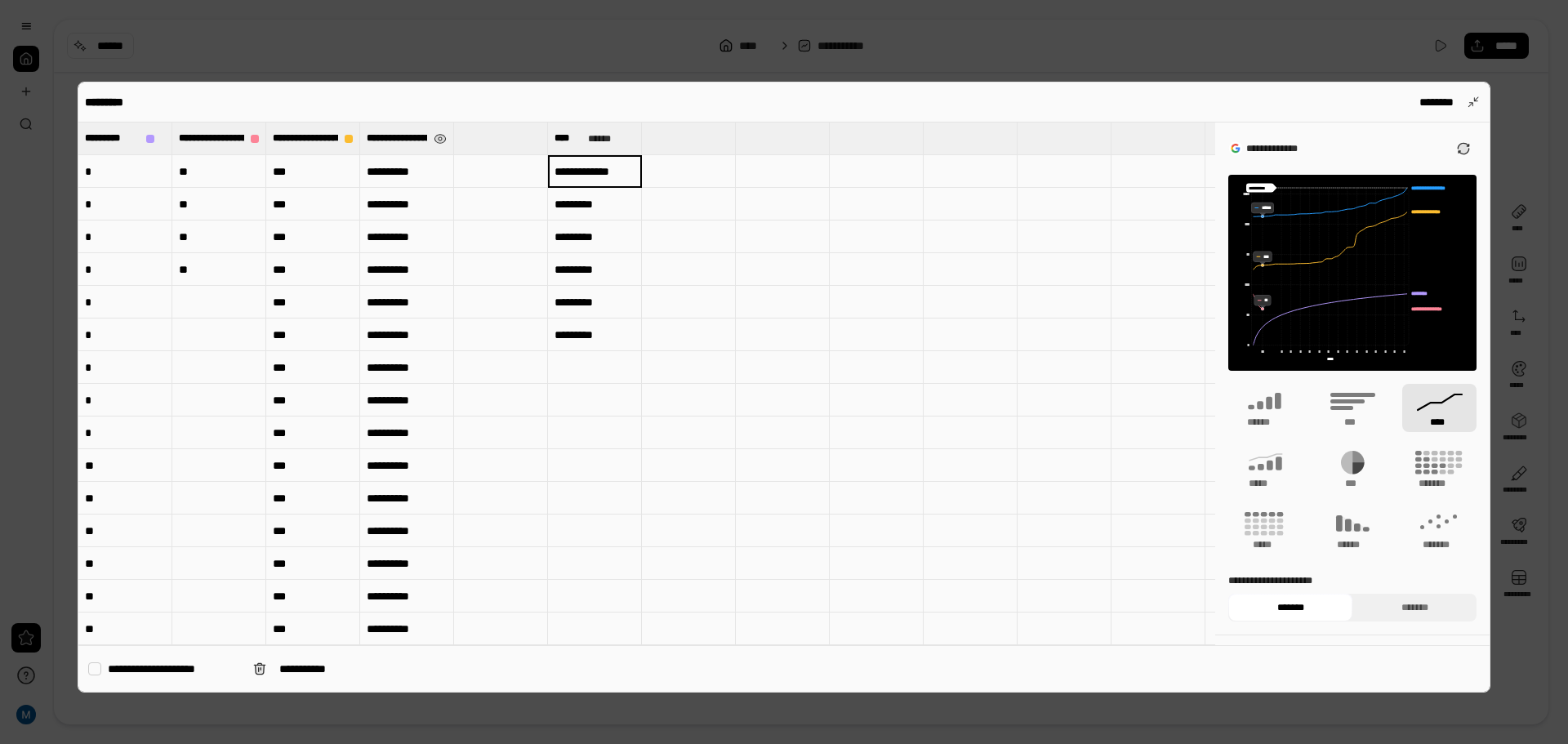 click on "*********" at bounding box center (595, 204) 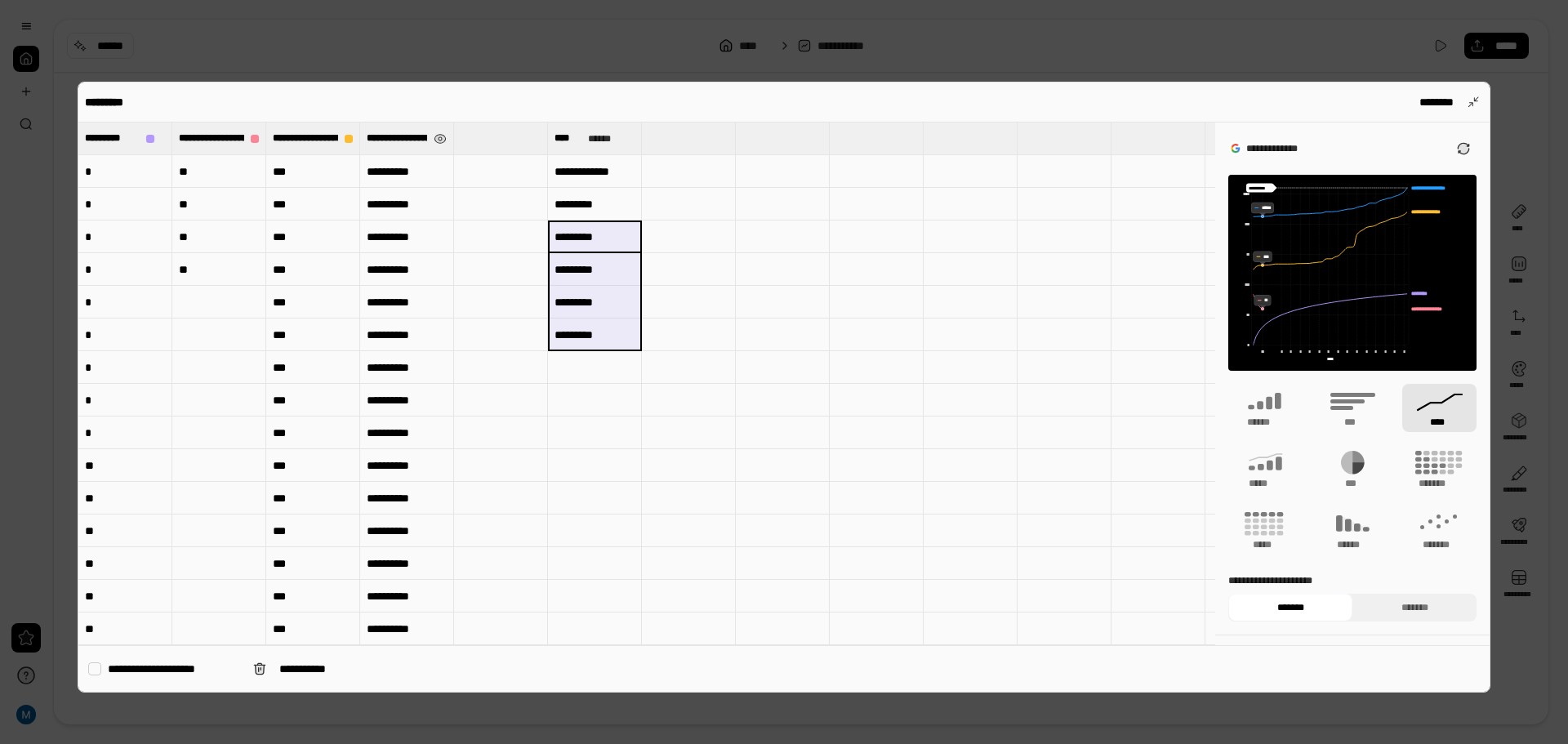 drag, startPoint x: 586, startPoint y: 228, endPoint x: 591, endPoint y: 324, distance: 96.13012 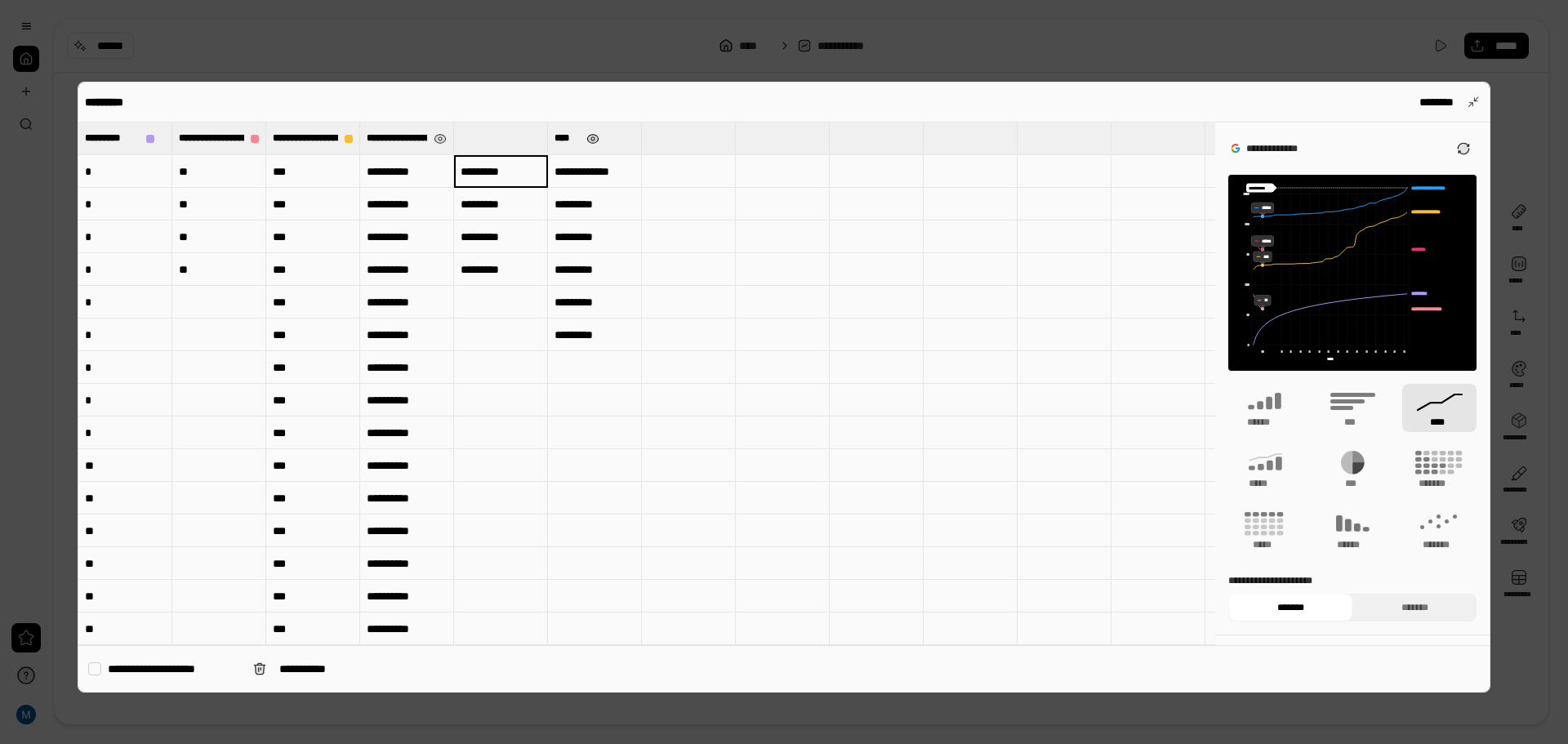 click at bounding box center (593, 139) 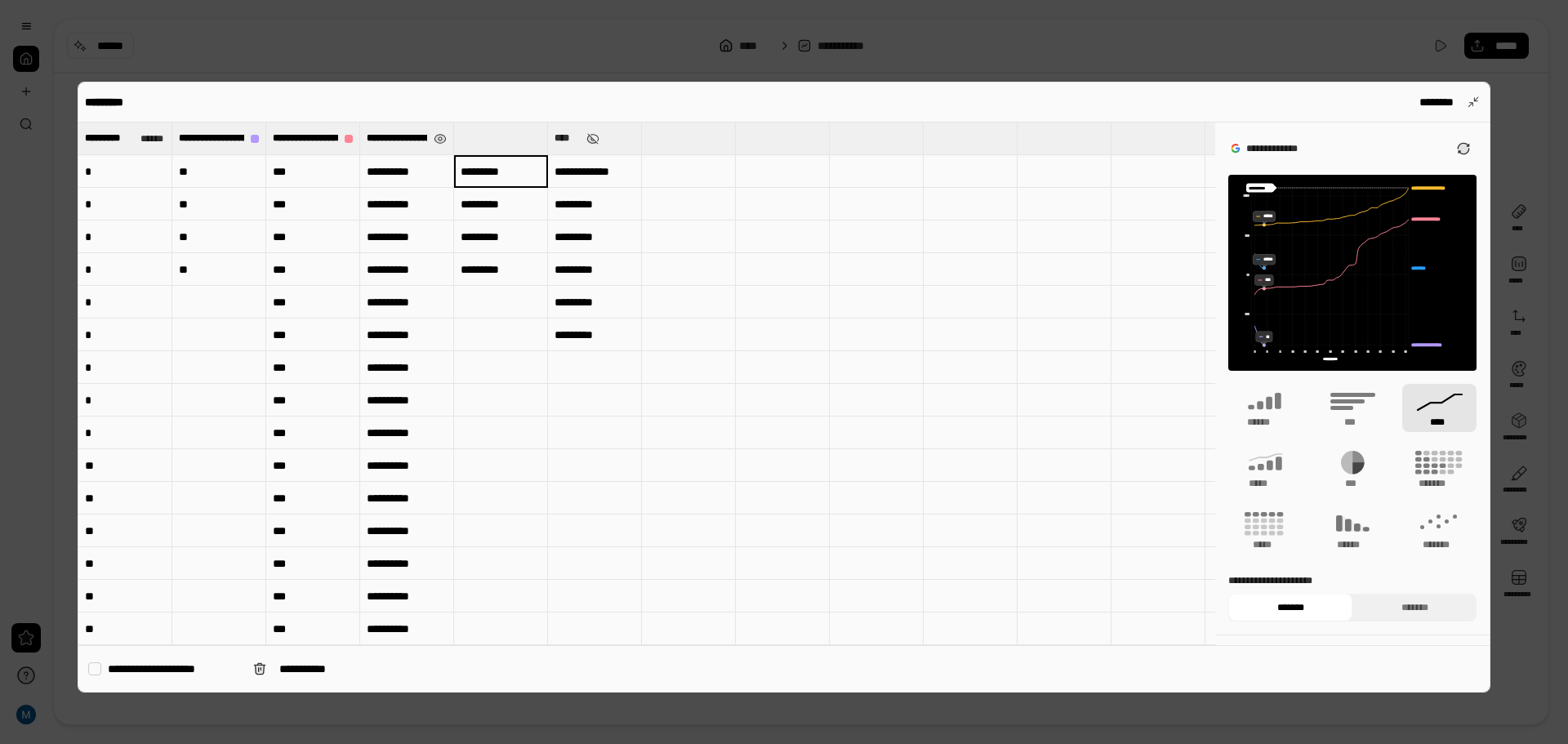 click on "****" at bounding box center (567, 138) 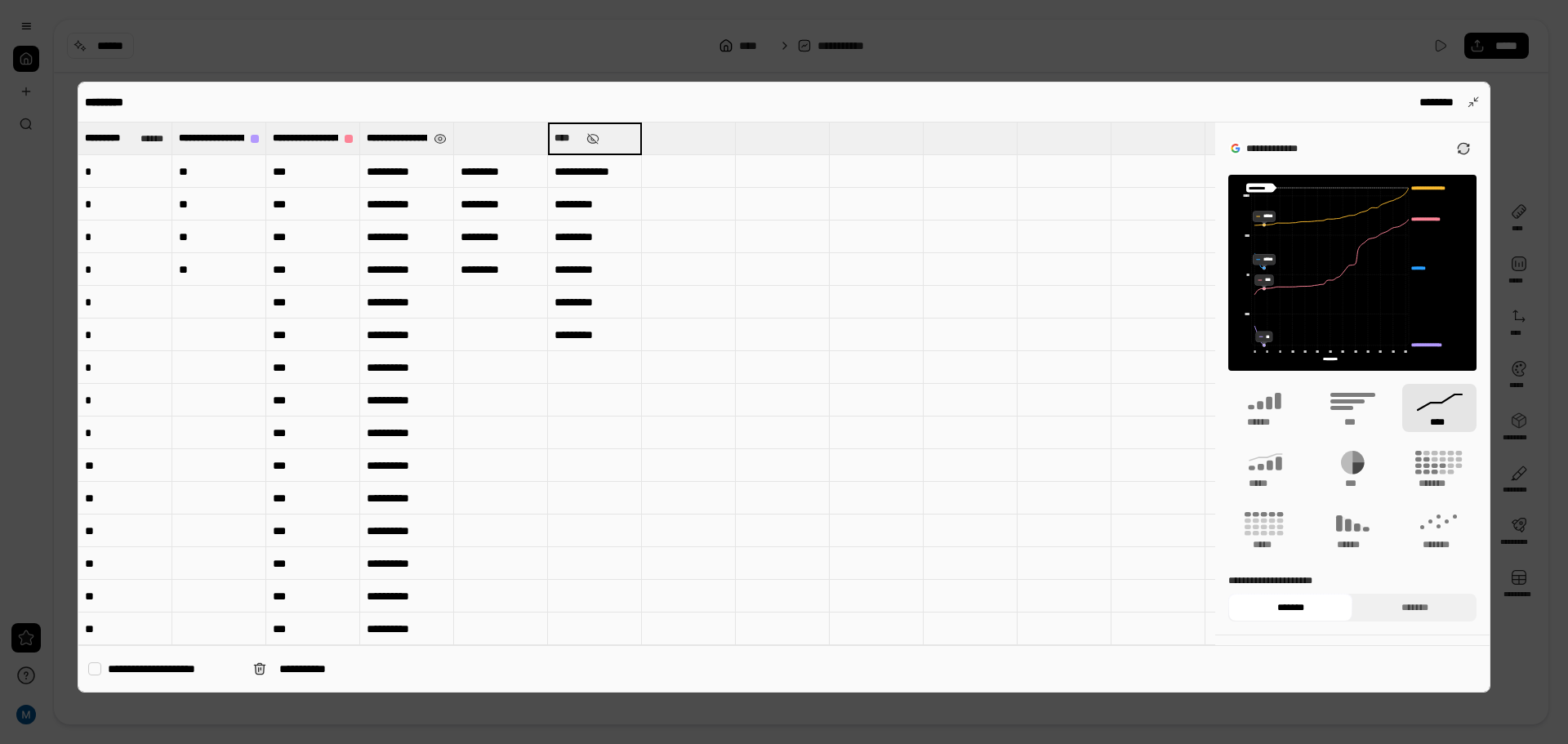 click on "**********" at bounding box center [595, 172] 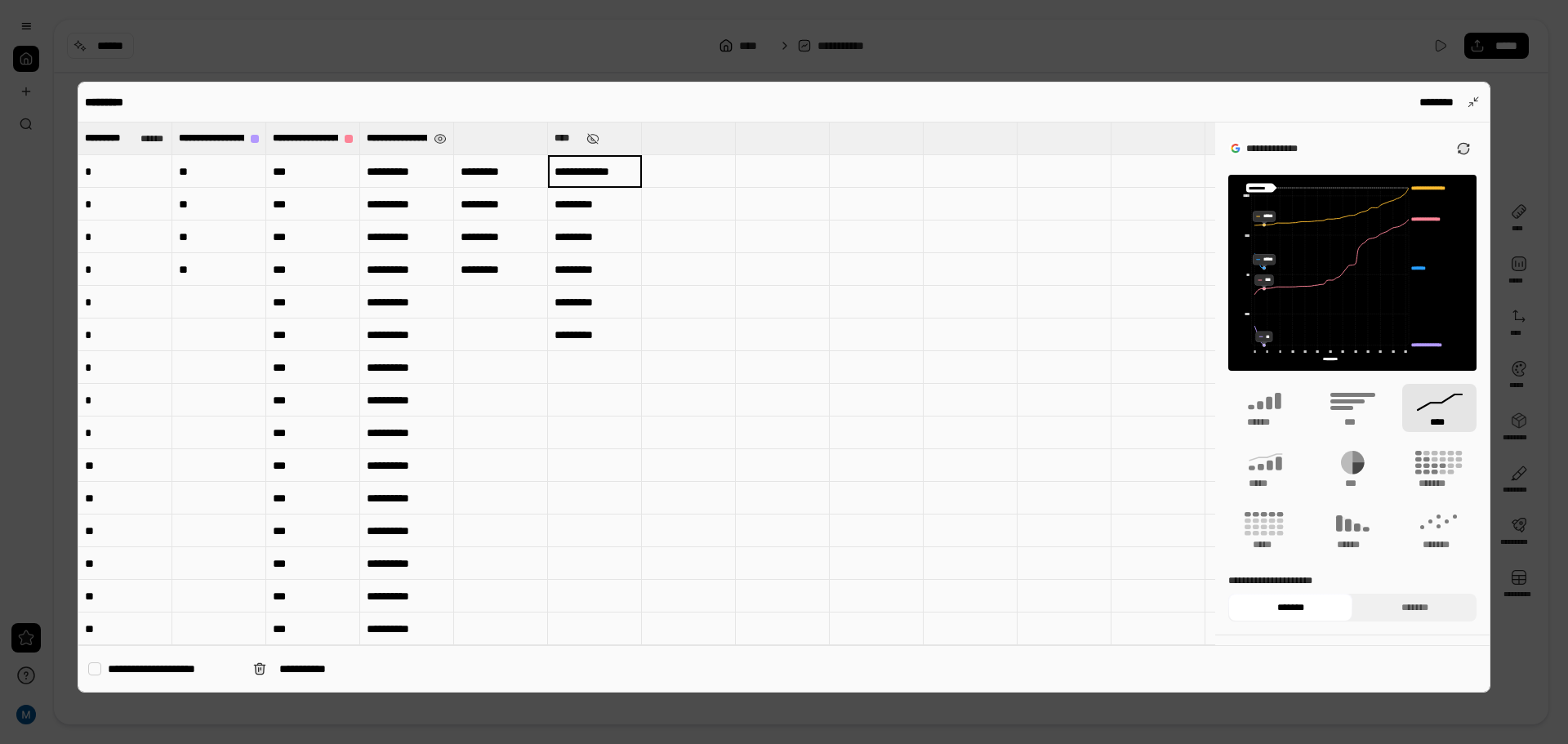 click on "**********" at bounding box center (595, 172) 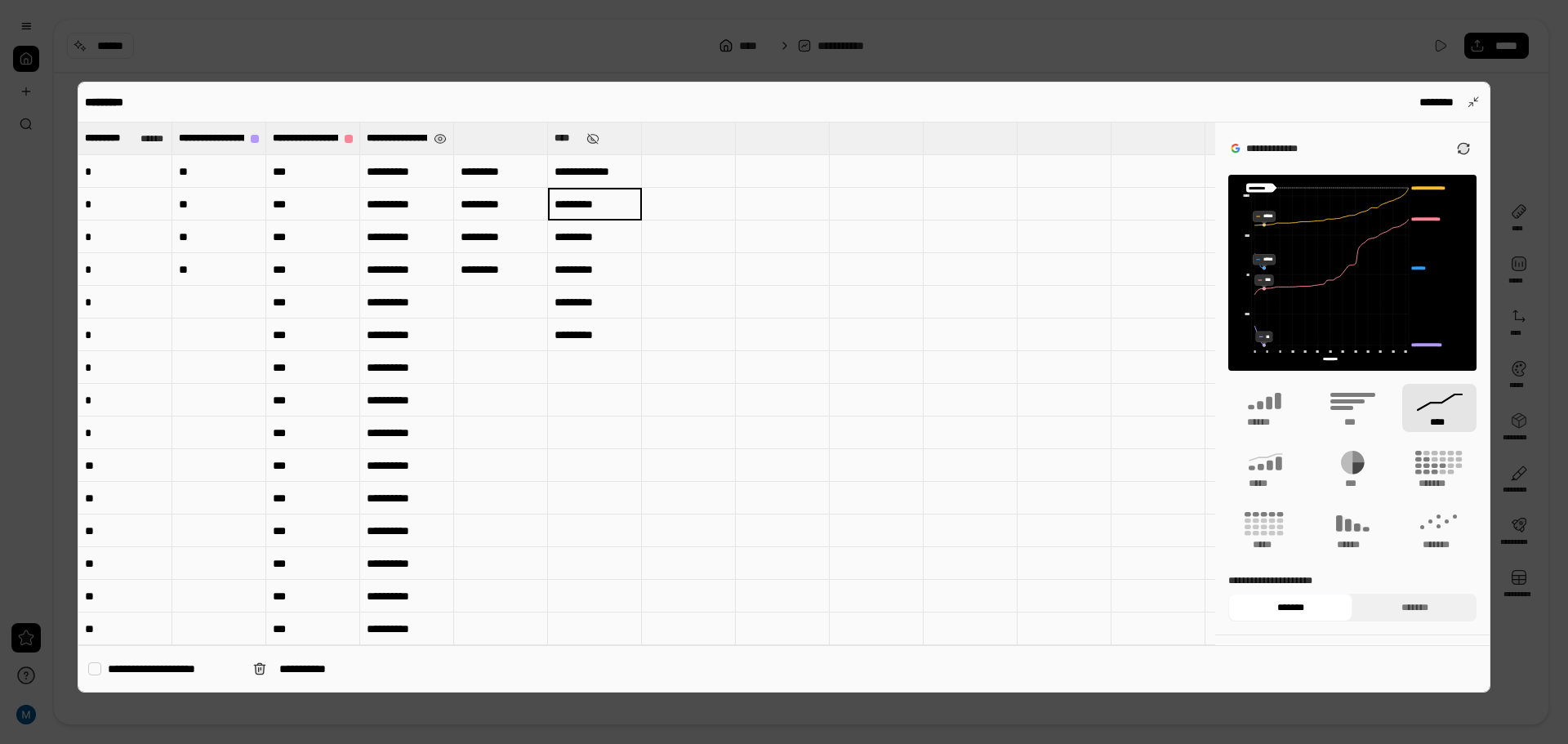 click on "*********" at bounding box center (595, 204) 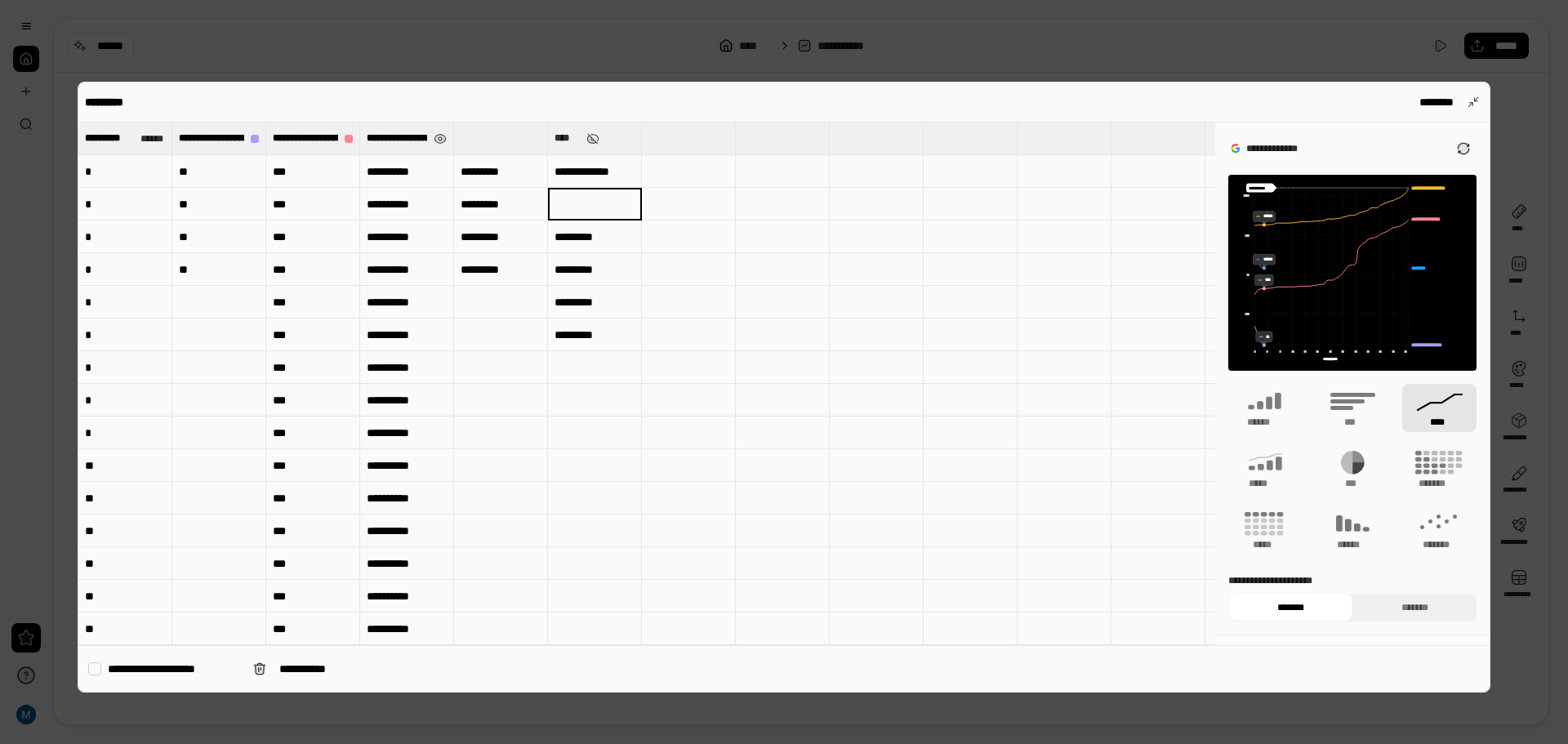 click on "**********" at bounding box center [595, 172] 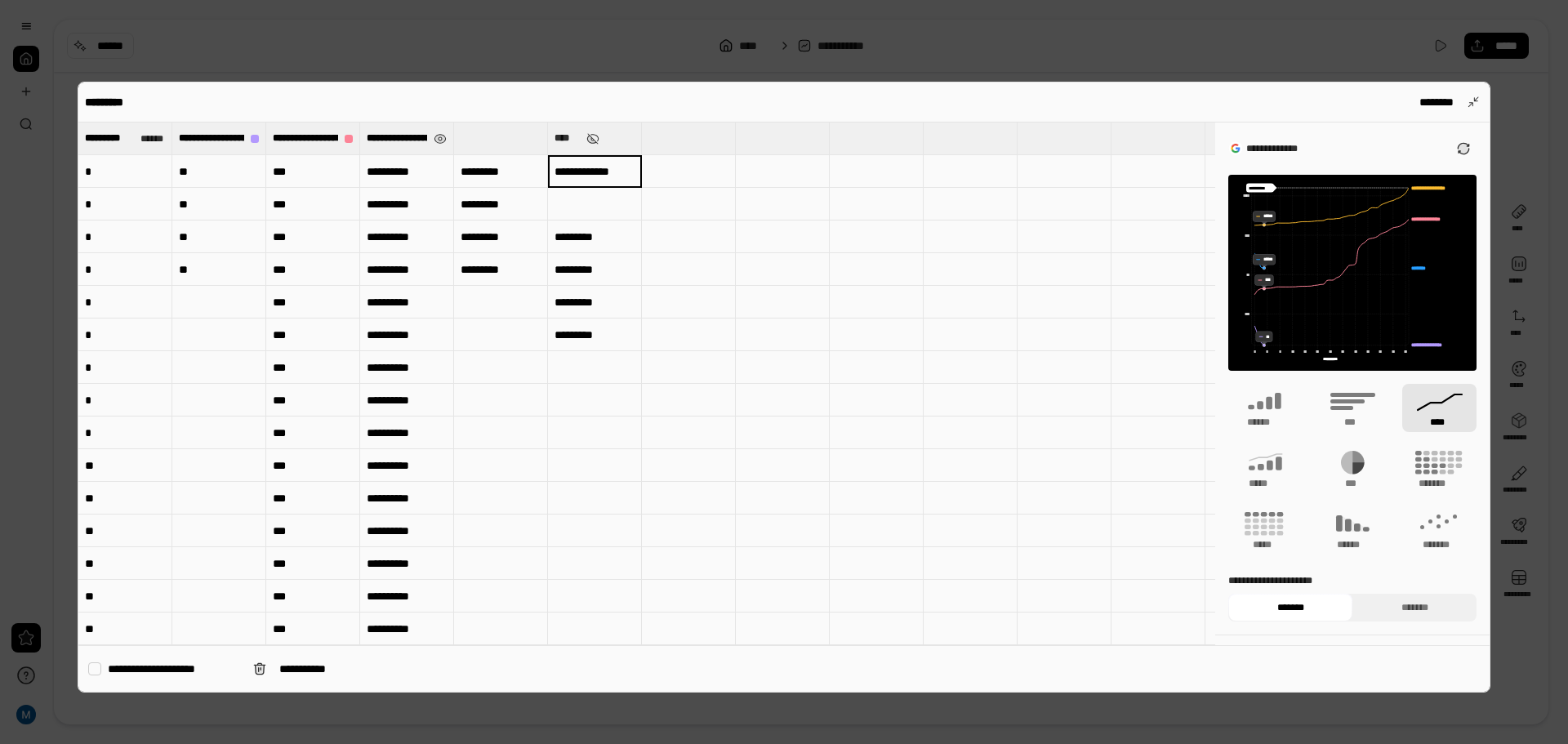 click on "**********" at bounding box center [595, 171] 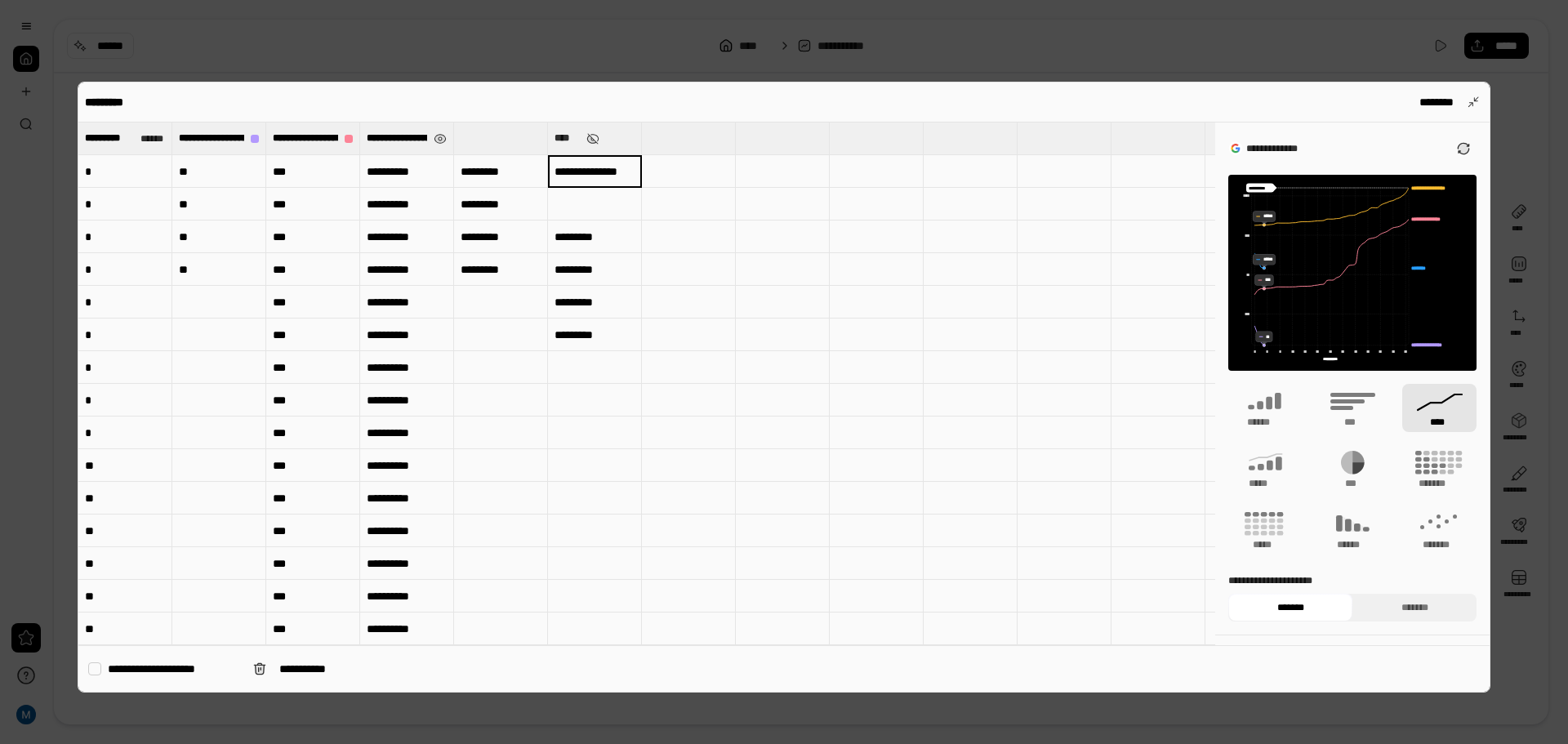 scroll, scrollTop: 0, scrollLeft: 20, axis: horizontal 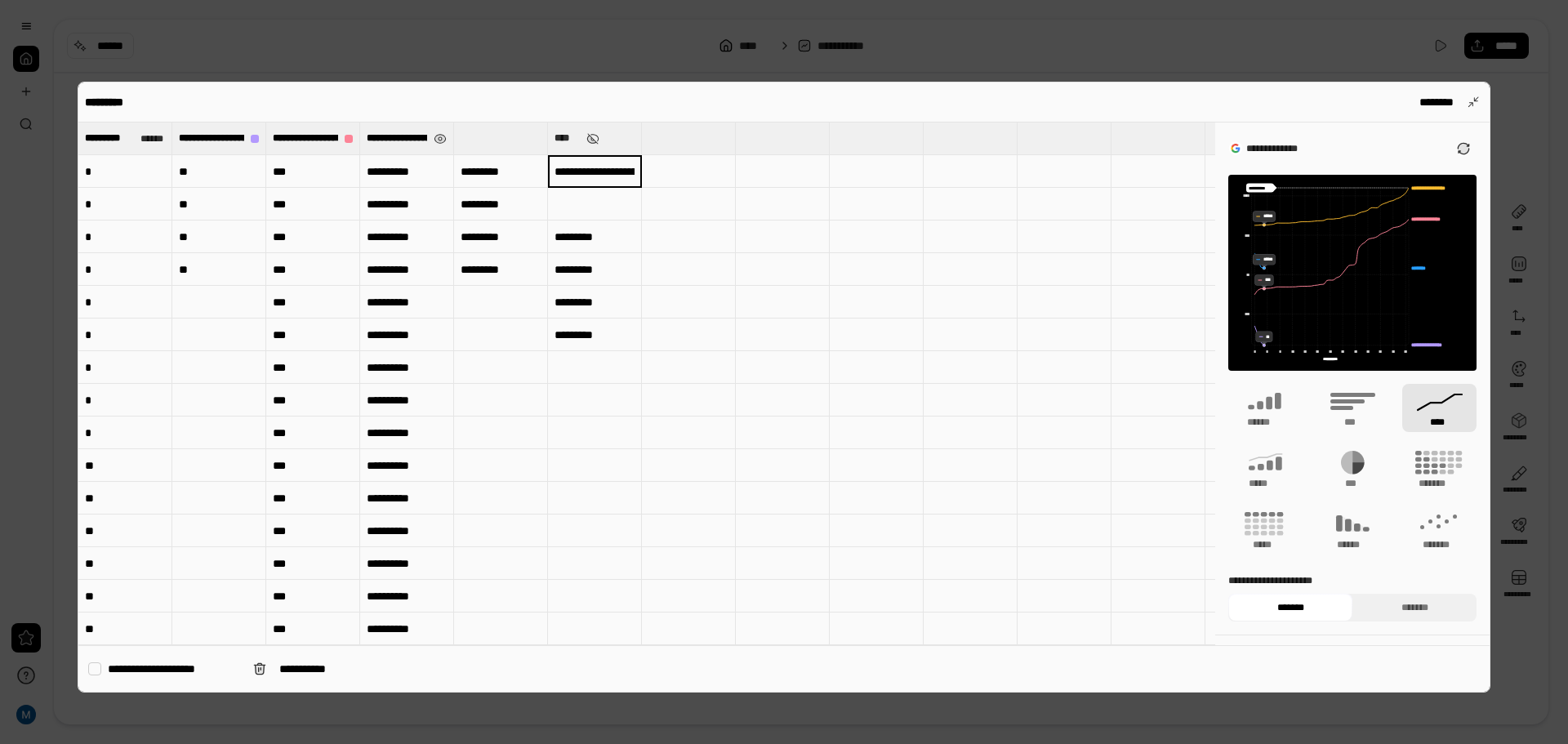 click at bounding box center [782, 204] 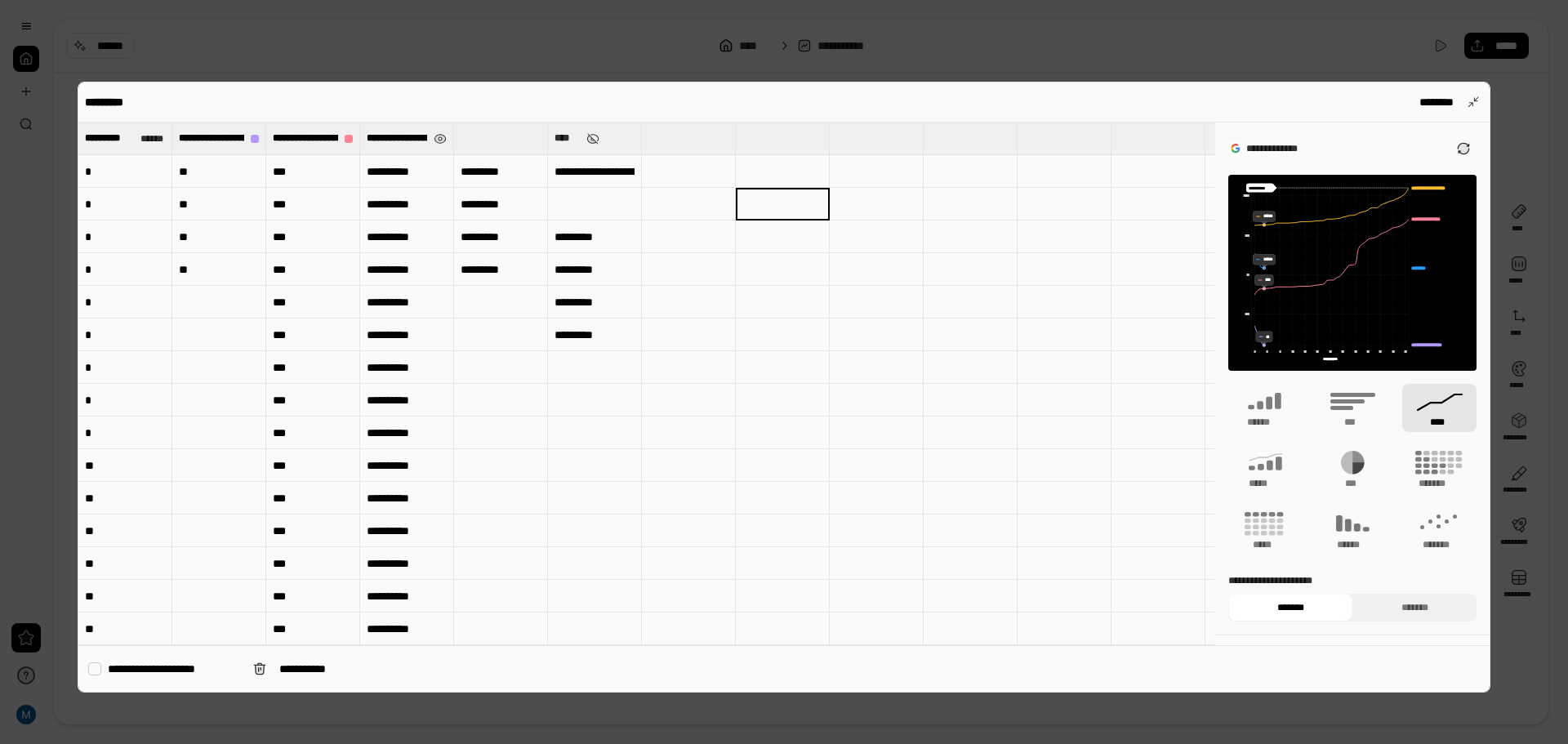 click on "**********" at bounding box center [595, 172] 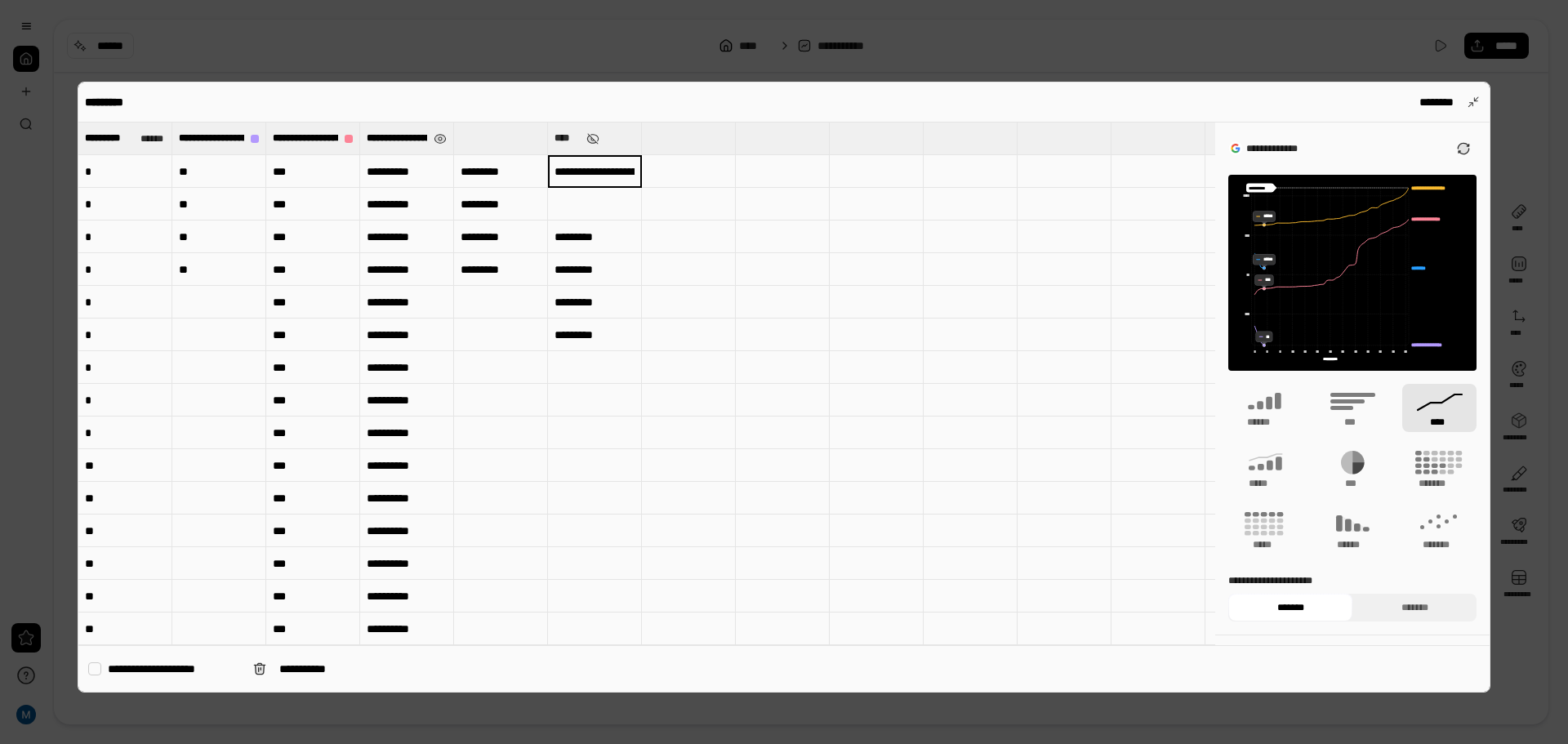 click on "**********" at bounding box center (595, 172) 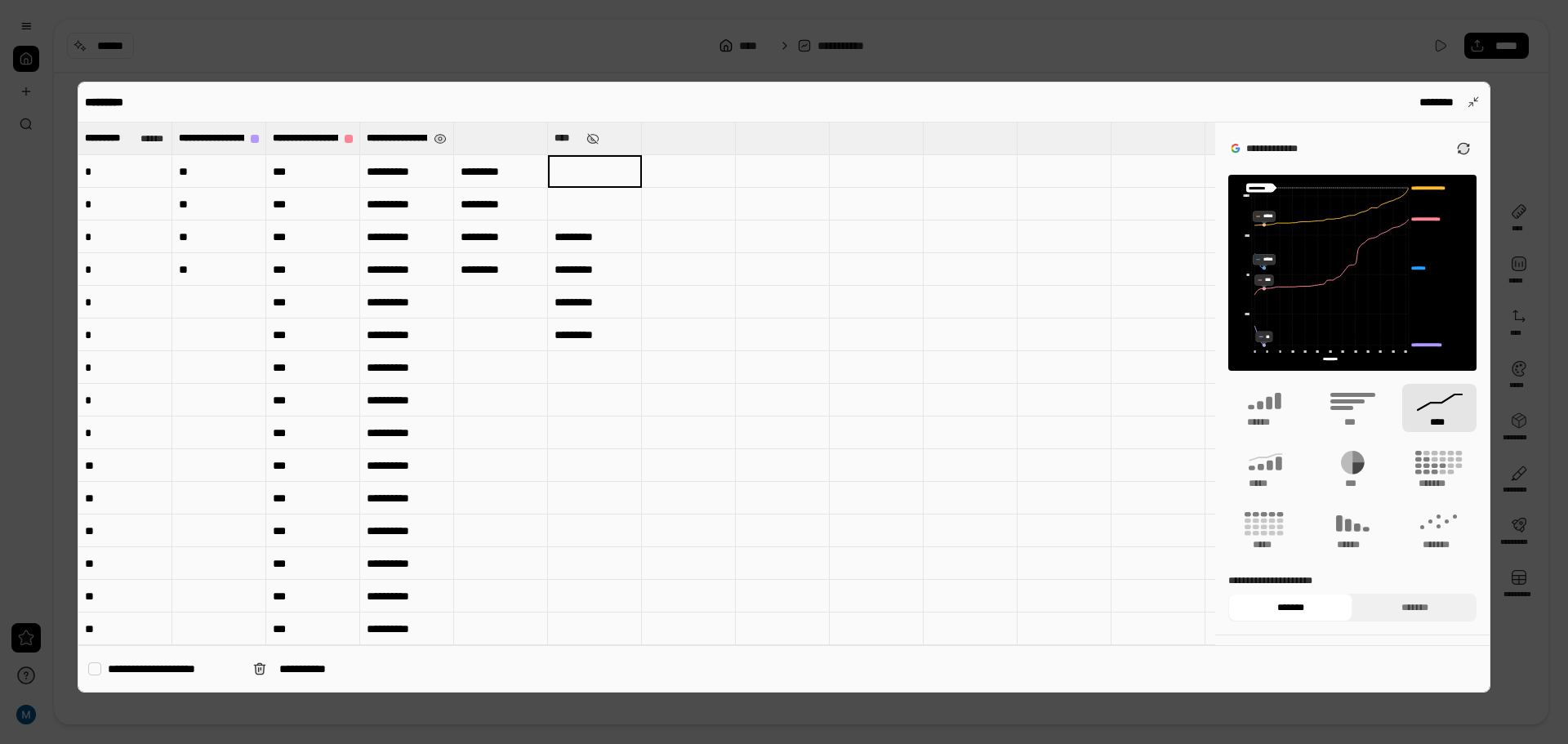 scroll, scrollTop: 0, scrollLeft: 0, axis: both 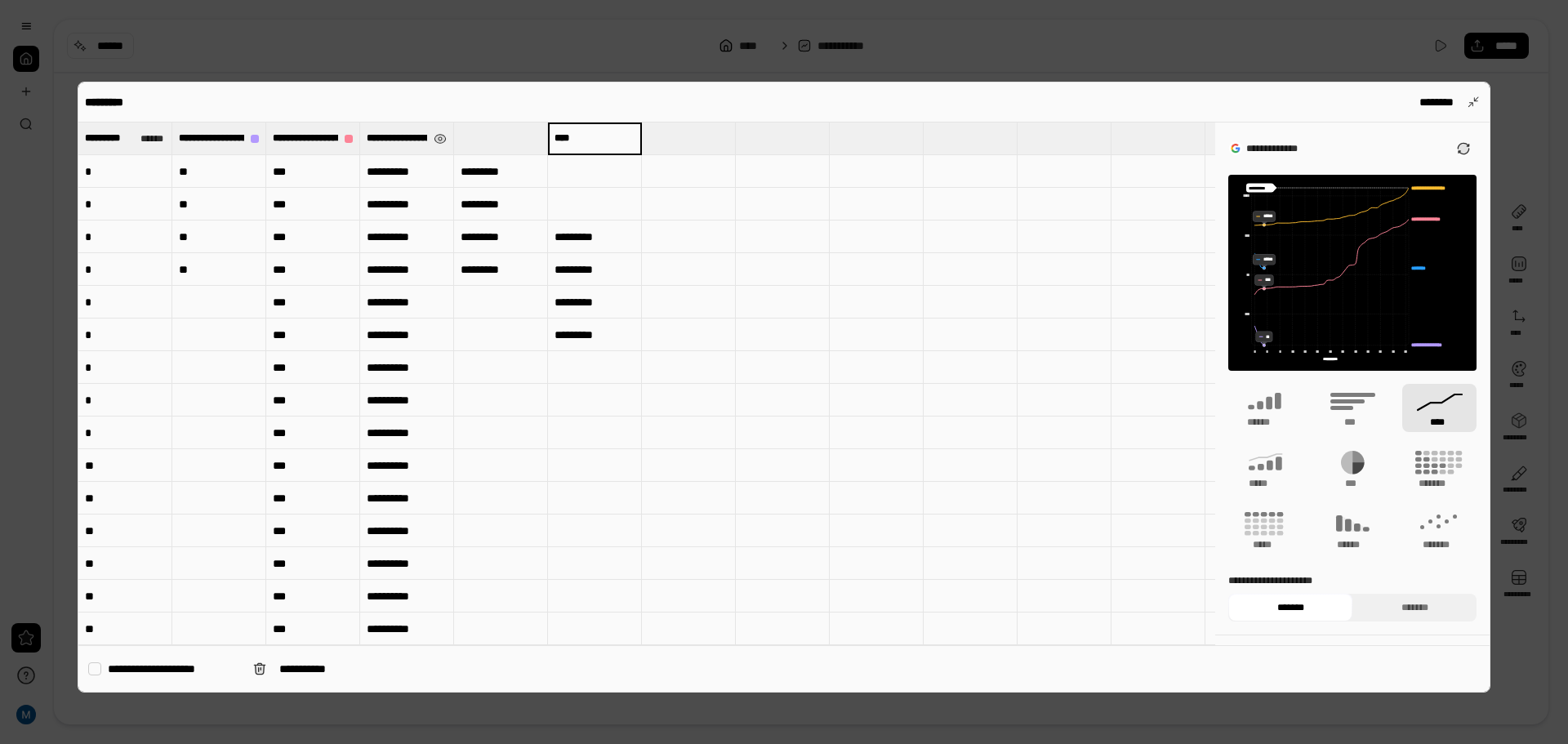 paste on "**********" 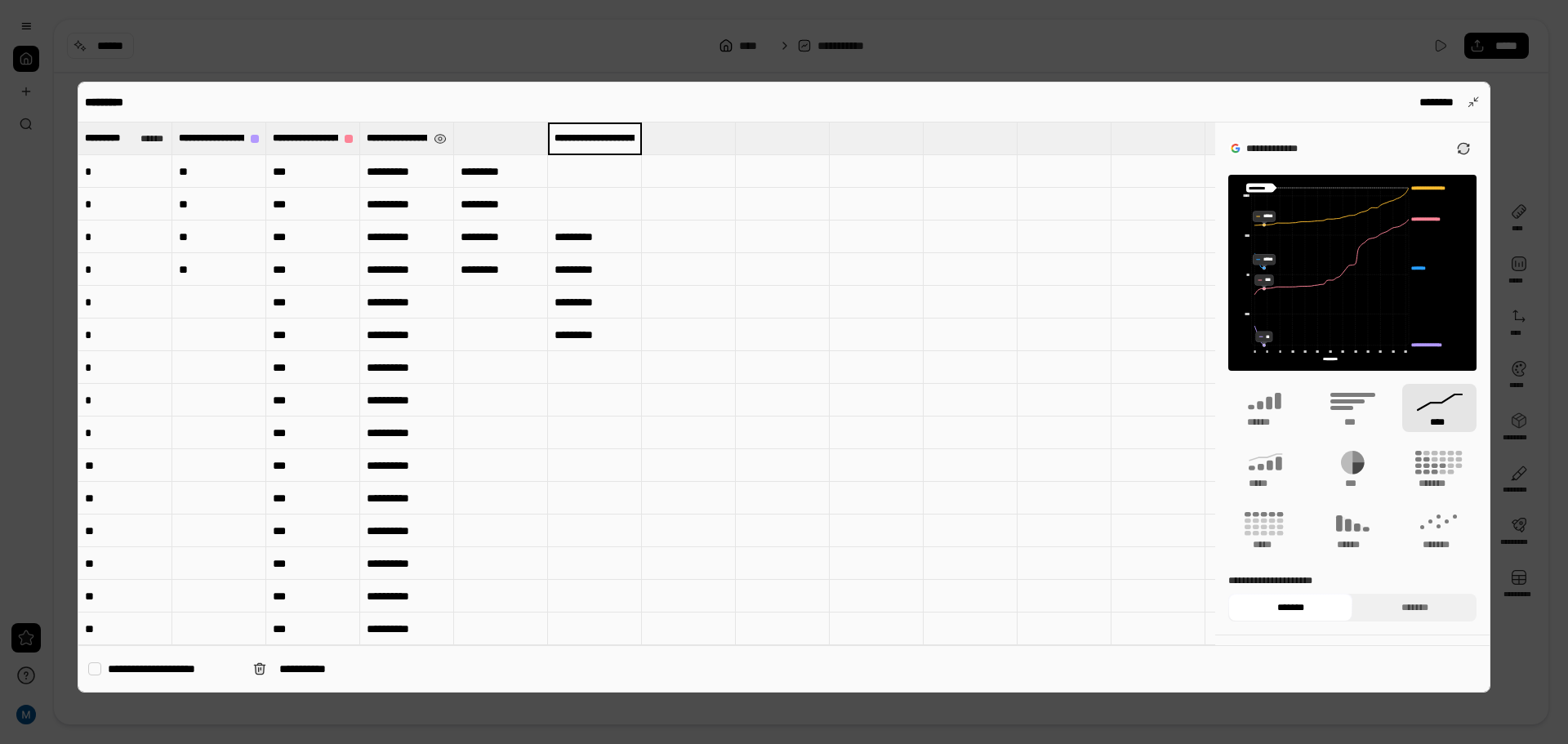 scroll, scrollTop: 0, scrollLeft: 87, axis: horizontal 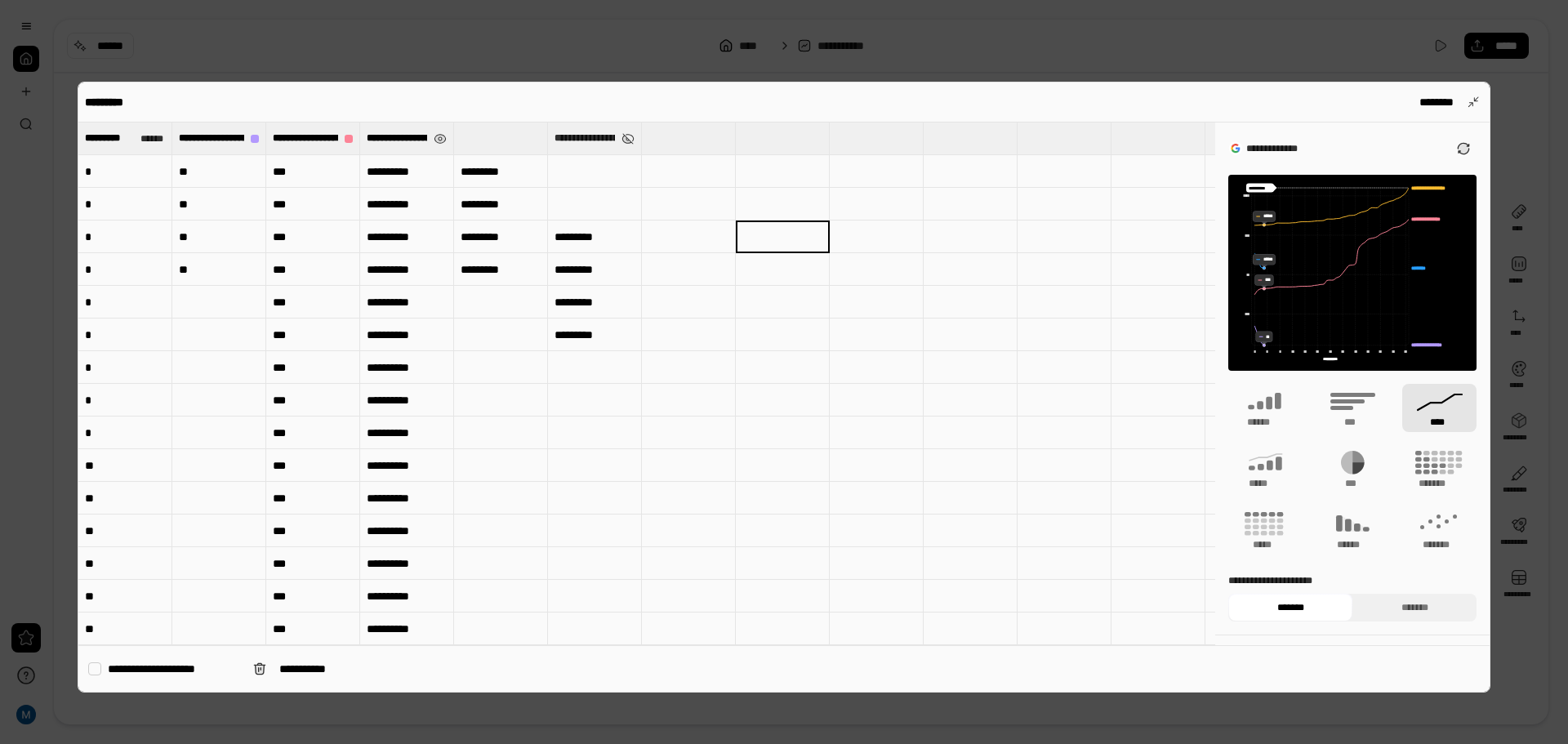 click on "**********" at bounding box center [585, 138] 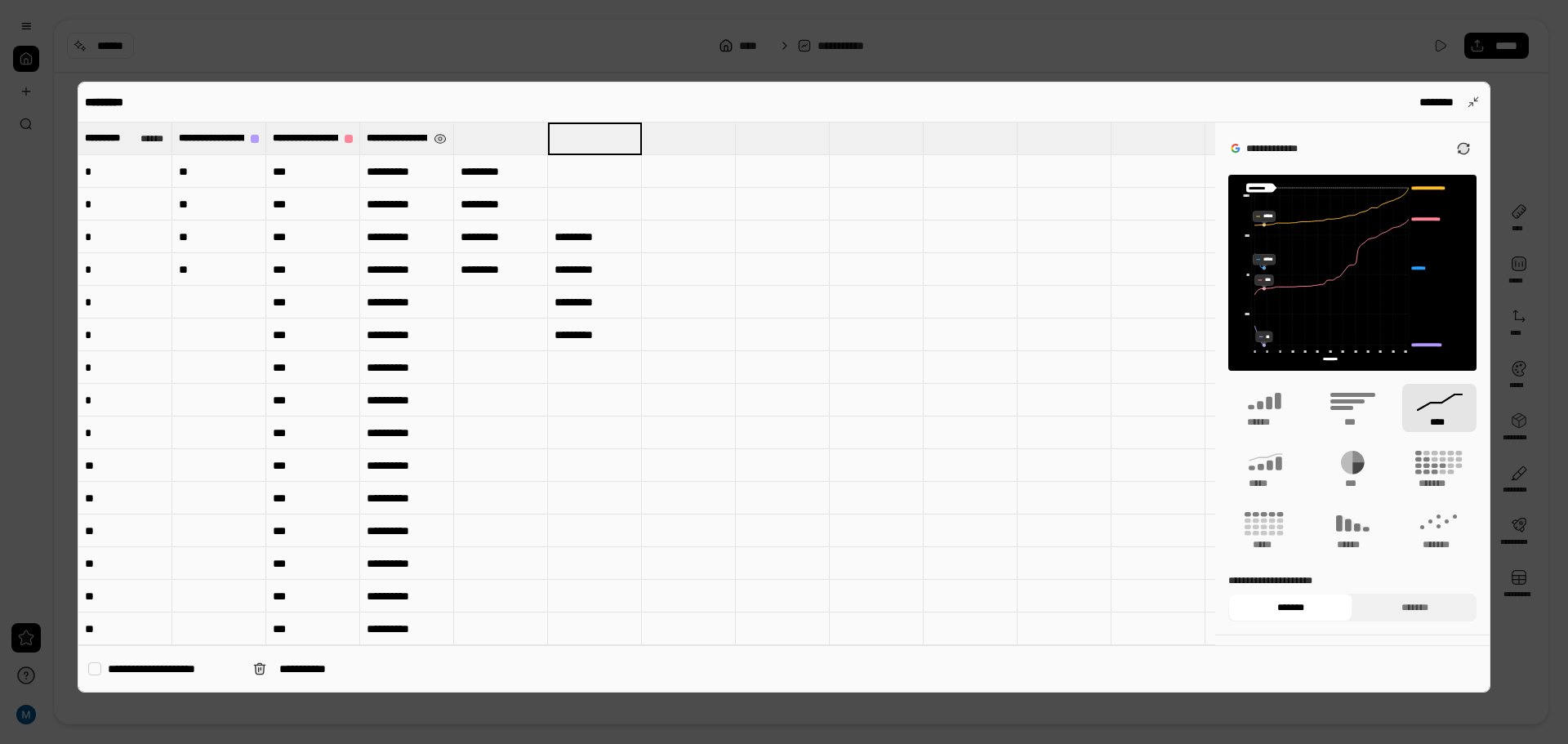 click at bounding box center [501, 138] 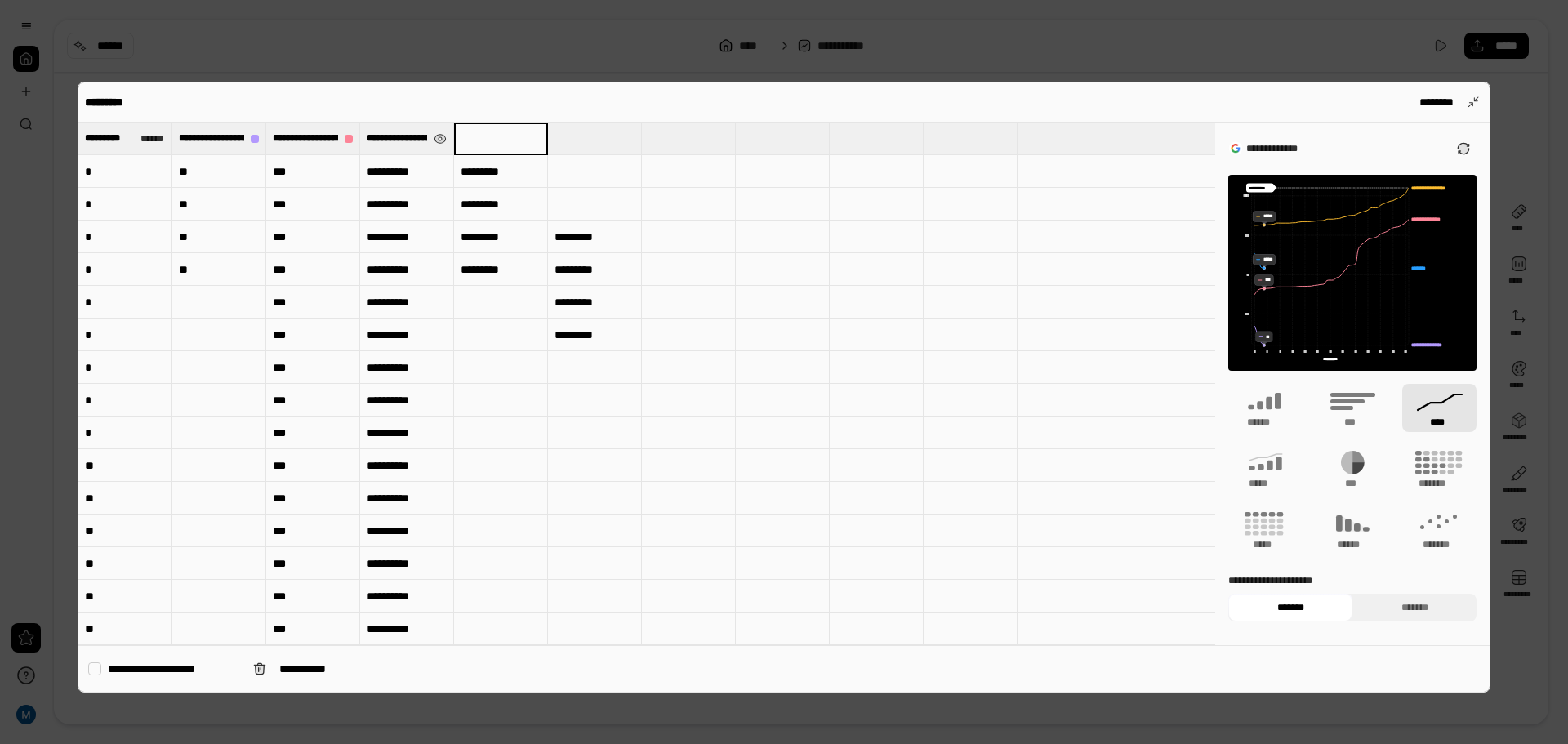 paste on "**********" 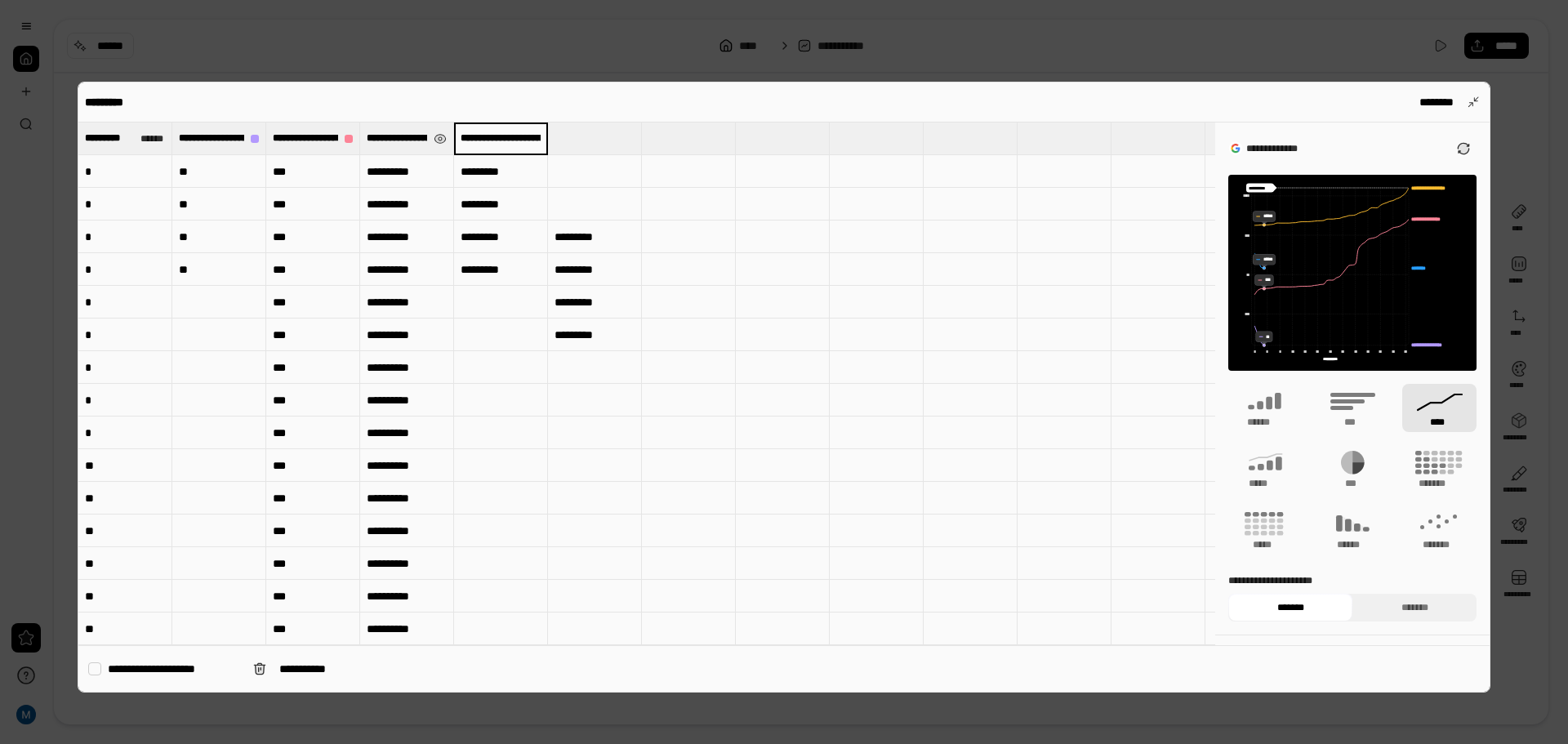scroll, scrollTop: 0, scrollLeft: 87, axis: horizontal 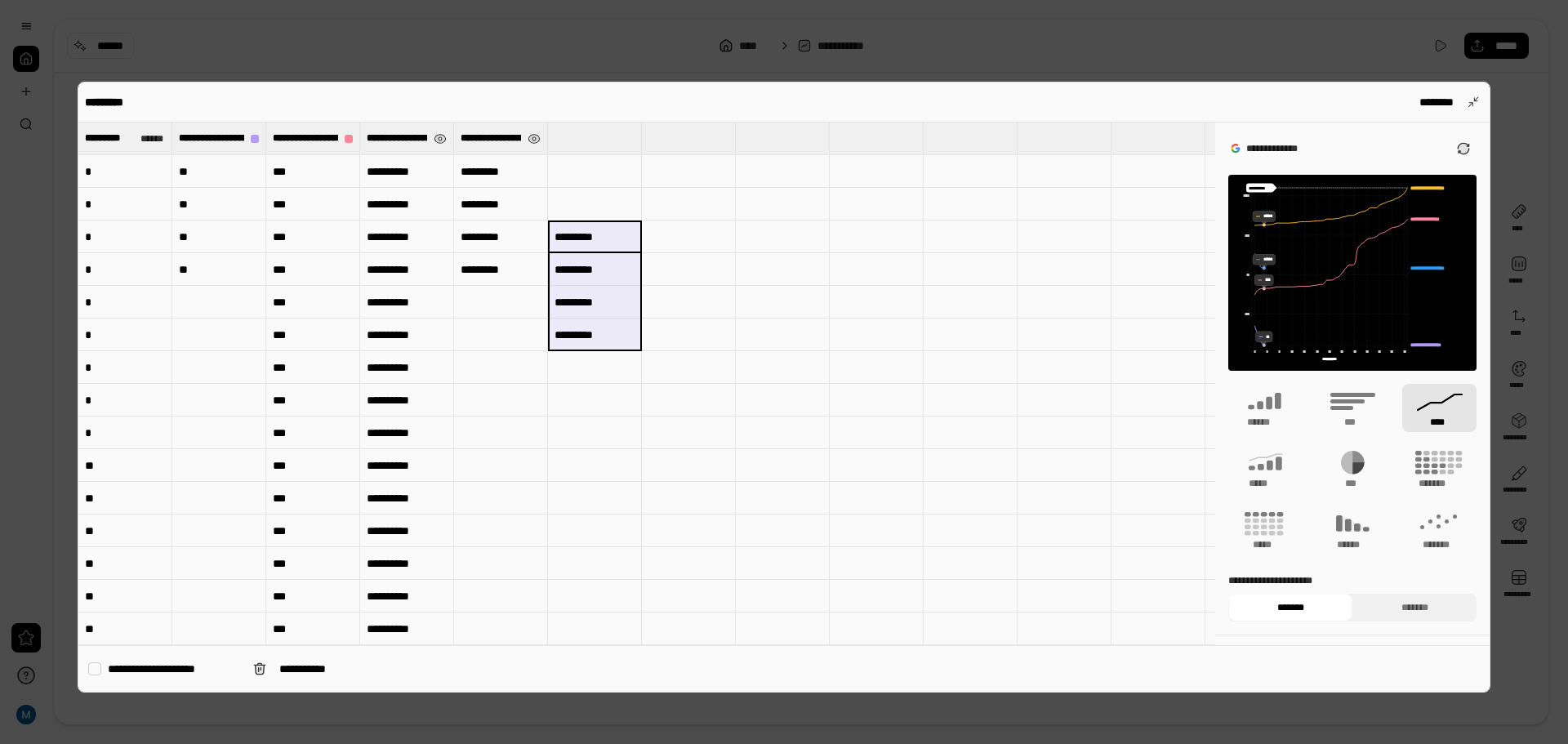 drag, startPoint x: 599, startPoint y: 242, endPoint x: 600, endPoint y: 323, distance: 81.01 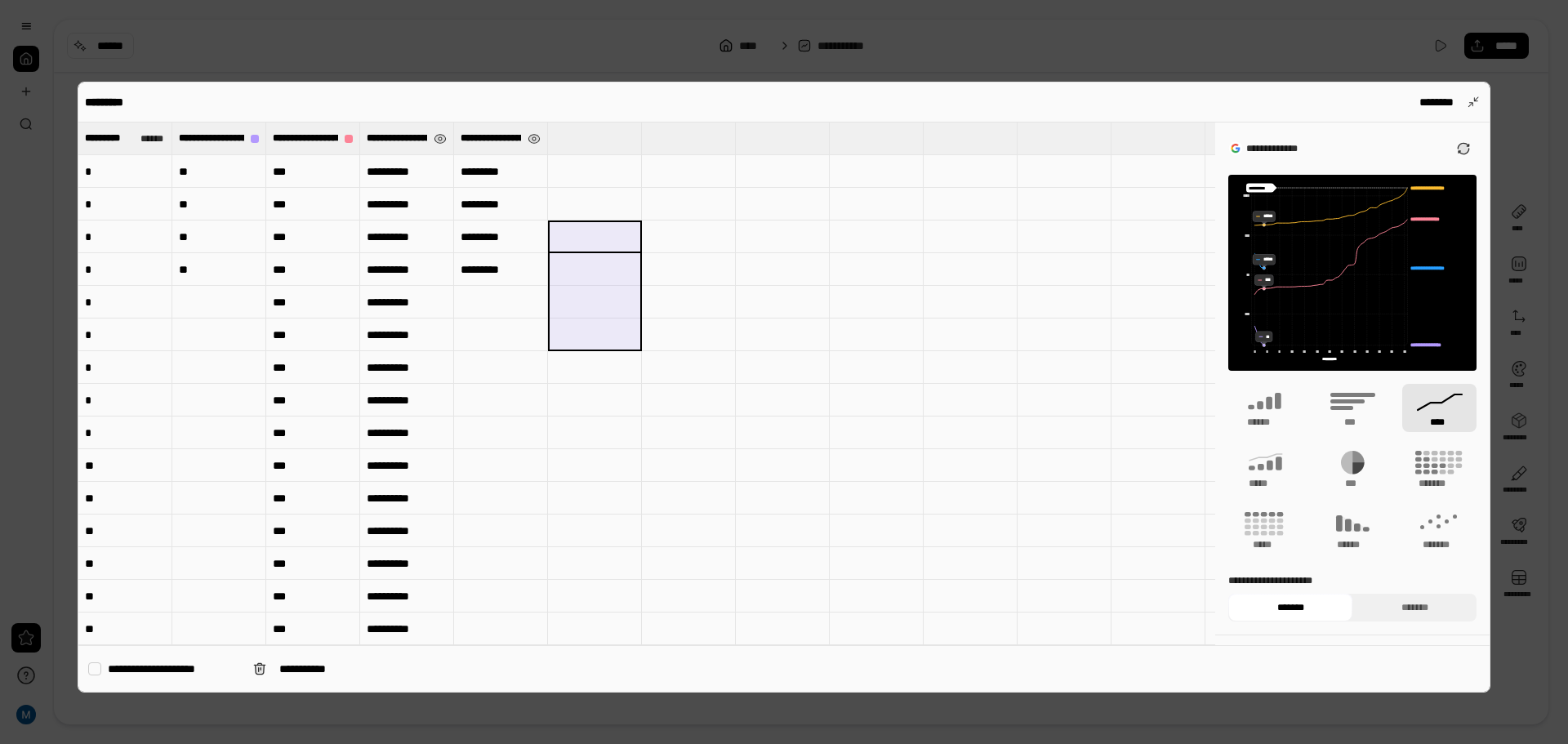 click at bounding box center (782, 237) 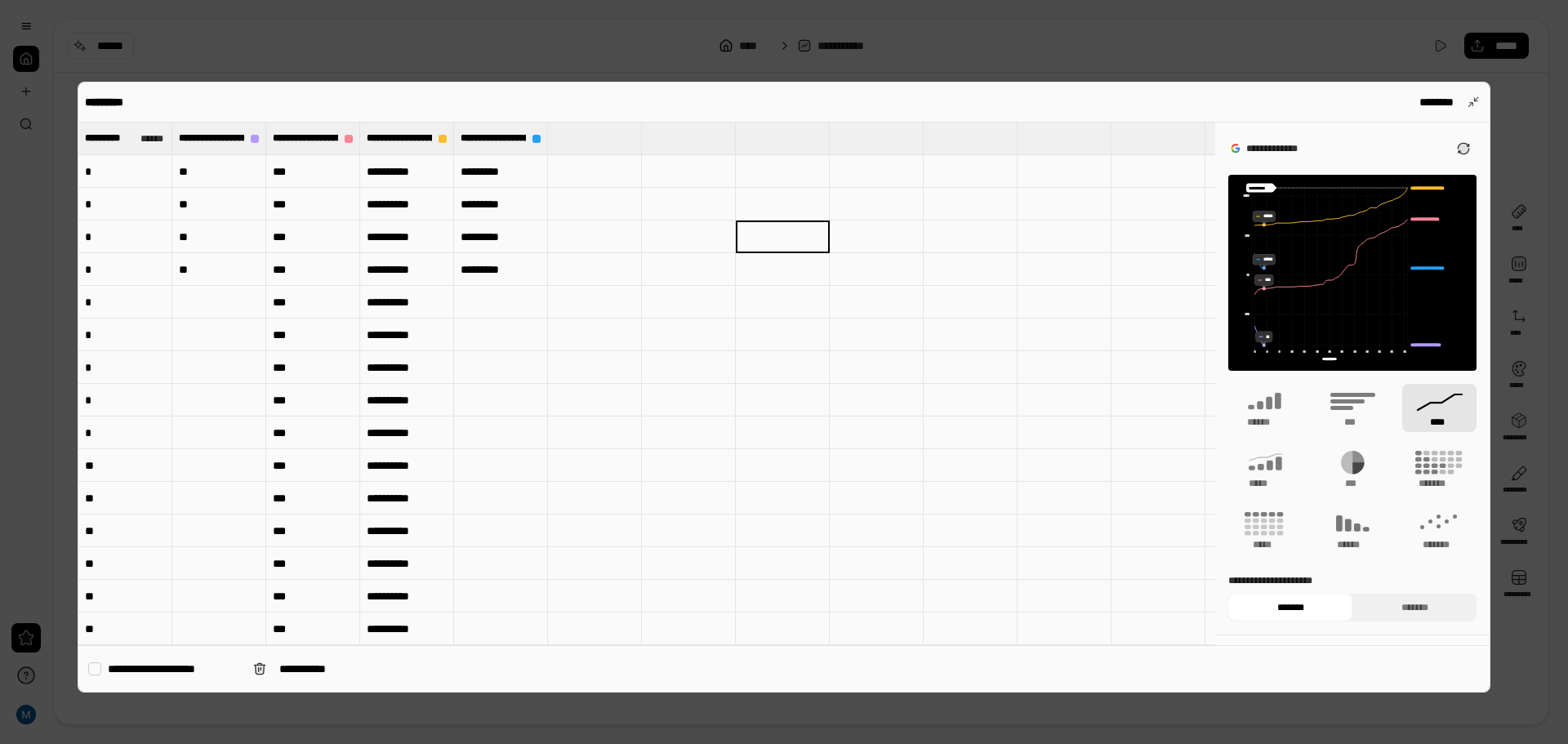click on "********* ********" at bounding box center [784, 102] 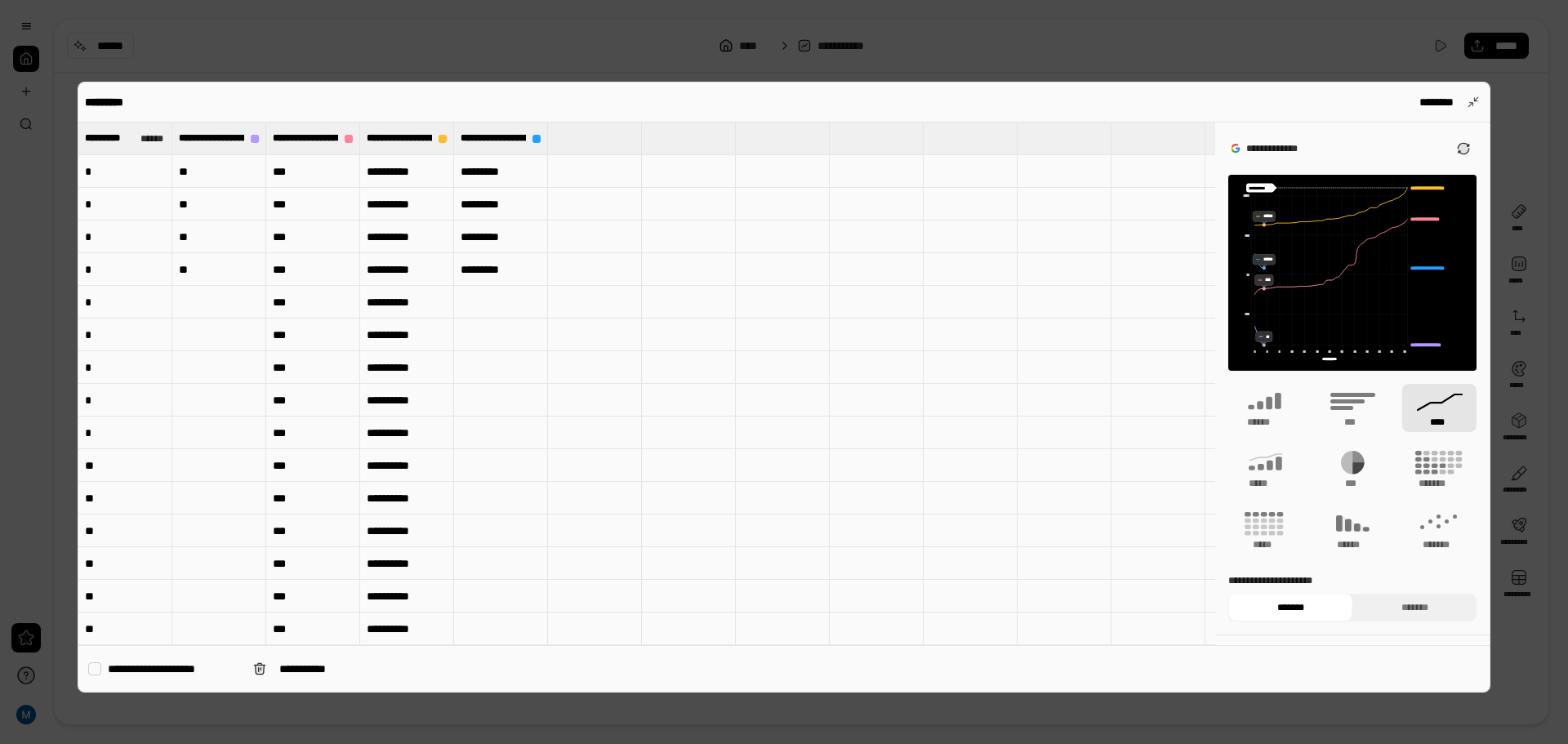 click at bounding box center [688, 237] 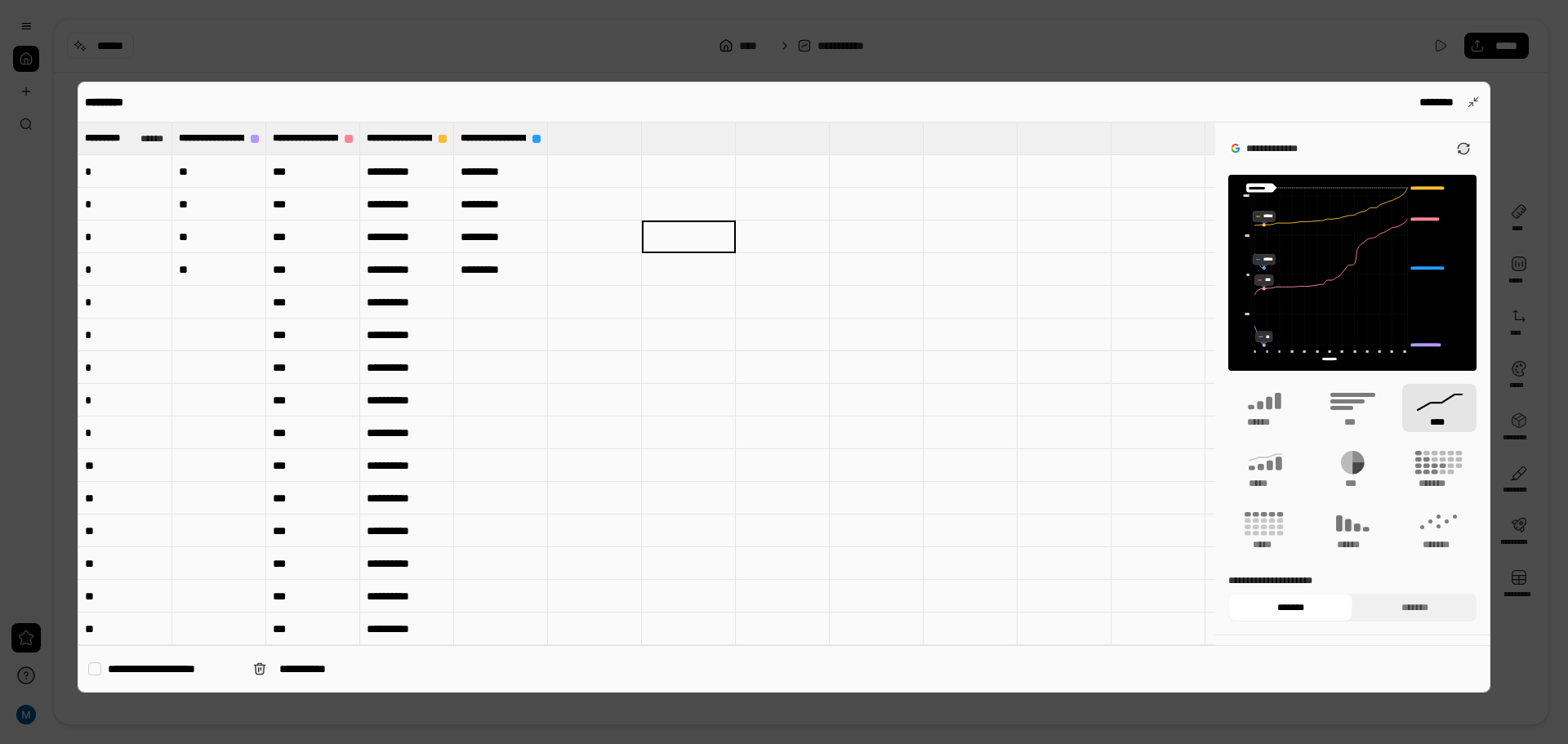 click at bounding box center [784, 372] 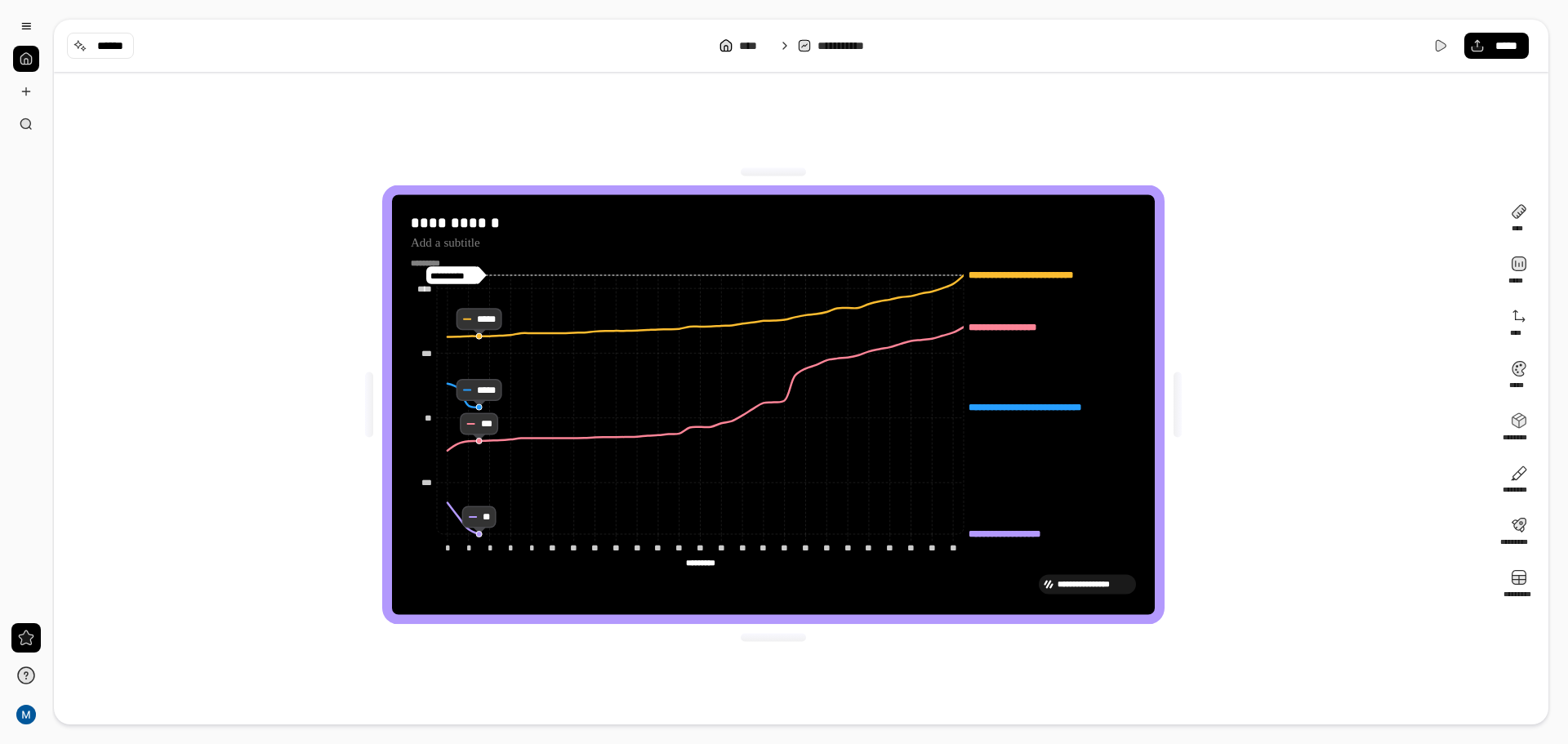 click on "**********" at bounding box center [773, 404] 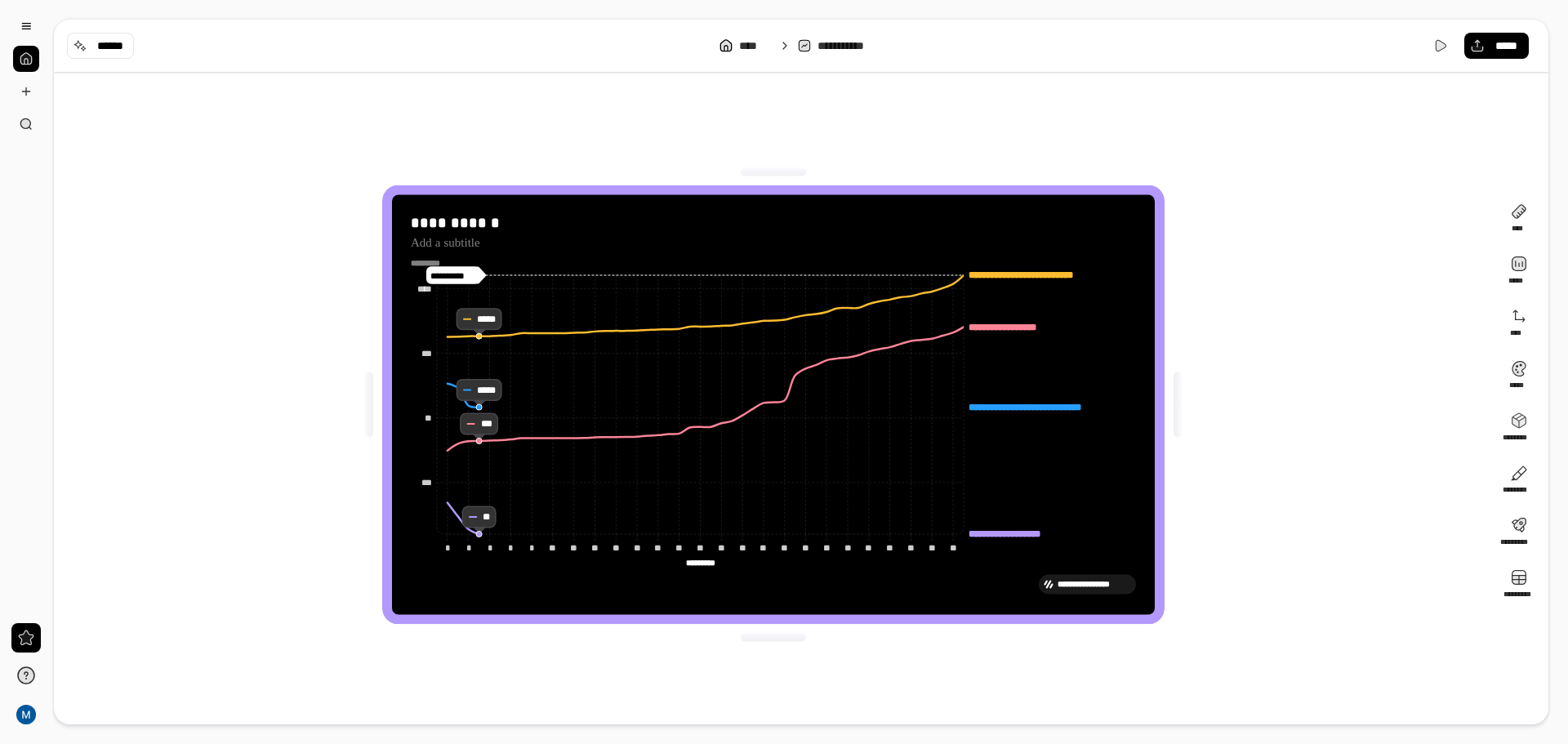 click on "**********" at bounding box center [773, 404] 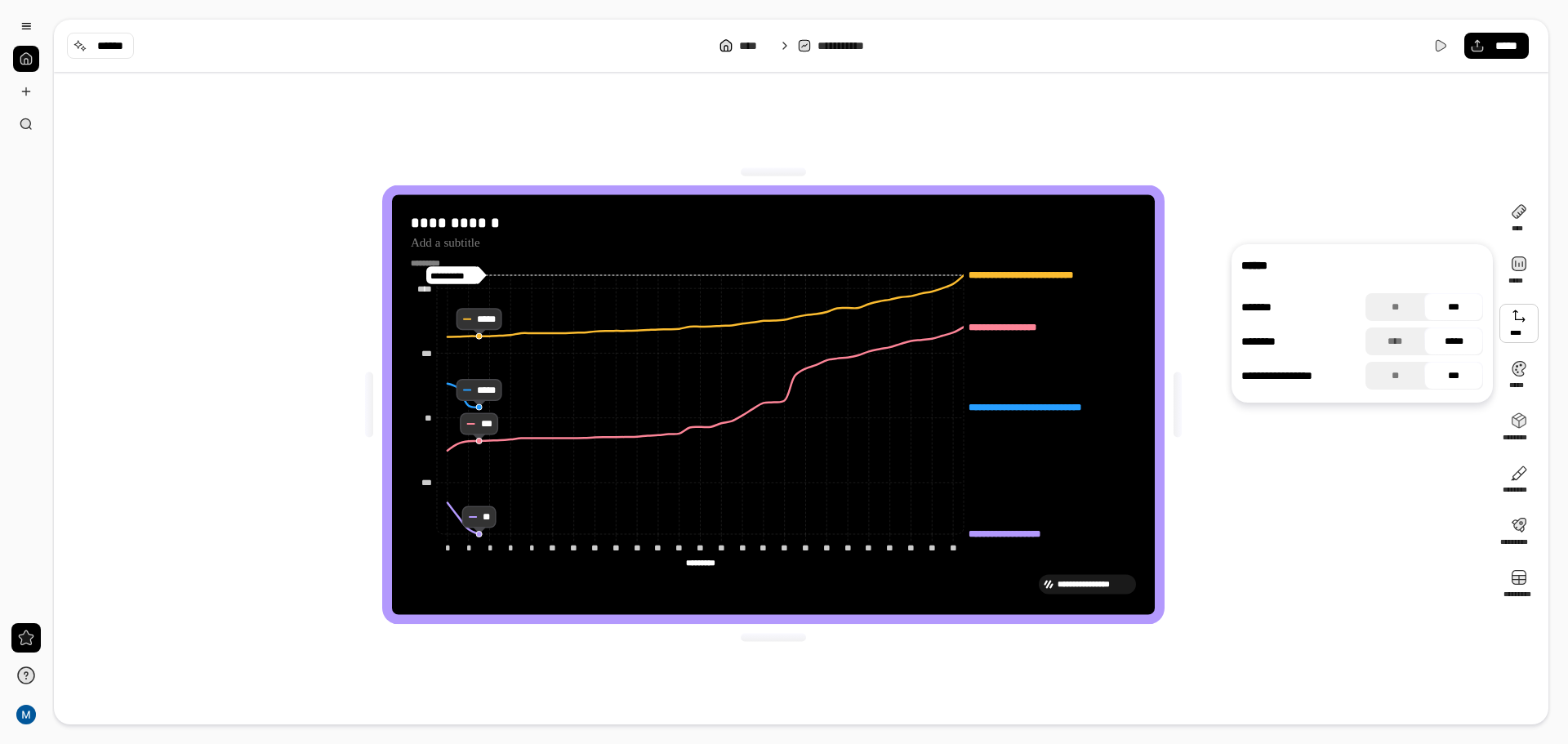 click at bounding box center (1519, 323) 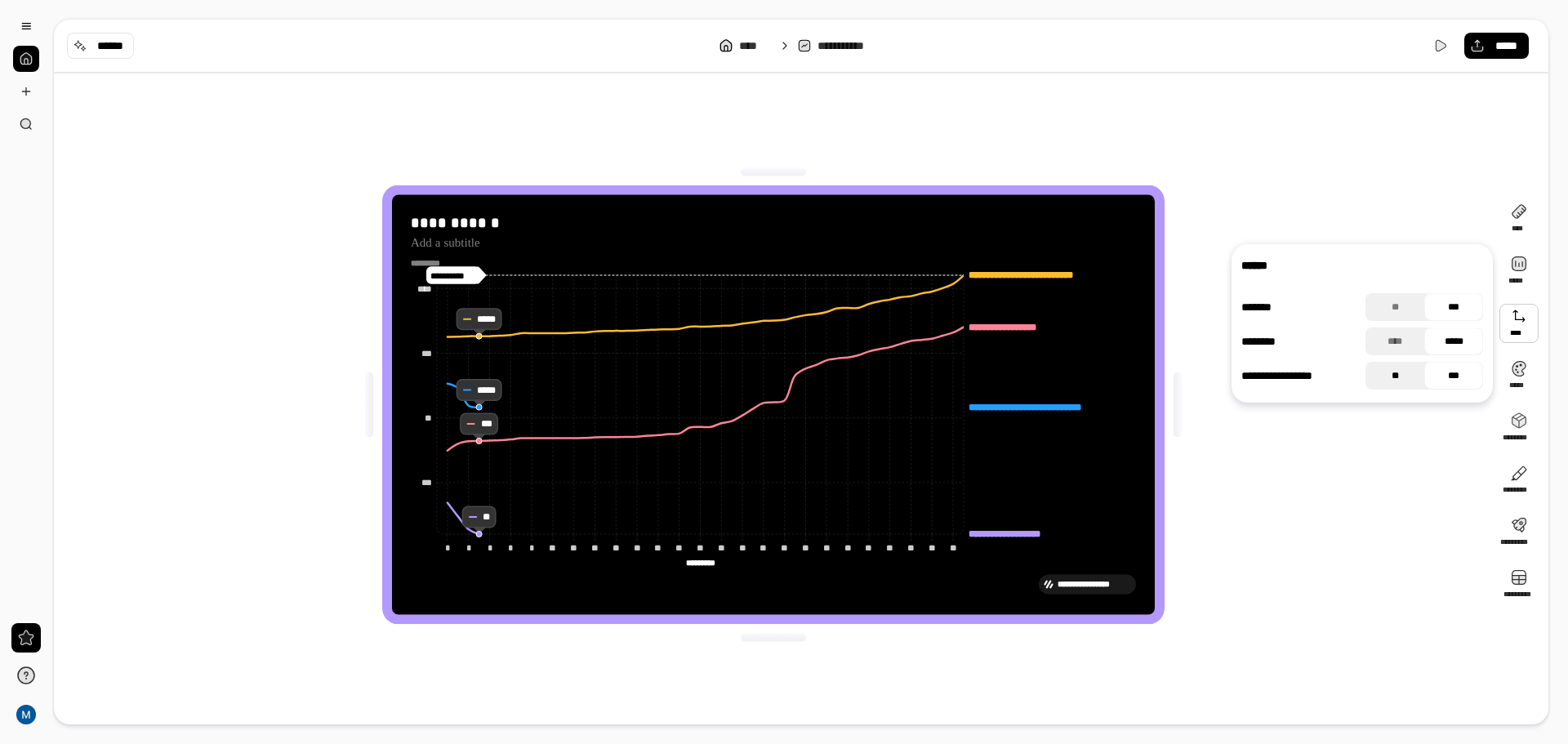 click on "**" at bounding box center (1395, 376) 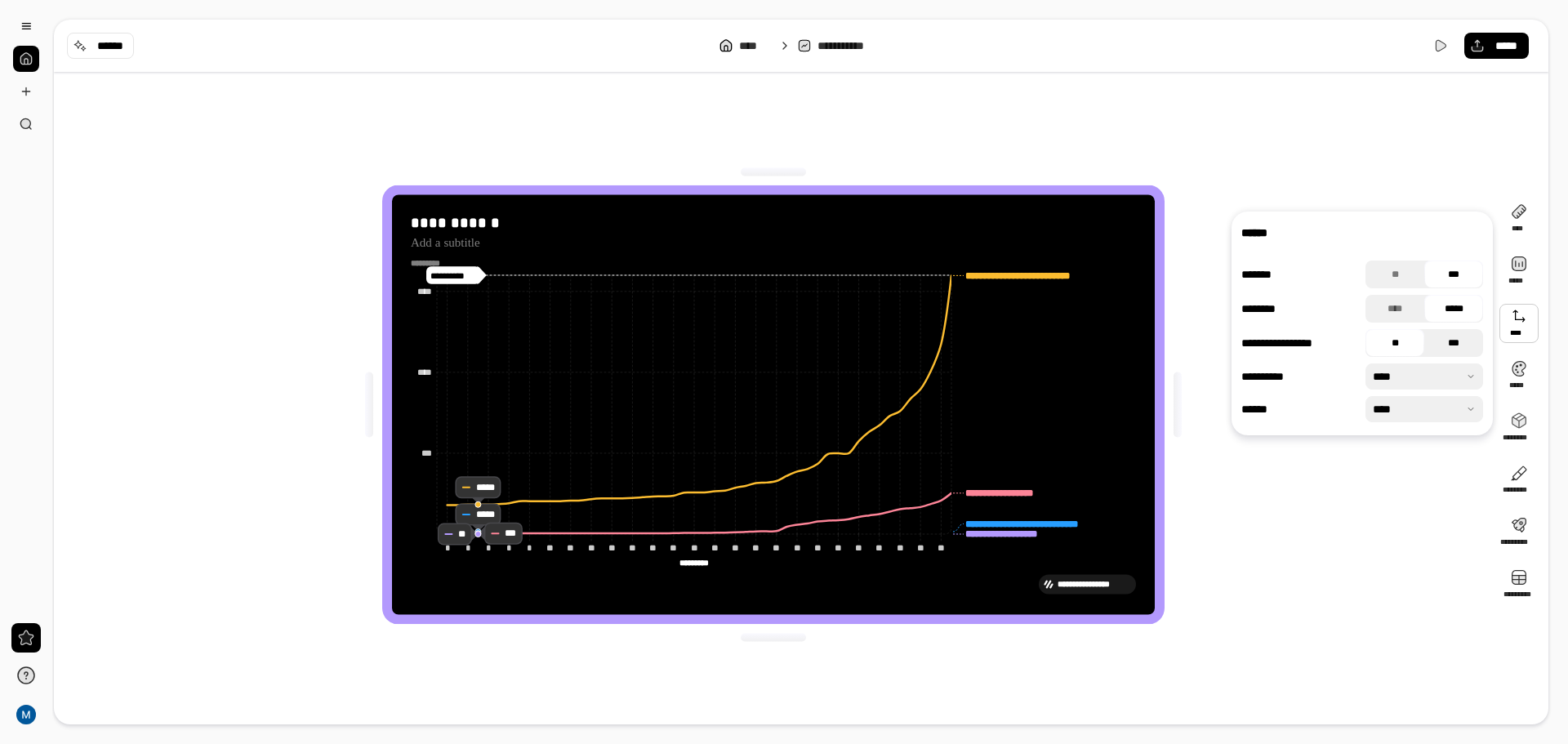 click on "***" at bounding box center [1454, 343] 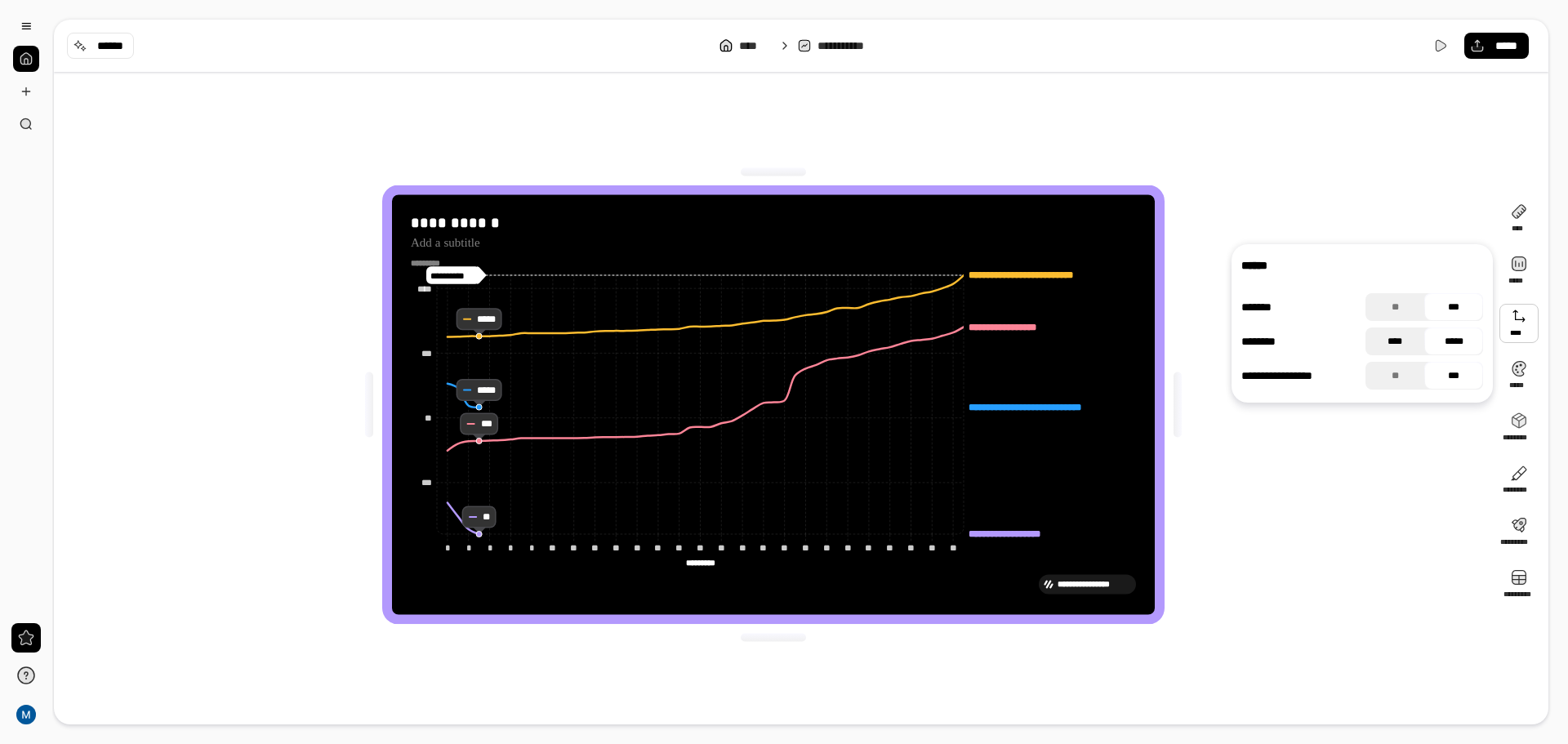 click on "****" at bounding box center (1395, 341) 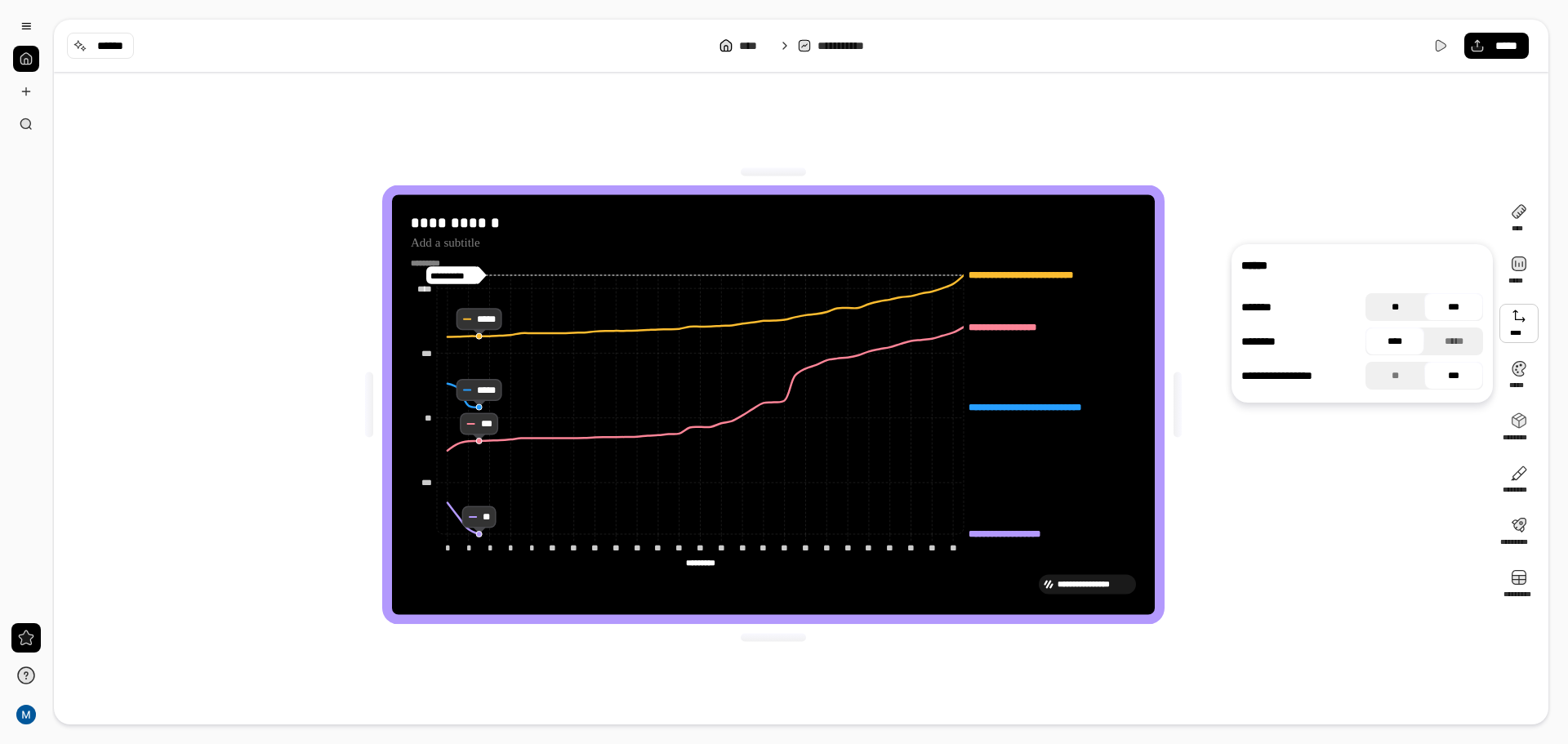 click on "**" at bounding box center [1395, 307] 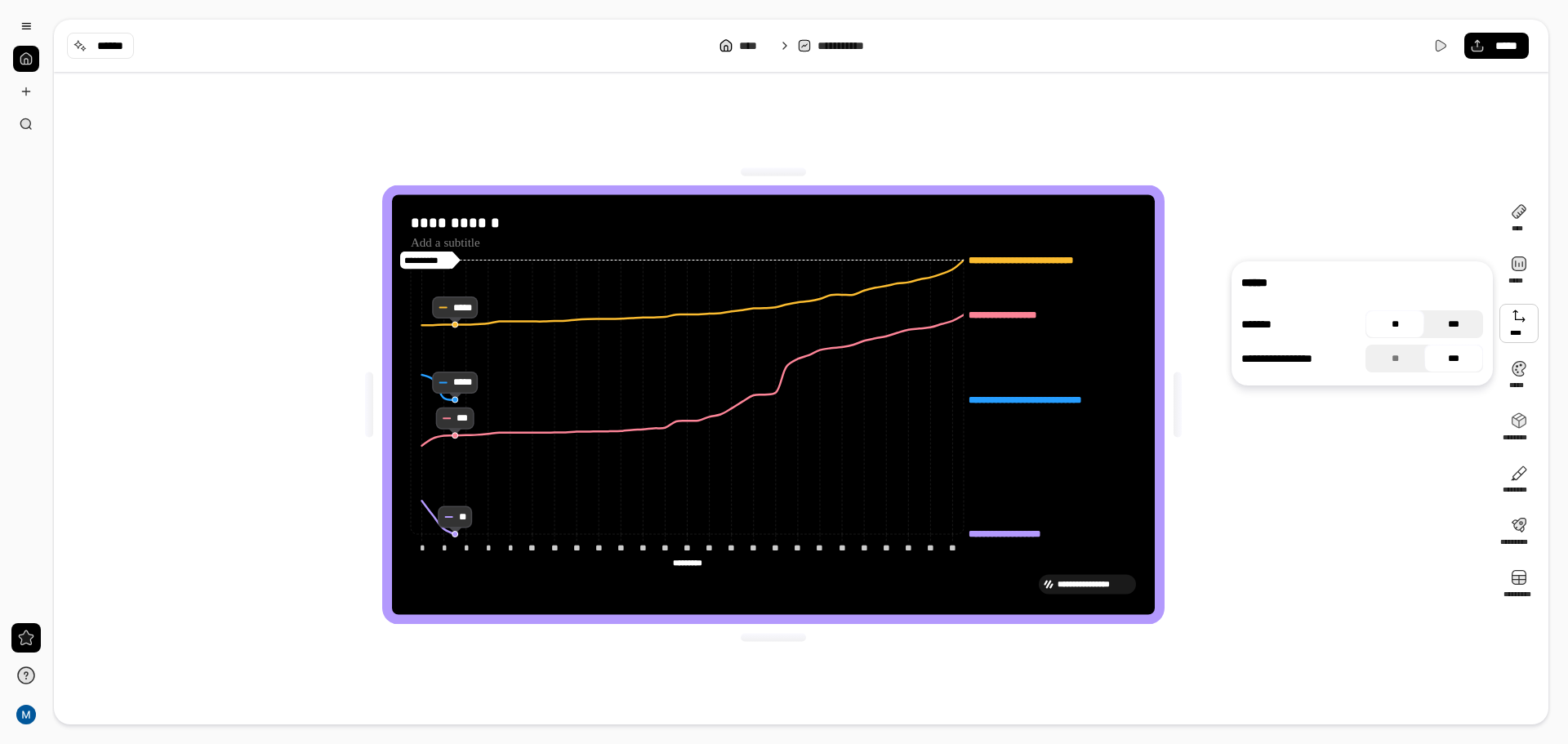 click on "***" at bounding box center (1454, 324) 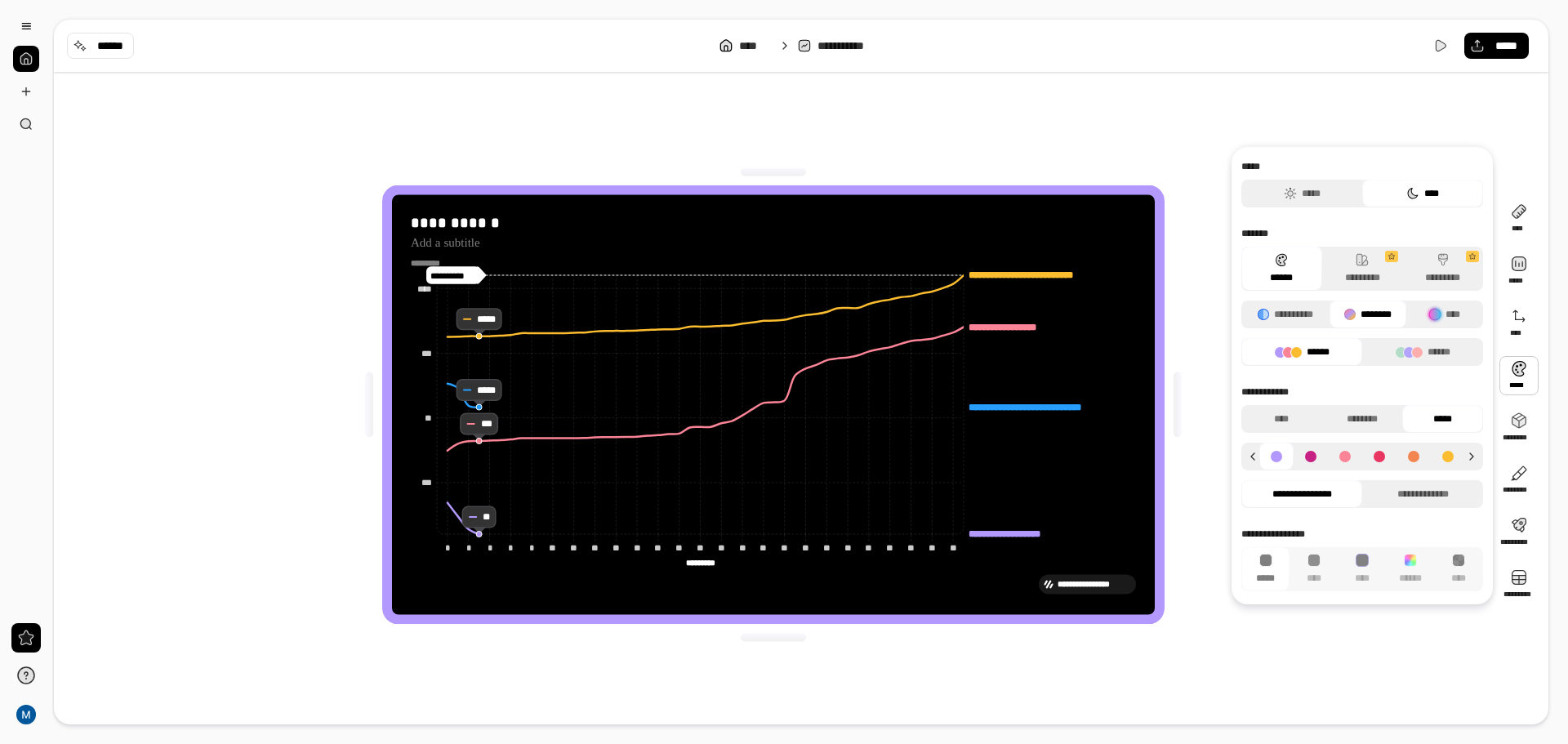 click at bounding box center [1519, 376] 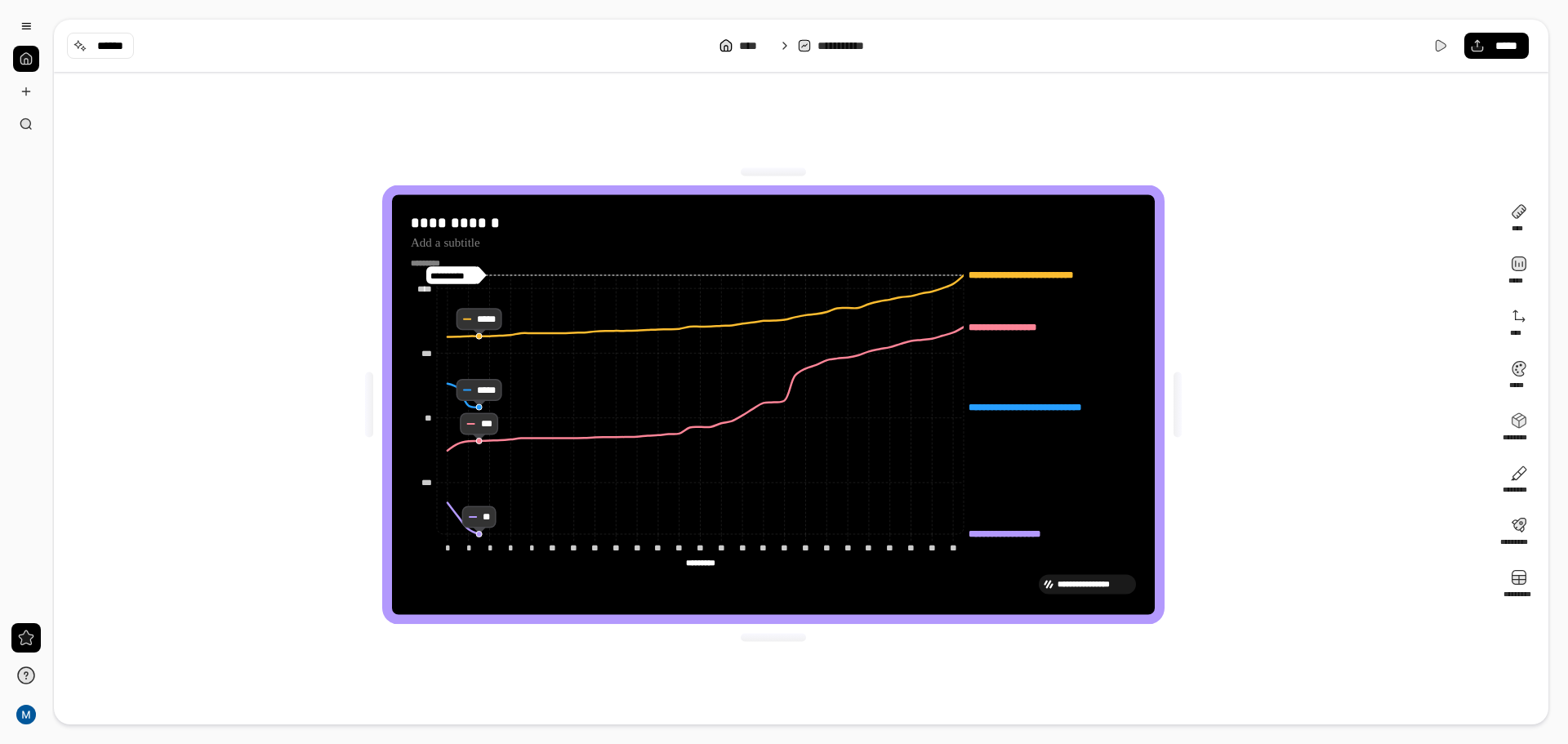click on "**********" at bounding box center (773, 404) 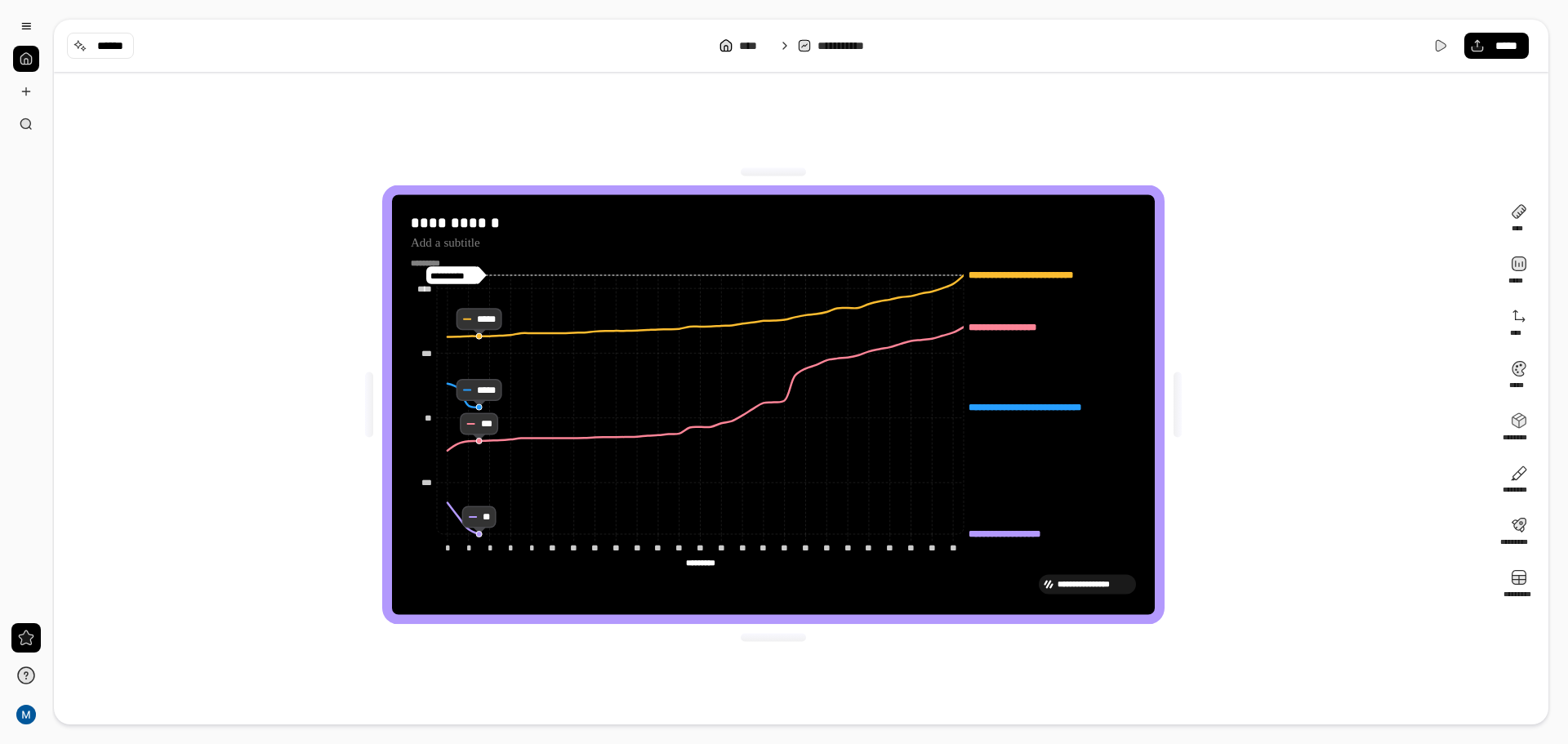 click on "**********" at bounding box center [773, 404] 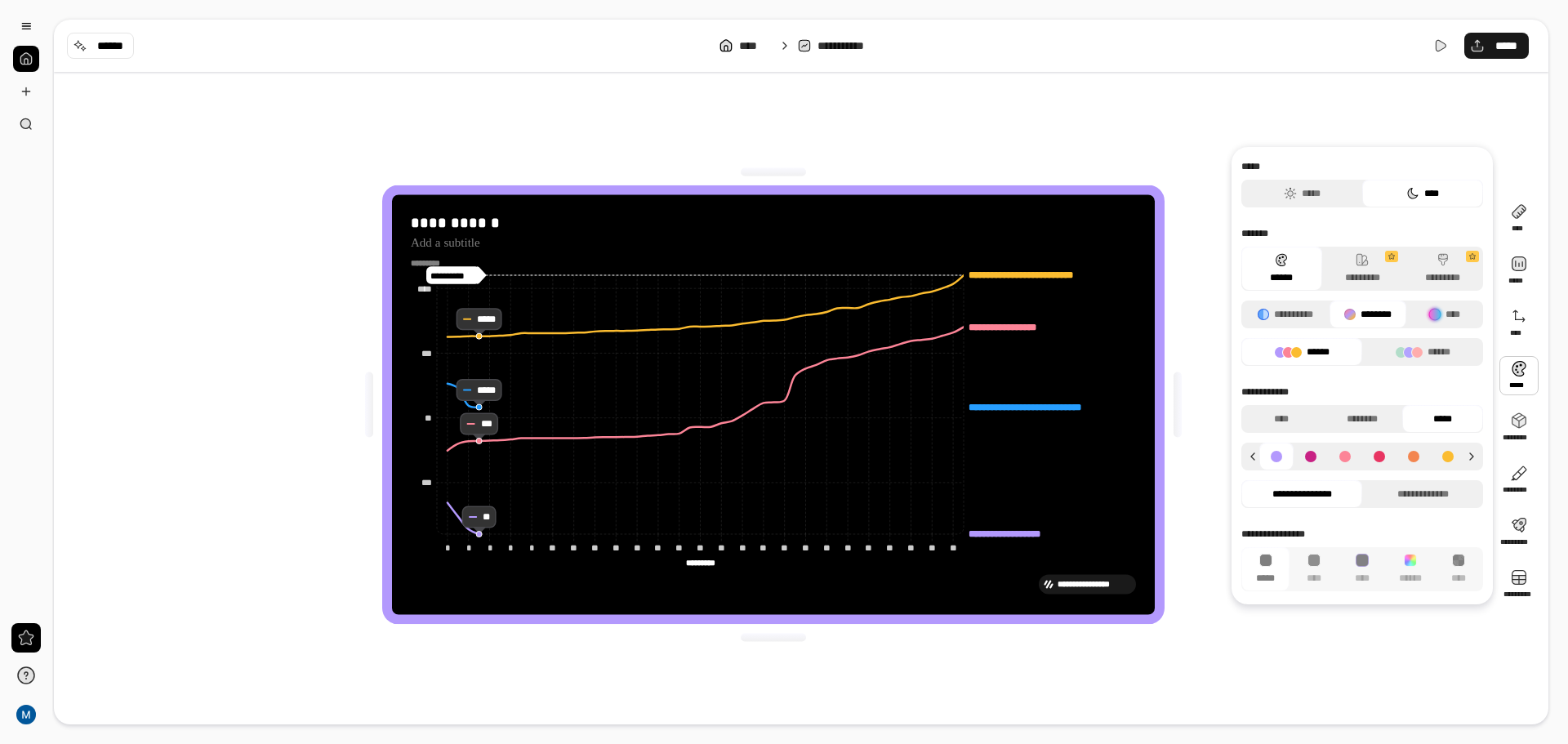 click on "*****" at bounding box center [1506, 46] 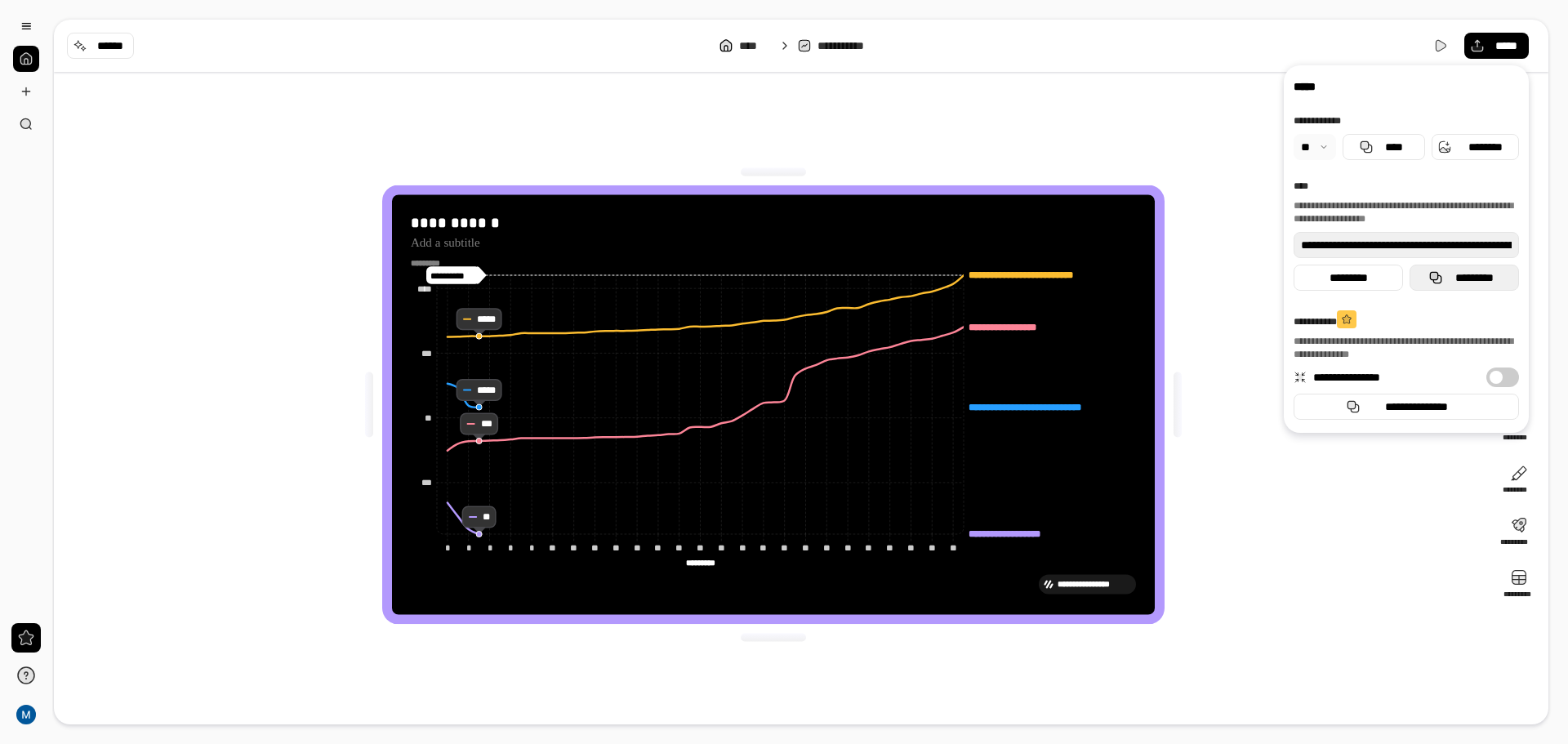 click on "*********" at bounding box center (1464, 278) 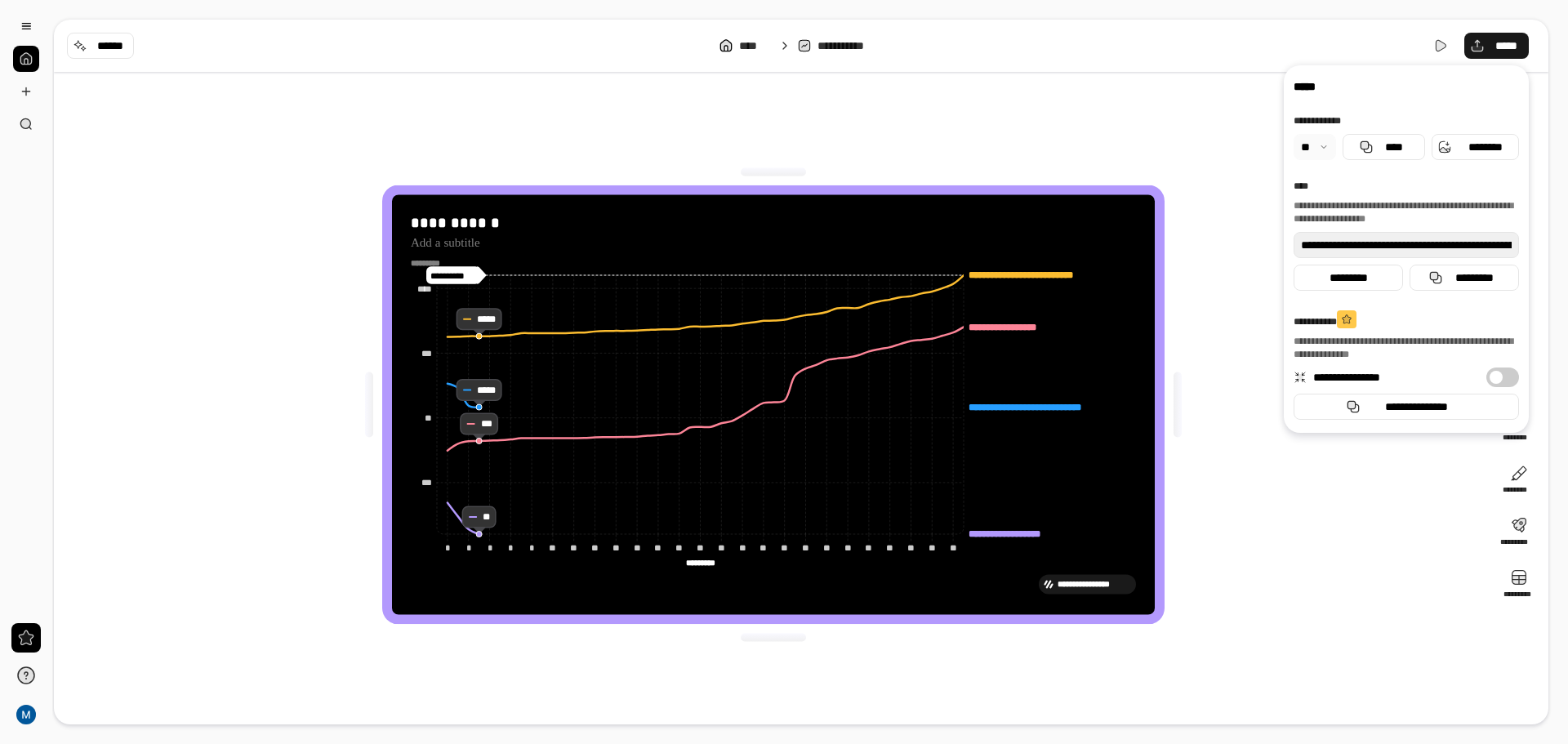 click on "*****" at bounding box center [1496, 46] 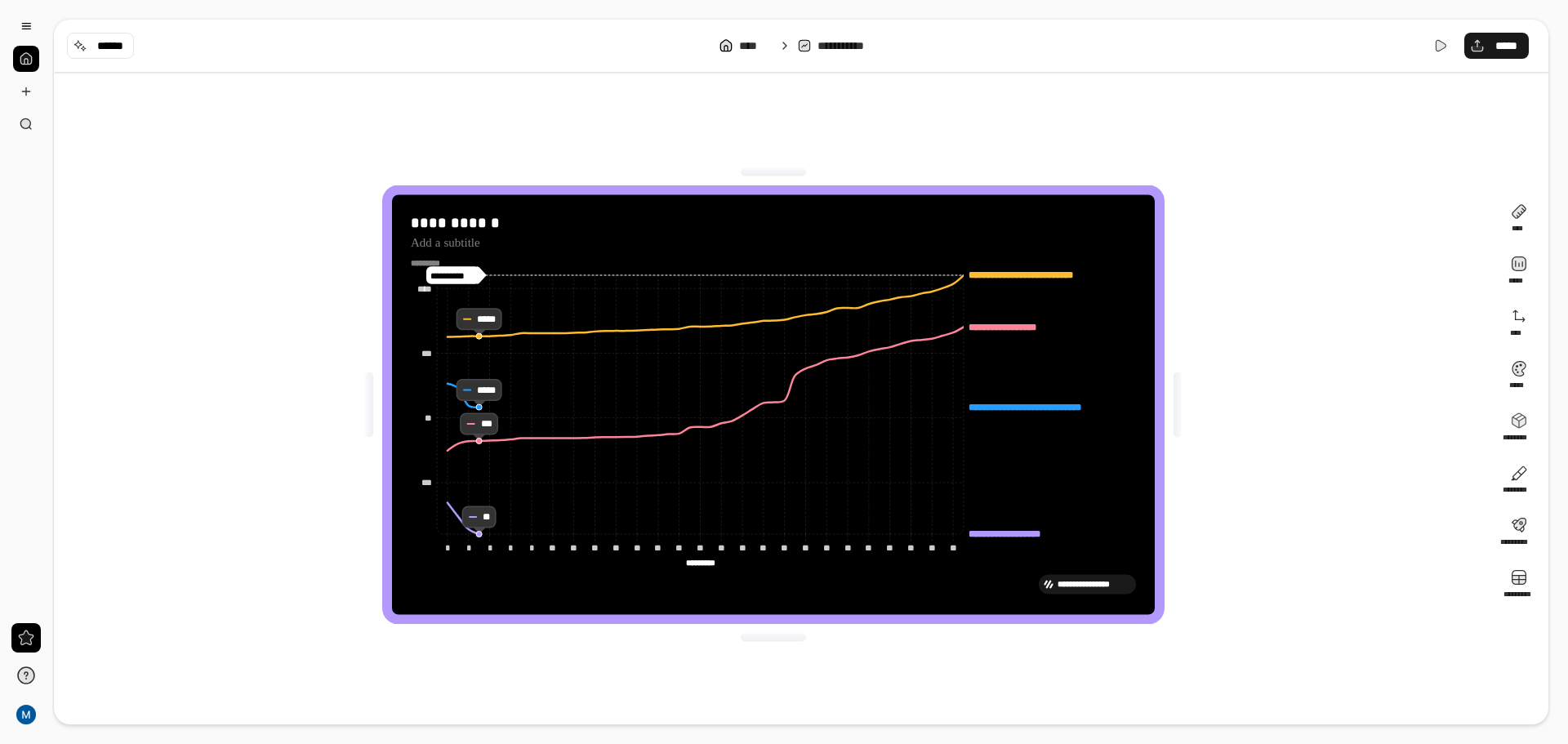 click on "*****" at bounding box center [1496, 46] 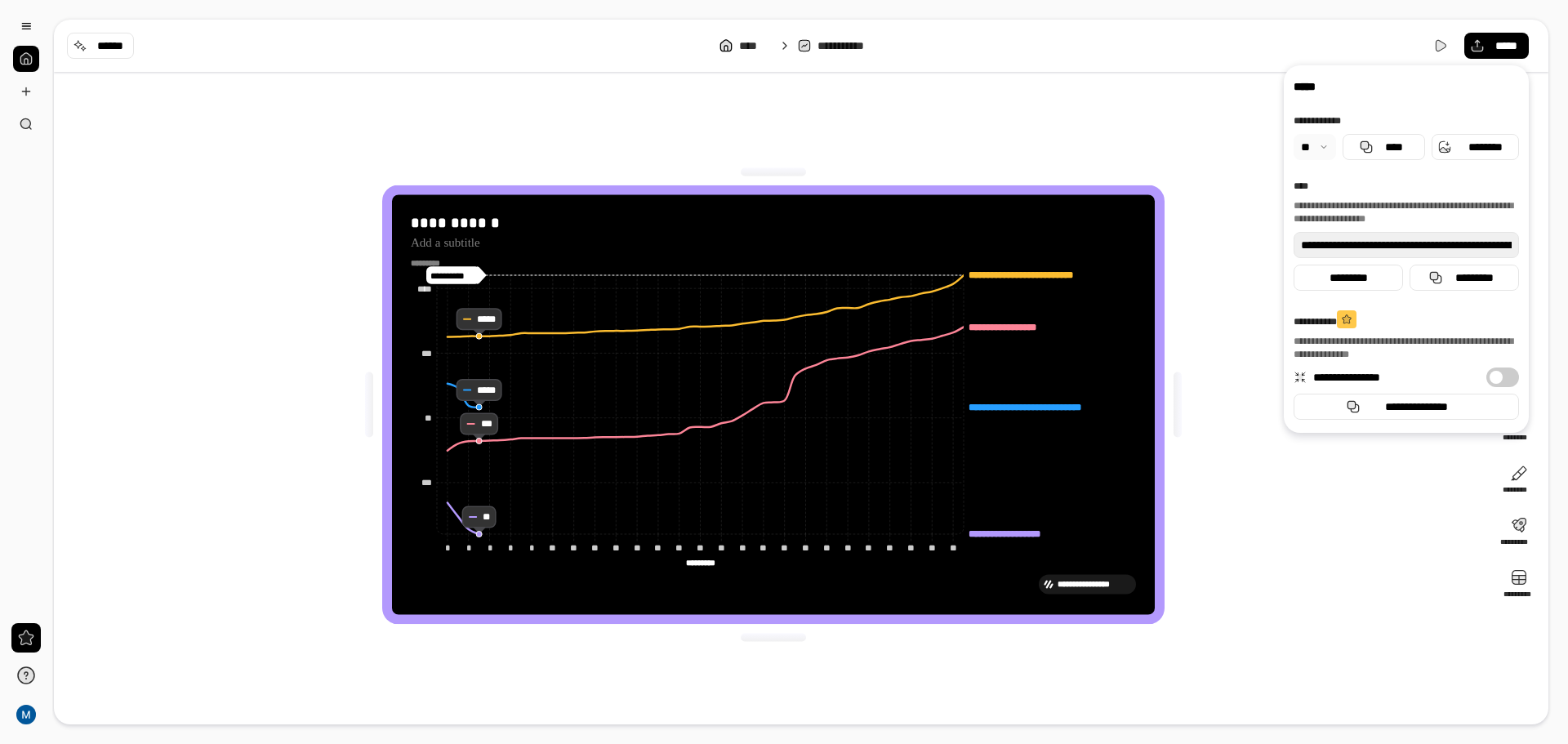 click at bounding box center [1315, 147] 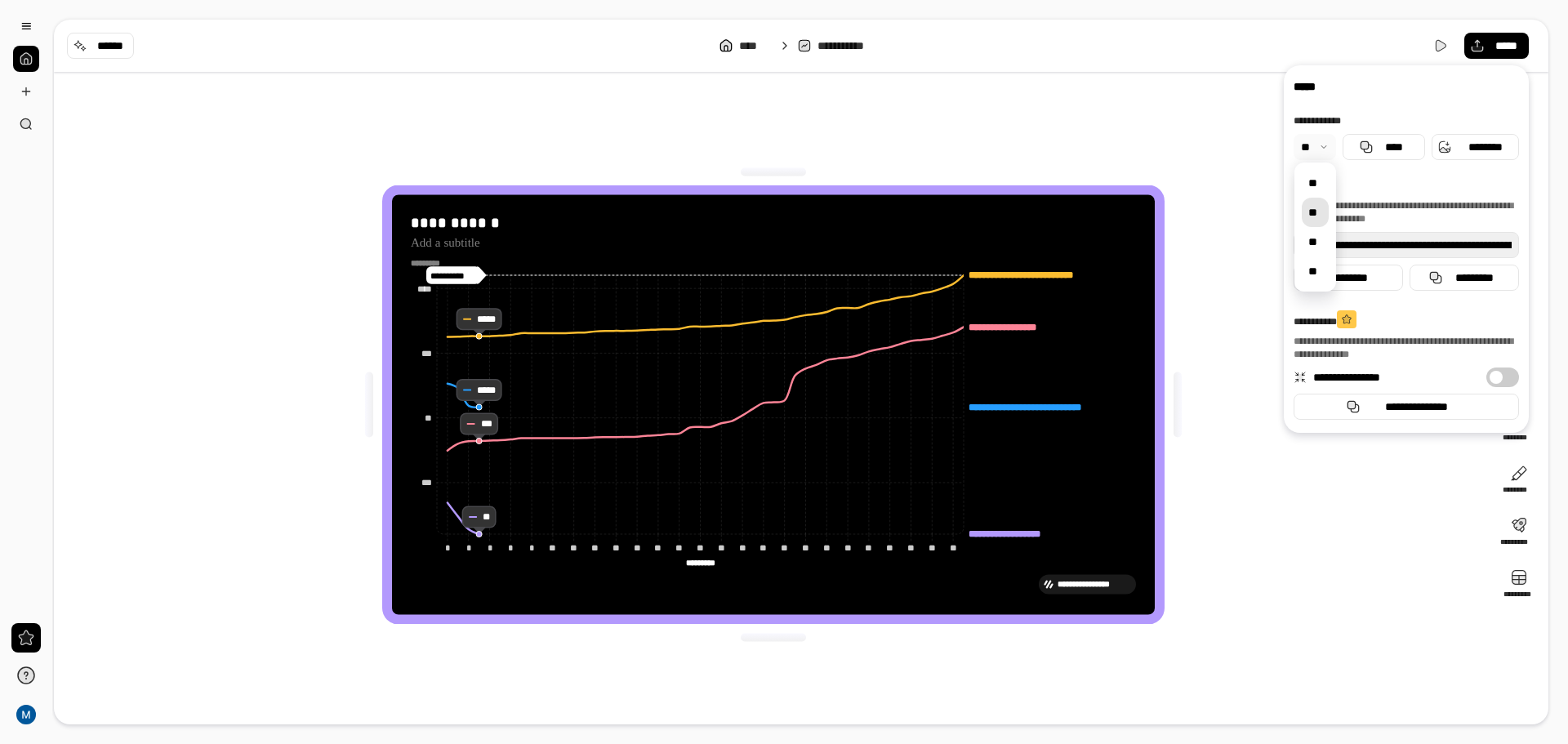 click on "**" at bounding box center [1315, 212] 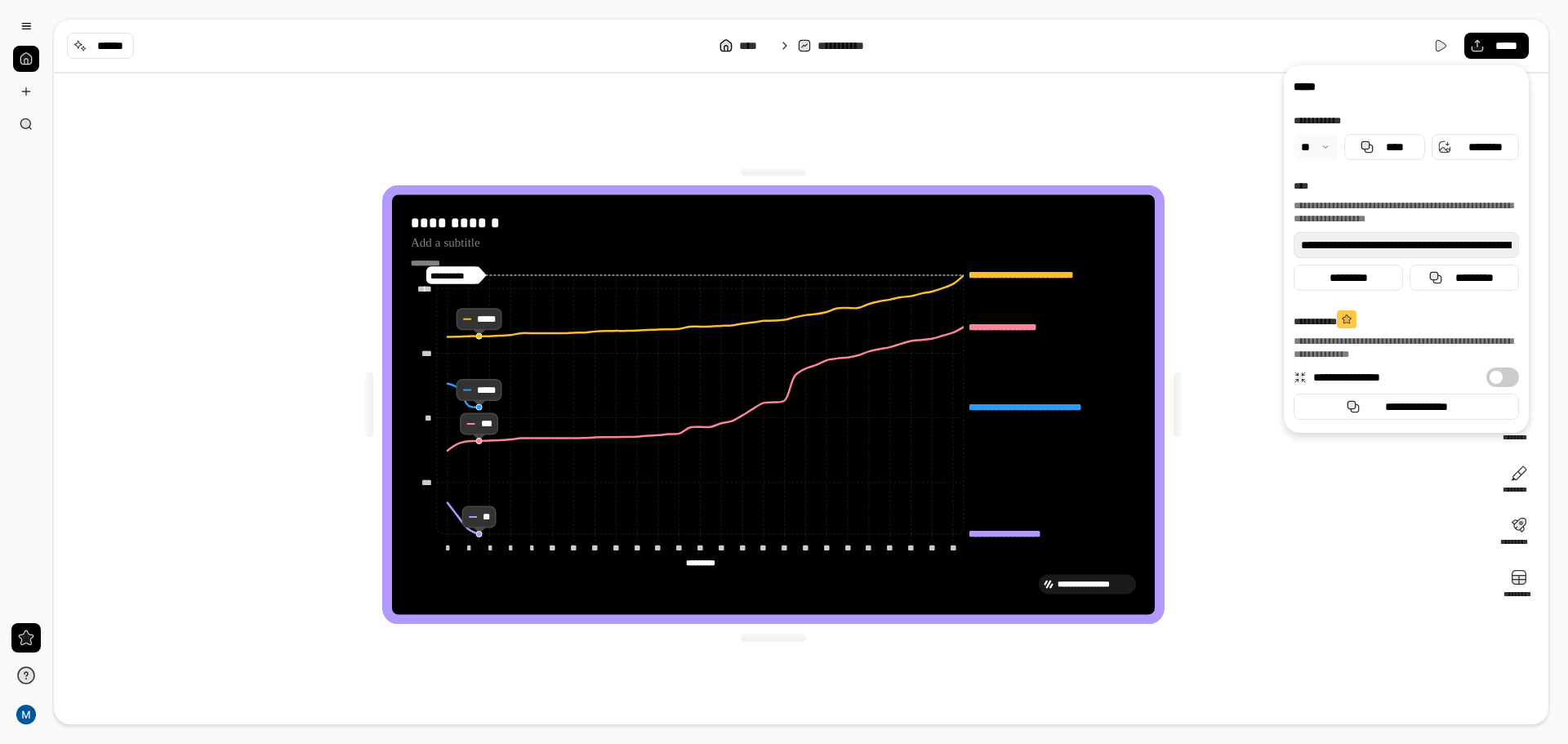 click at bounding box center (1316, 147) 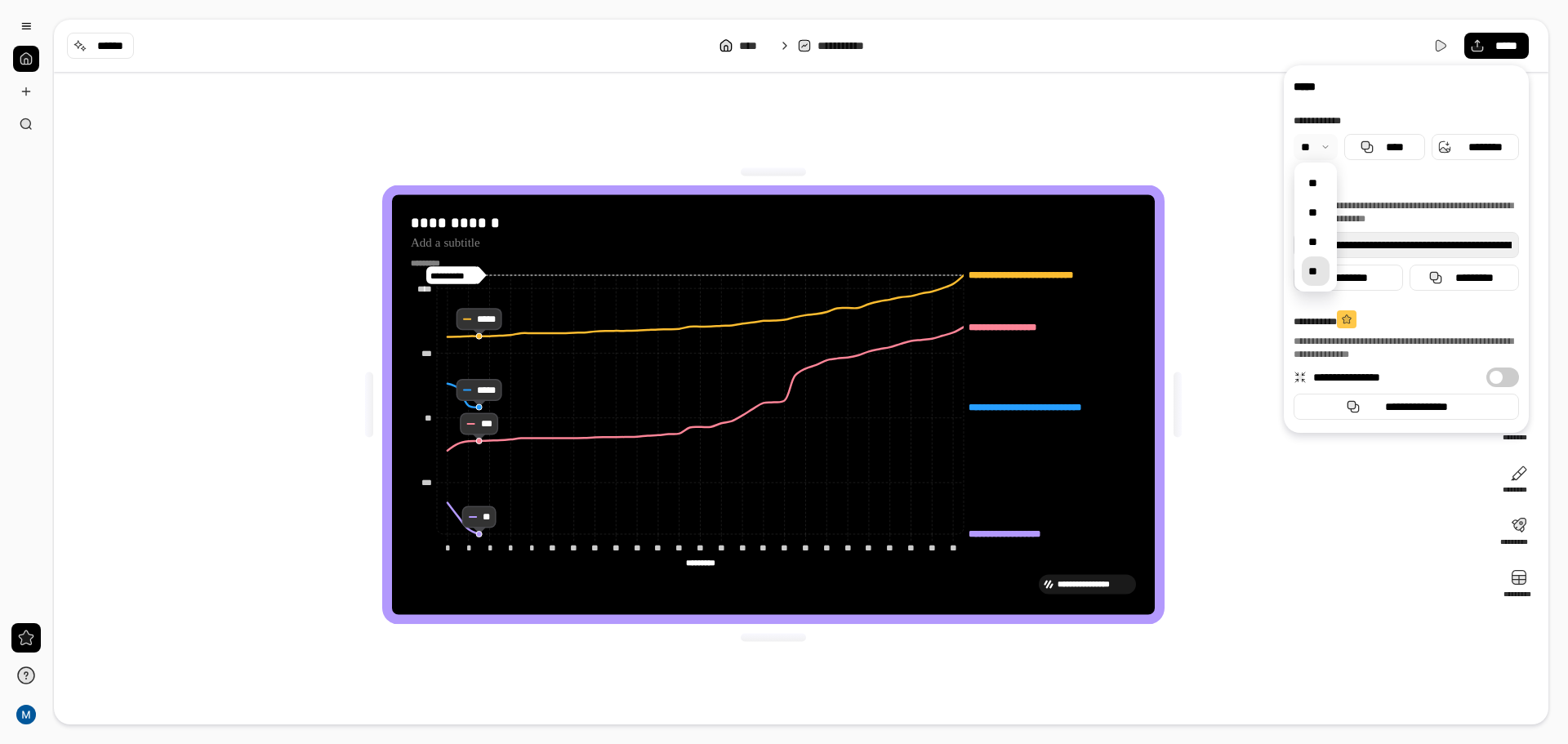 click on "**" at bounding box center [1316, 271] 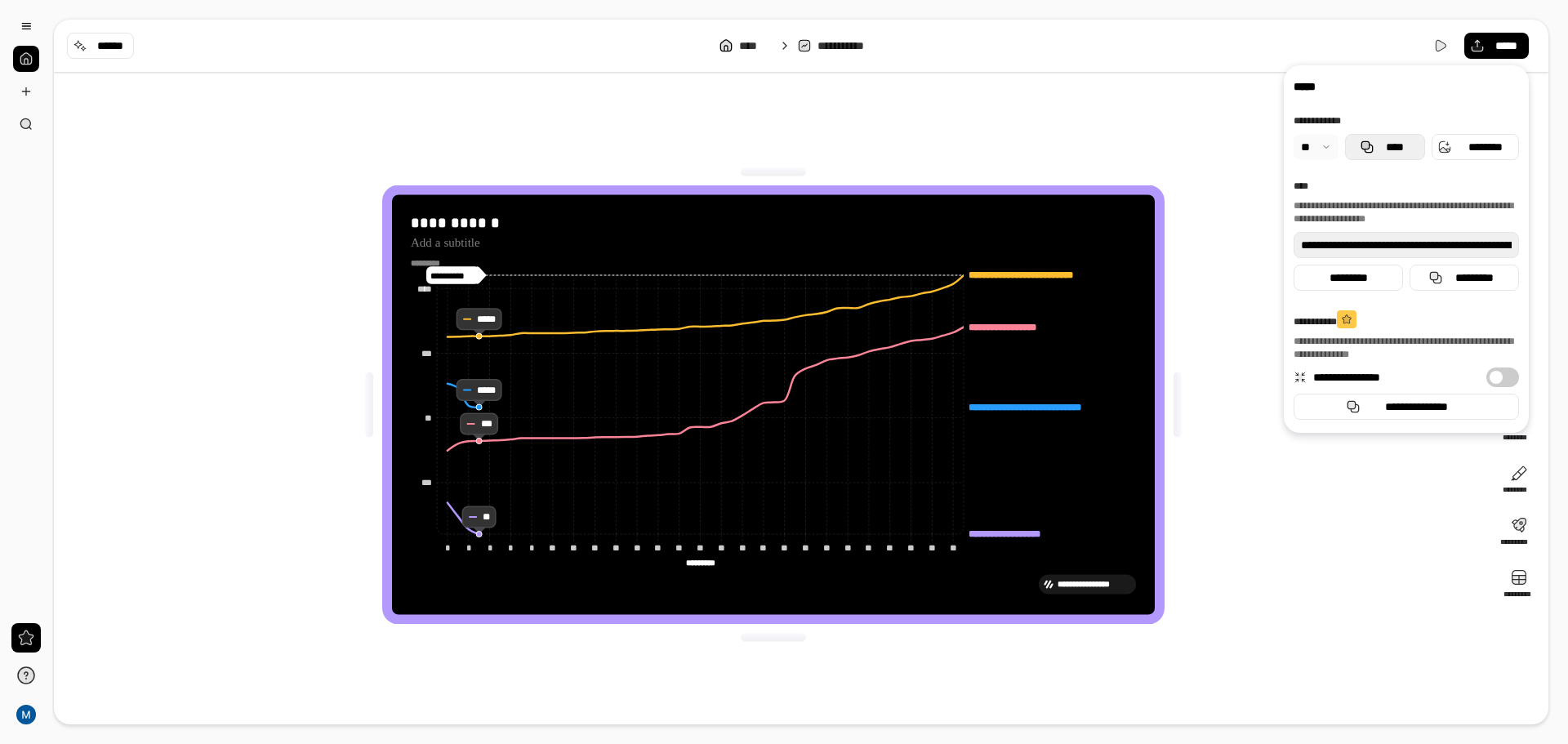 click on "****" at bounding box center (1394, 147) 